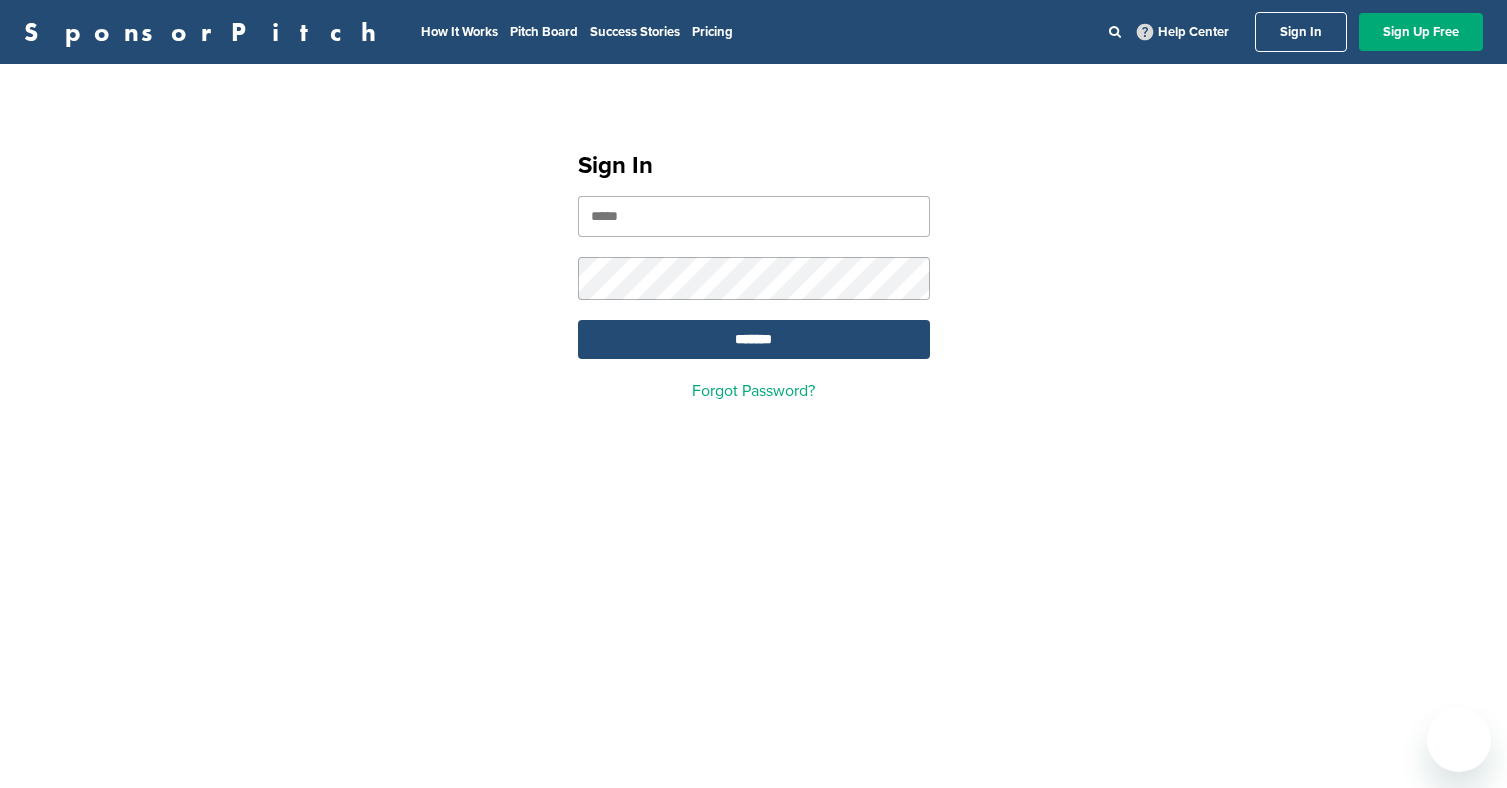 scroll, scrollTop: 0, scrollLeft: 0, axis: both 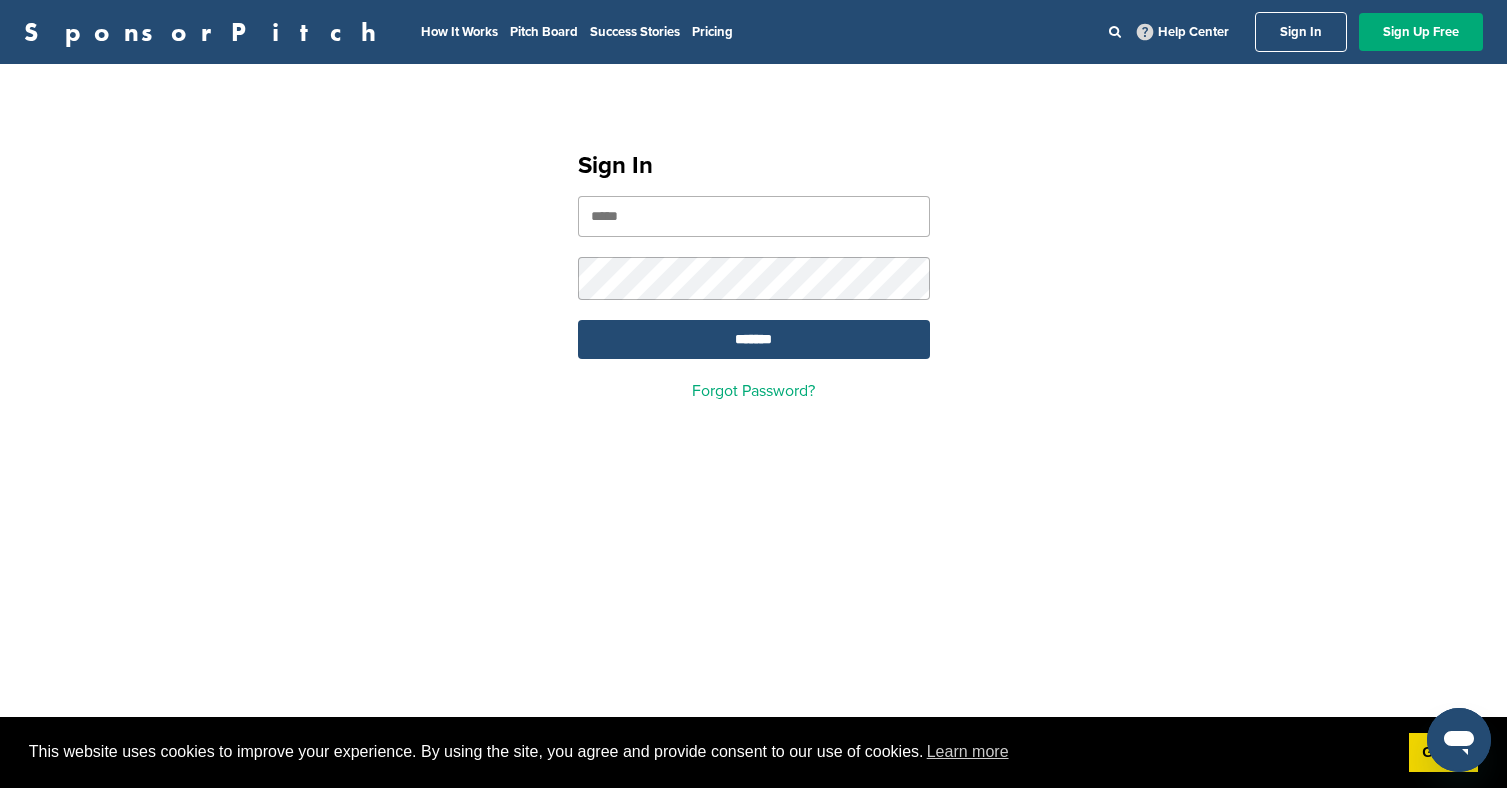 type on "**********" 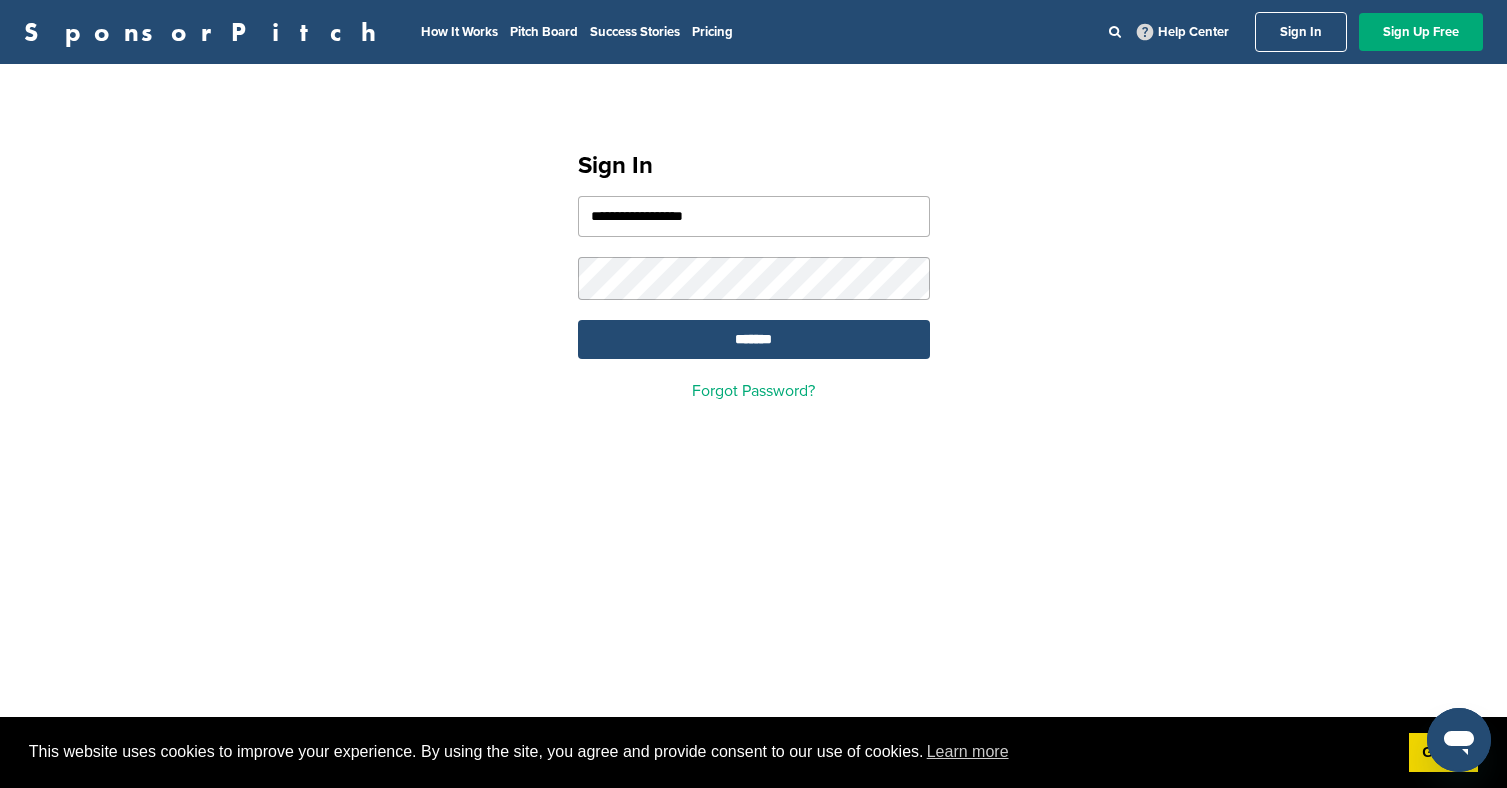 click on "*******" at bounding box center (754, 339) 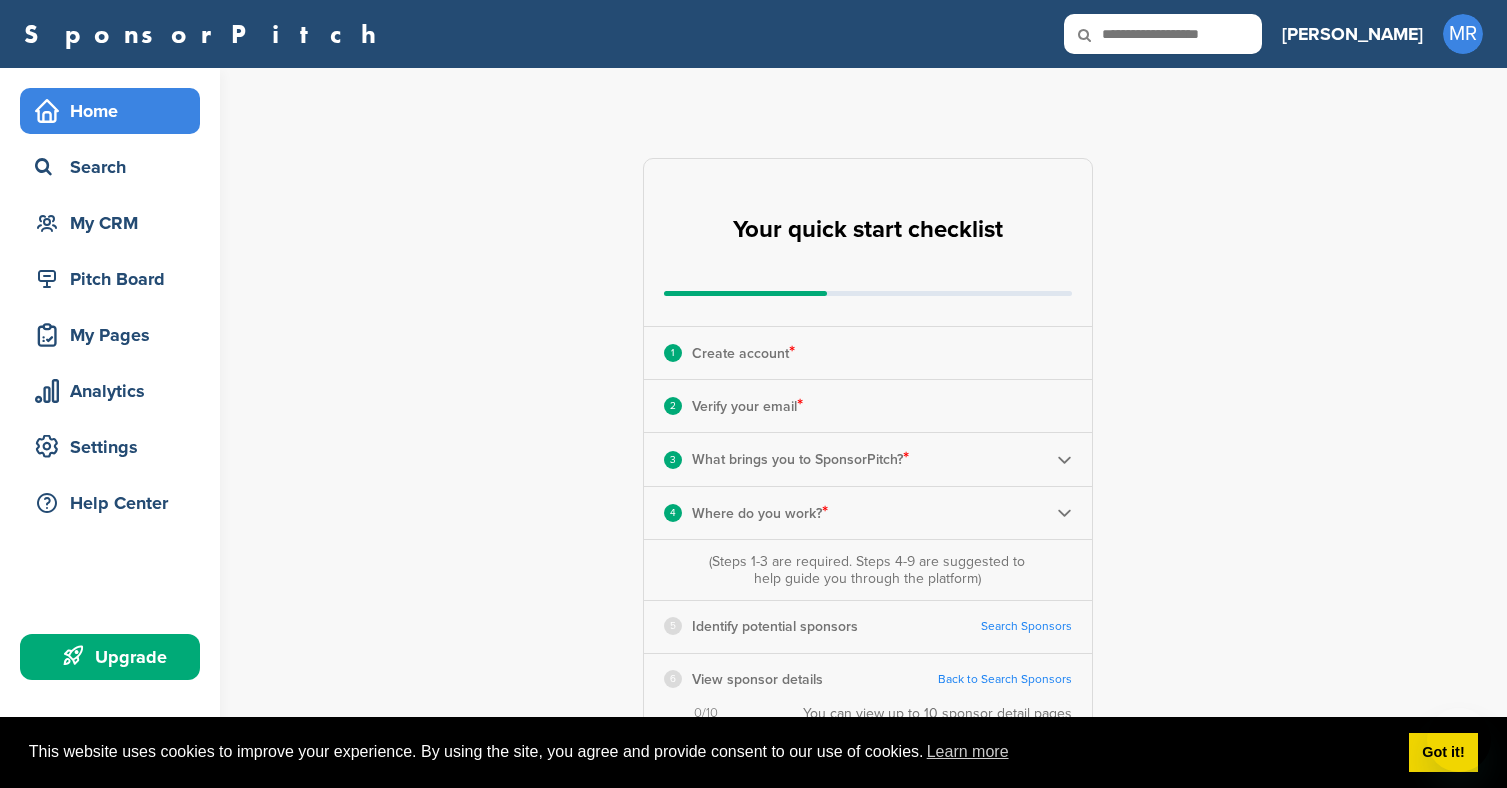 scroll, scrollTop: 0, scrollLeft: 0, axis: both 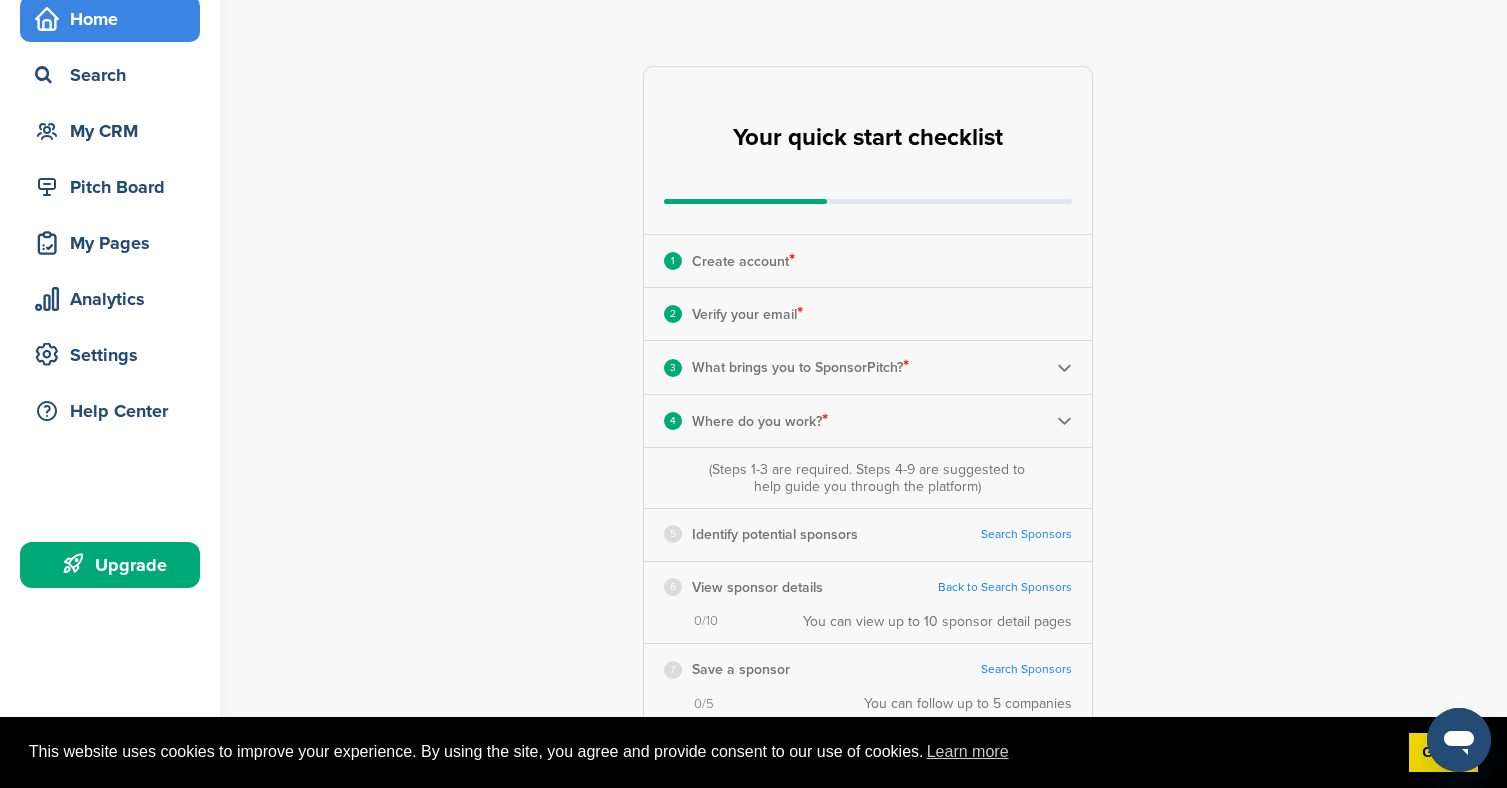 click at bounding box center (1064, 367) 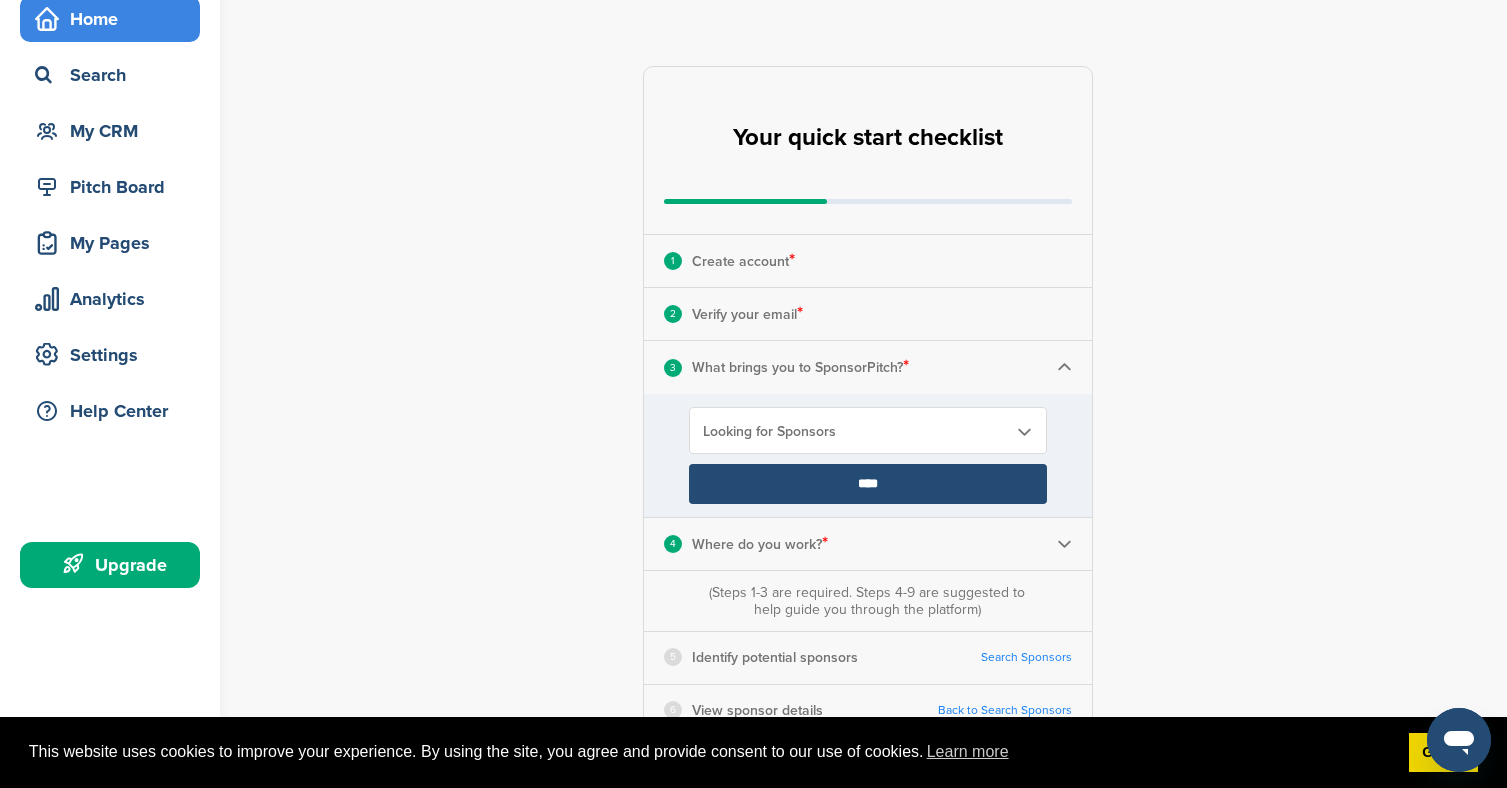 click at bounding box center [1064, 367] 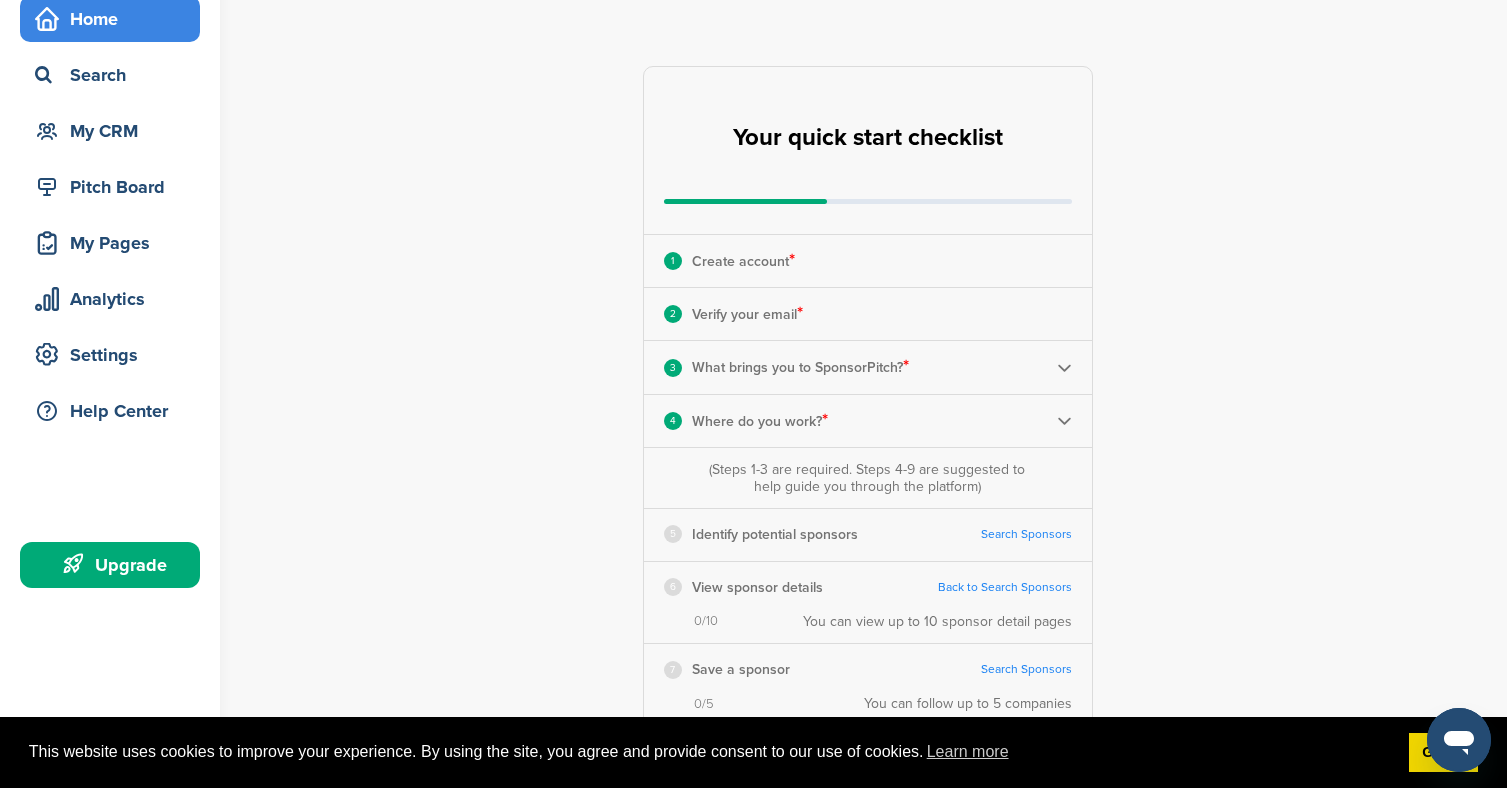 click on "3
What brings you to SponsorPitch?
*" at bounding box center [868, 367] 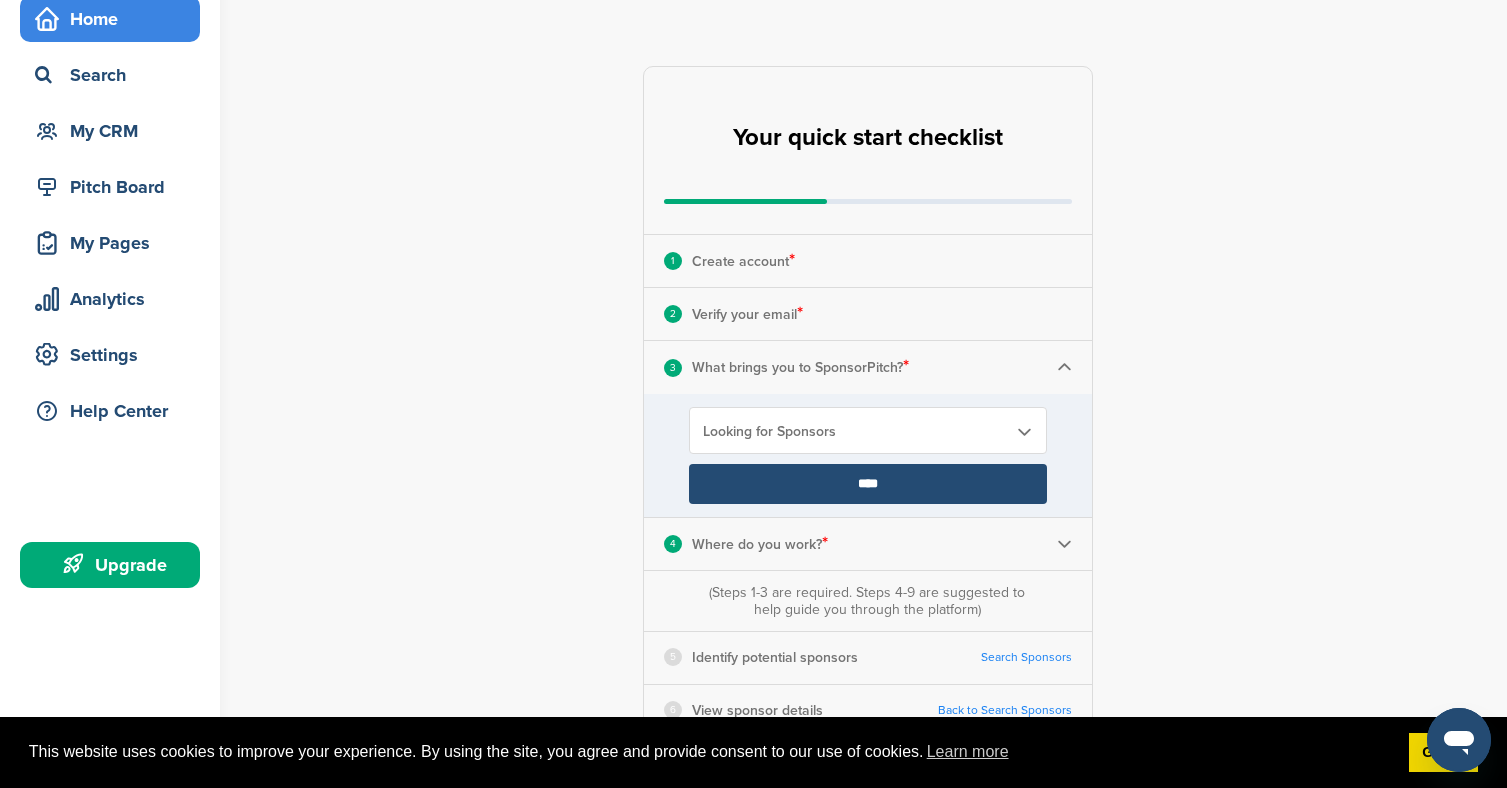 click on "**********" at bounding box center (879, 591) 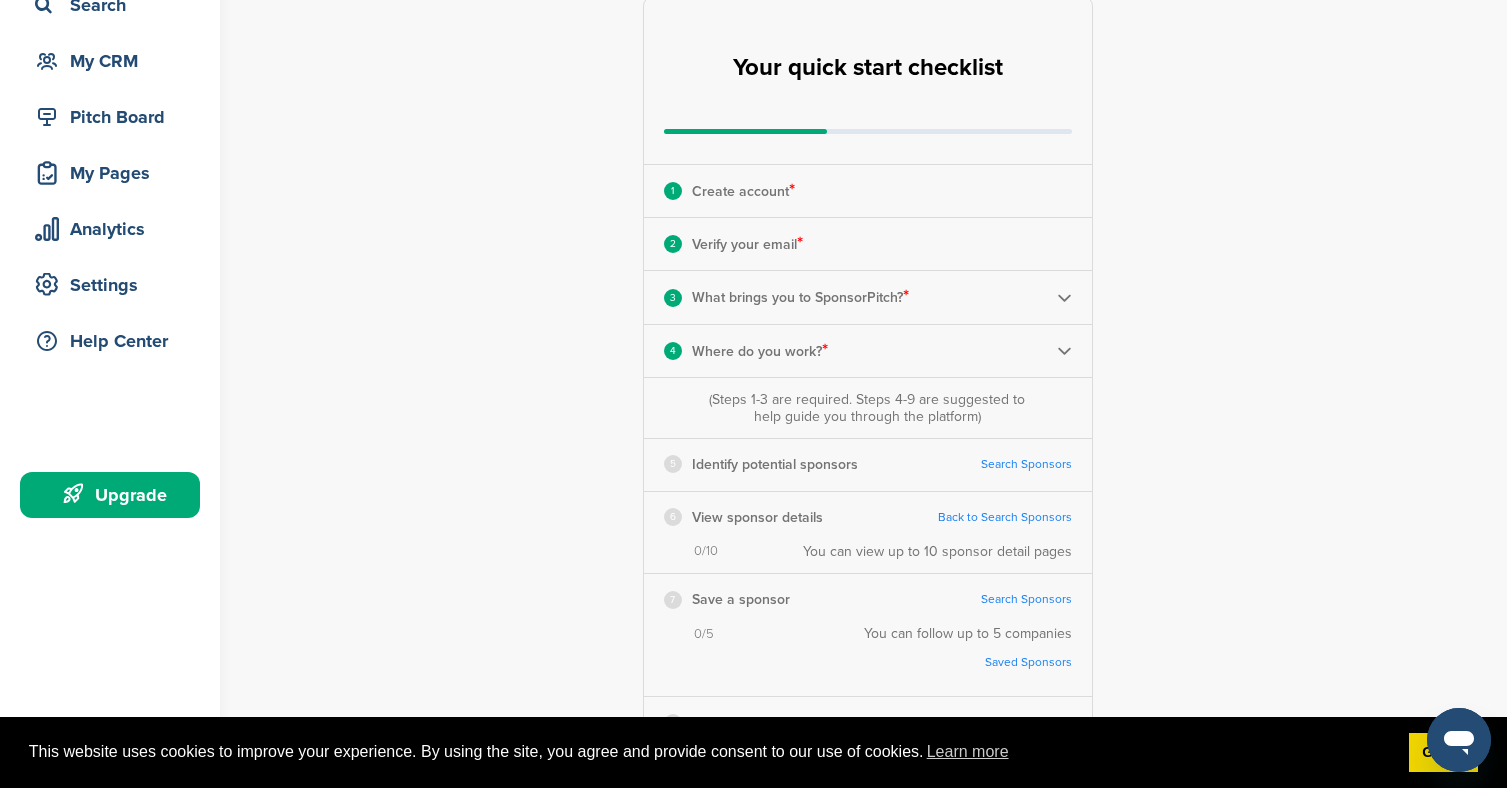 scroll, scrollTop: 163, scrollLeft: 0, axis: vertical 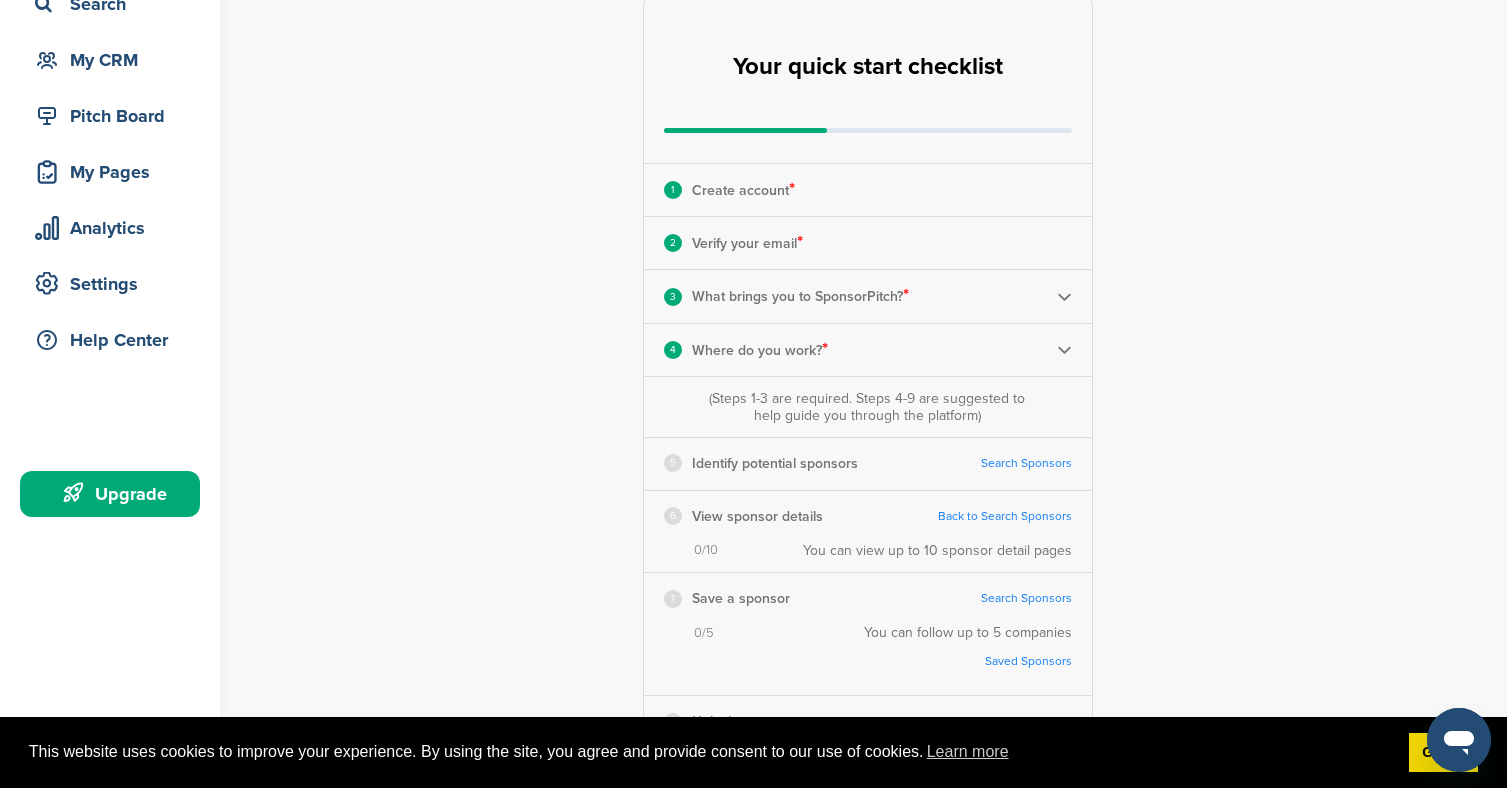 click on "Search Sponsors" at bounding box center [1026, 463] 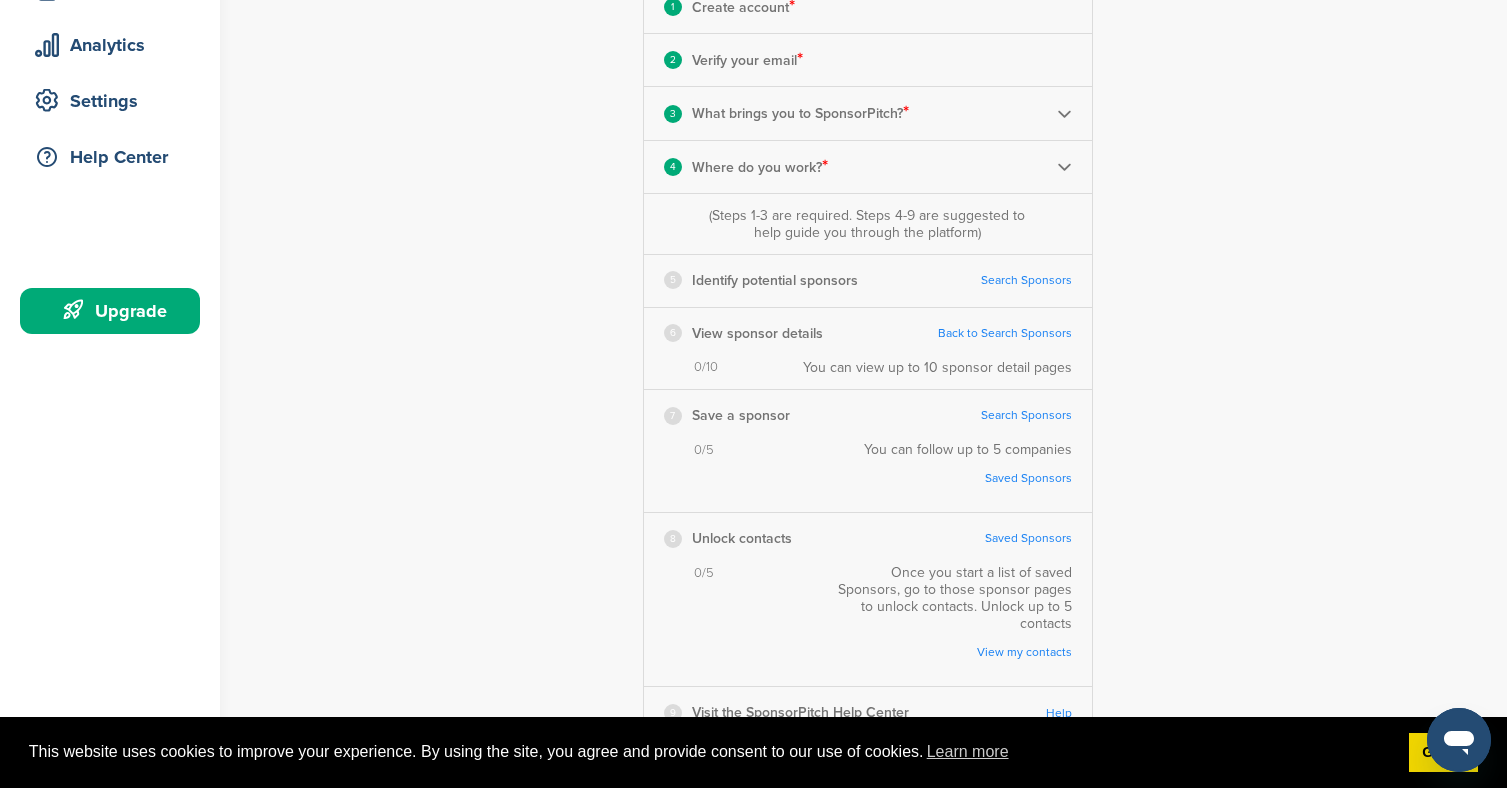 scroll, scrollTop: 380, scrollLeft: 0, axis: vertical 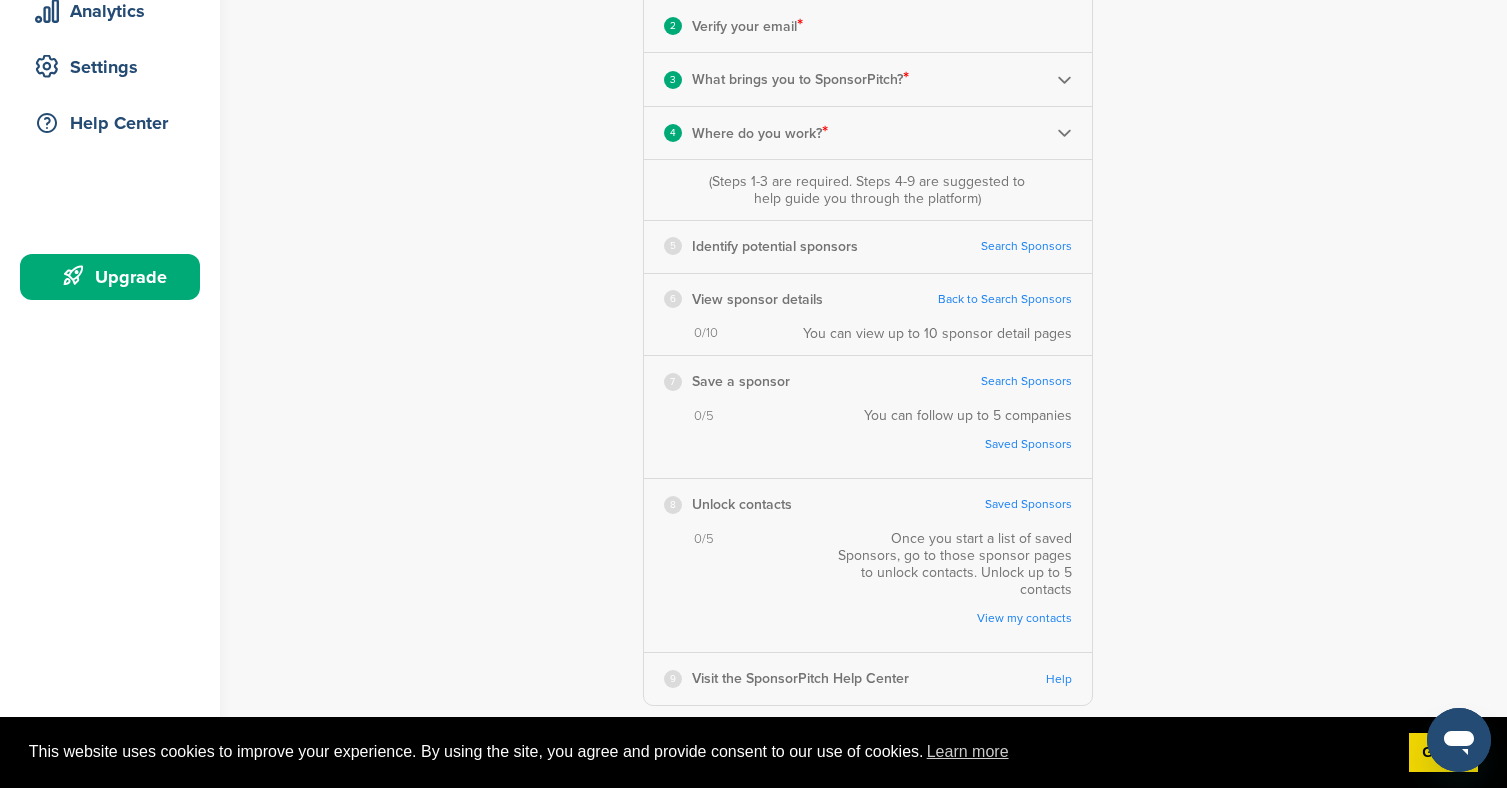 click on "Identify potential sponsors" at bounding box center [775, 246] 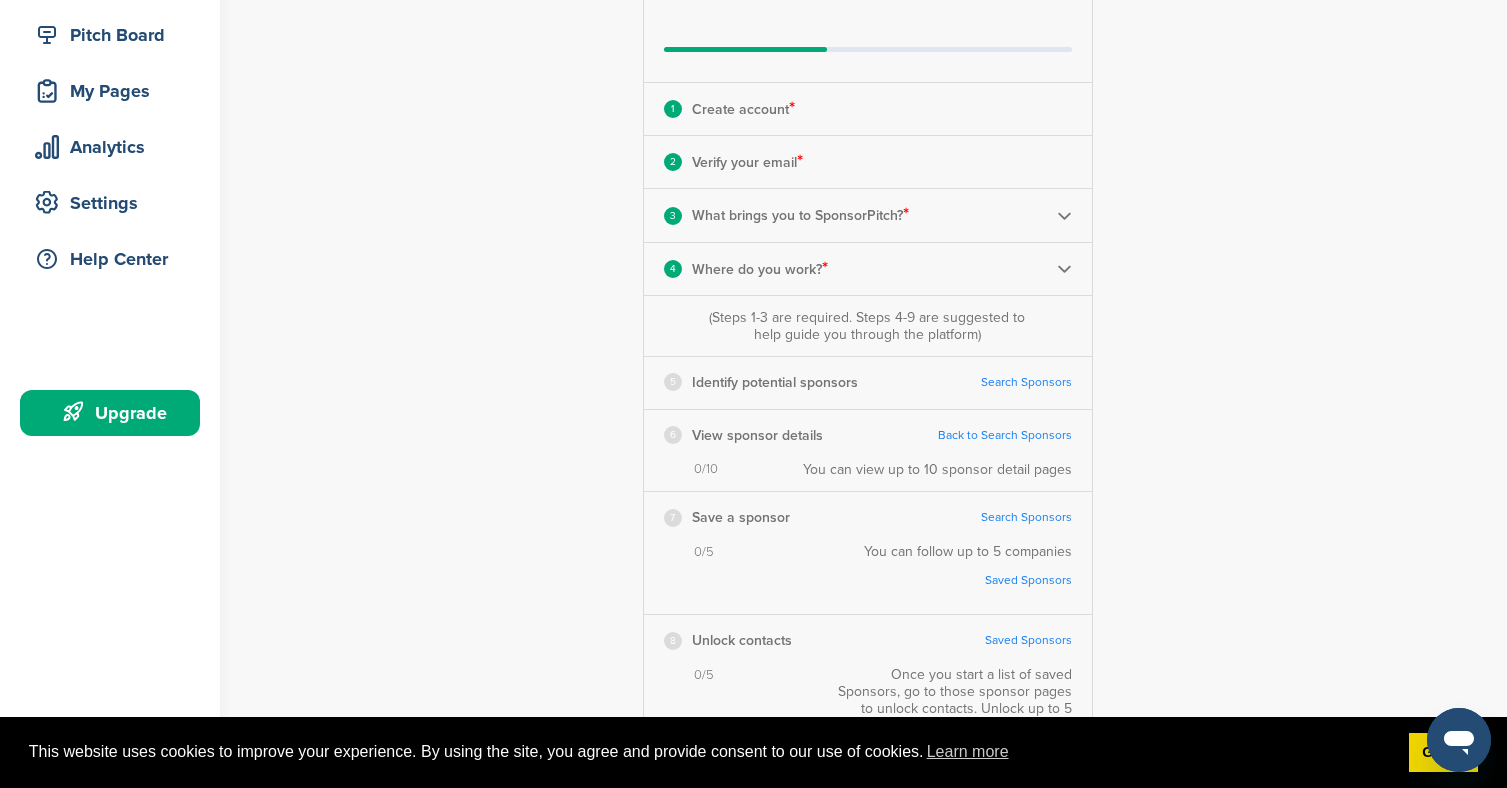 scroll, scrollTop: 210, scrollLeft: 0, axis: vertical 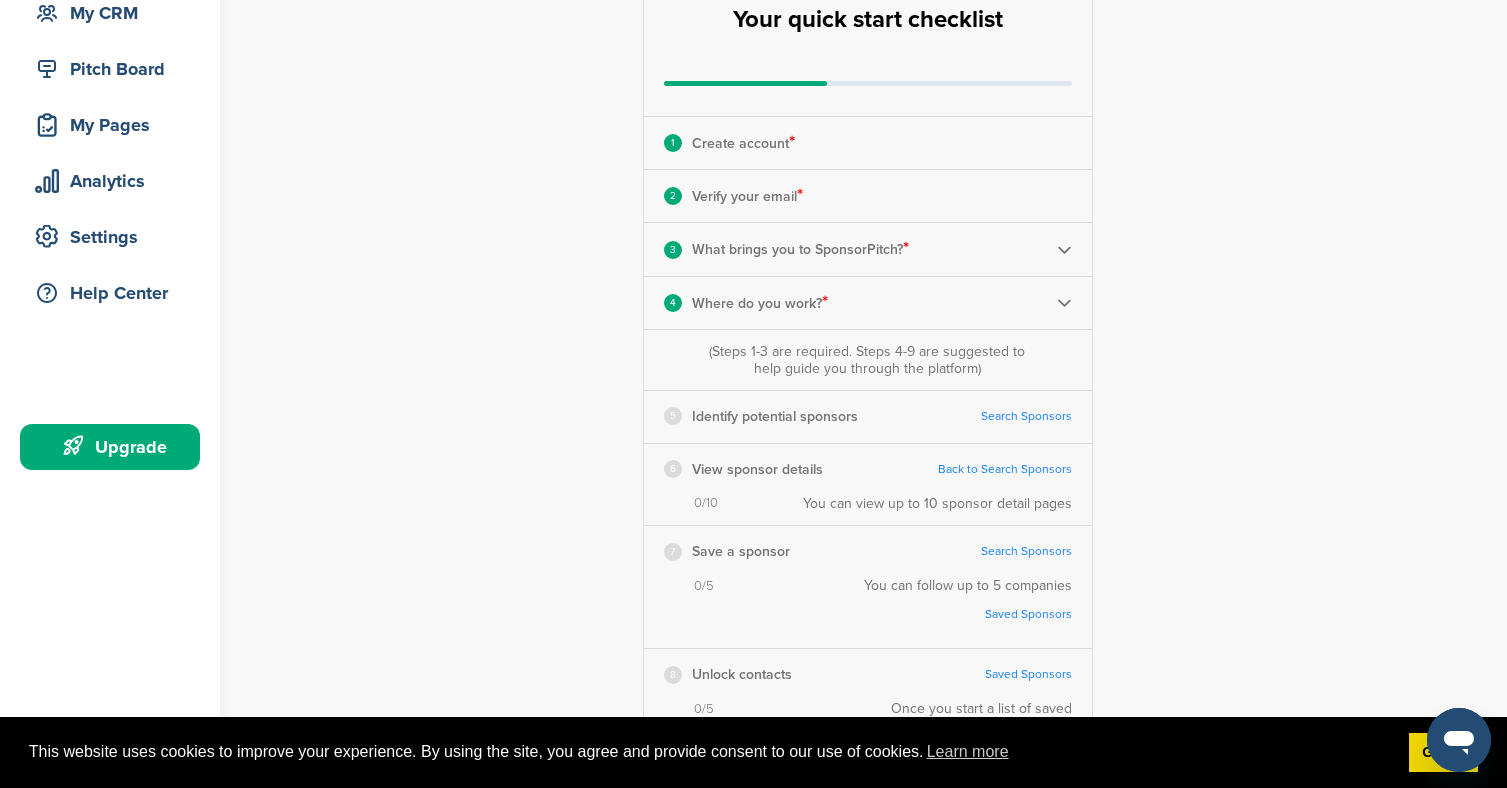 click on "Home
Search
My CRM
Pitch Board
My Pages
Analytics
Settings
Help Center
Upgrade" at bounding box center [110, 179] 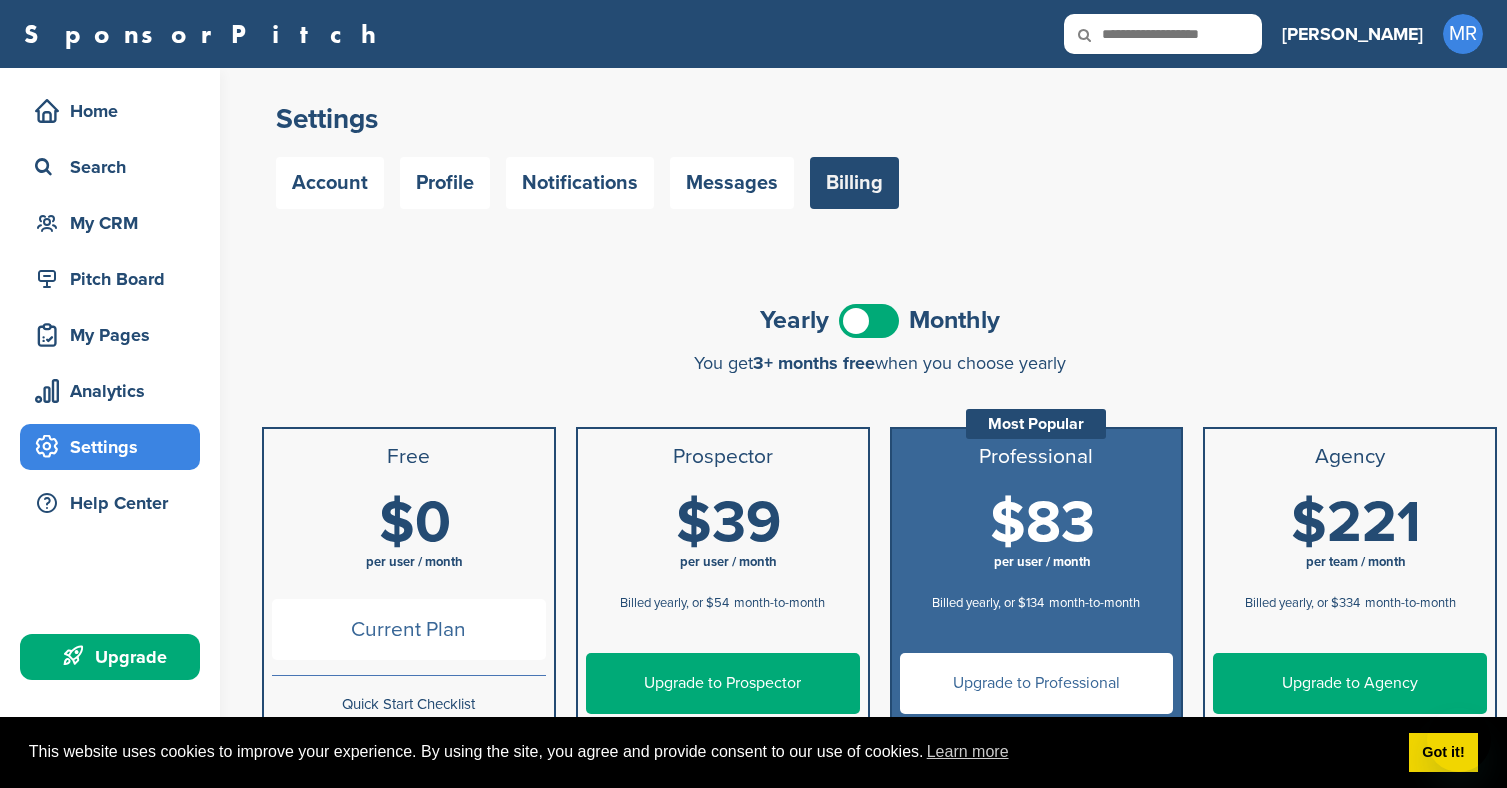 scroll, scrollTop: 0, scrollLeft: 0, axis: both 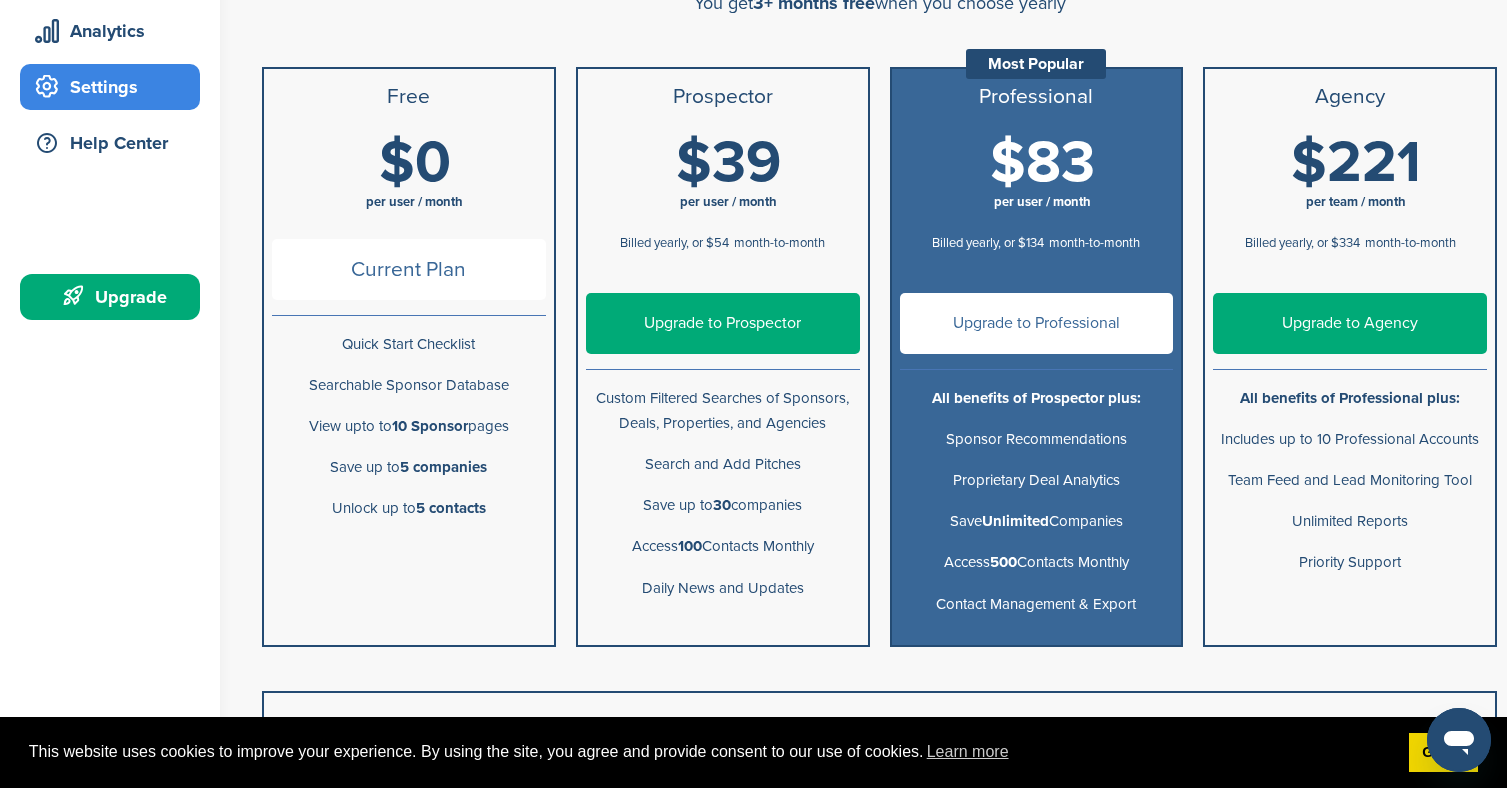 click on "per user / month" at bounding box center [729, 203] 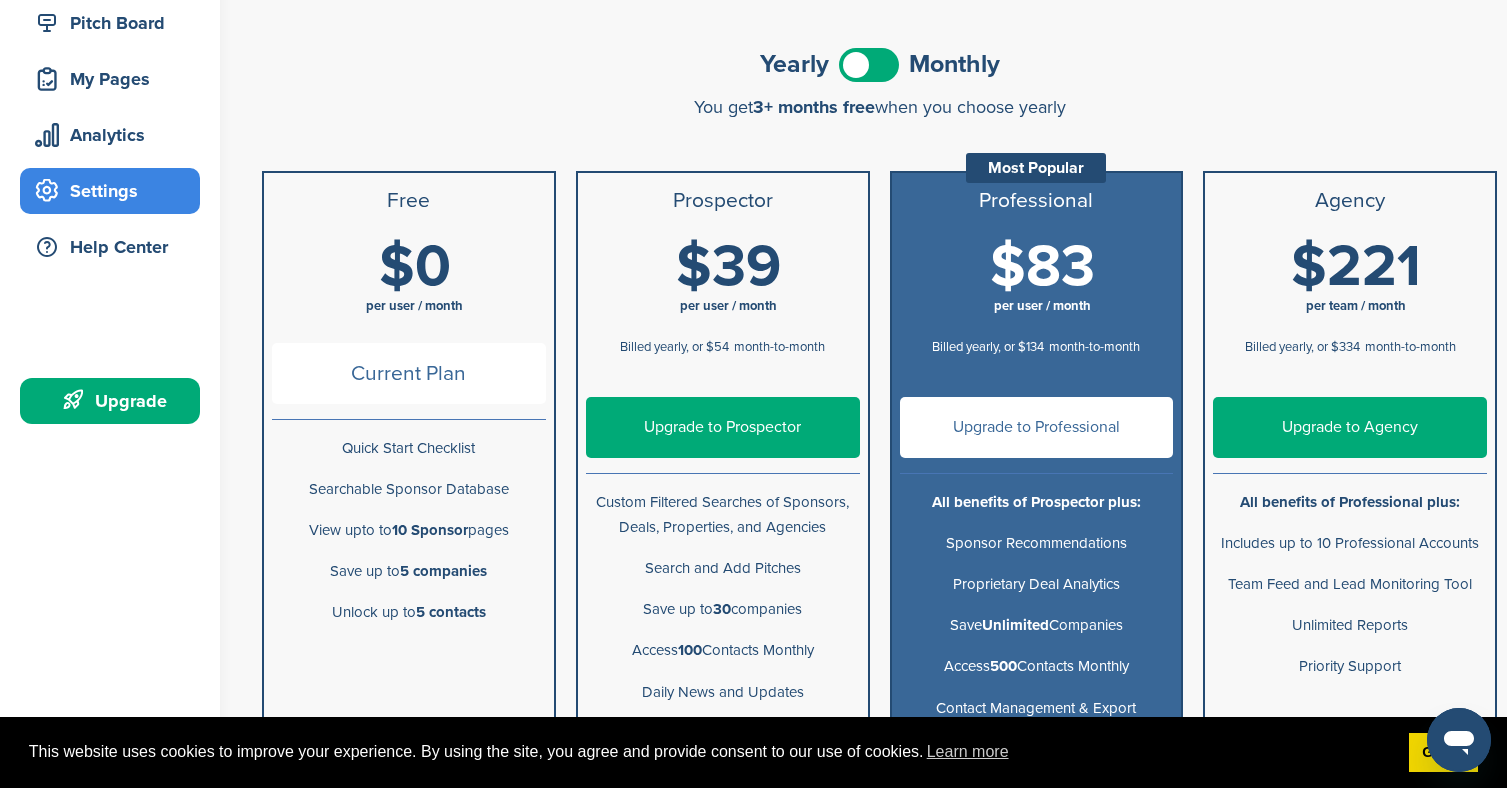 scroll, scrollTop: 221, scrollLeft: 0, axis: vertical 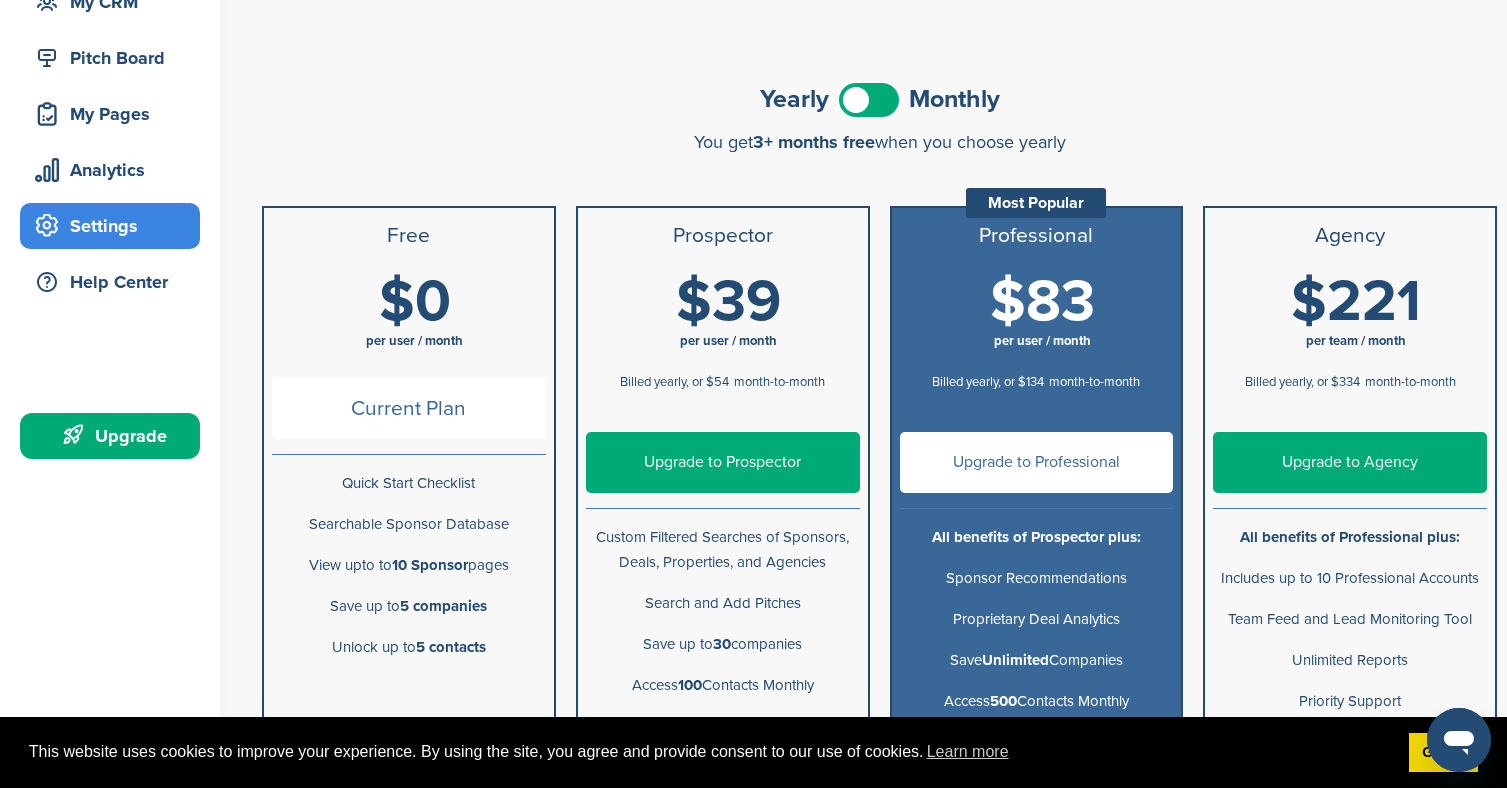click at bounding box center (869, 100) 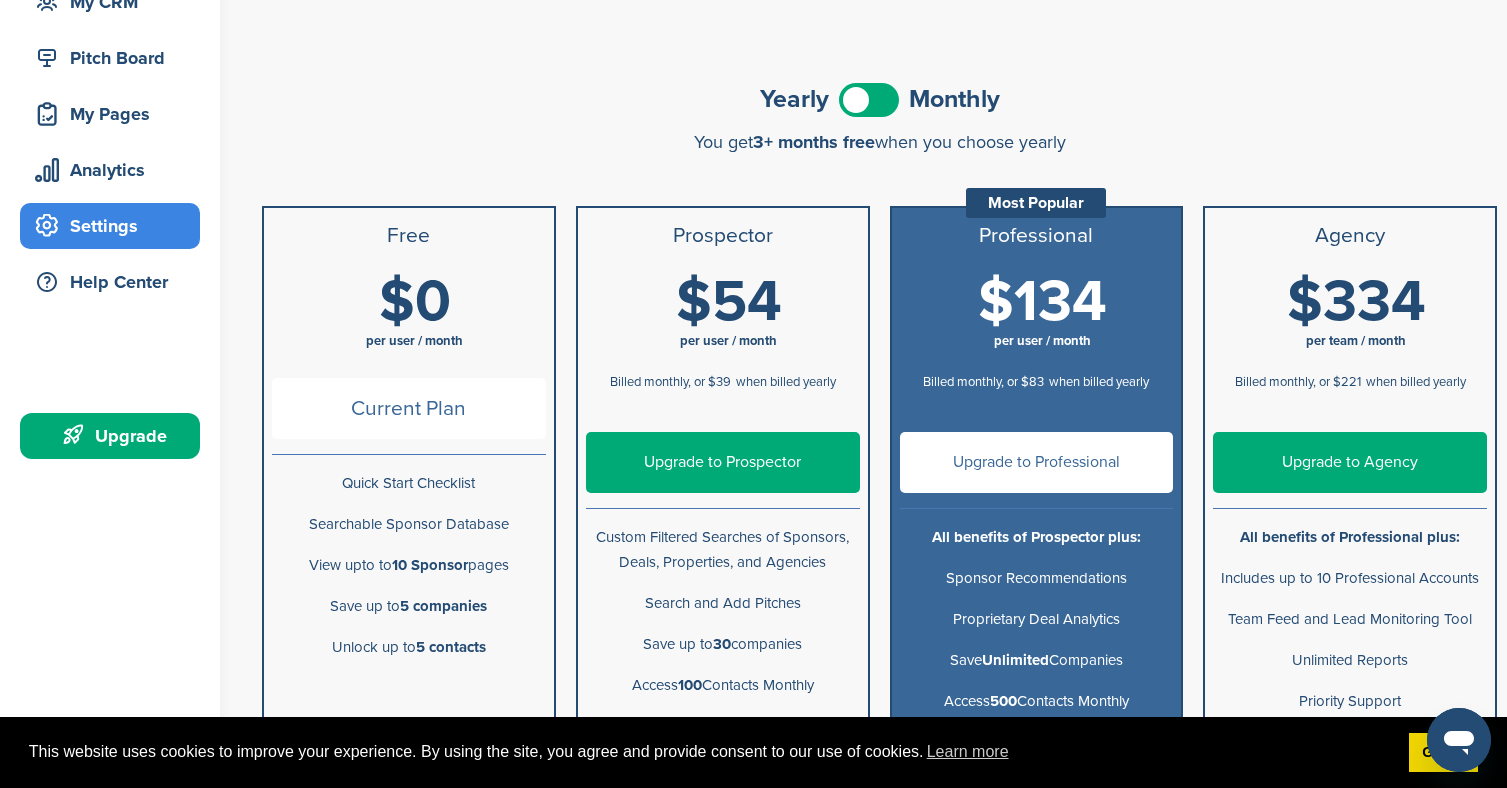 click on "per user / month" at bounding box center (1043, 342) 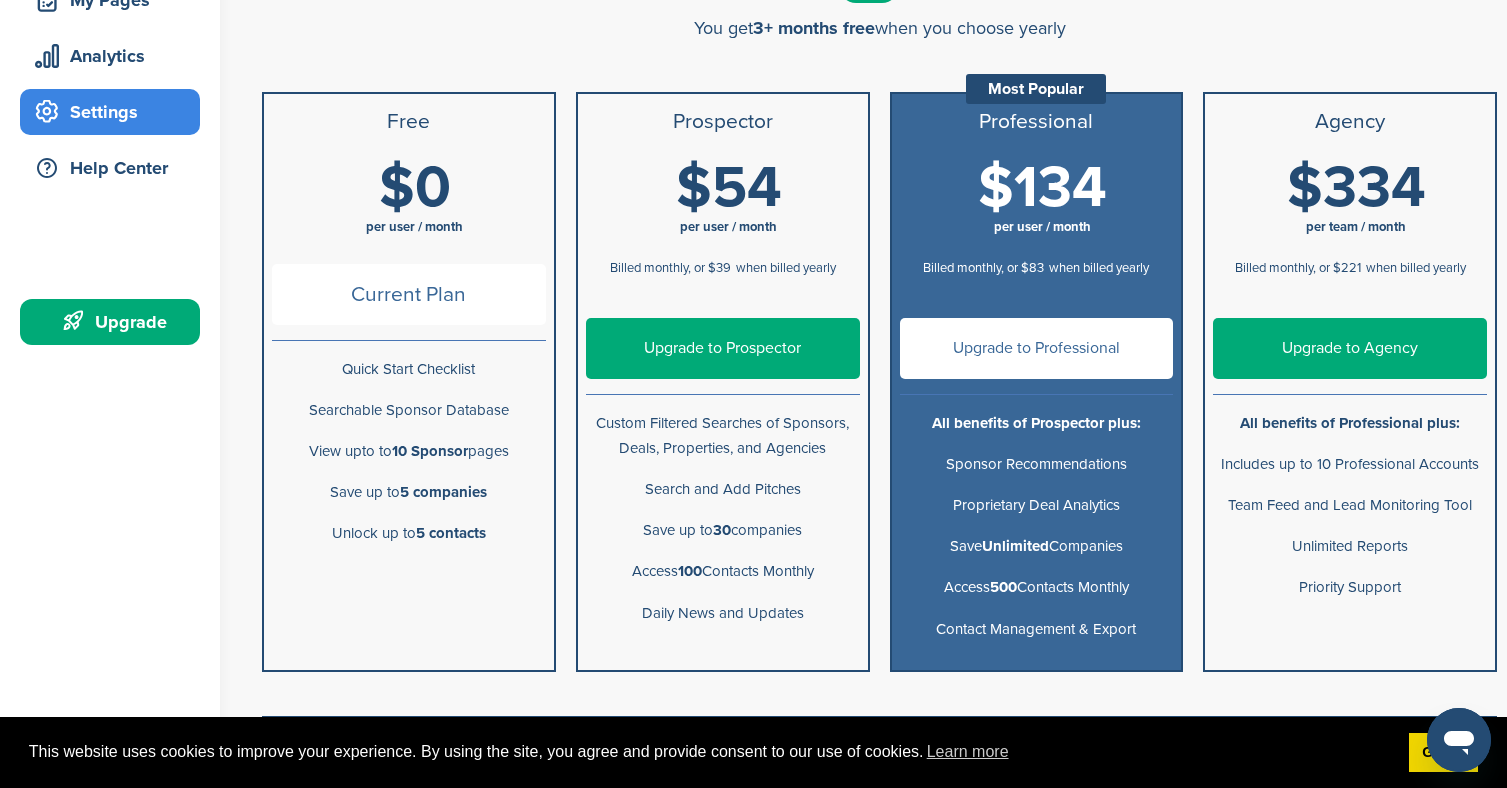scroll, scrollTop: 344, scrollLeft: 0, axis: vertical 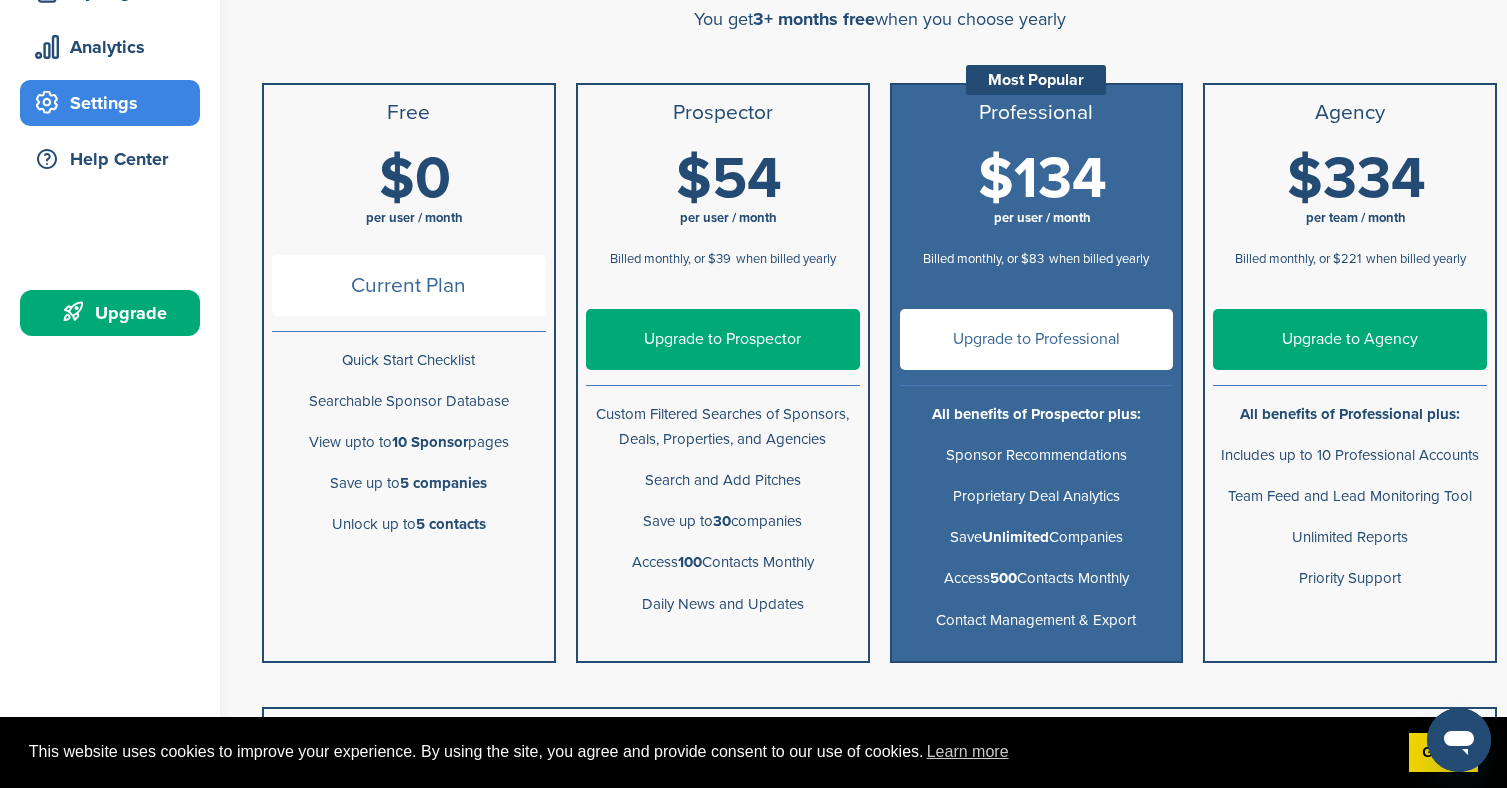 click on "Upgrade to Professional" at bounding box center [1037, 339] 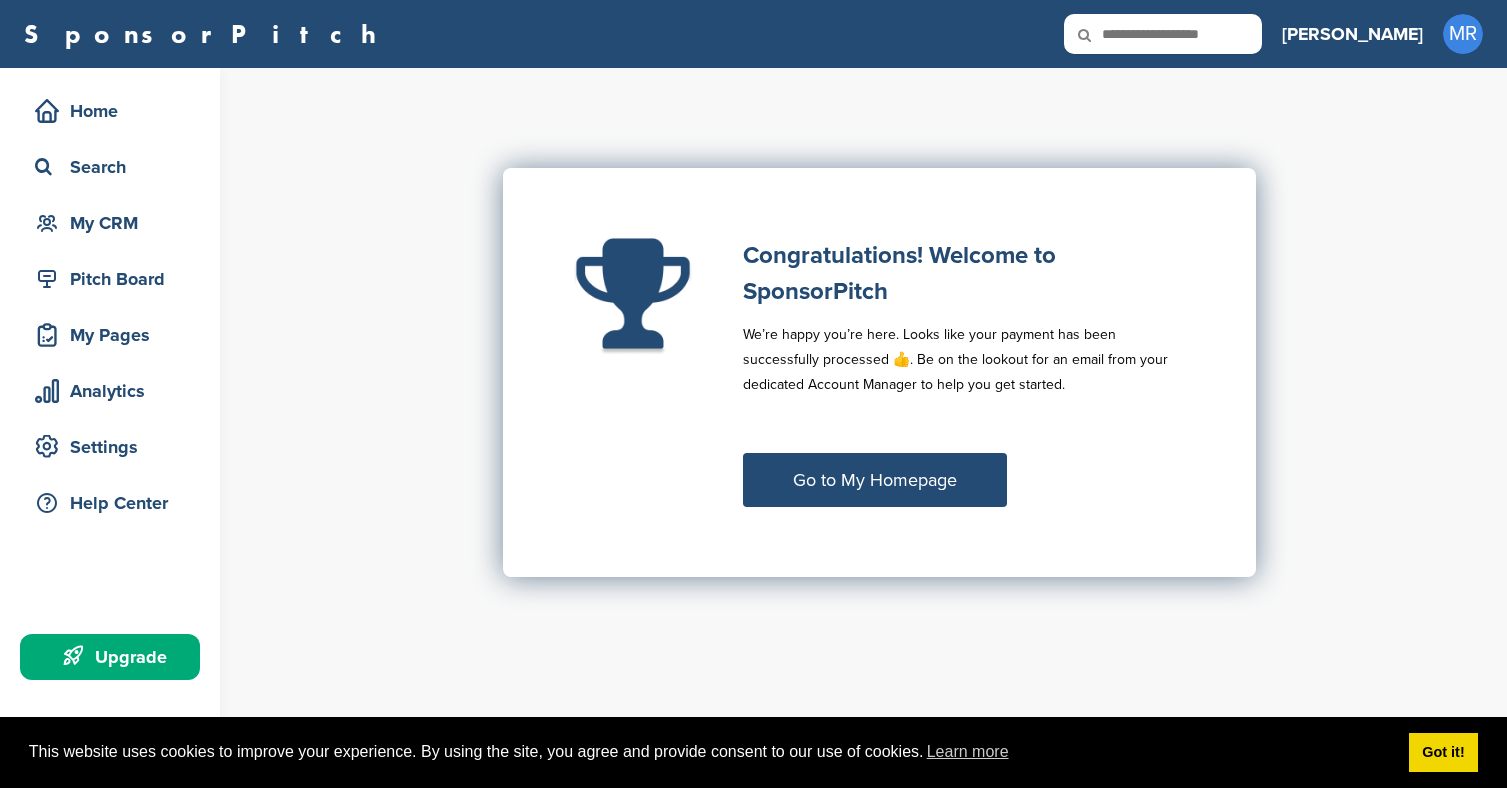 scroll, scrollTop: 0, scrollLeft: 0, axis: both 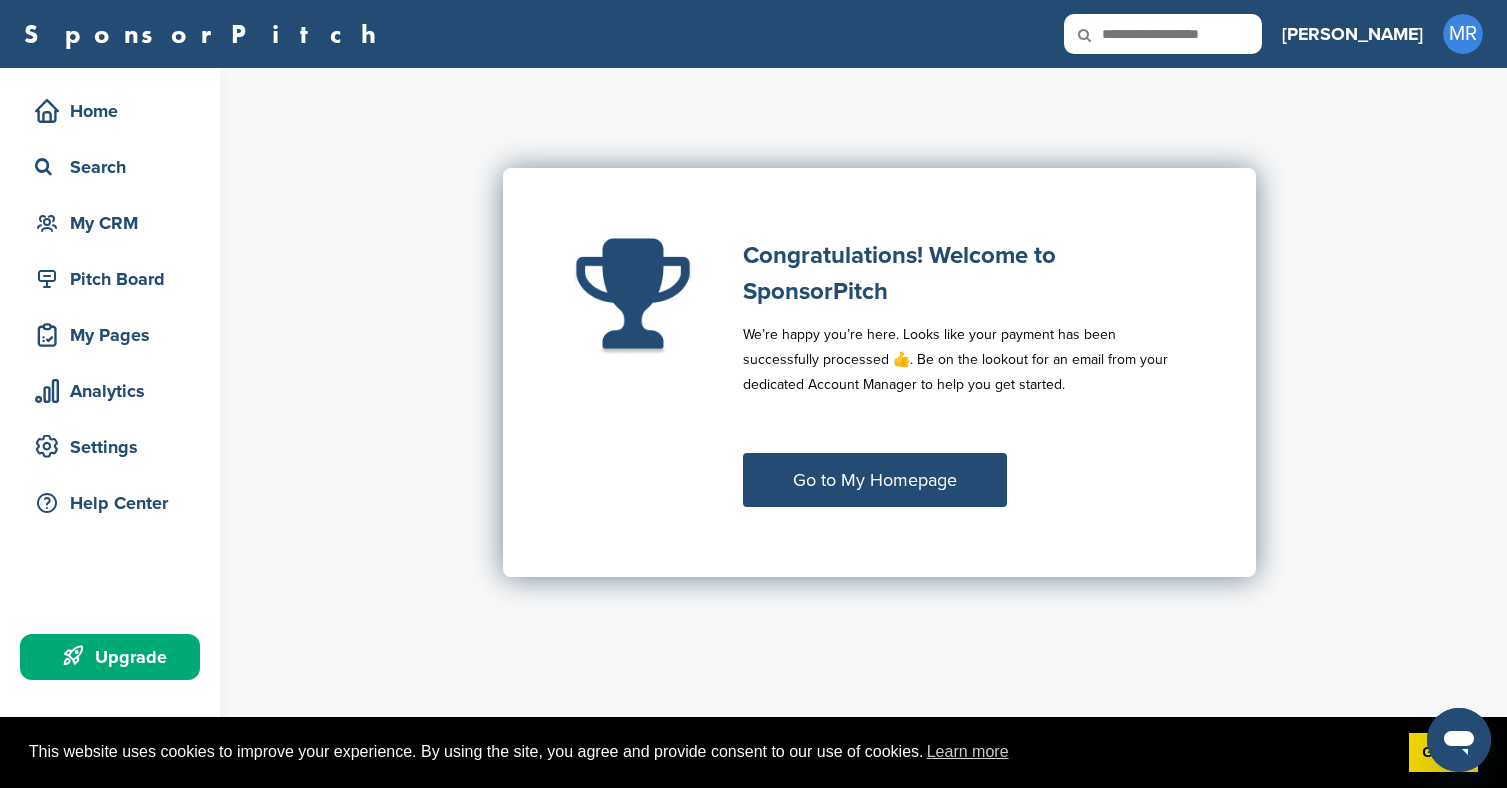 click on "Go to My Homepage" at bounding box center [875, 480] 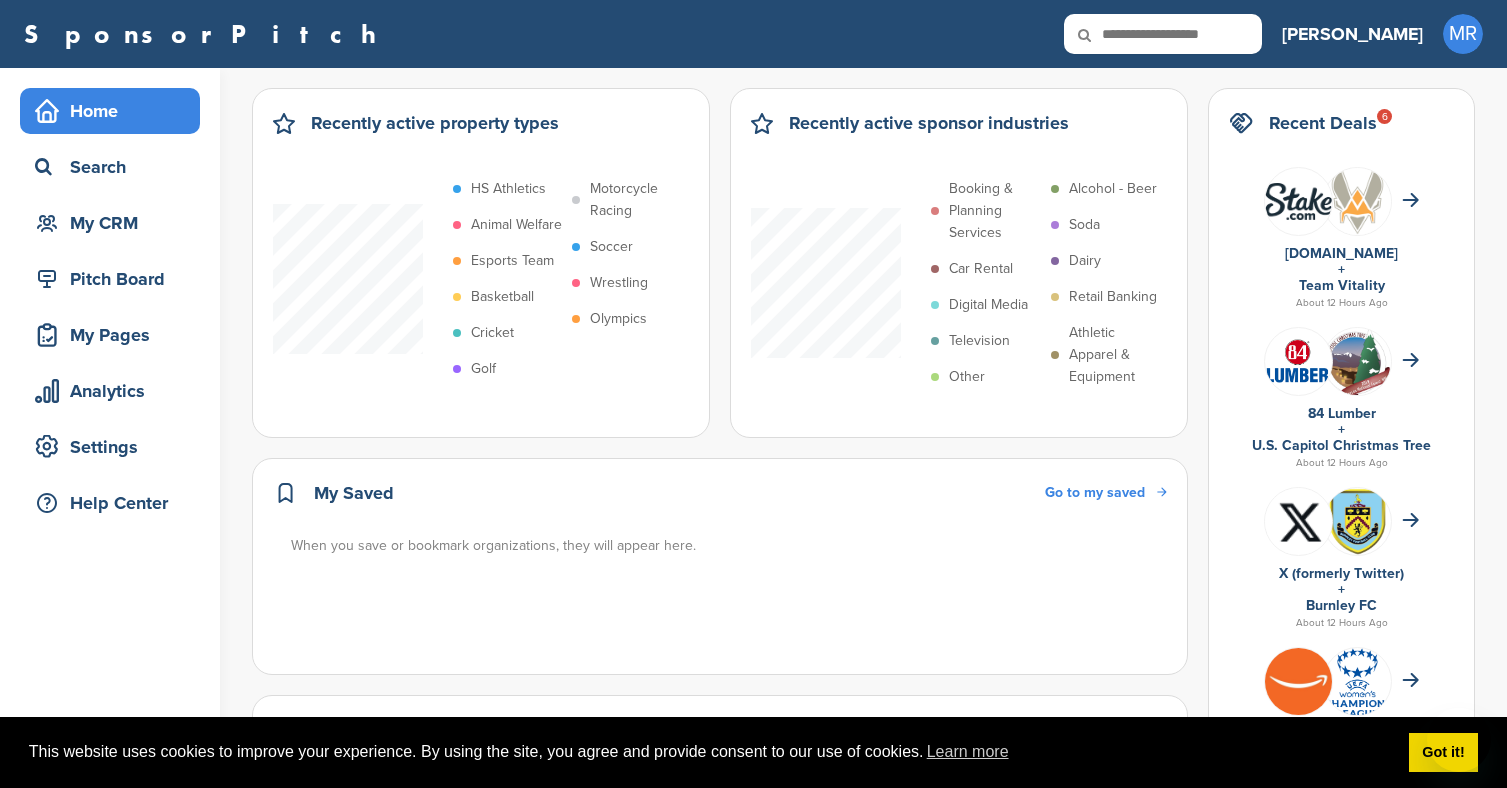 scroll, scrollTop: 0, scrollLeft: 0, axis: both 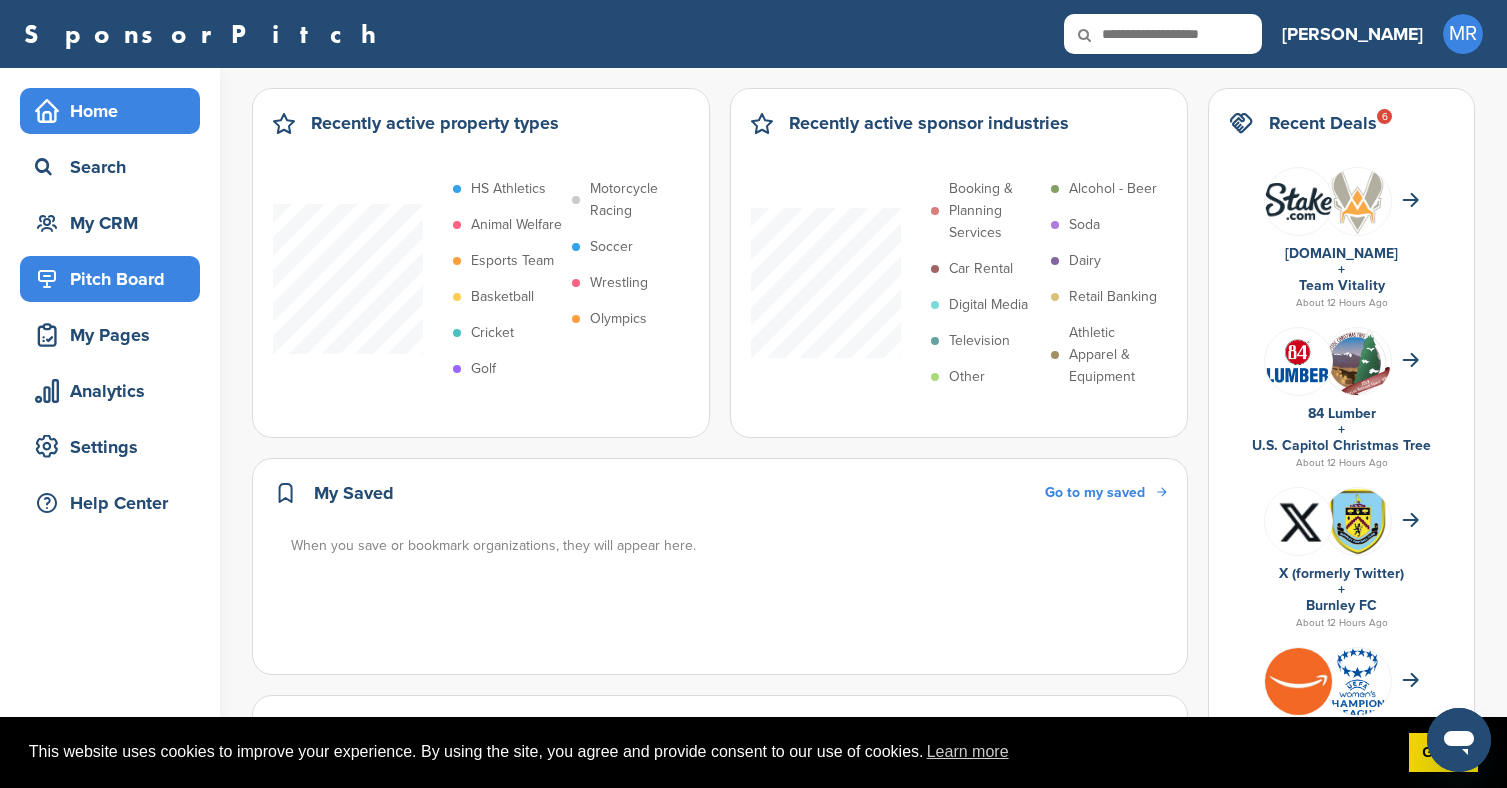 click on "Pitch Board" at bounding box center [115, 279] 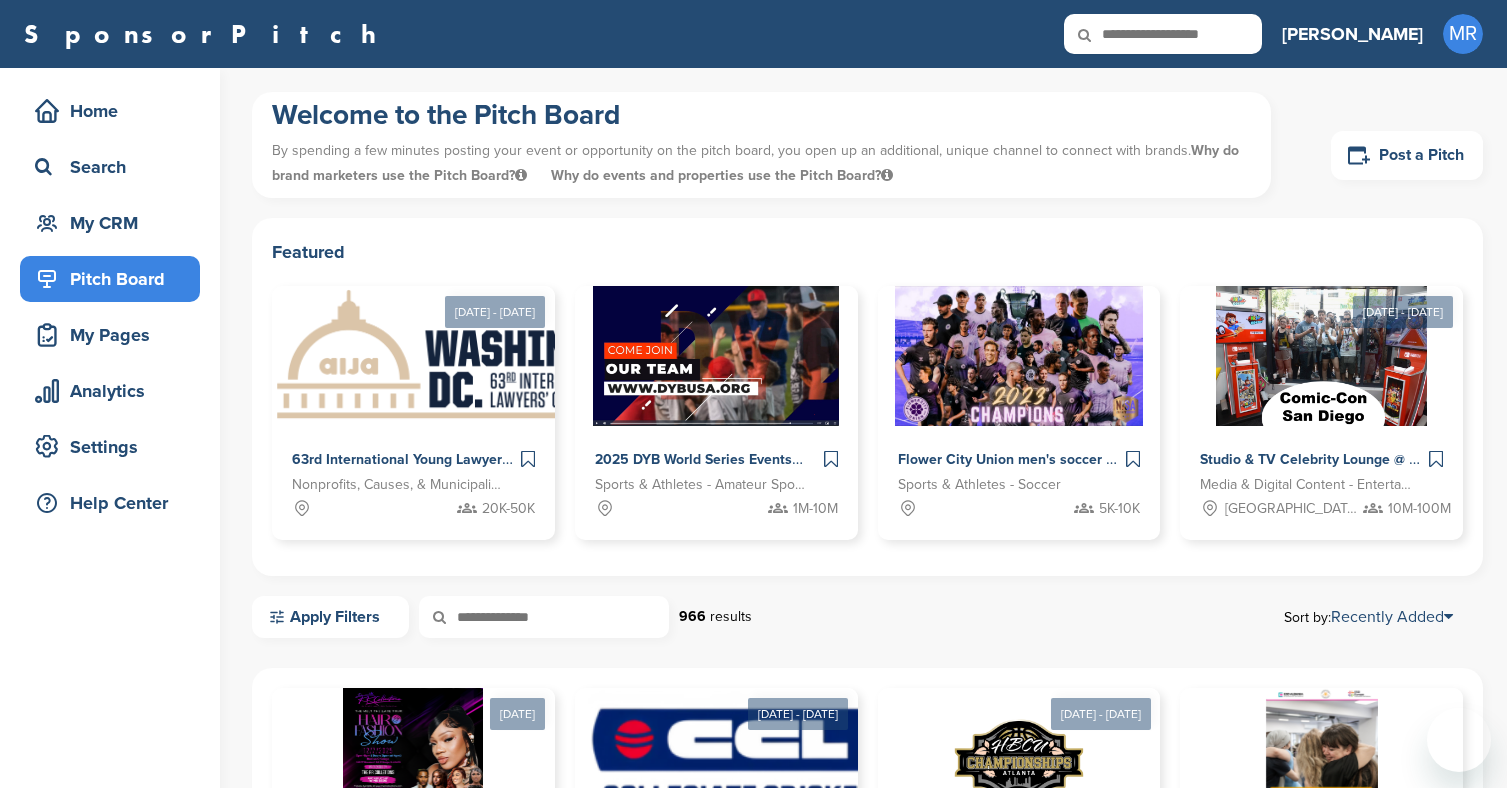 scroll, scrollTop: 0, scrollLeft: 0, axis: both 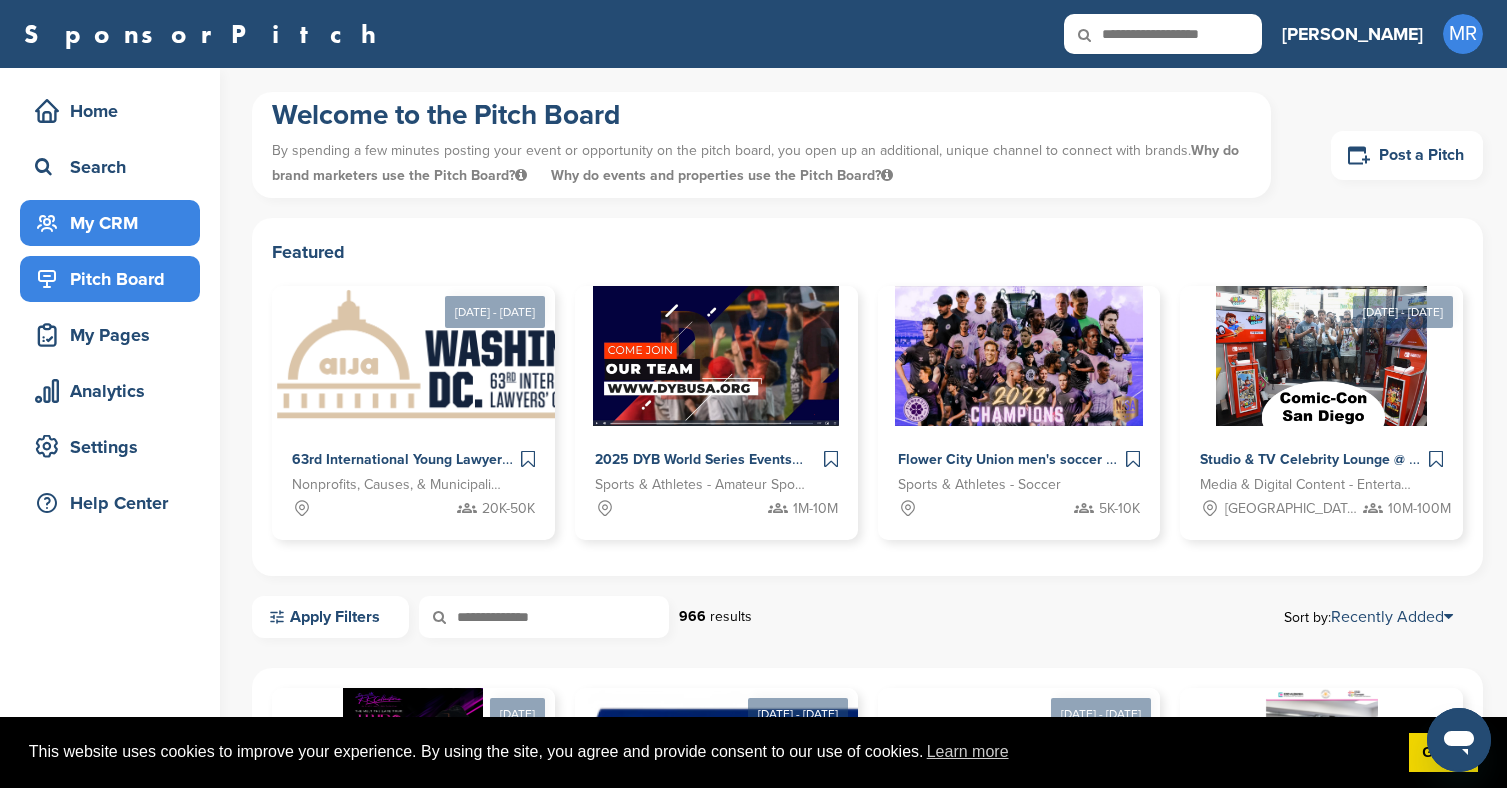 click on "My CRM" at bounding box center [115, 223] 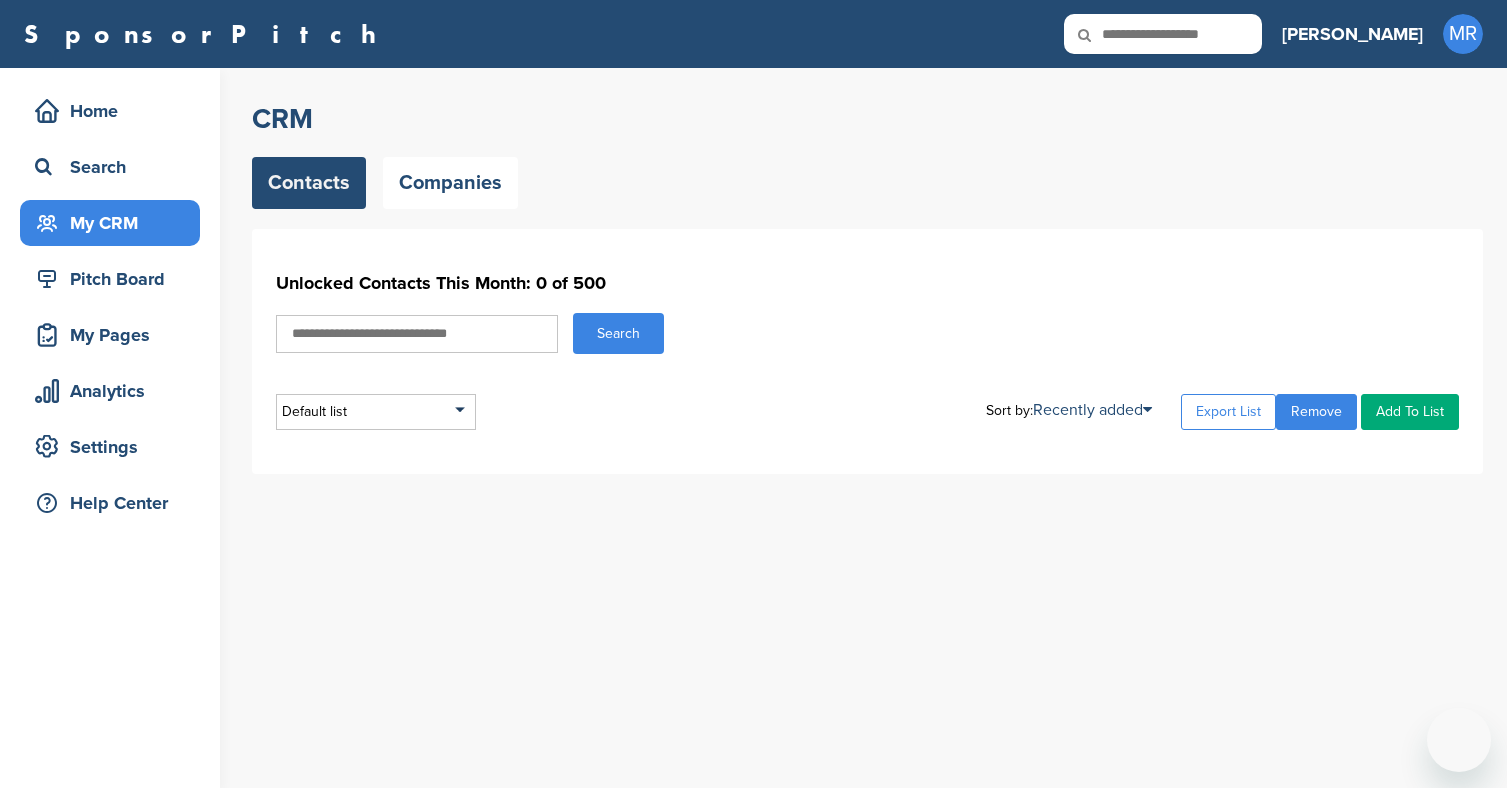 scroll, scrollTop: 0, scrollLeft: 0, axis: both 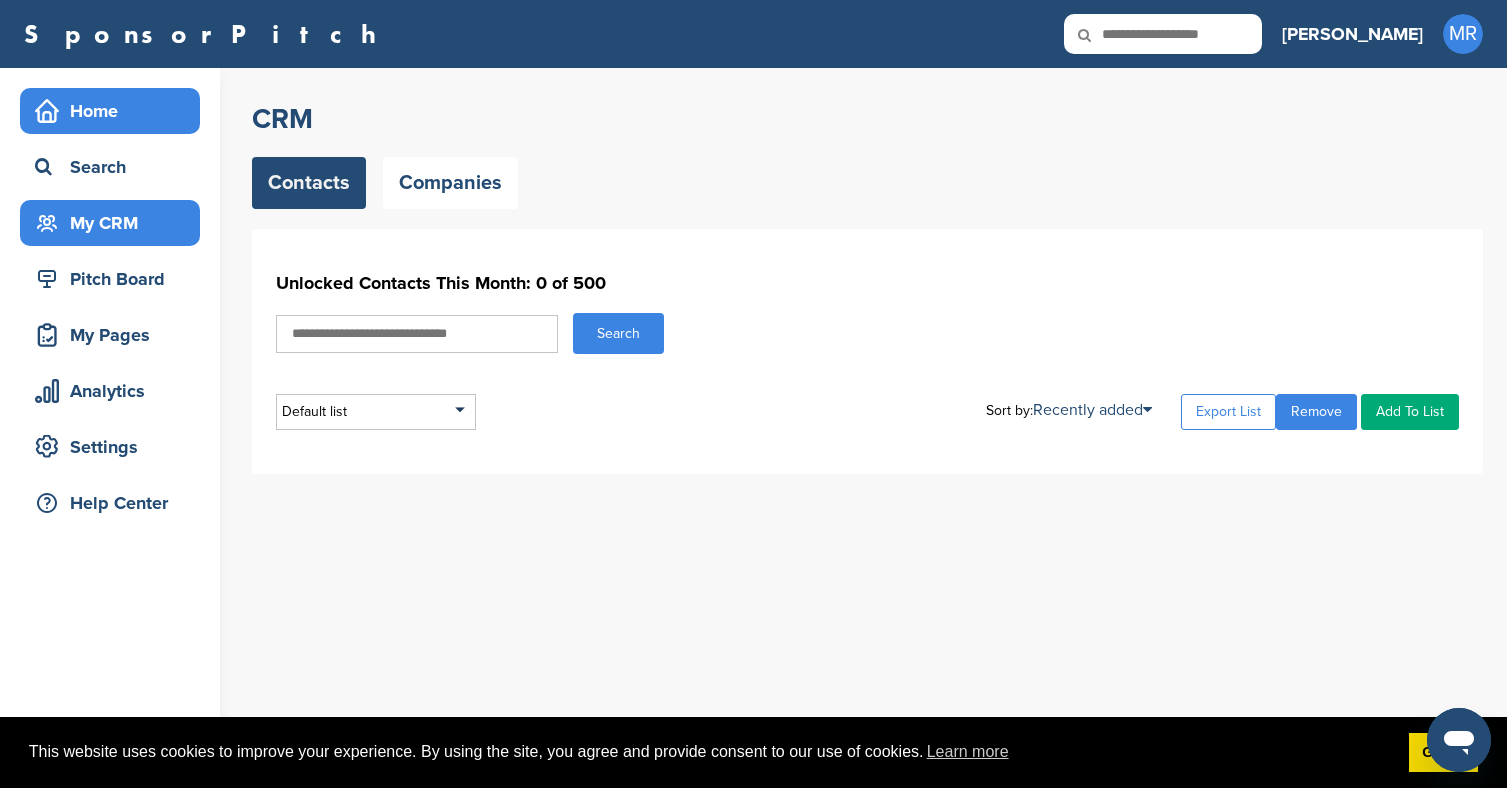 click on "Home" at bounding box center (115, 111) 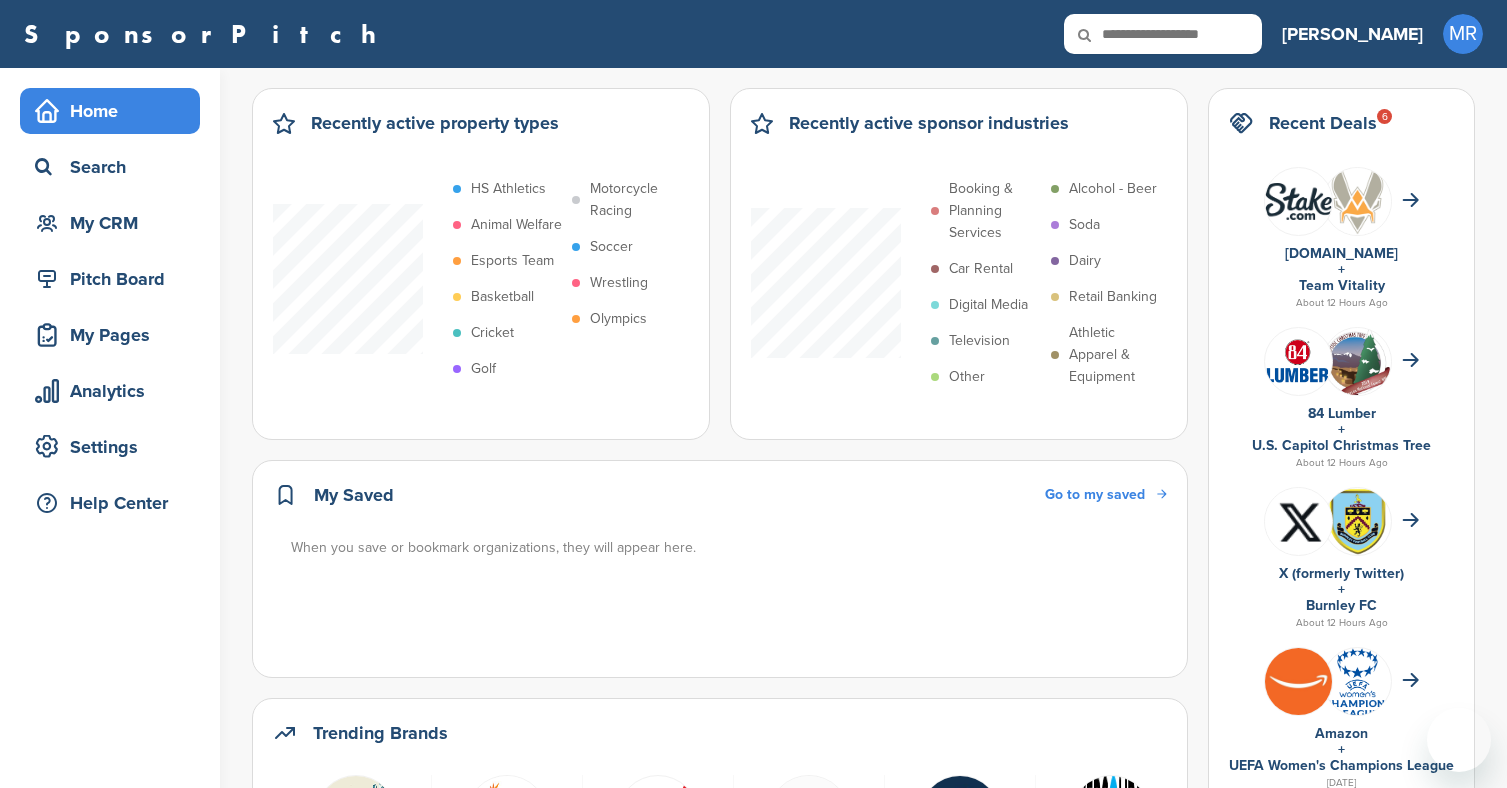scroll, scrollTop: 0, scrollLeft: 0, axis: both 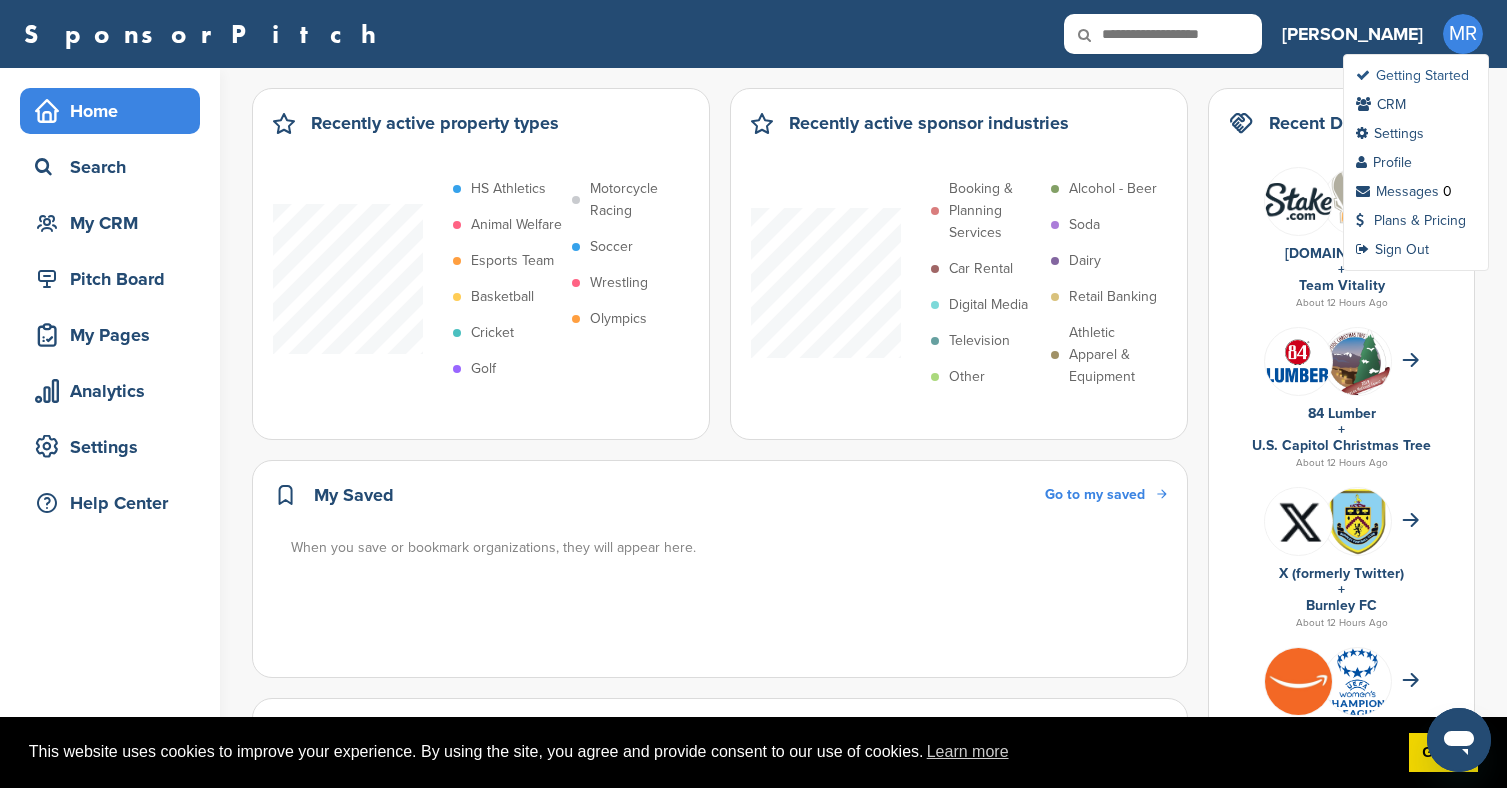 click on "Getting Started" at bounding box center (1412, 75) 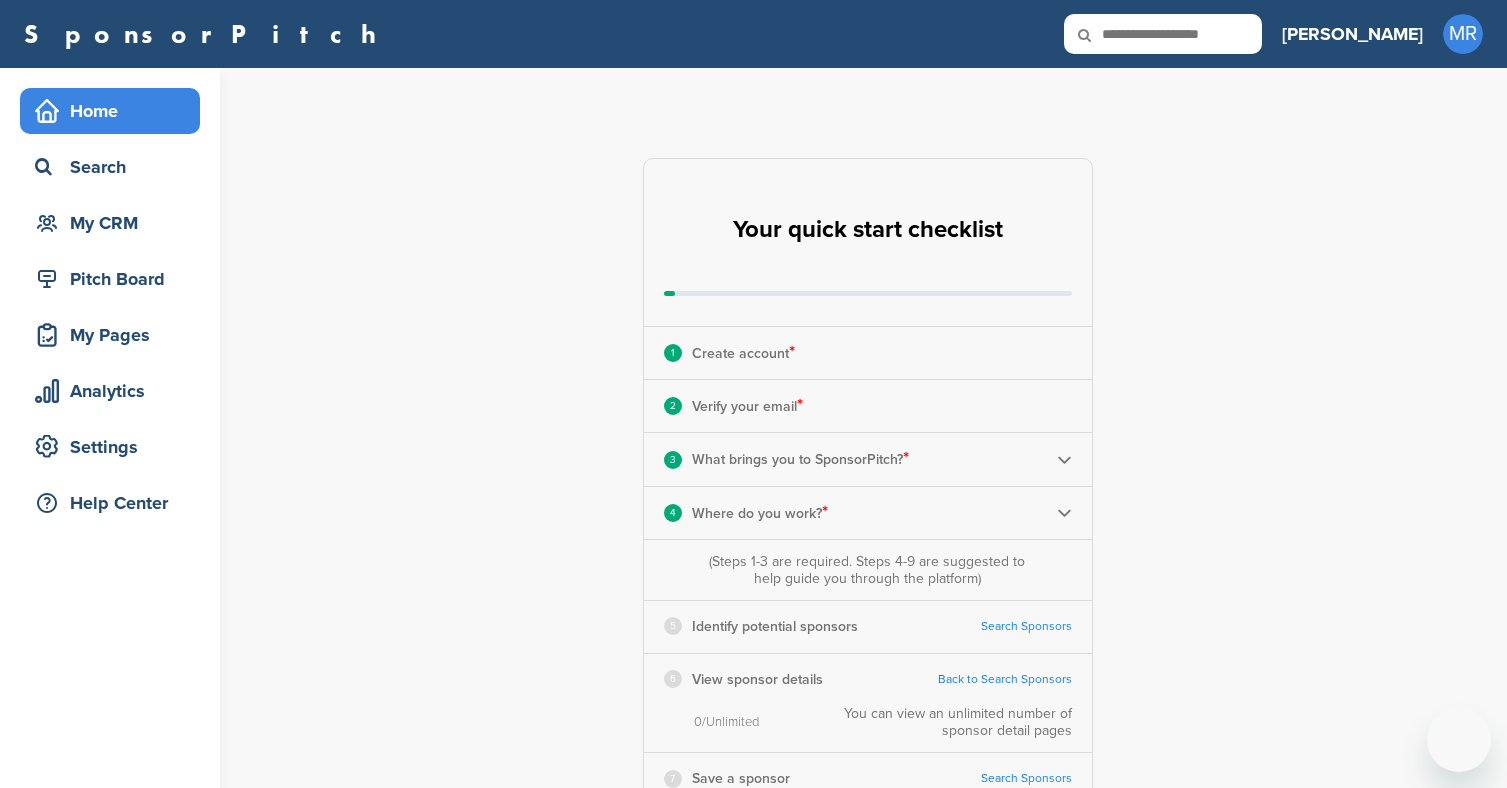 scroll, scrollTop: 0, scrollLeft: 0, axis: both 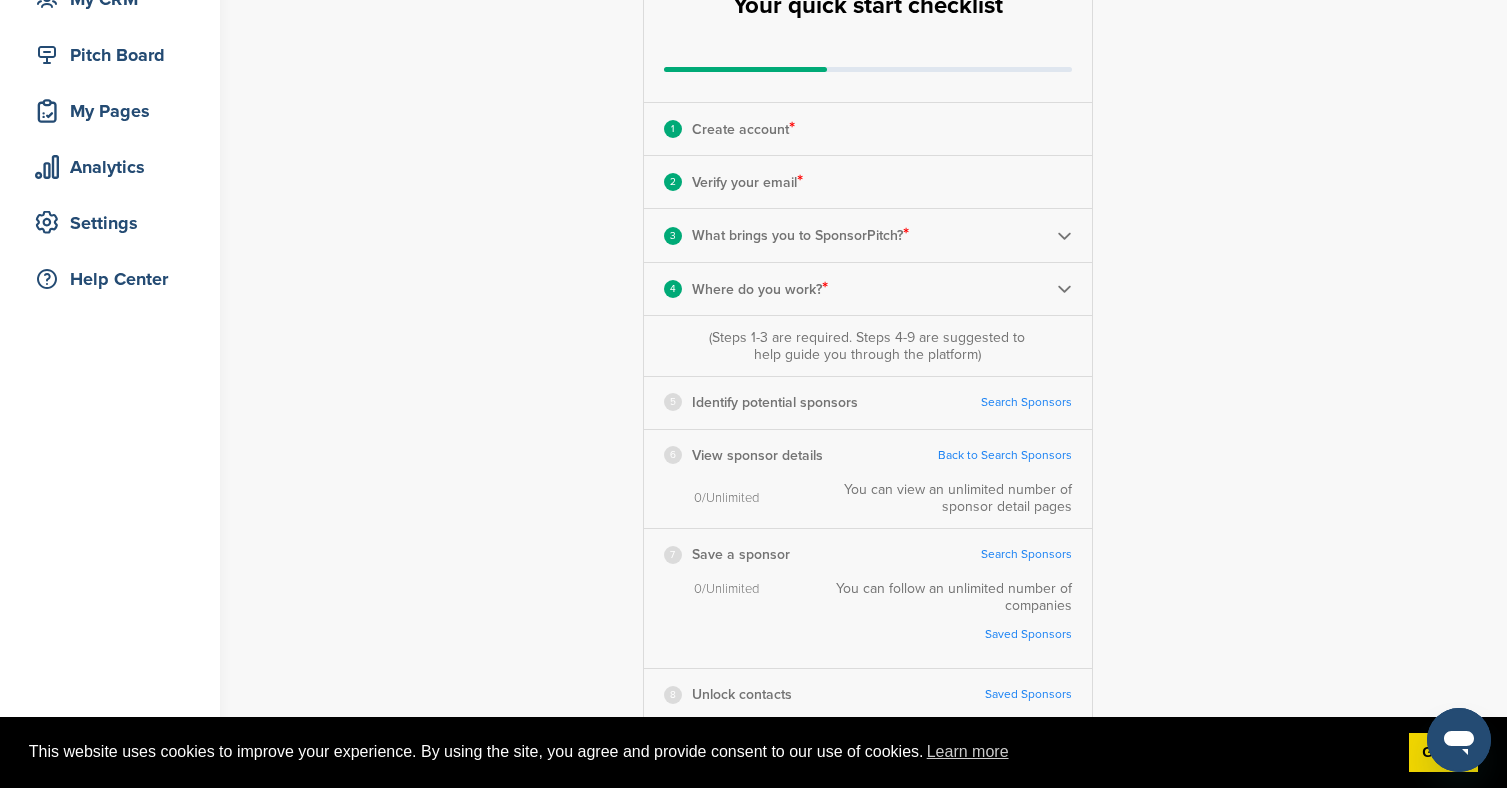 click on "4
Where do you work?
*" at bounding box center (868, 289) 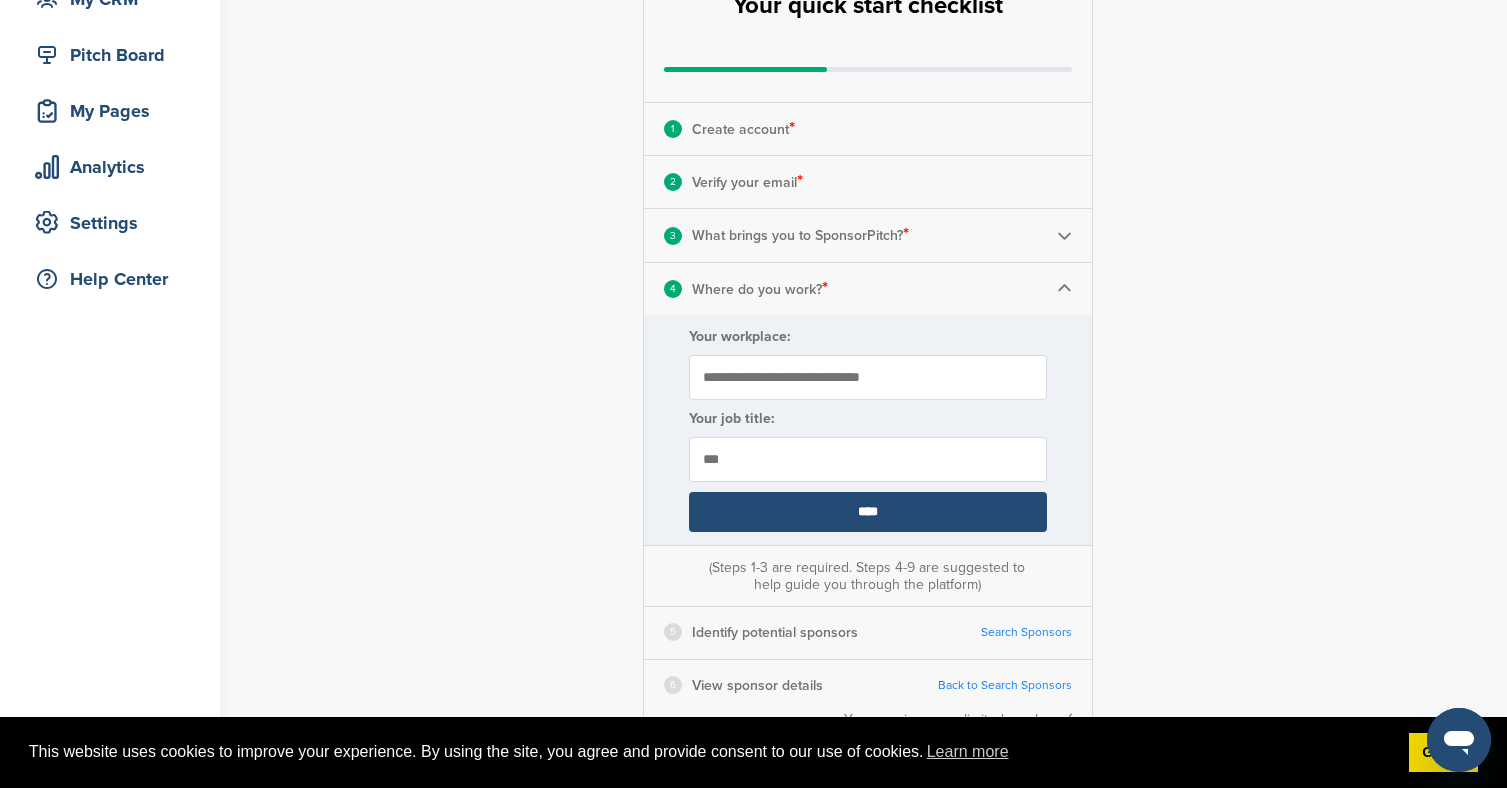 click at bounding box center [1064, 288] 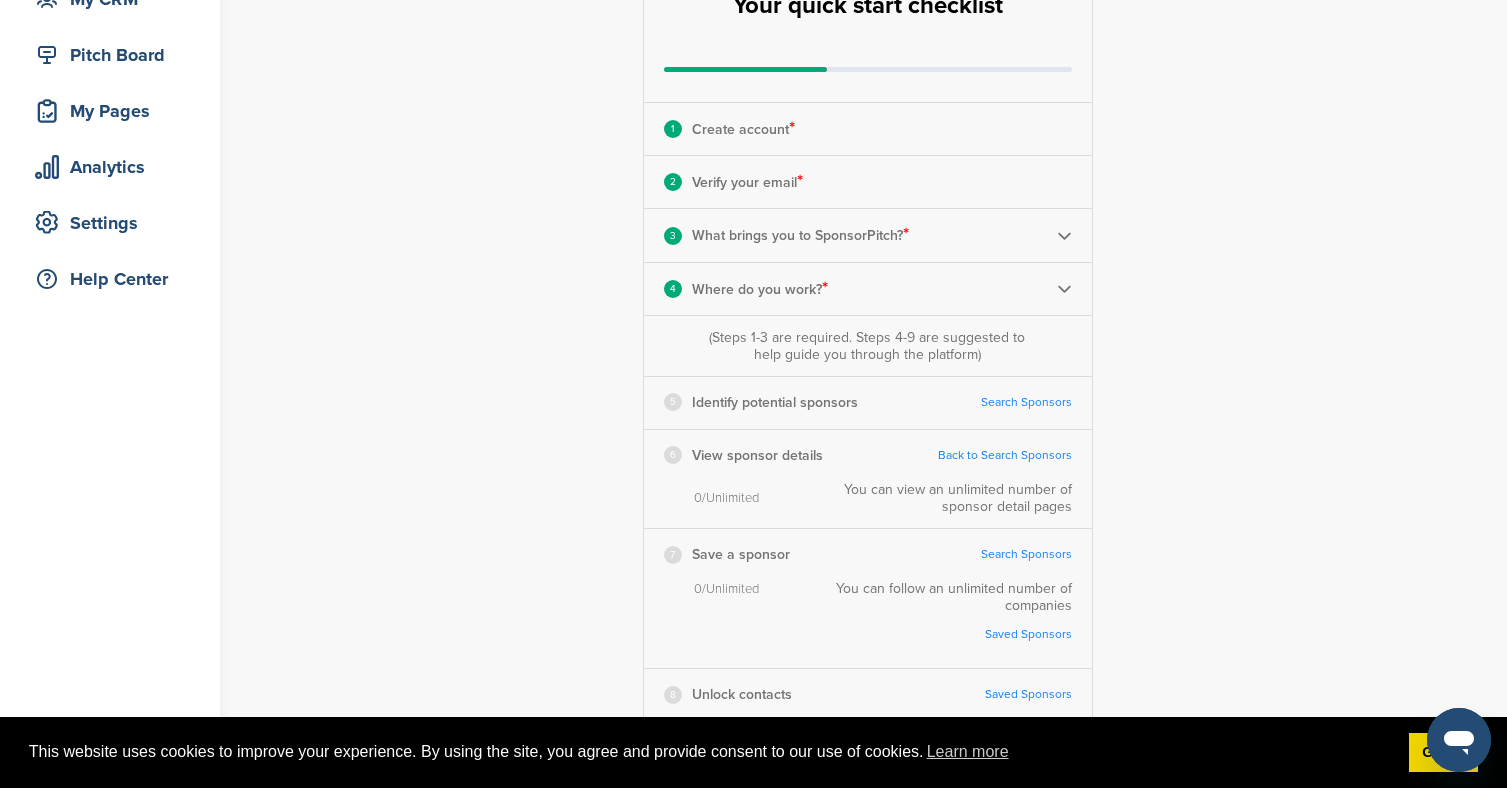 click on "Search Sponsors" at bounding box center (1026, 402) 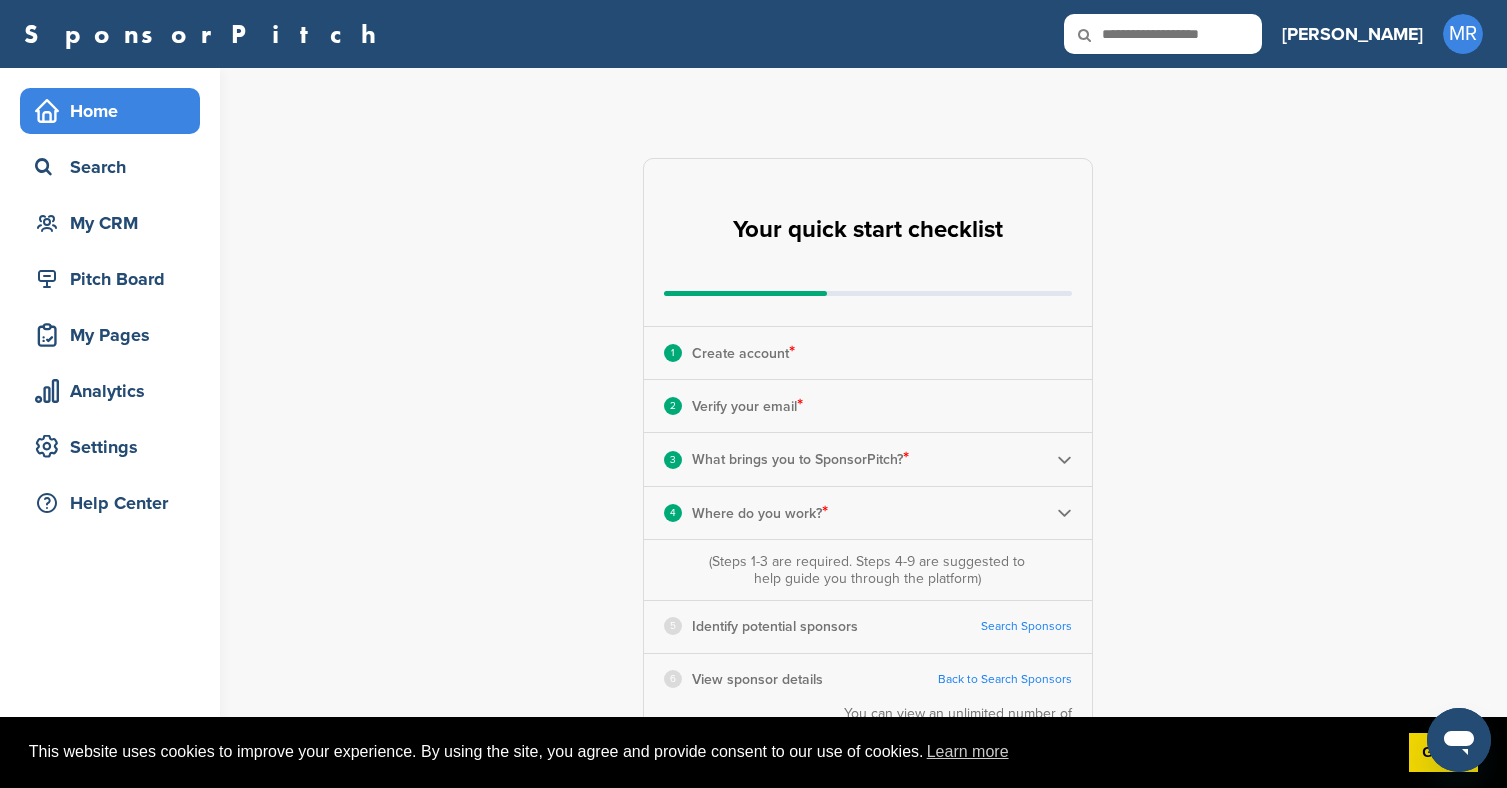 scroll, scrollTop: 0, scrollLeft: 0, axis: both 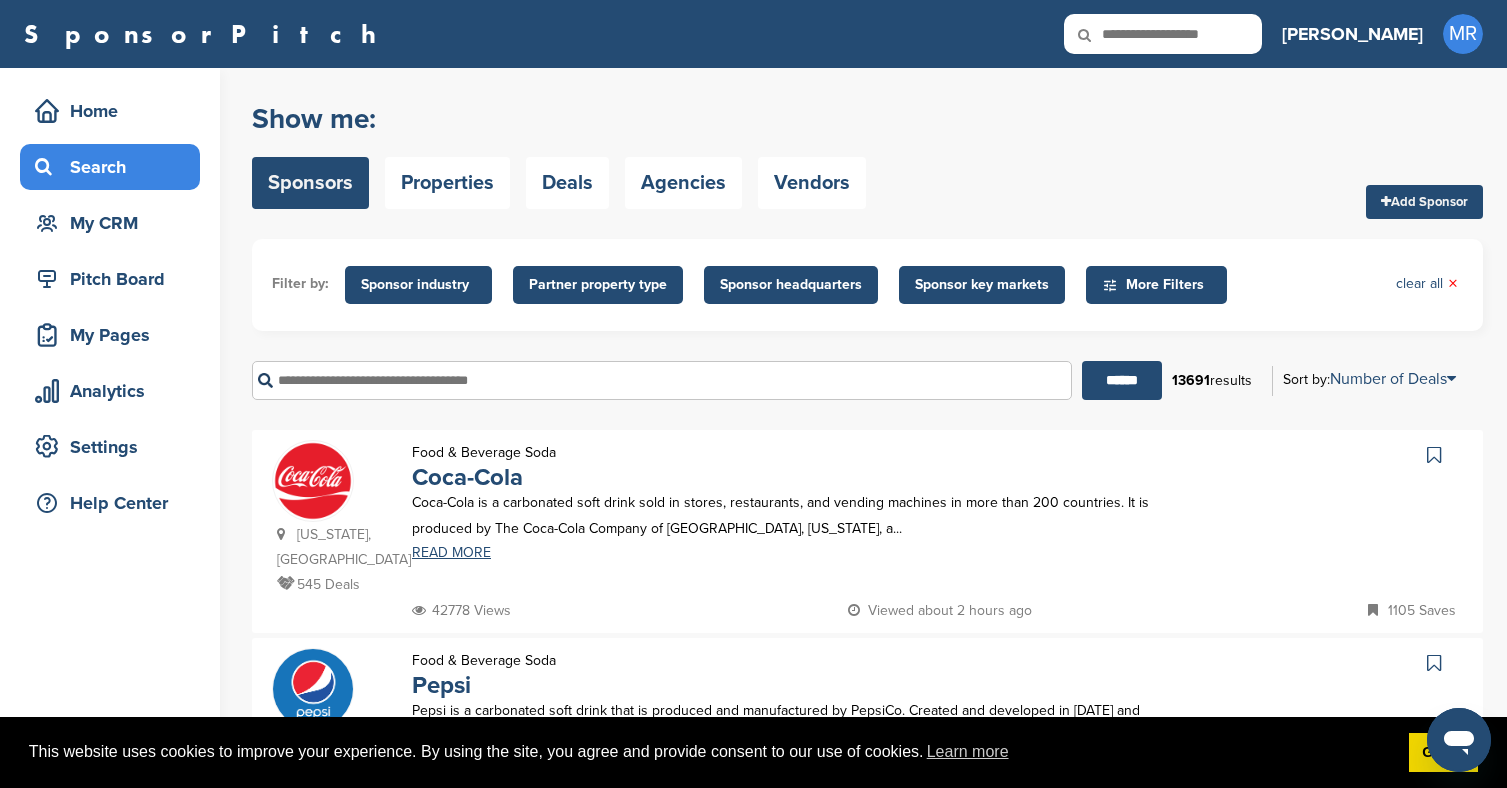 click on "More Filters" at bounding box center [1159, 285] 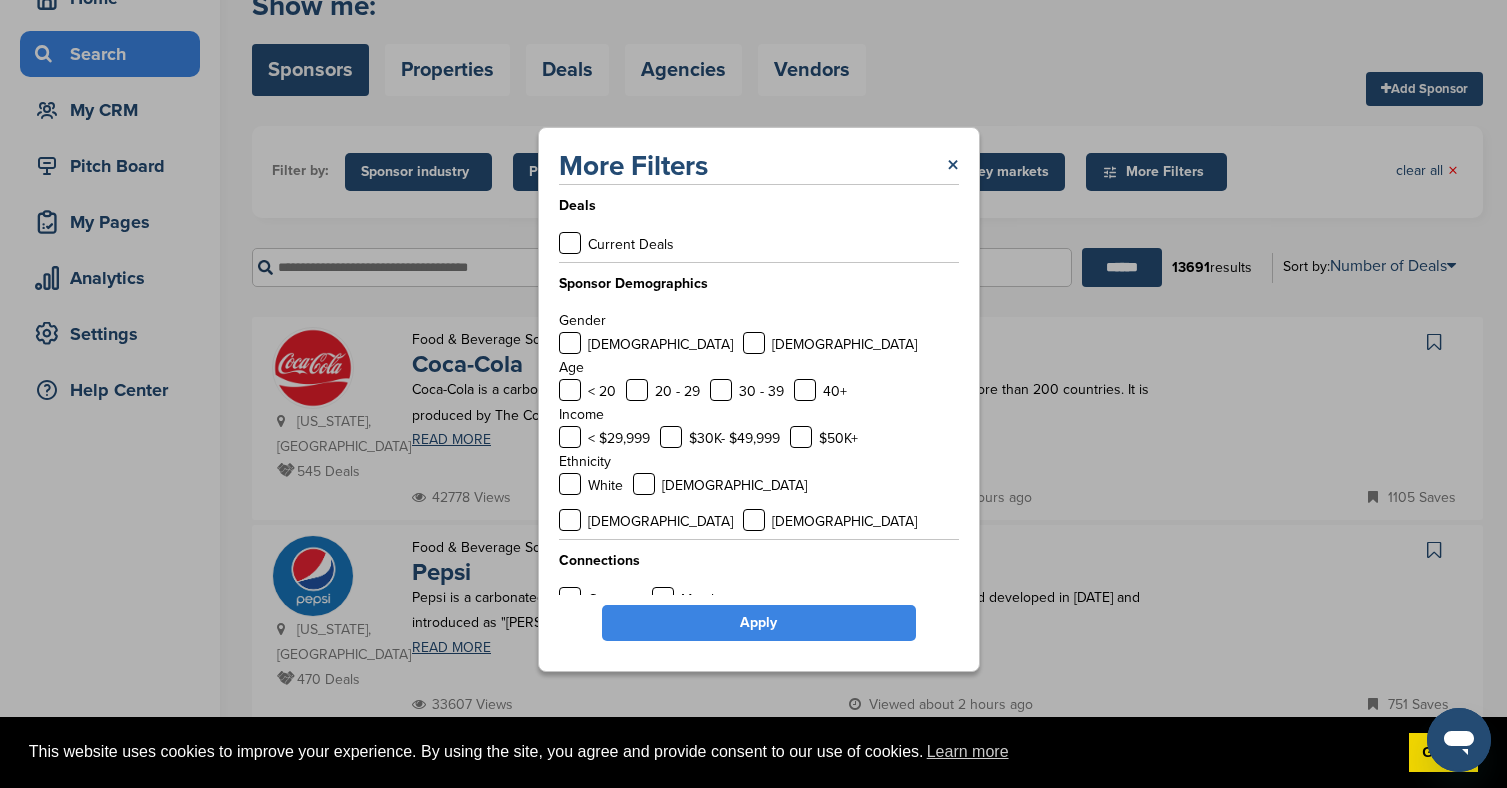 scroll, scrollTop: 131, scrollLeft: 0, axis: vertical 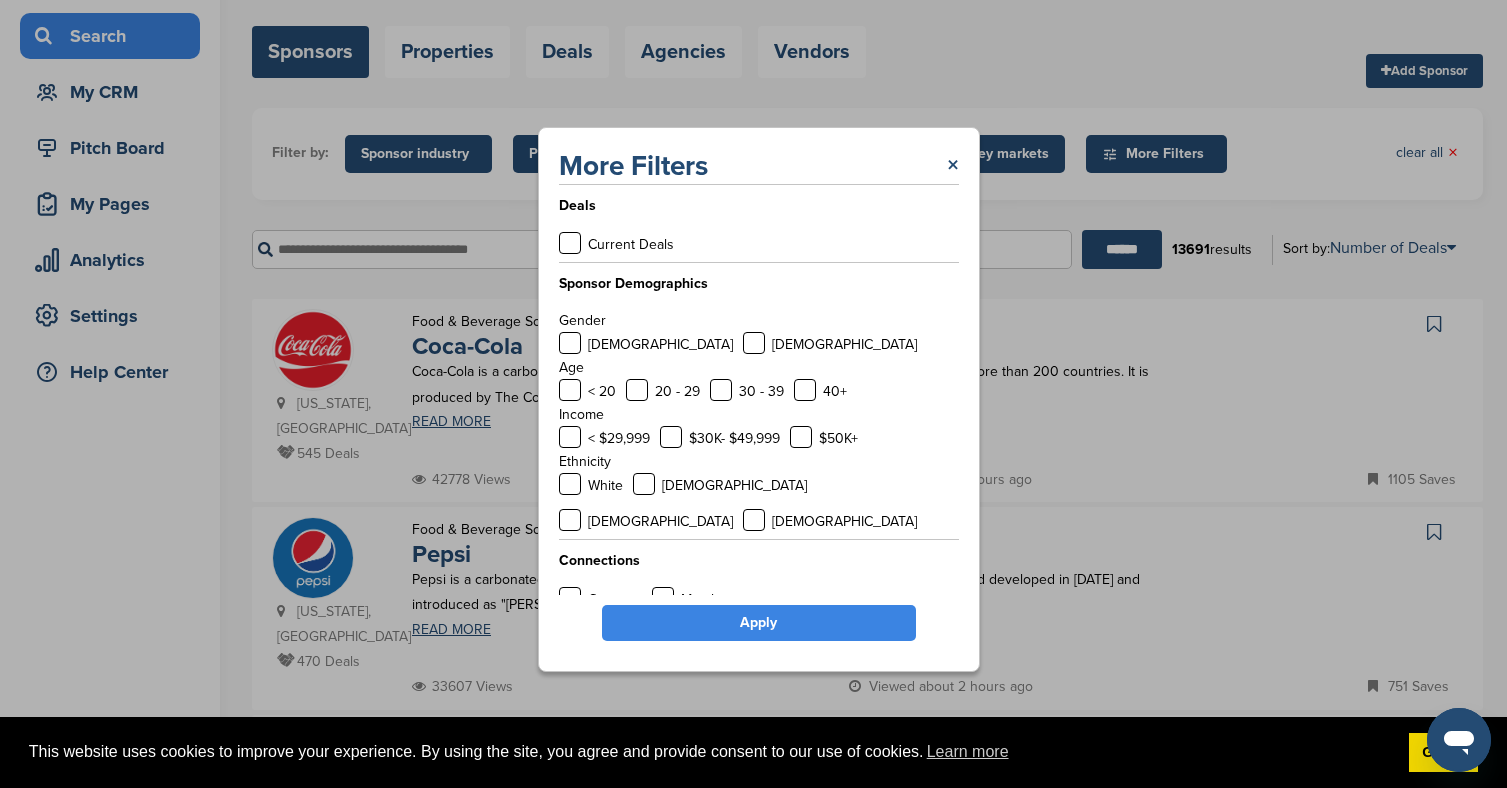 click on "Hispanic" at bounding box center [660, 521] 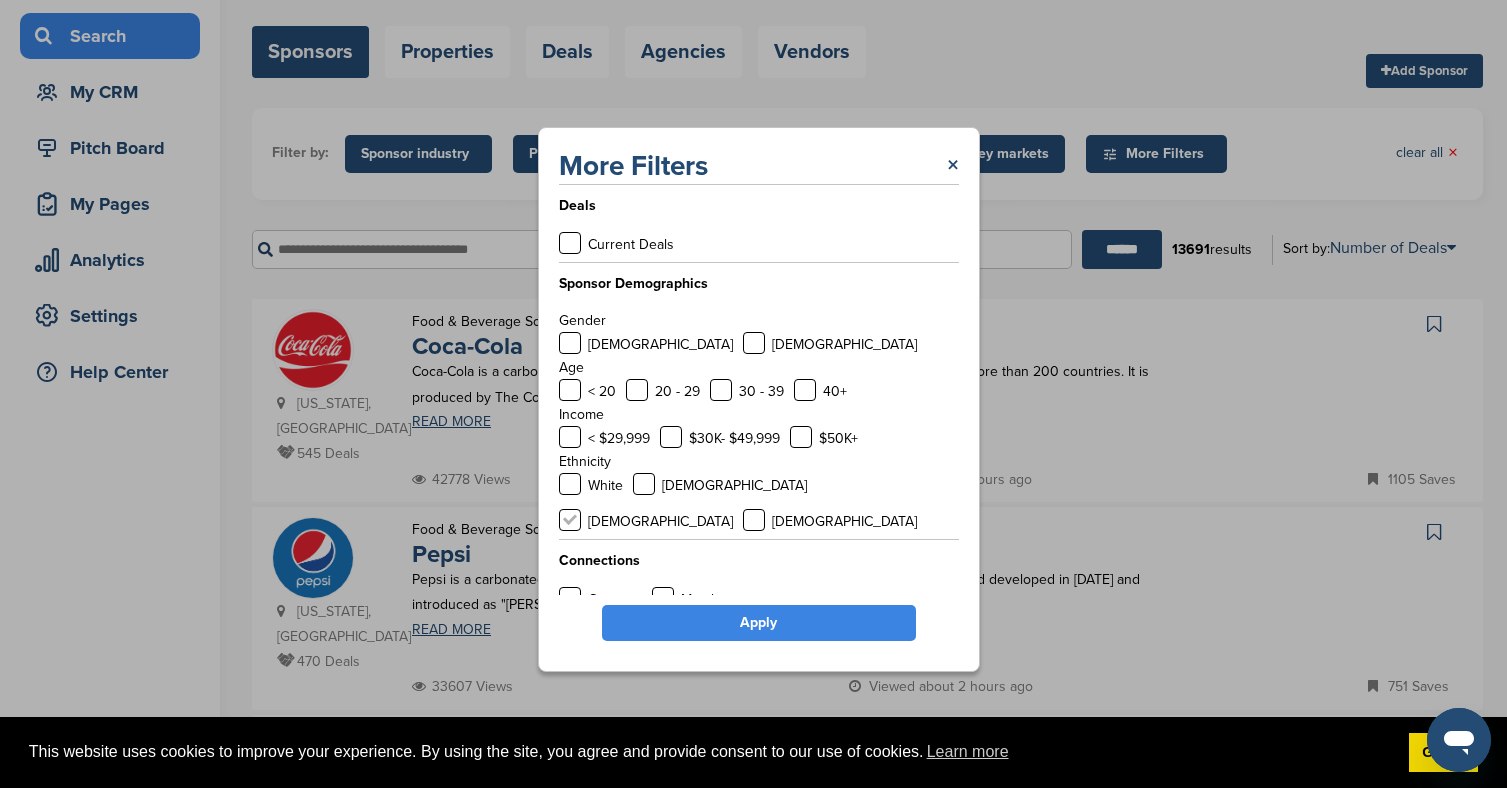 click at bounding box center [570, 520] 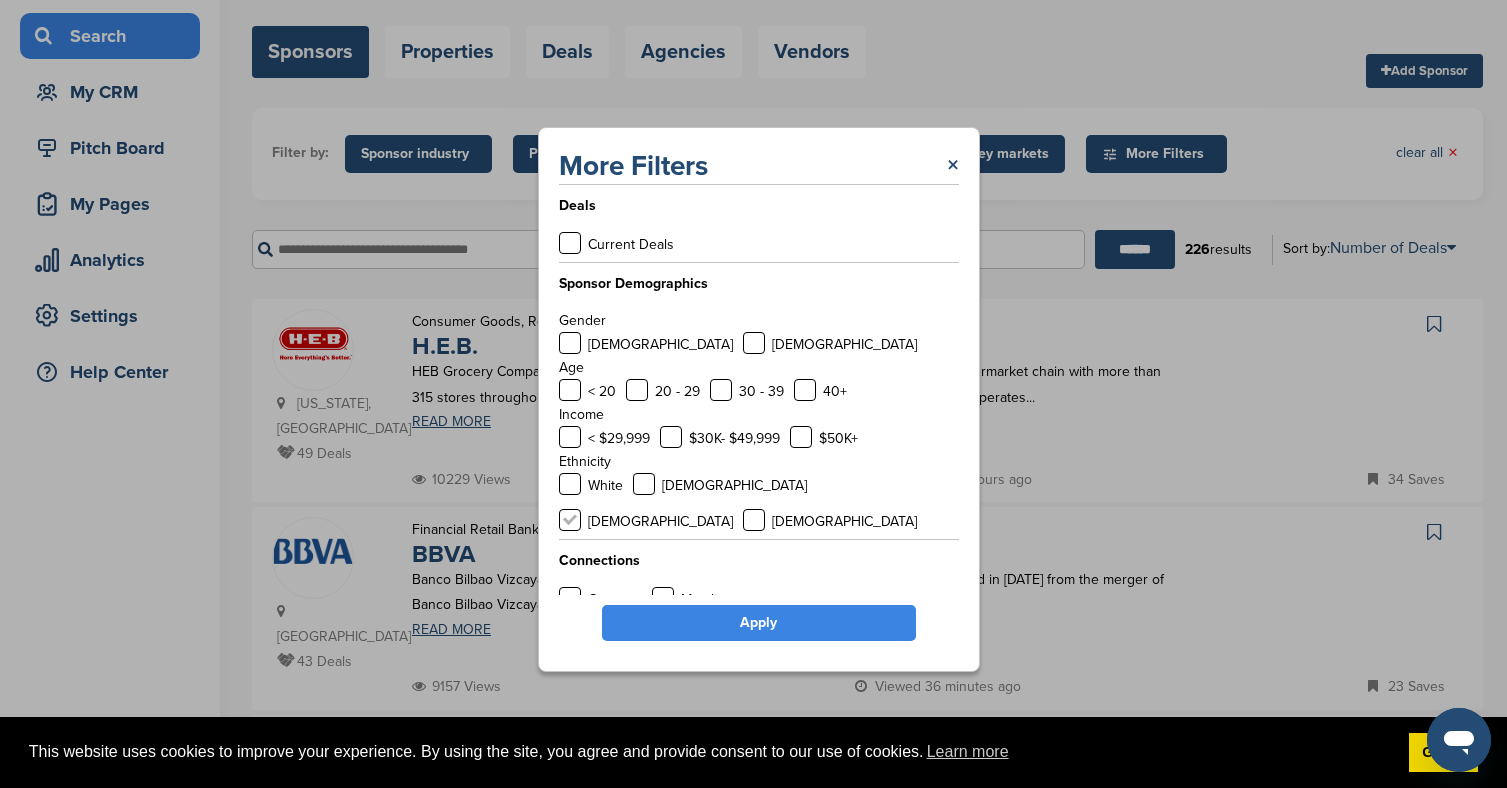 scroll, scrollTop: 0, scrollLeft: 0, axis: both 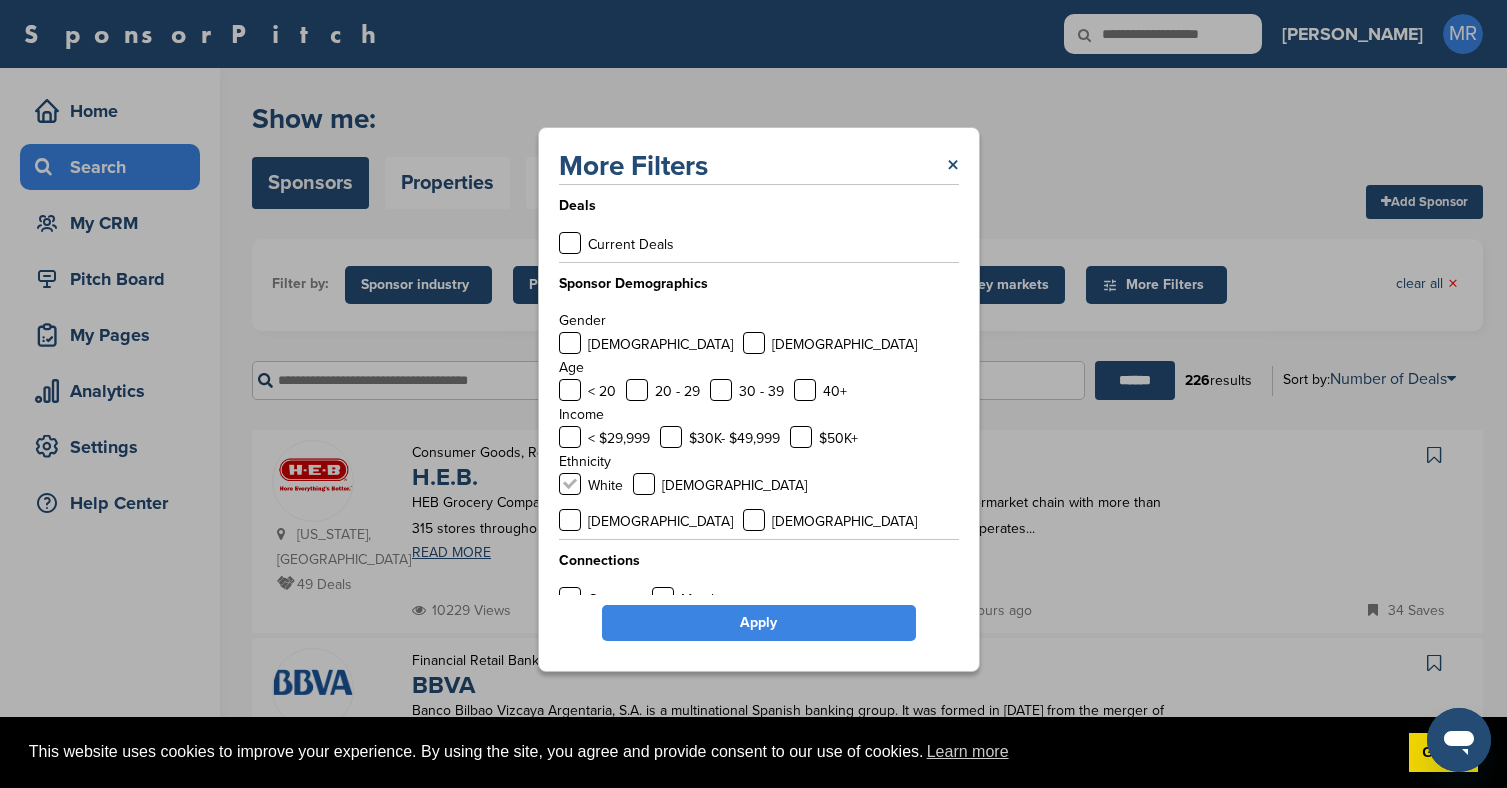 click at bounding box center (570, 484) 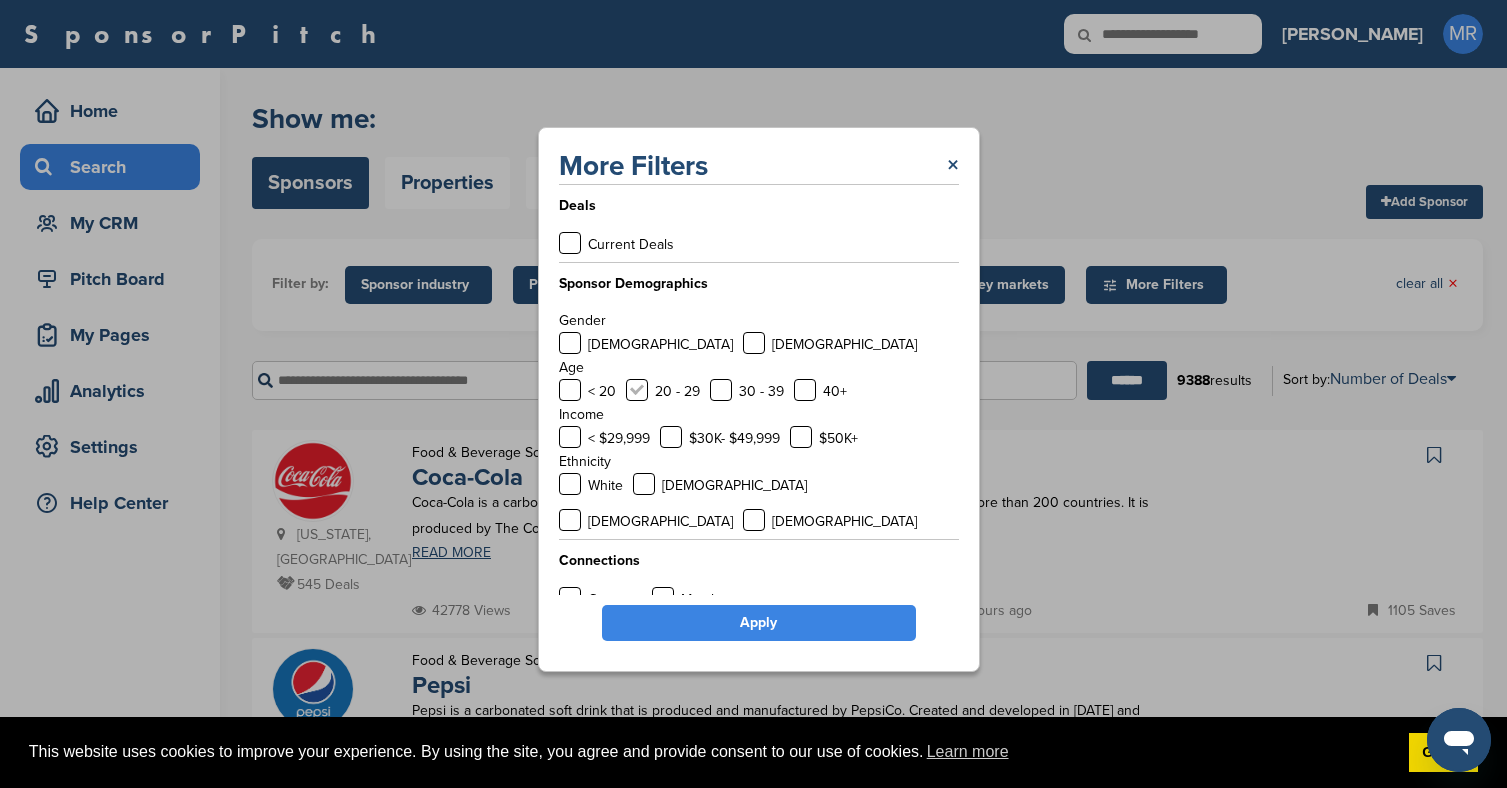 click at bounding box center (637, 390) 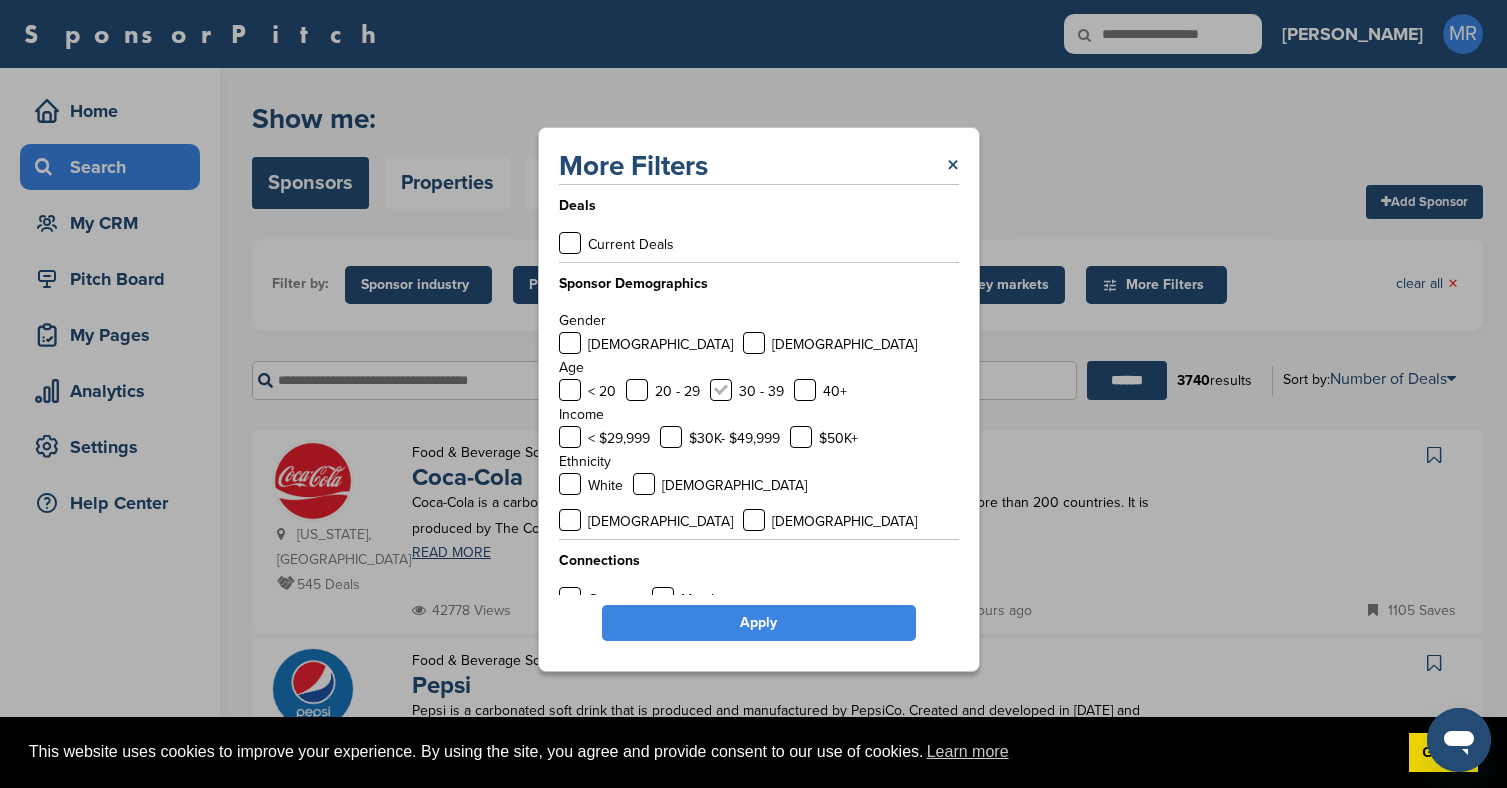 click at bounding box center (721, 390) 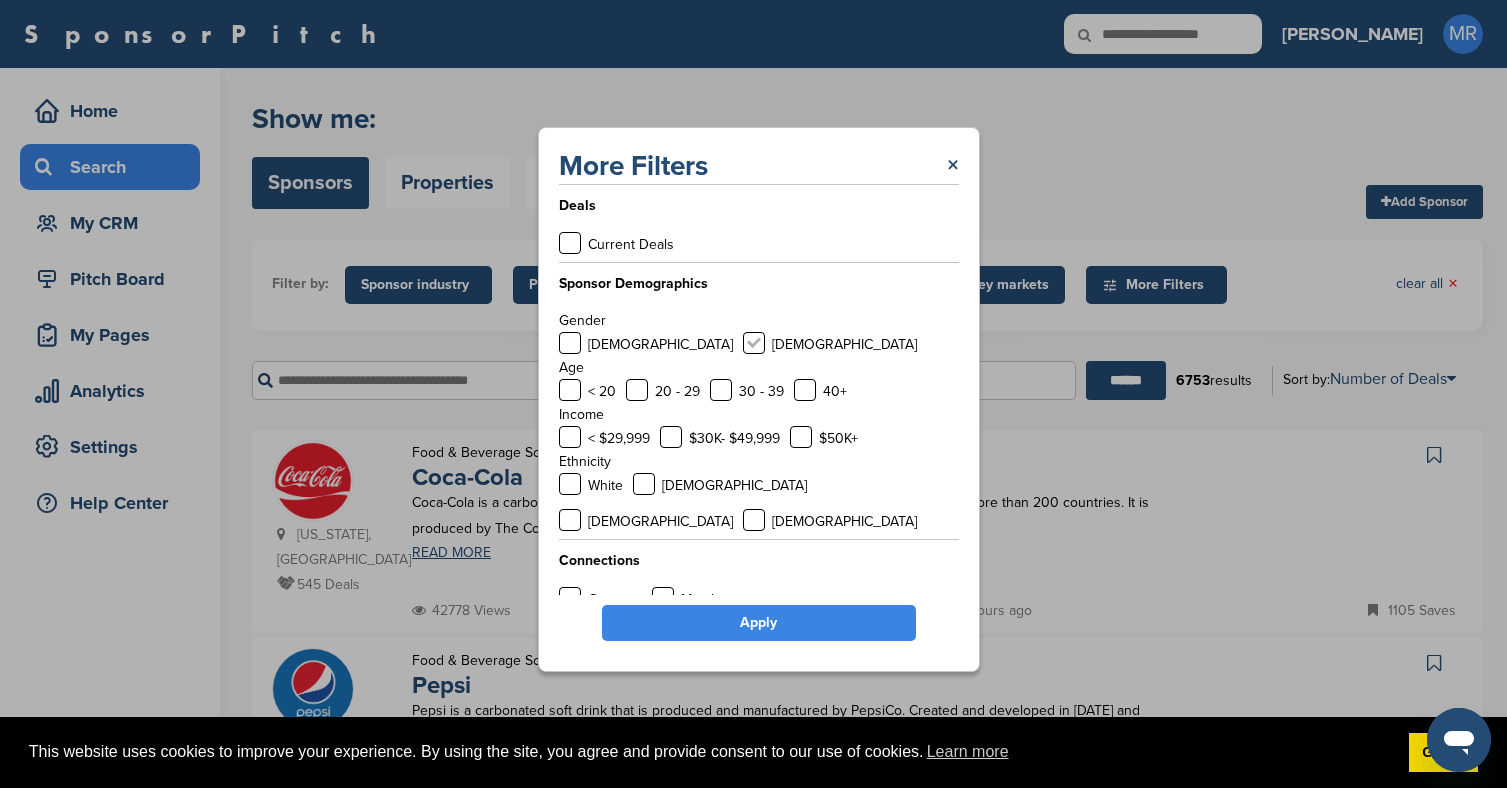 click at bounding box center [754, 343] 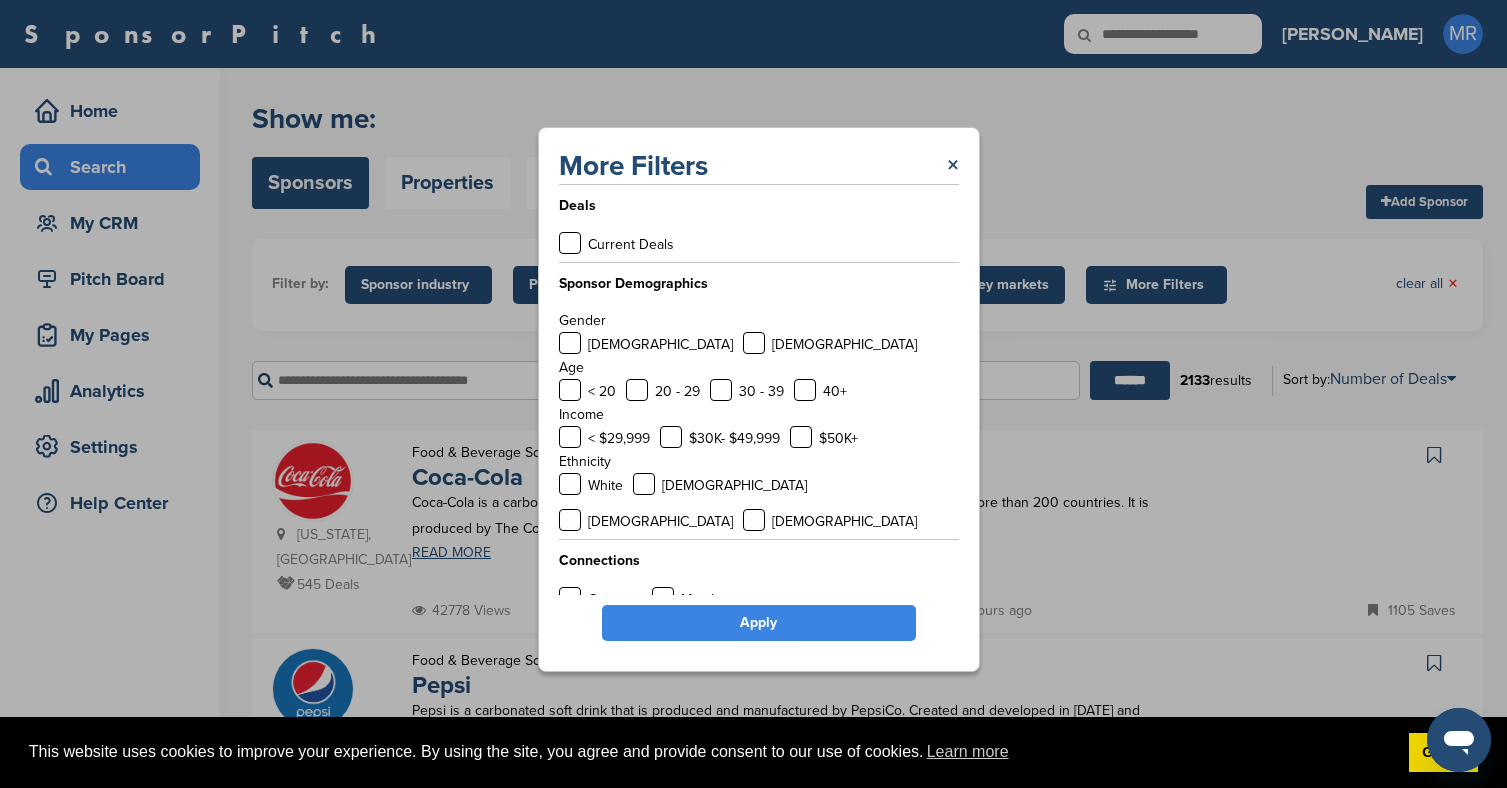 scroll, scrollTop: 3, scrollLeft: 0, axis: vertical 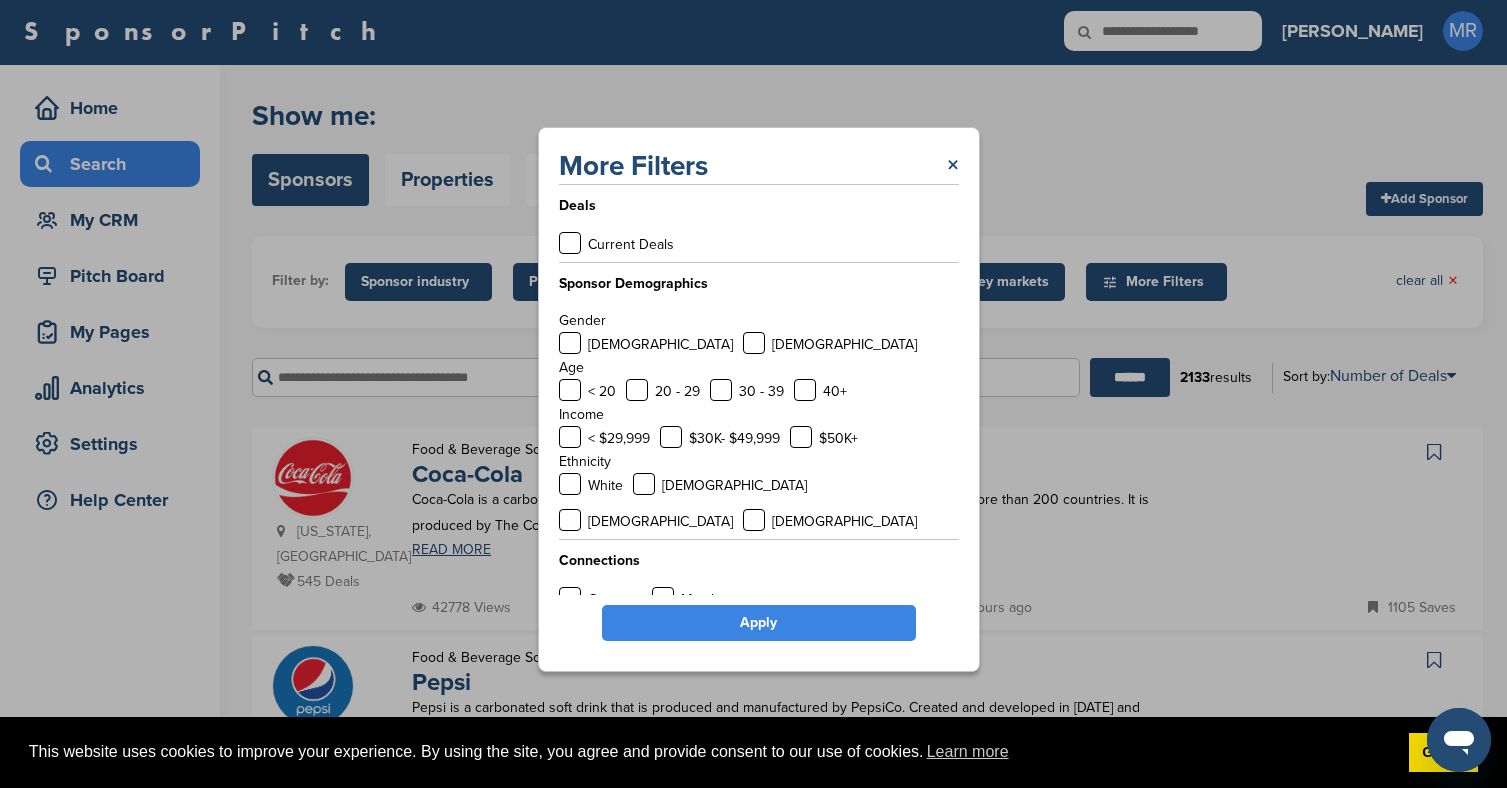 click on "Apply" at bounding box center [759, 623] 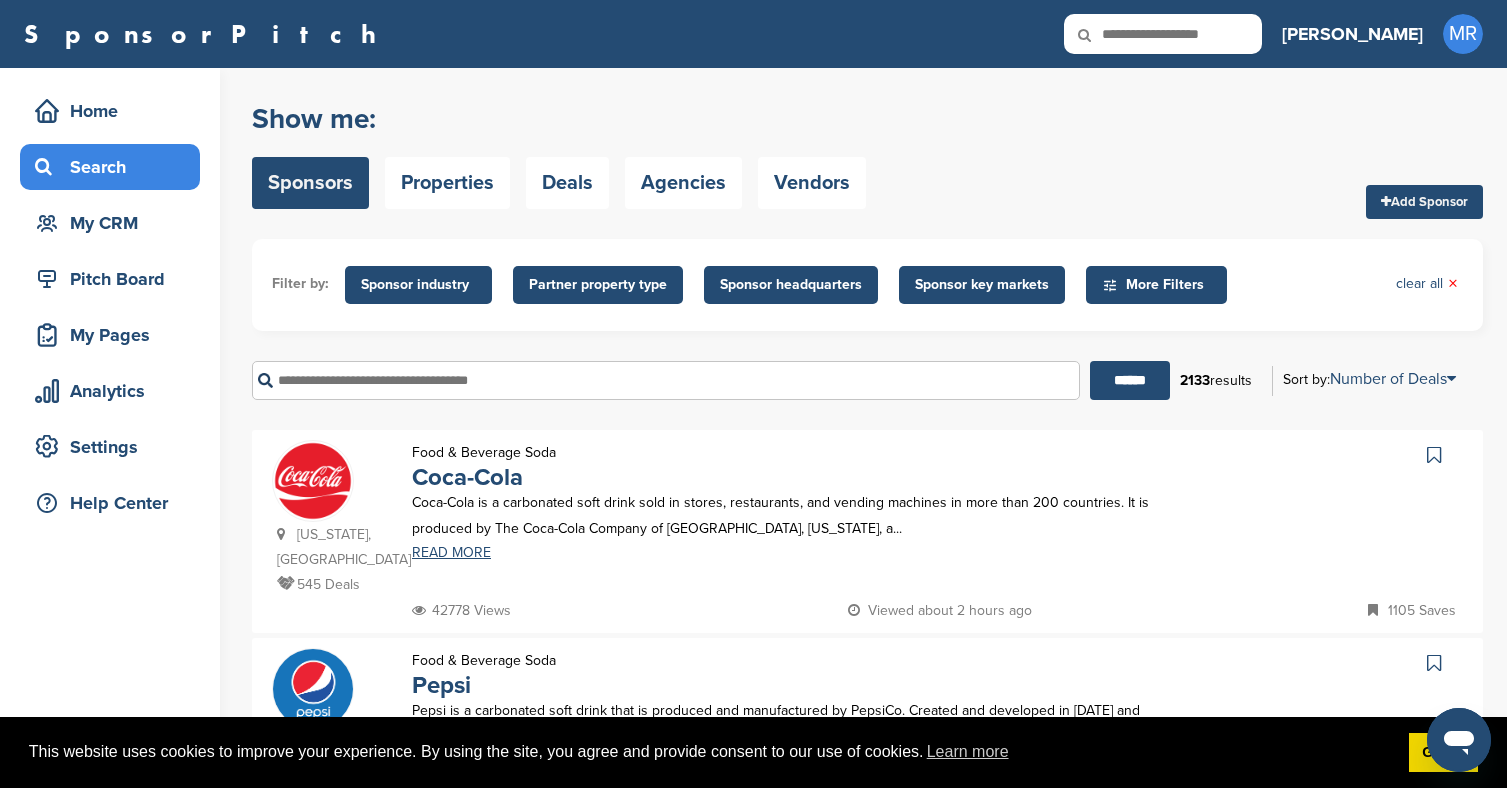 scroll, scrollTop: 0, scrollLeft: 0, axis: both 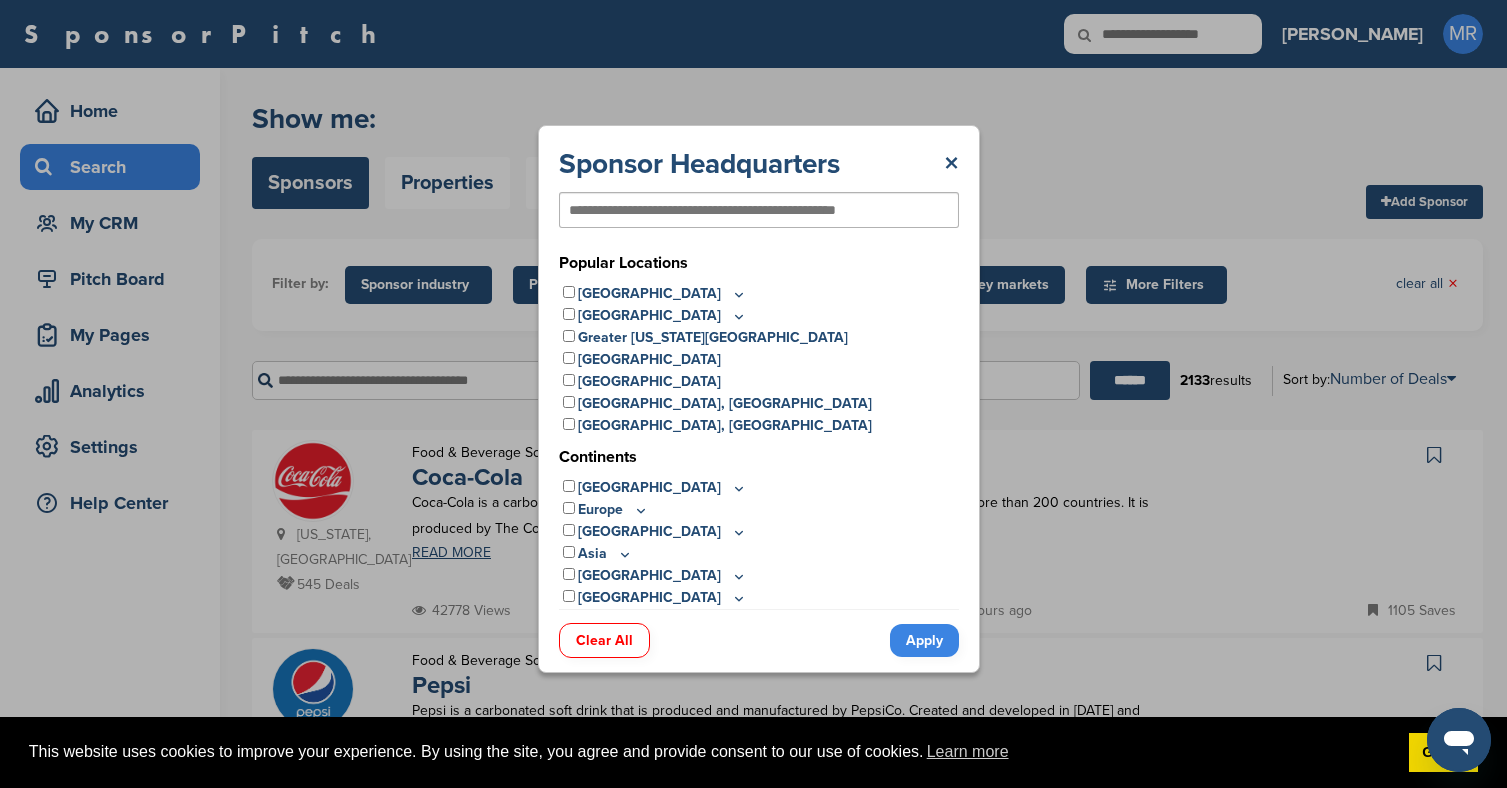 click on "Greater New York Metro" at bounding box center [713, 338] 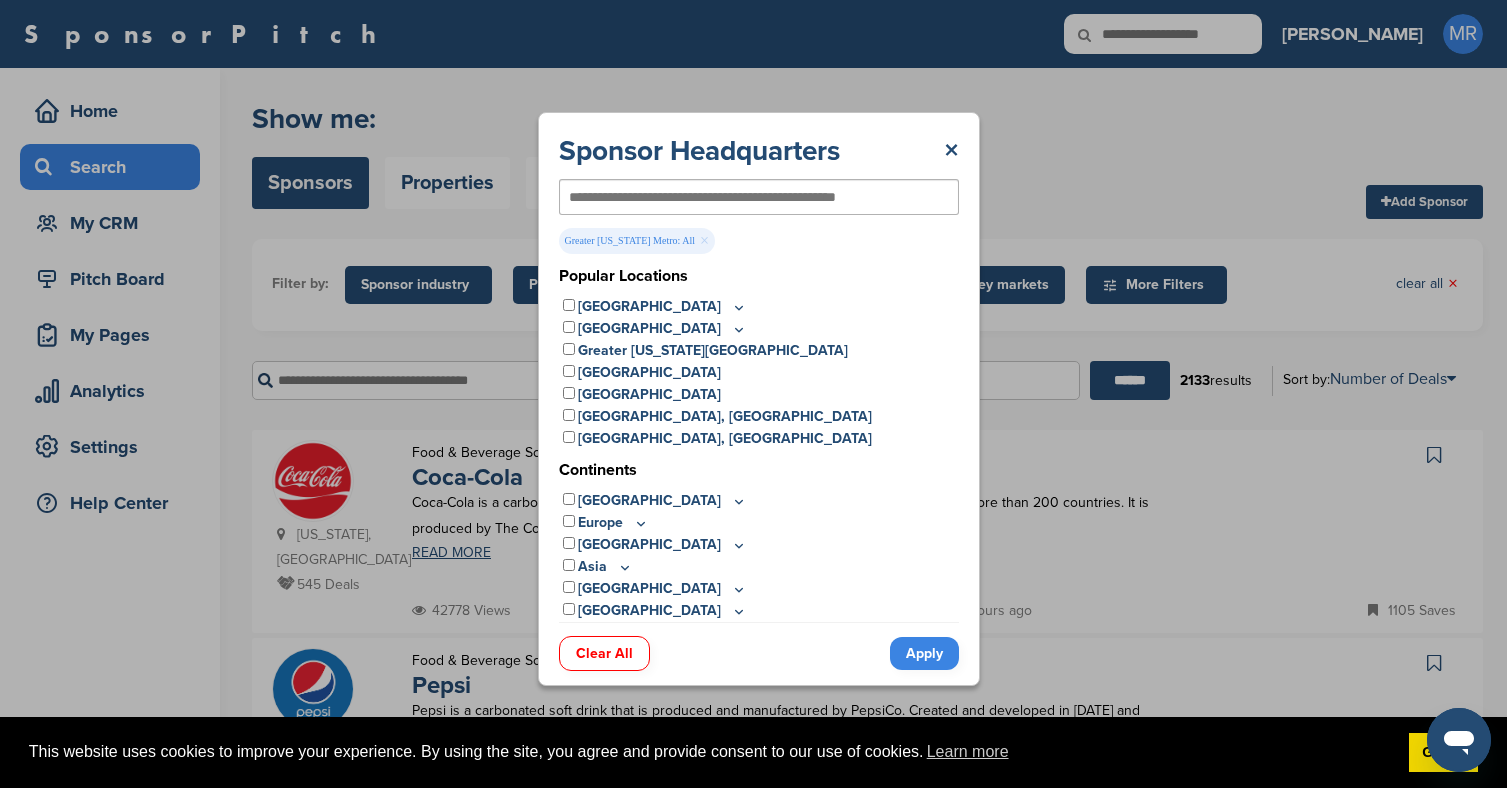 click on "Apply" at bounding box center [924, 653] 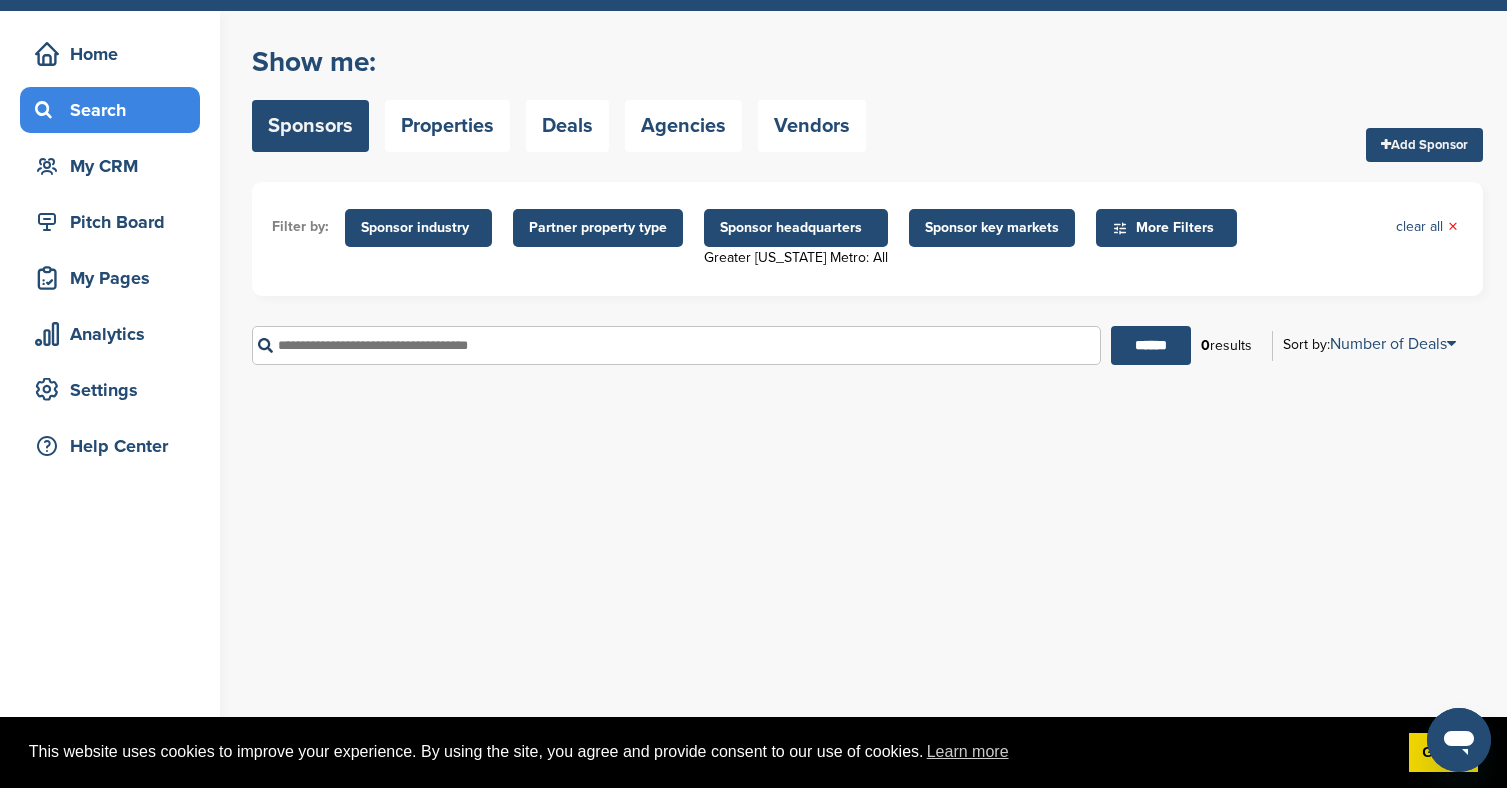 scroll, scrollTop: 59, scrollLeft: 0, axis: vertical 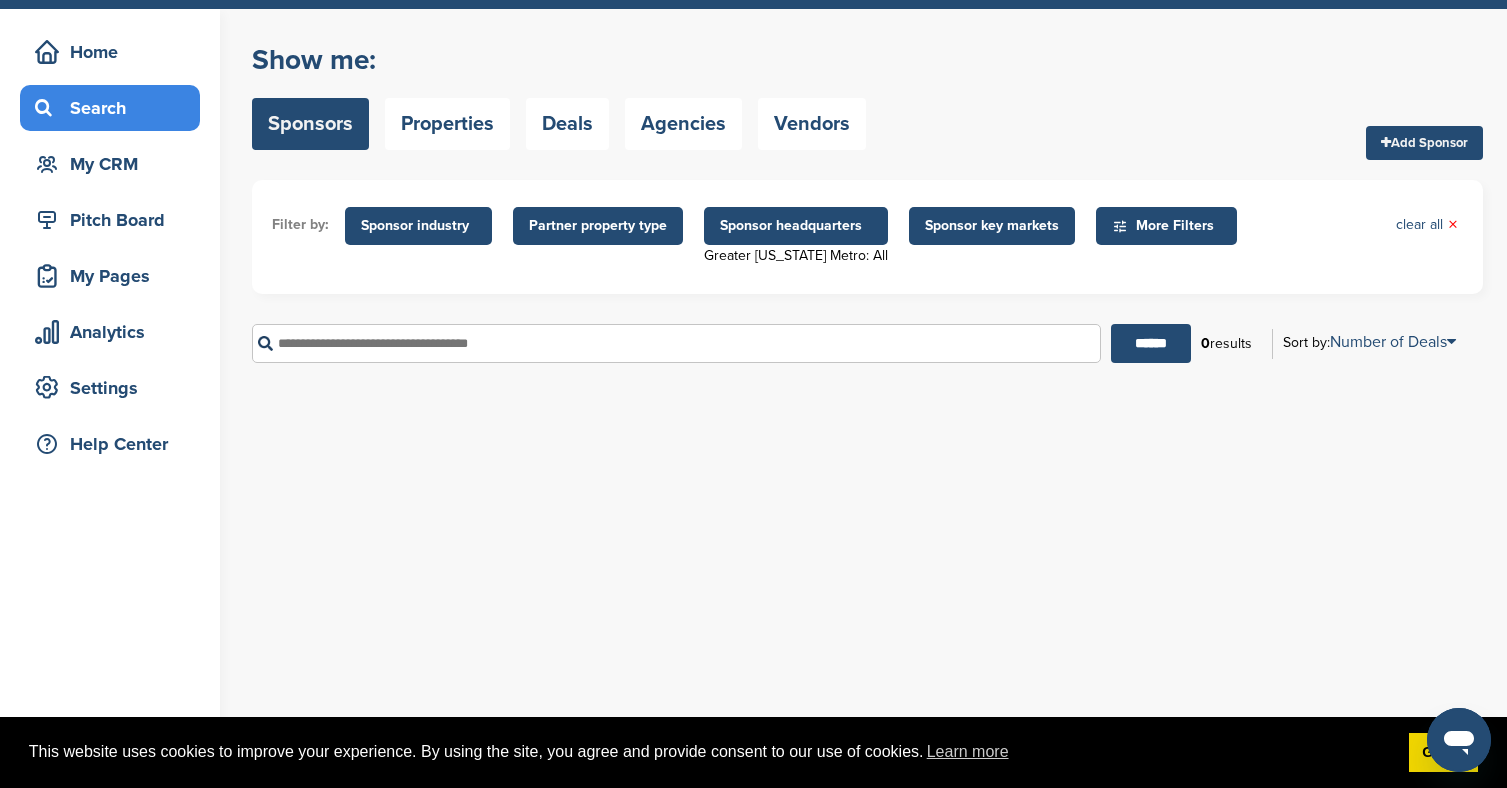 click on "Sponsor headquarters" at bounding box center (796, 226) 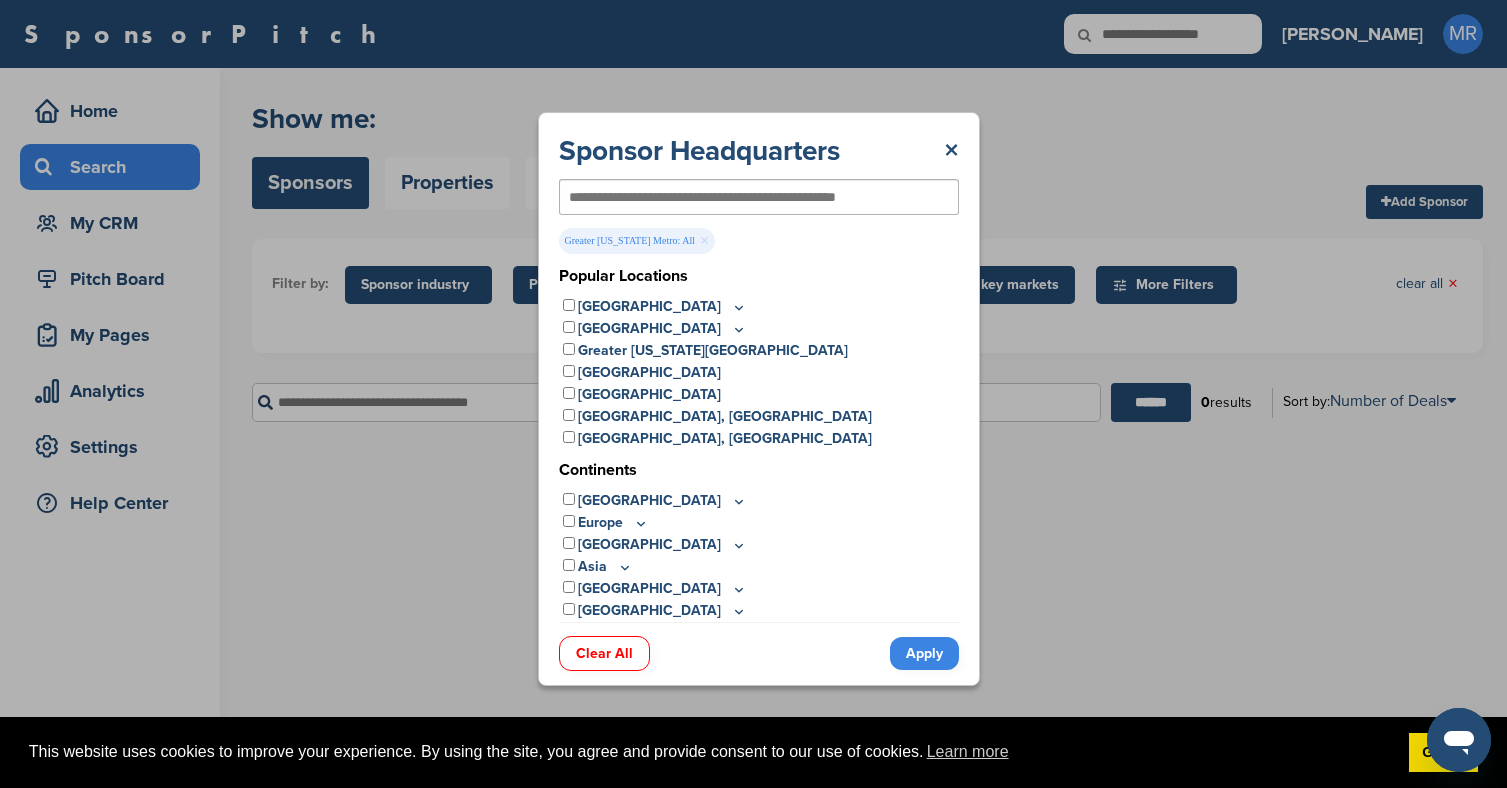 scroll, scrollTop: 0, scrollLeft: 0, axis: both 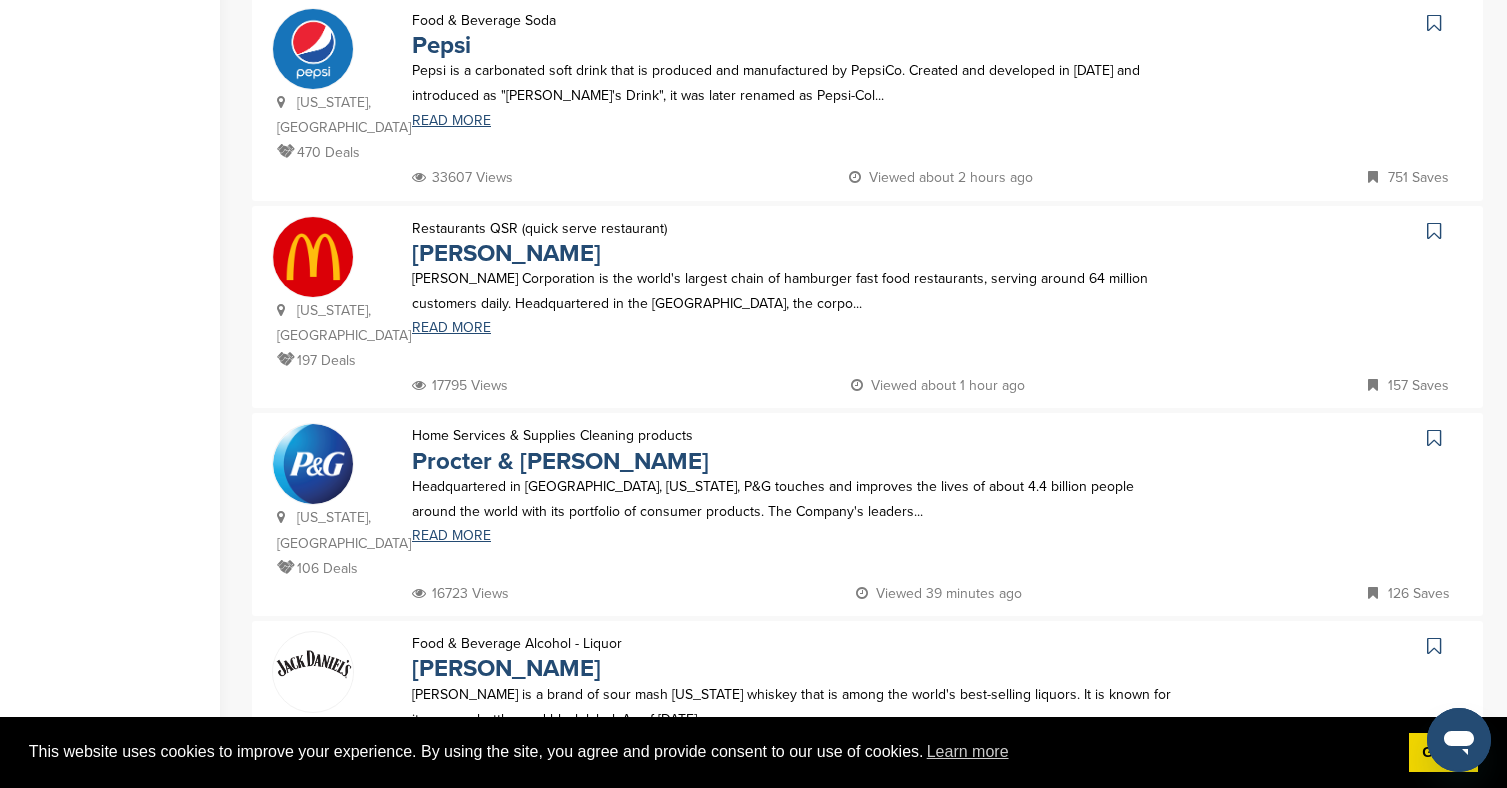 click at bounding box center [1436, 438] 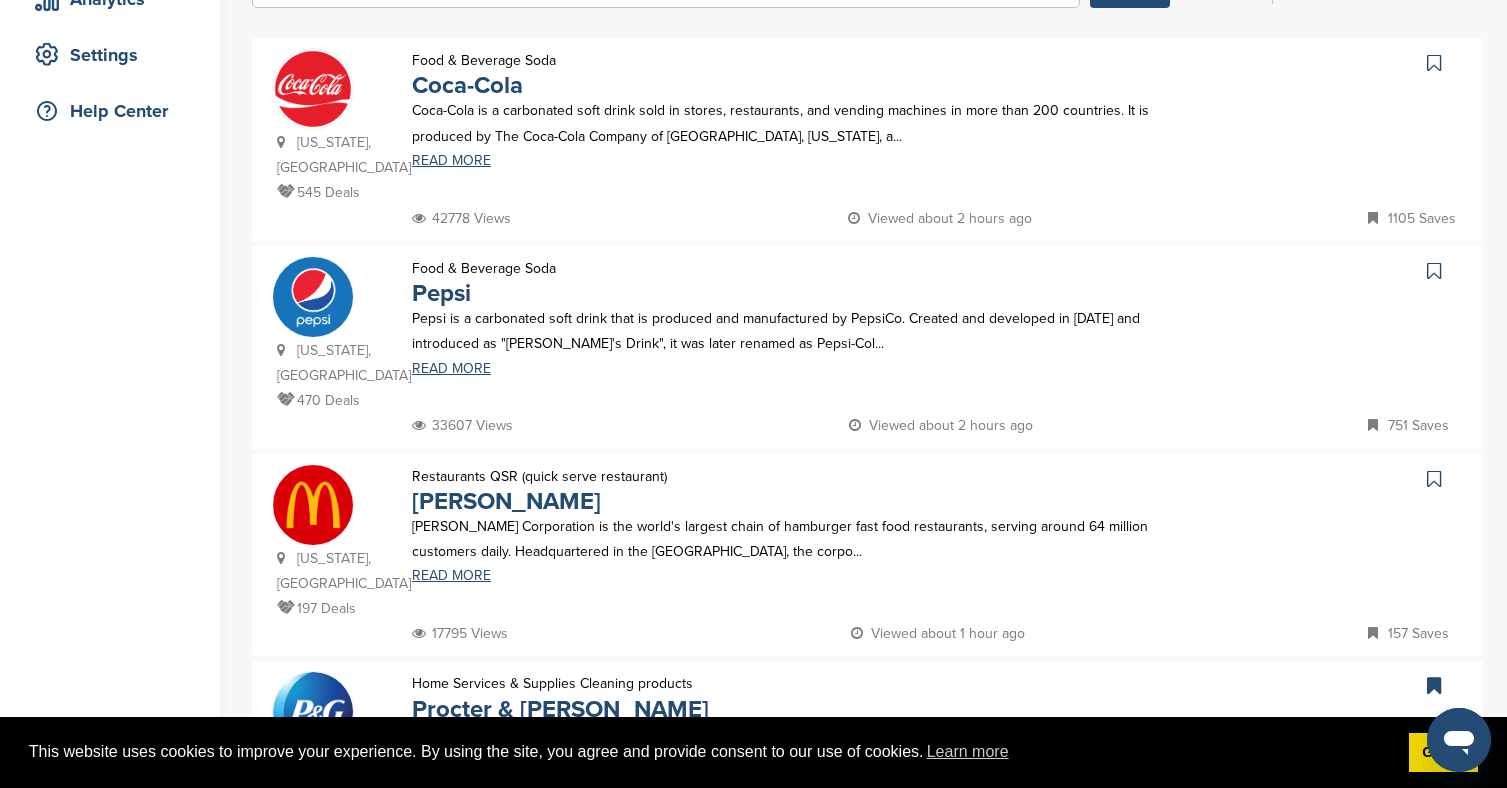 scroll, scrollTop: 382, scrollLeft: 0, axis: vertical 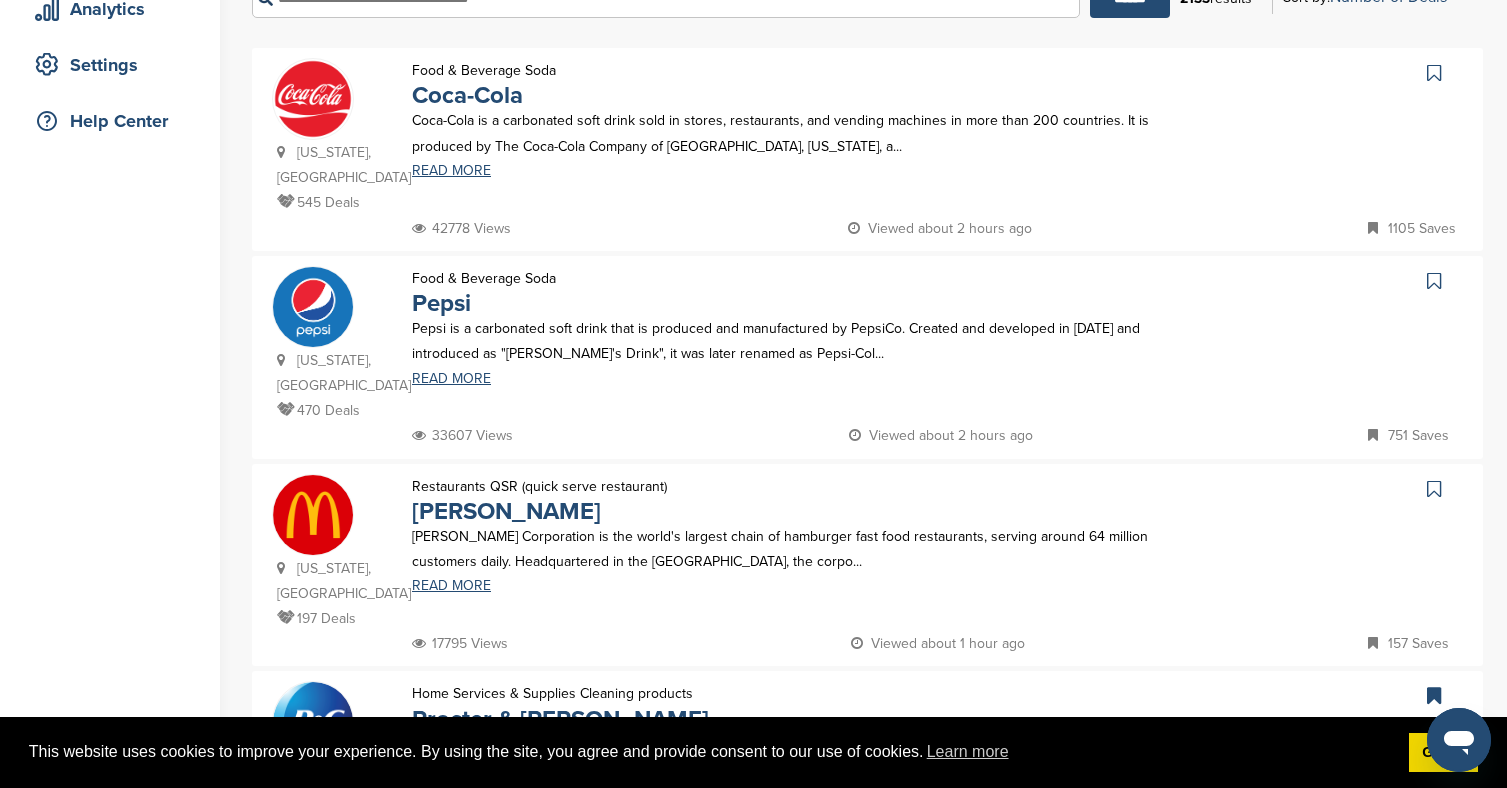 click at bounding box center (1434, 281) 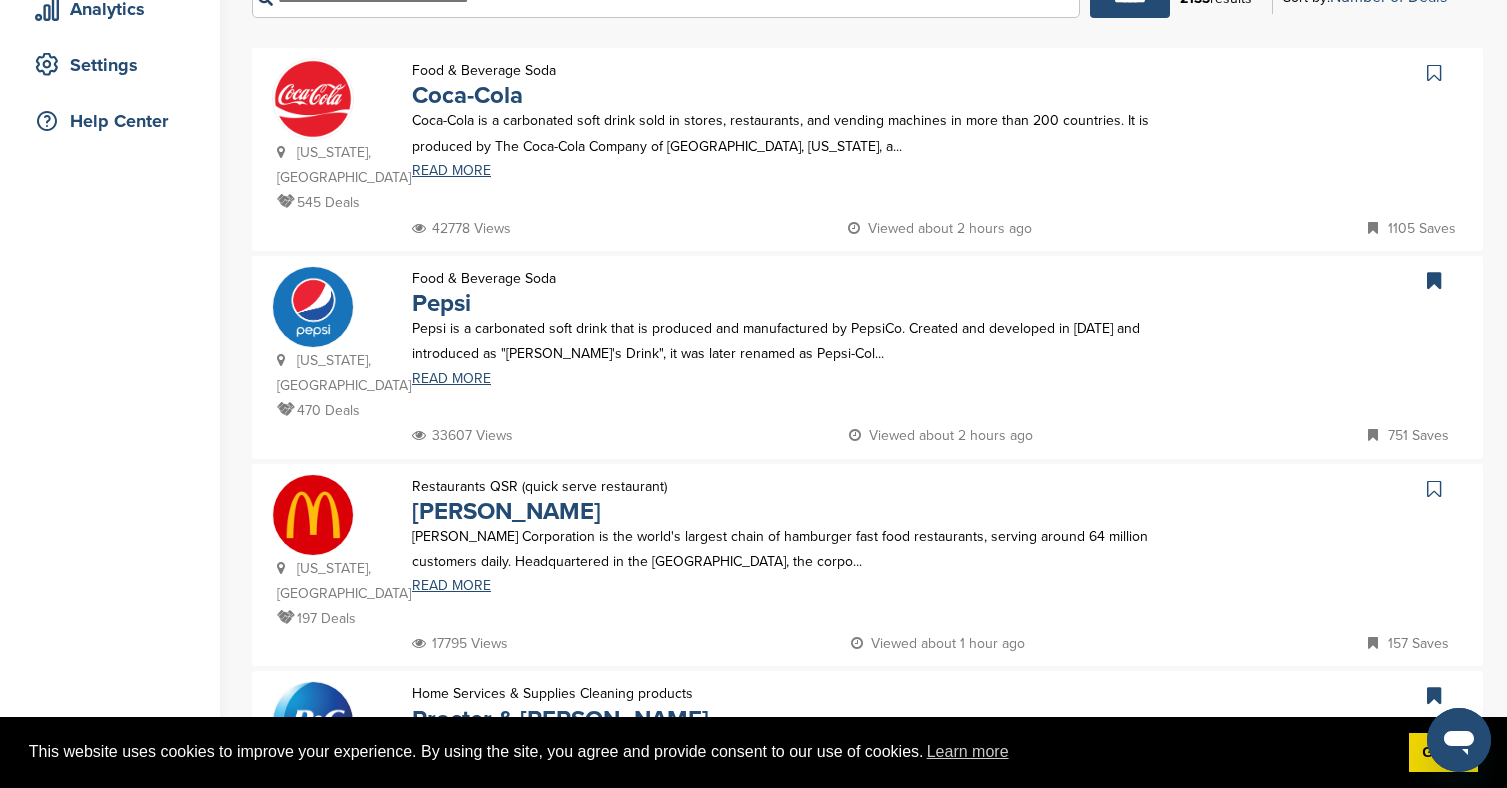 click at bounding box center (1434, 73) 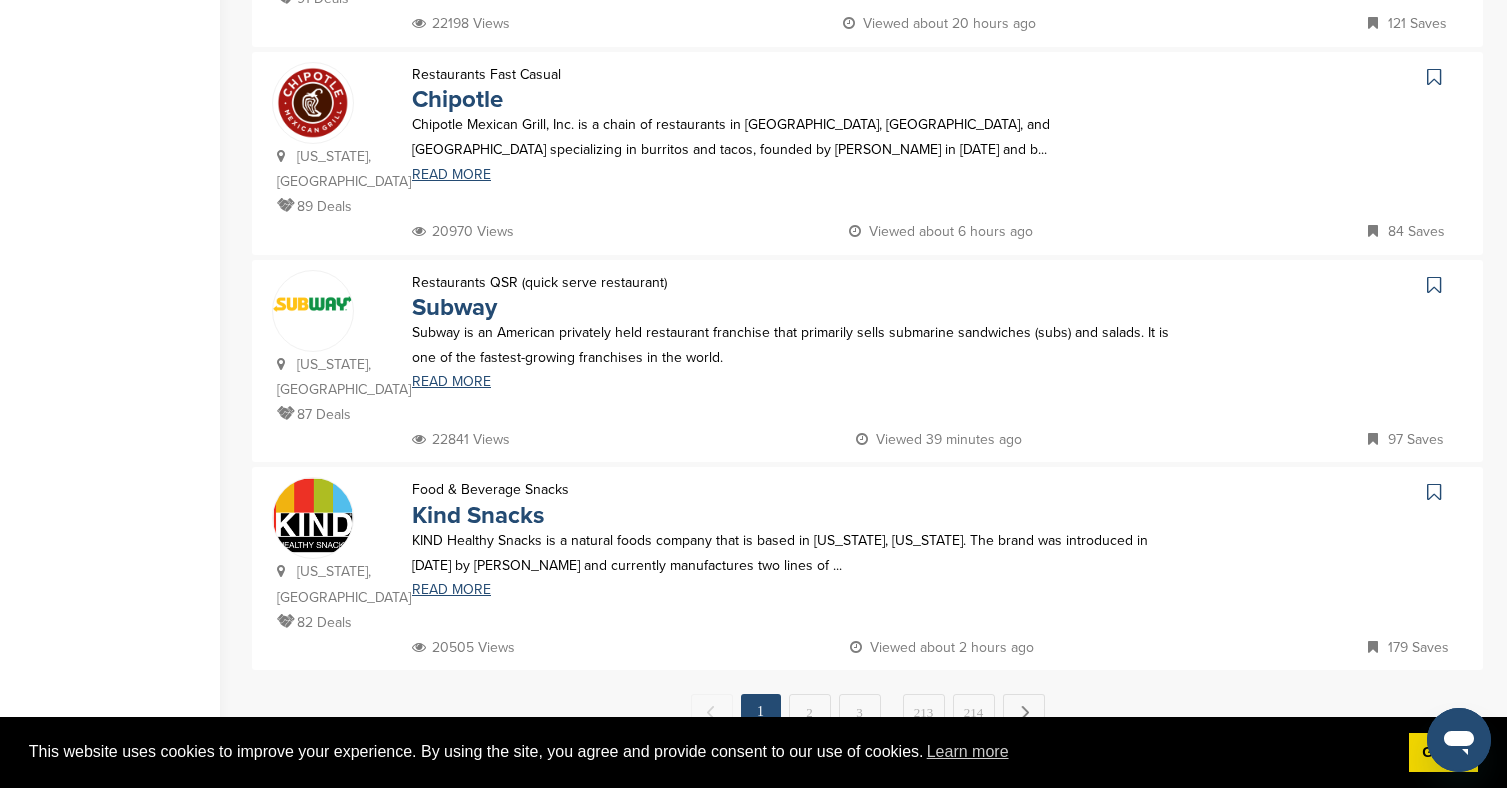 scroll, scrollTop: 1822, scrollLeft: 0, axis: vertical 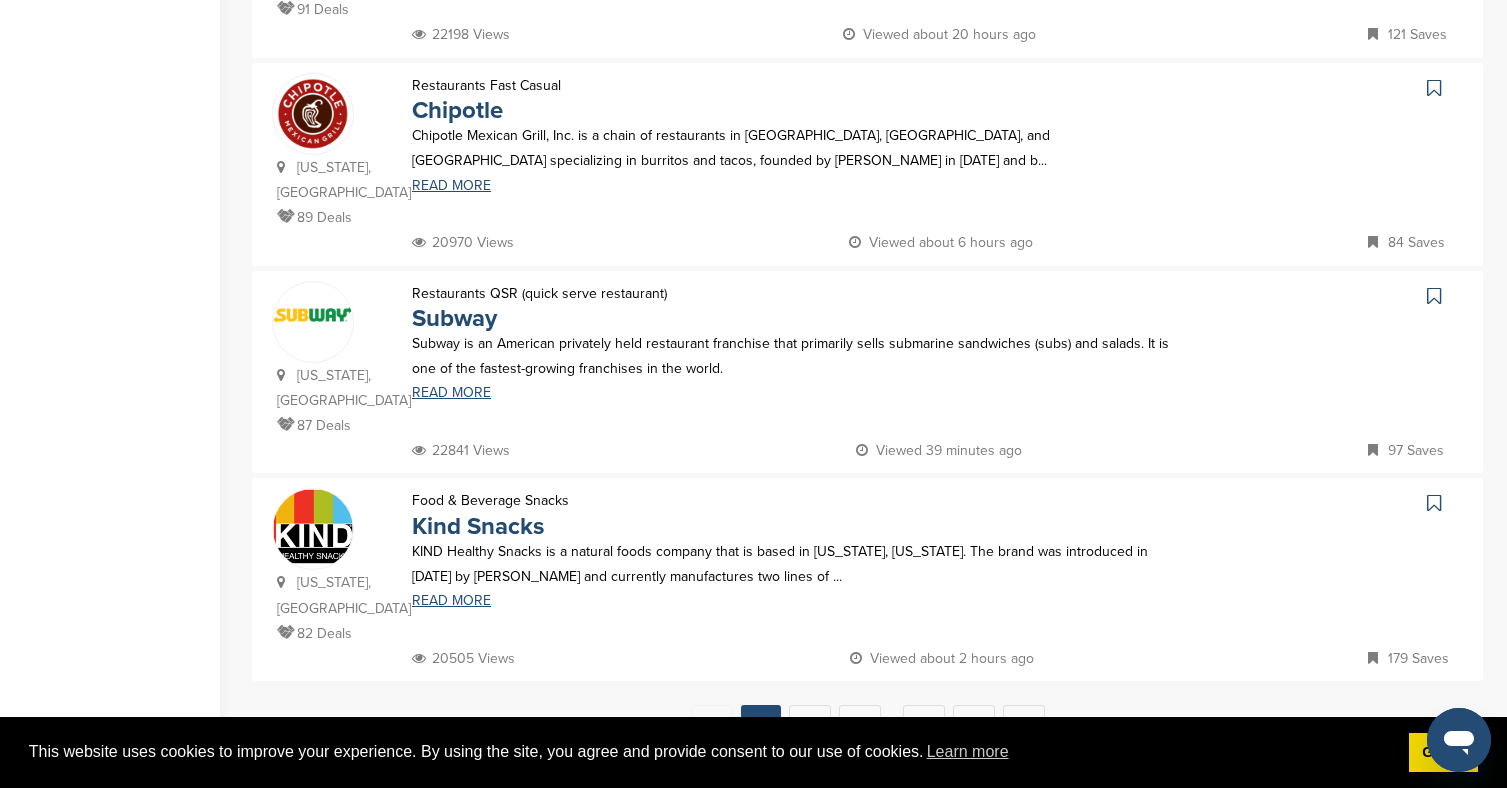 click at bounding box center (1434, 296) 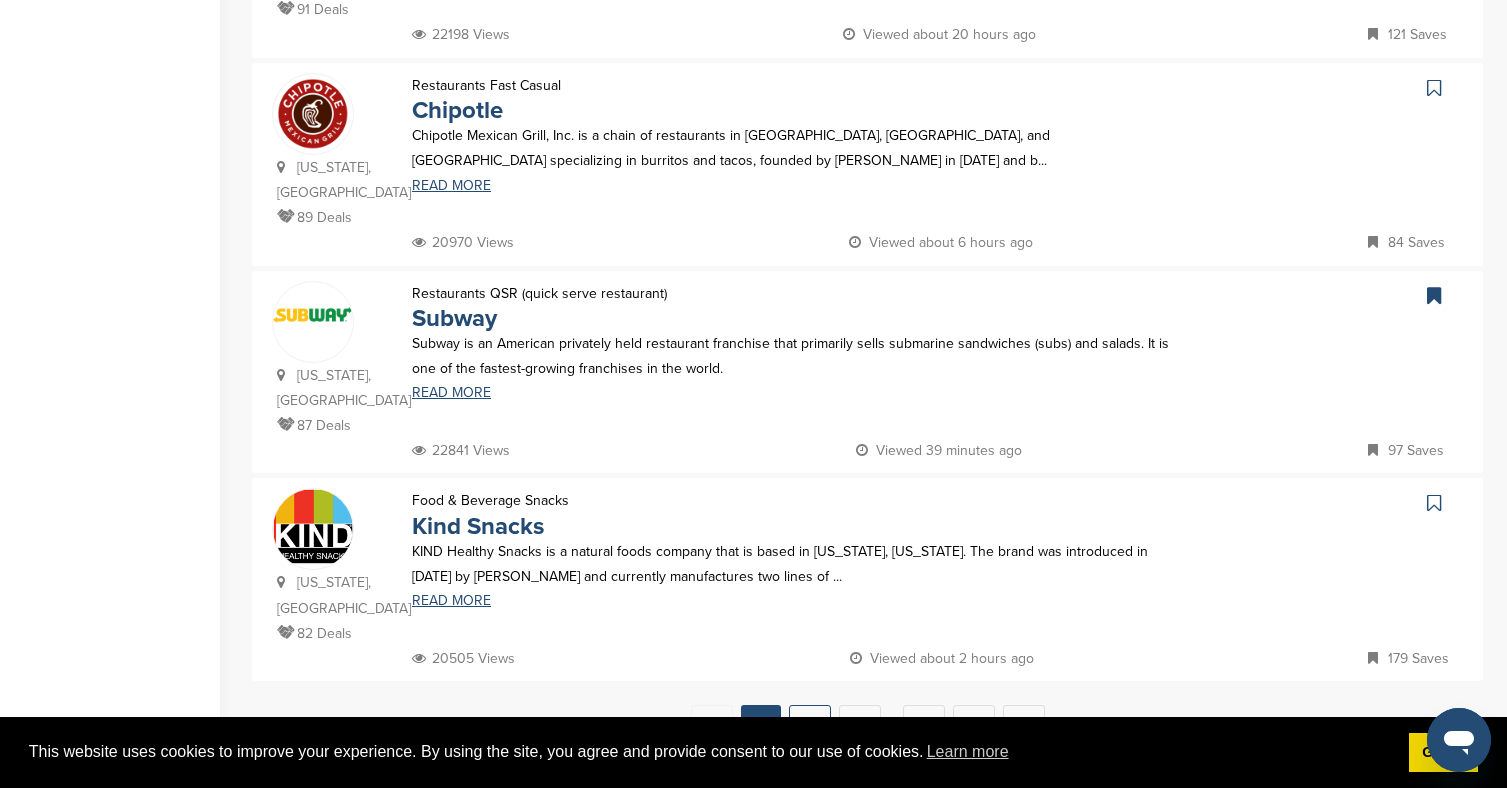 click on "2" at bounding box center (810, 723) 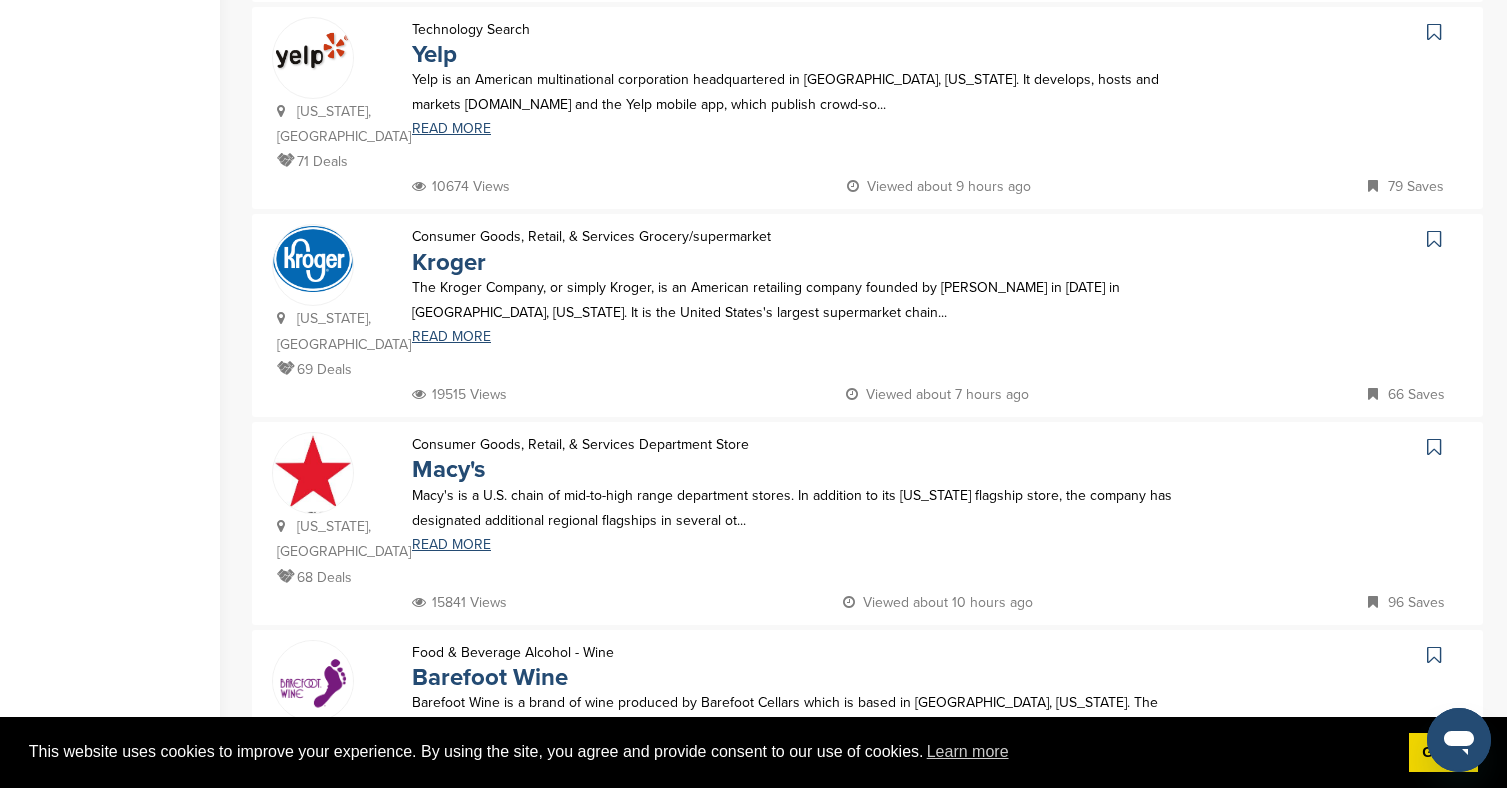 scroll, scrollTop: 882, scrollLeft: 0, axis: vertical 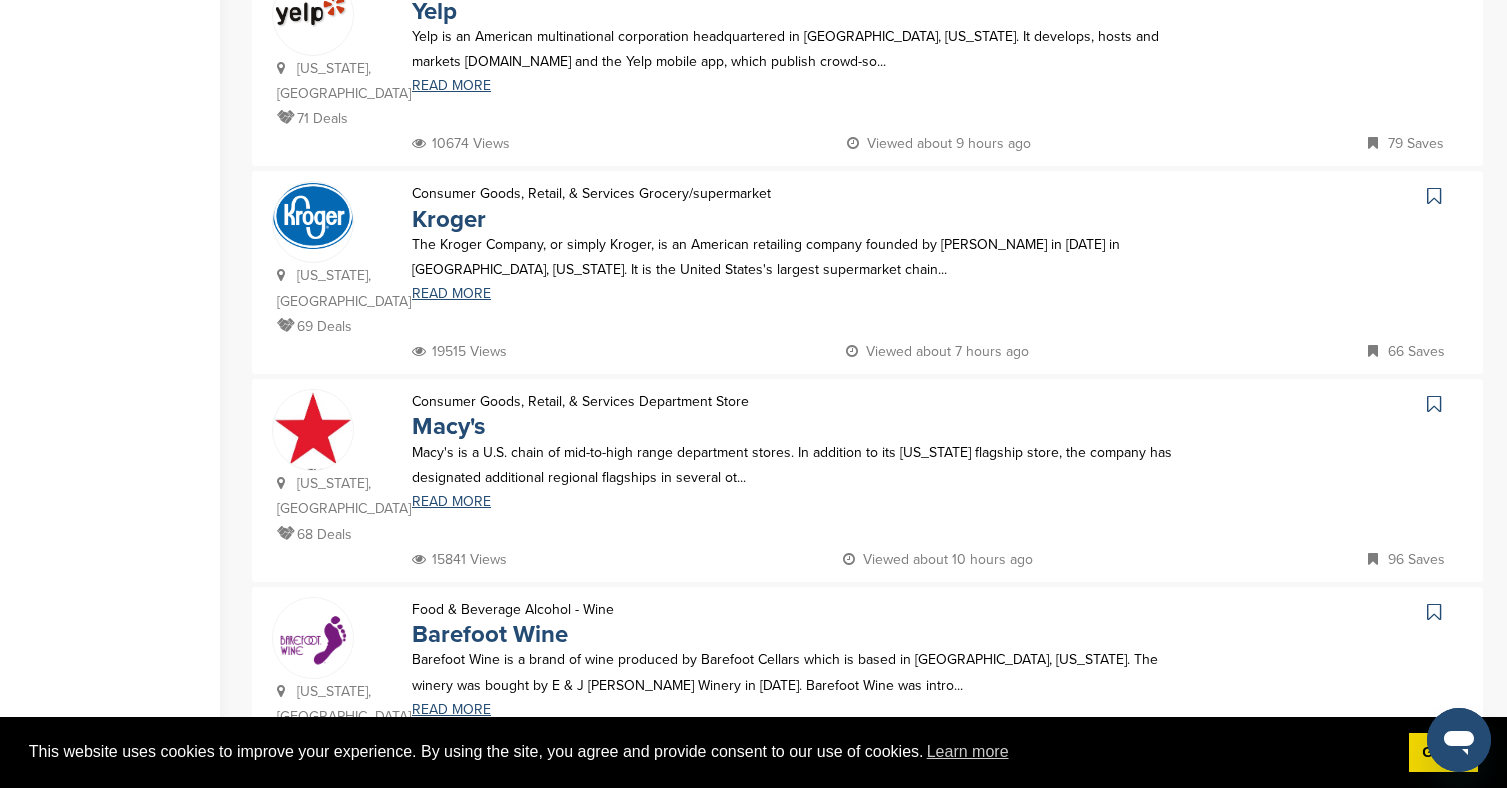 click at bounding box center [1436, 404] 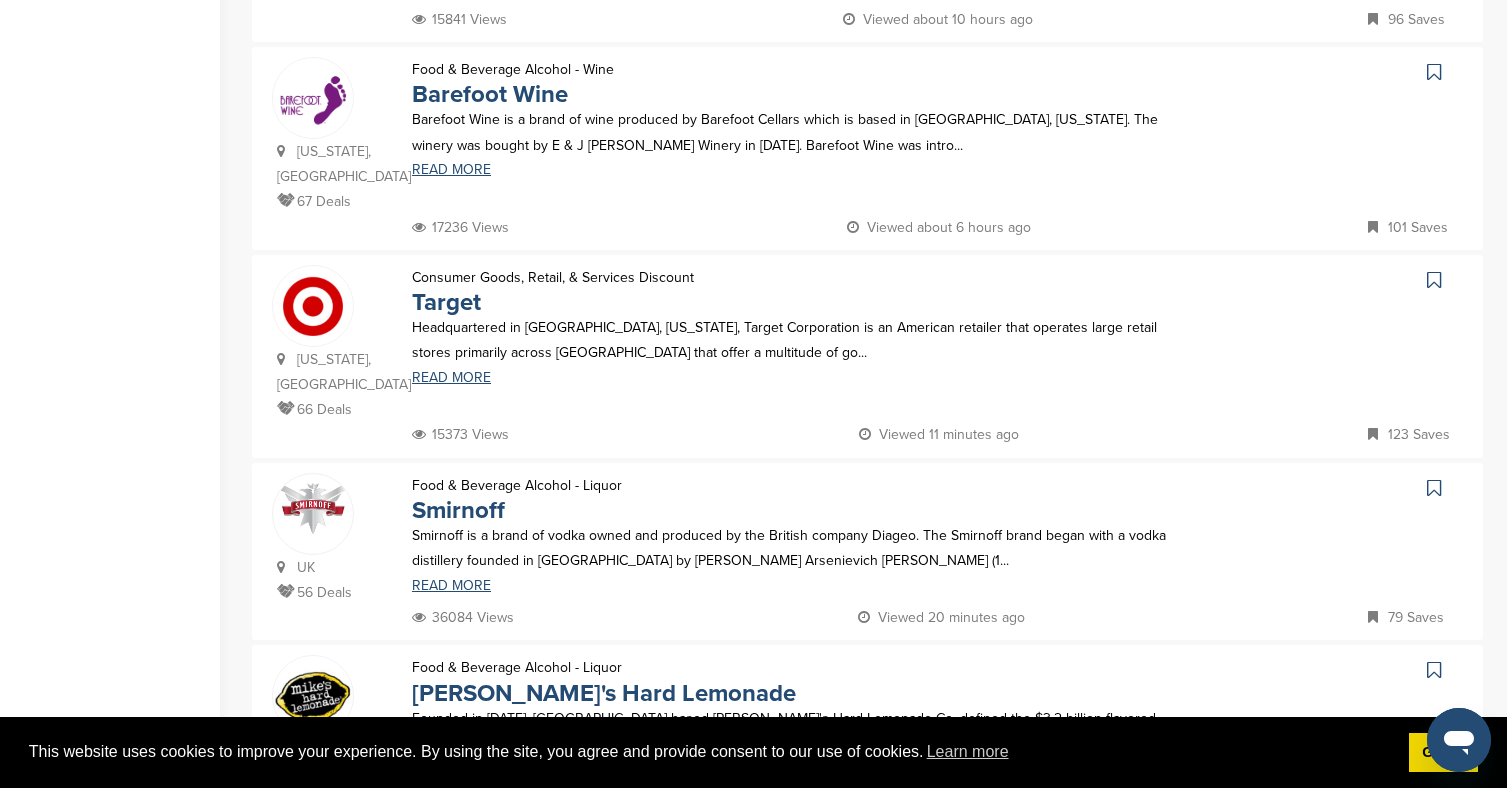 scroll, scrollTop: 1436, scrollLeft: 0, axis: vertical 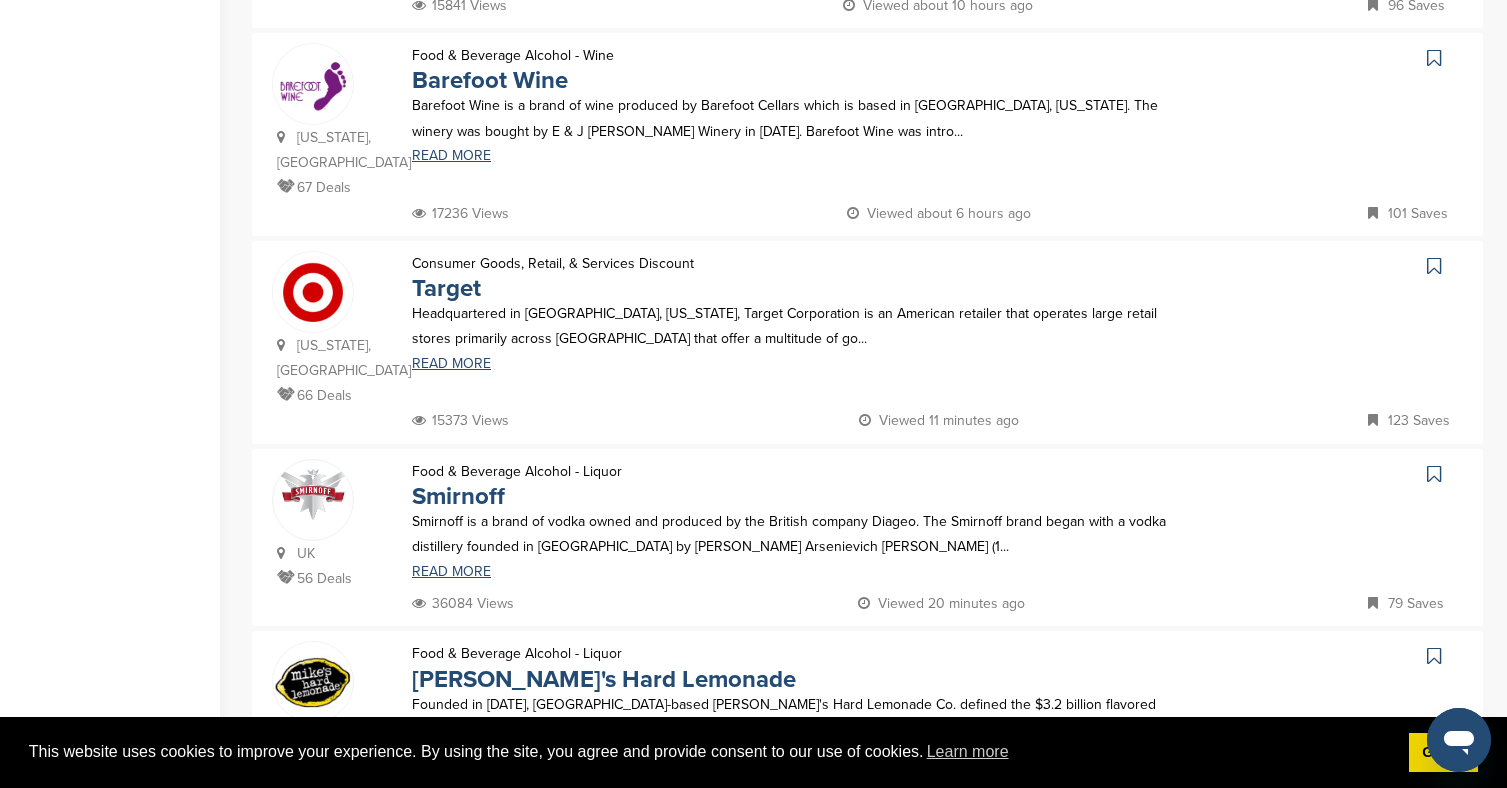click at bounding box center (1436, 266) 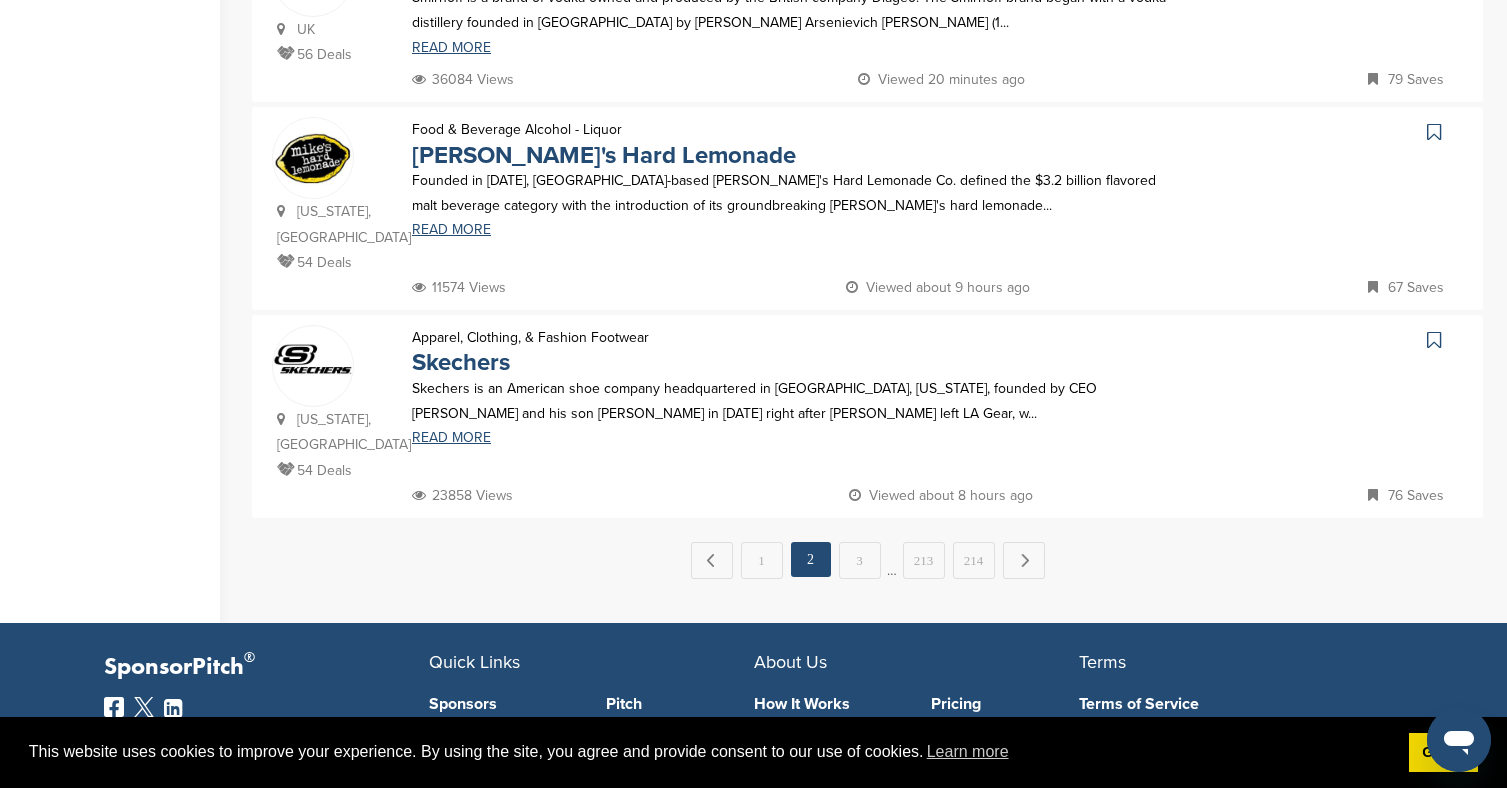 scroll, scrollTop: 1962, scrollLeft: 0, axis: vertical 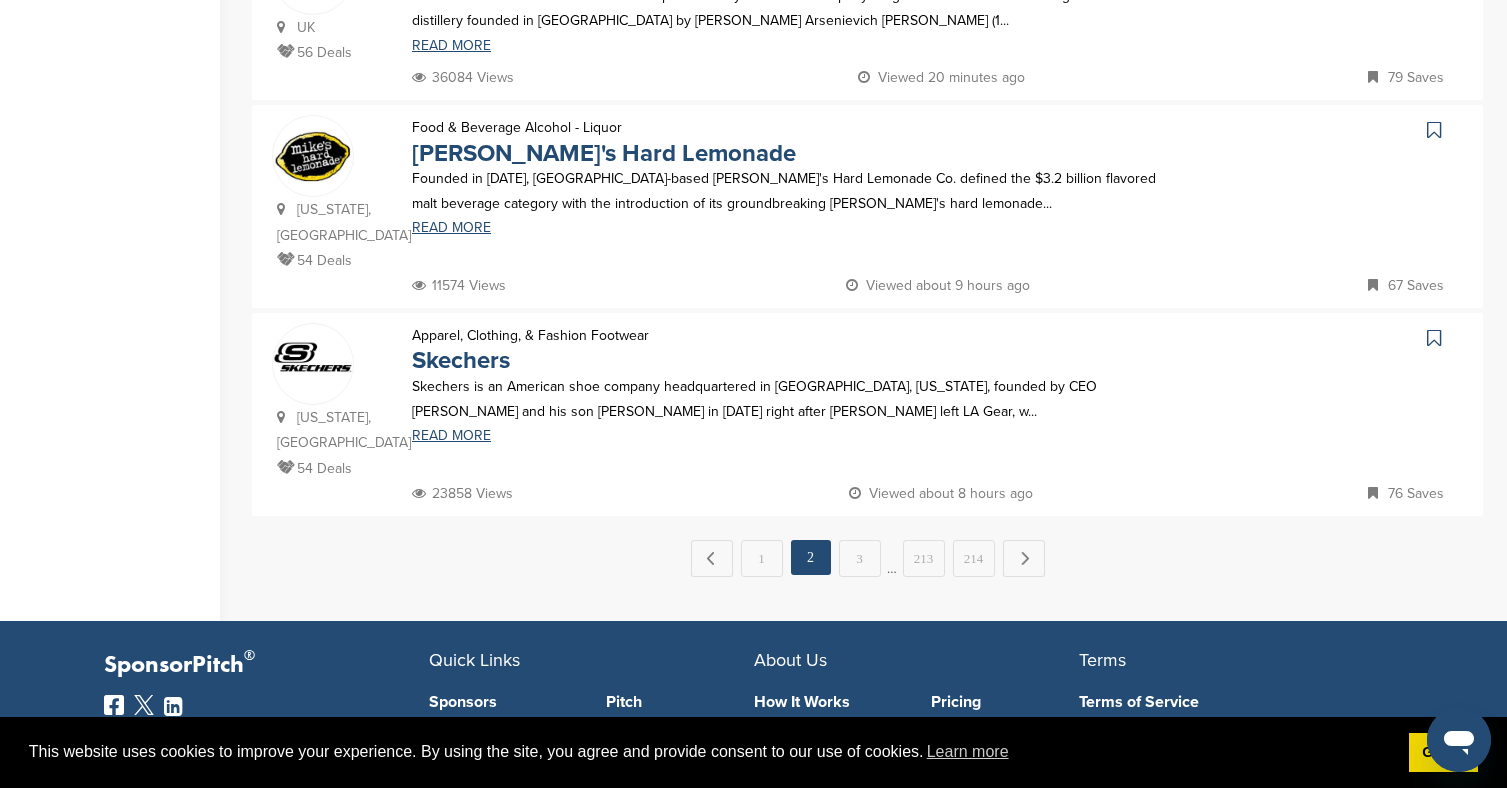 click at bounding box center (1436, 338) 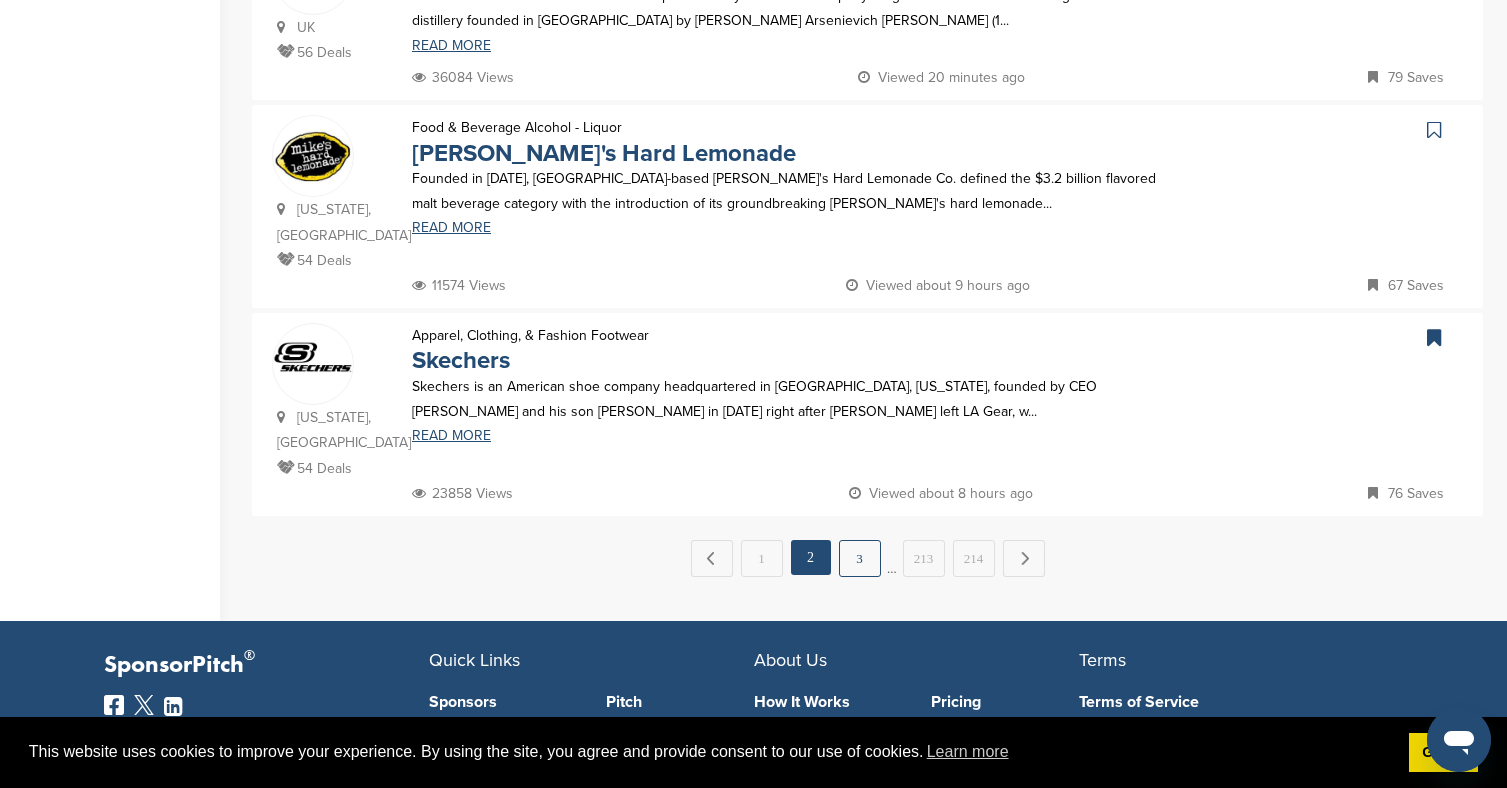 click on "3" at bounding box center [860, 558] 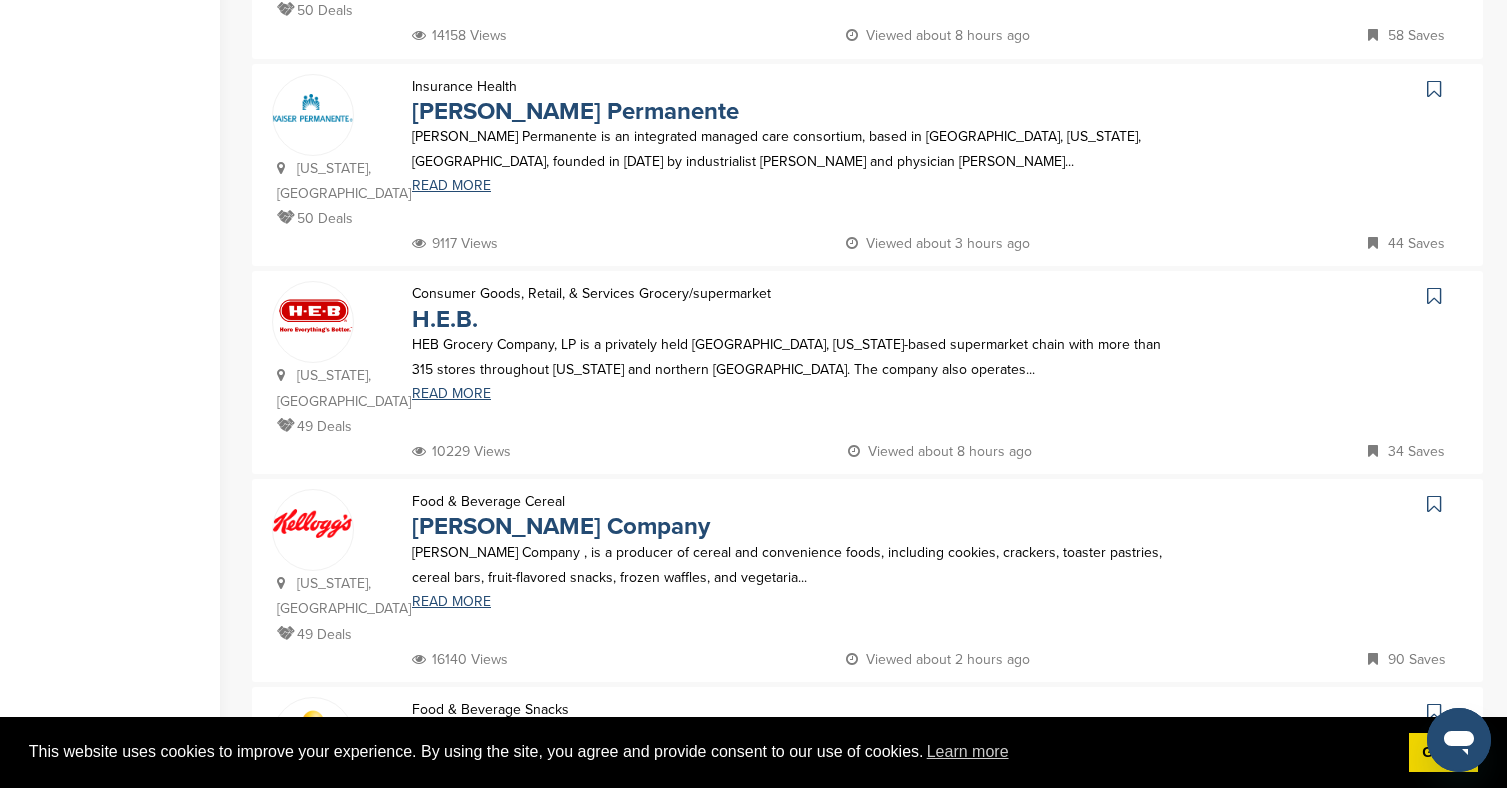 scroll, scrollTop: 789, scrollLeft: 0, axis: vertical 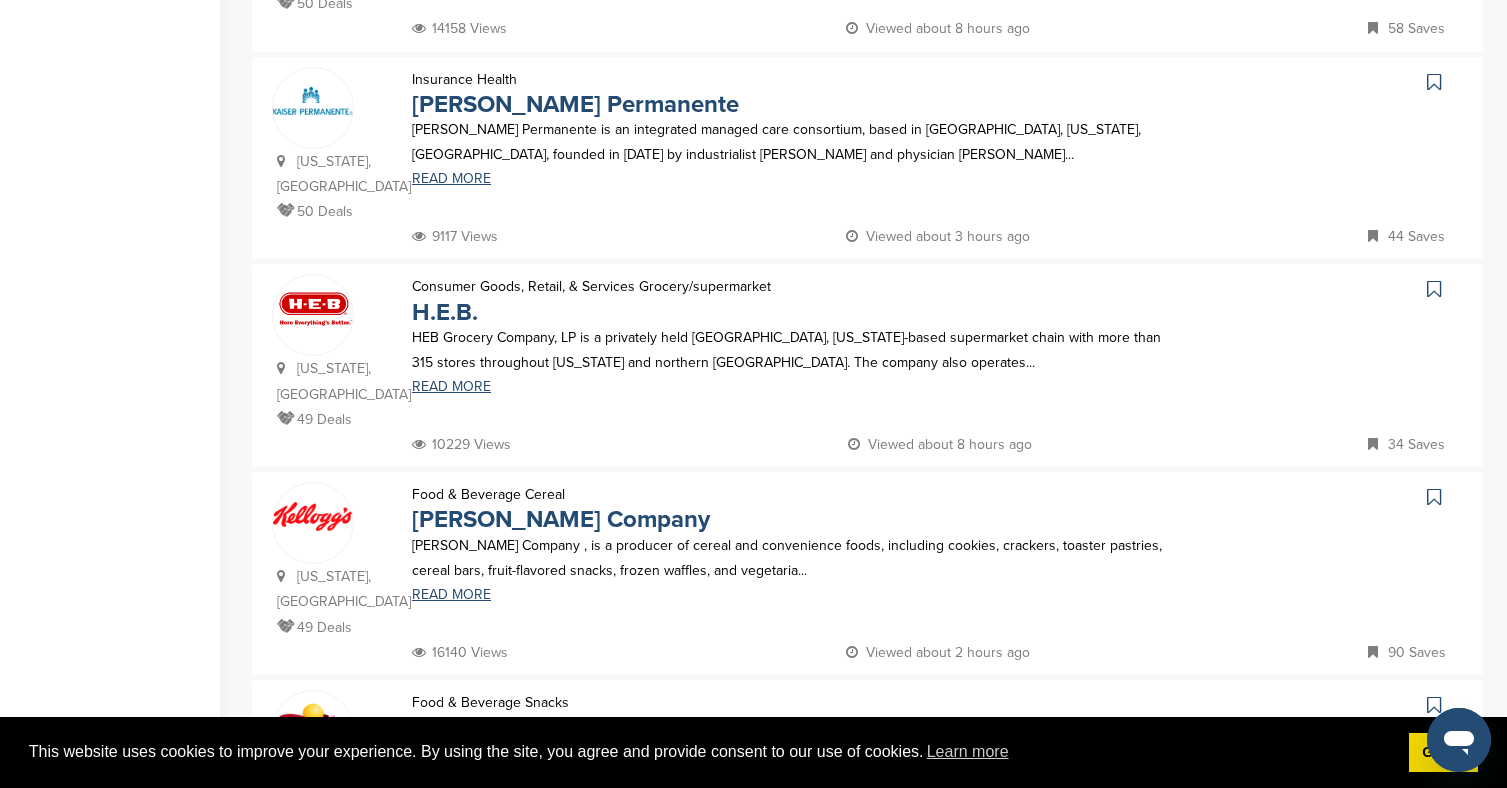 click at bounding box center (1434, 497) 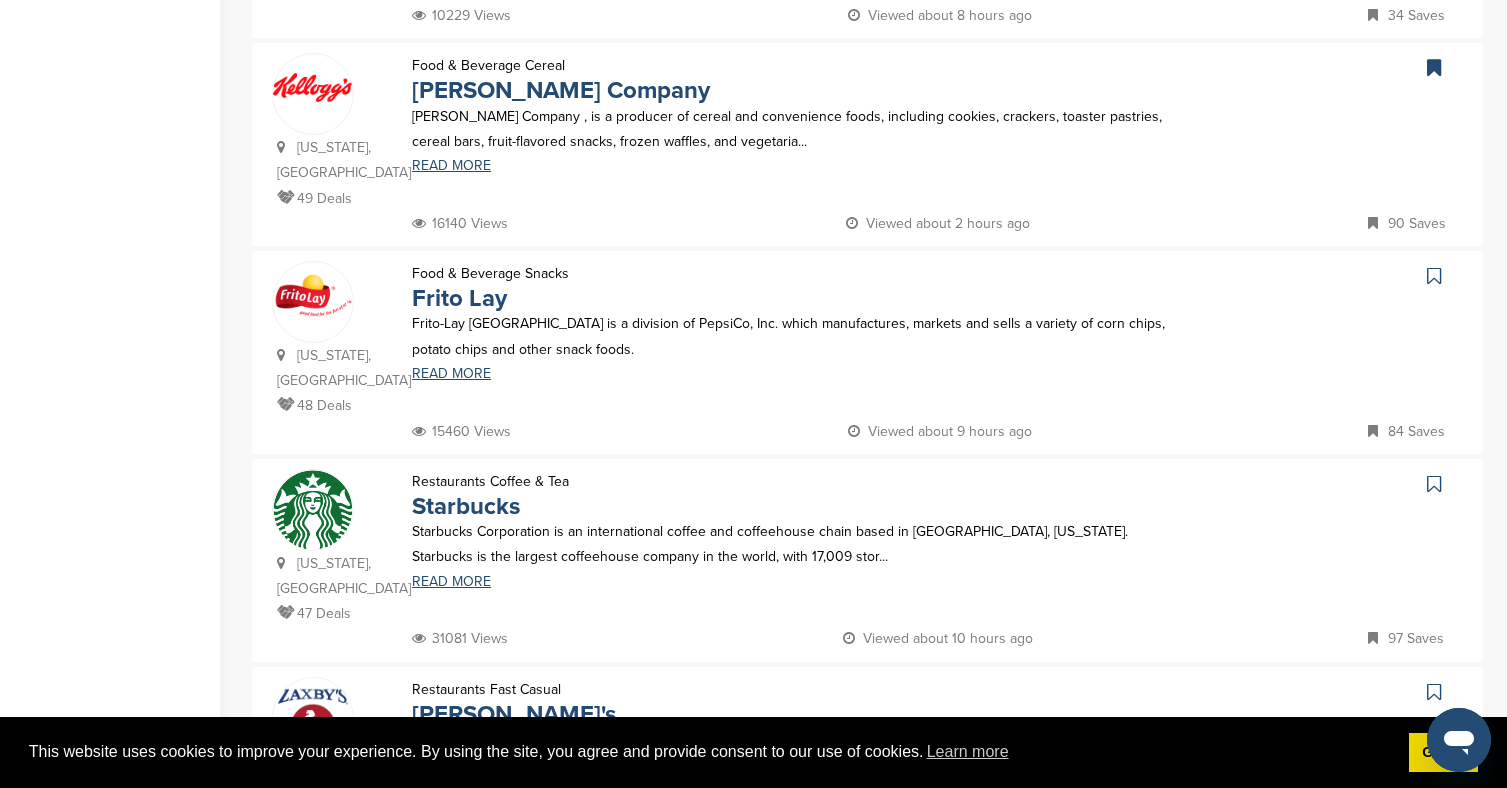 scroll, scrollTop: 1248, scrollLeft: 0, axis: vertical 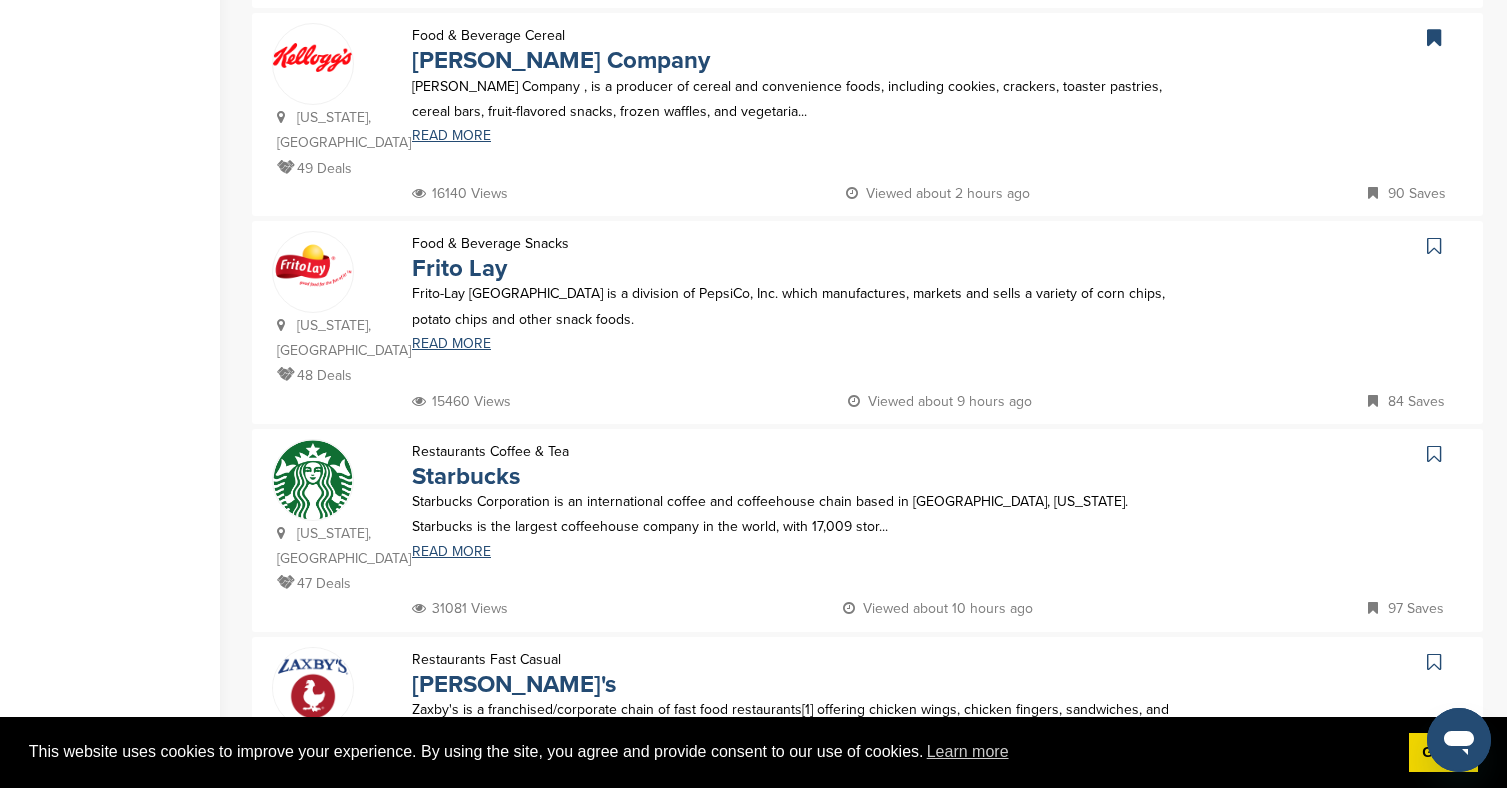 click at bounding box center [1436, 246] 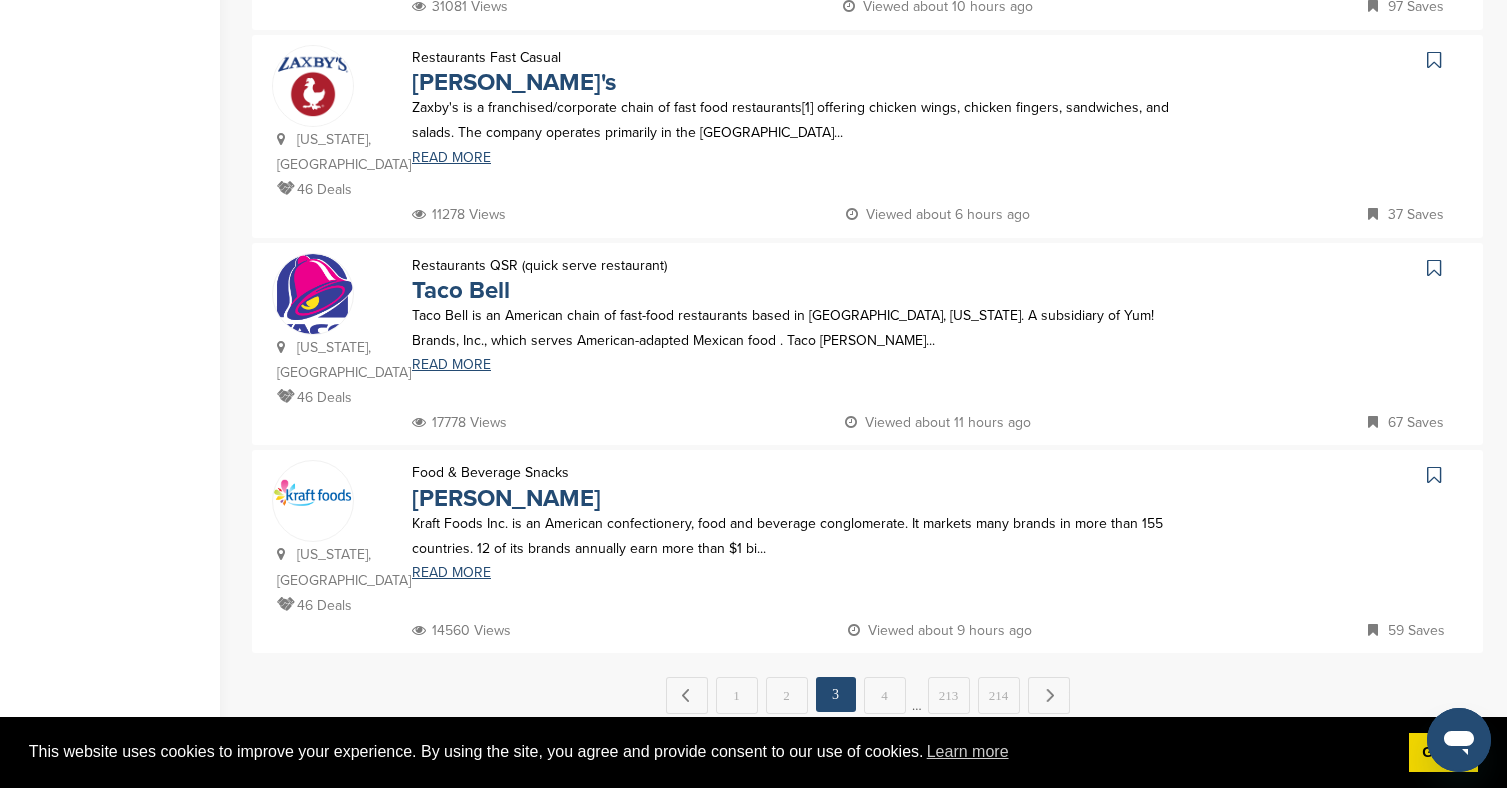 scroll, scrollTop: 1874, scrollLeft: 0, axis: vertical 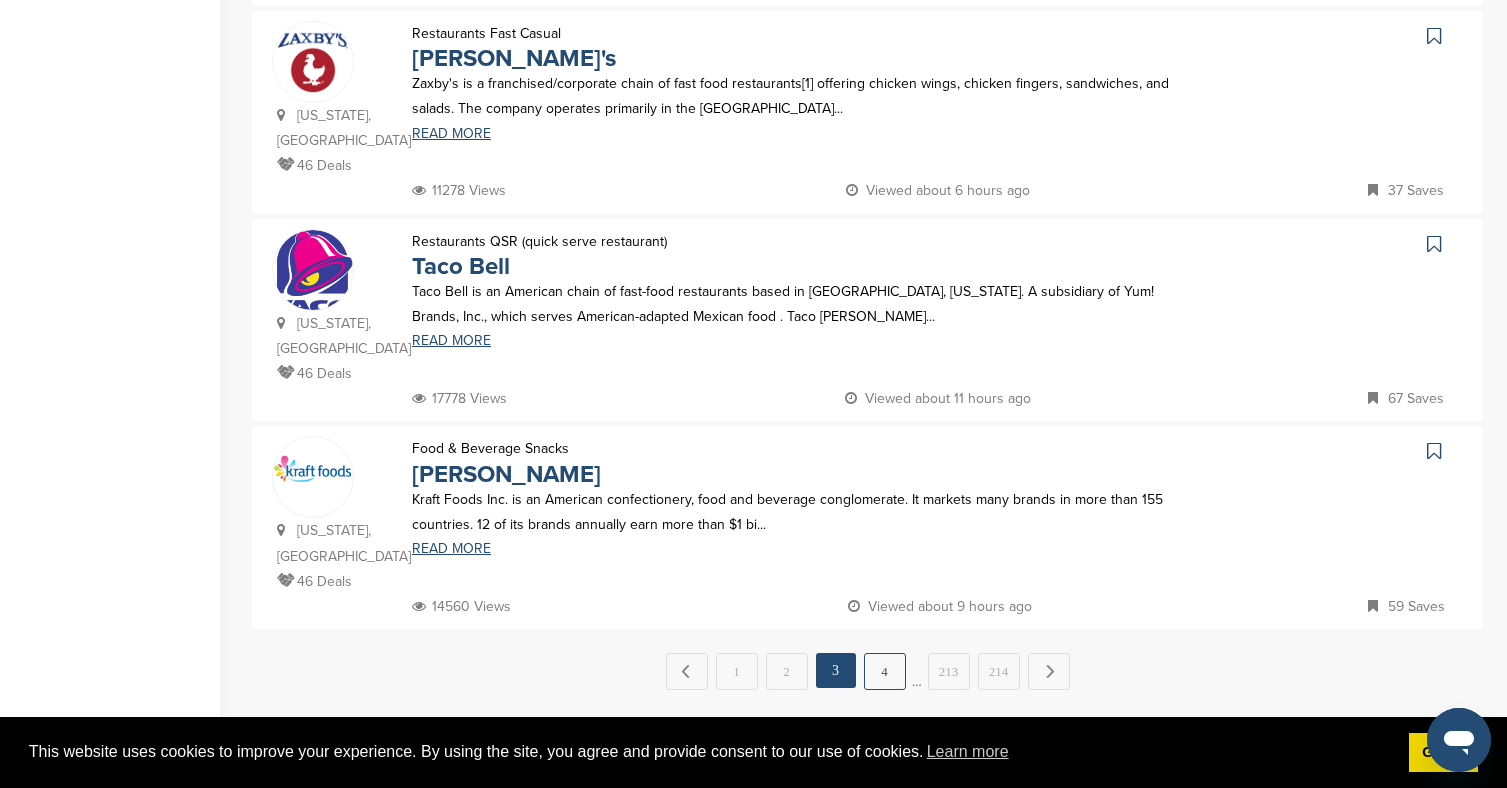 click on "4" at bounding box center [885, 671] 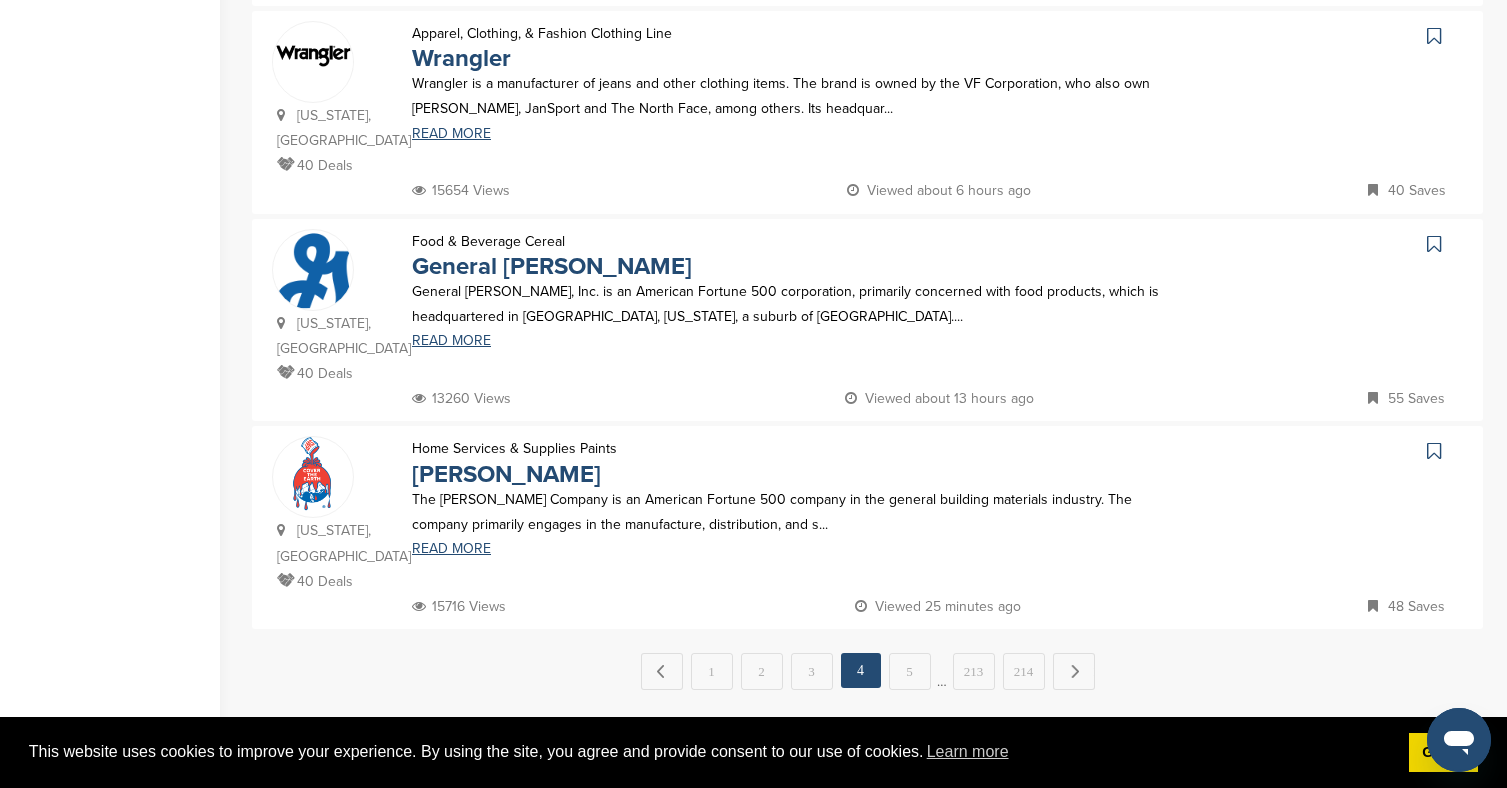scroll, scrollTop: 0, scrollLeft: 0, axis: both 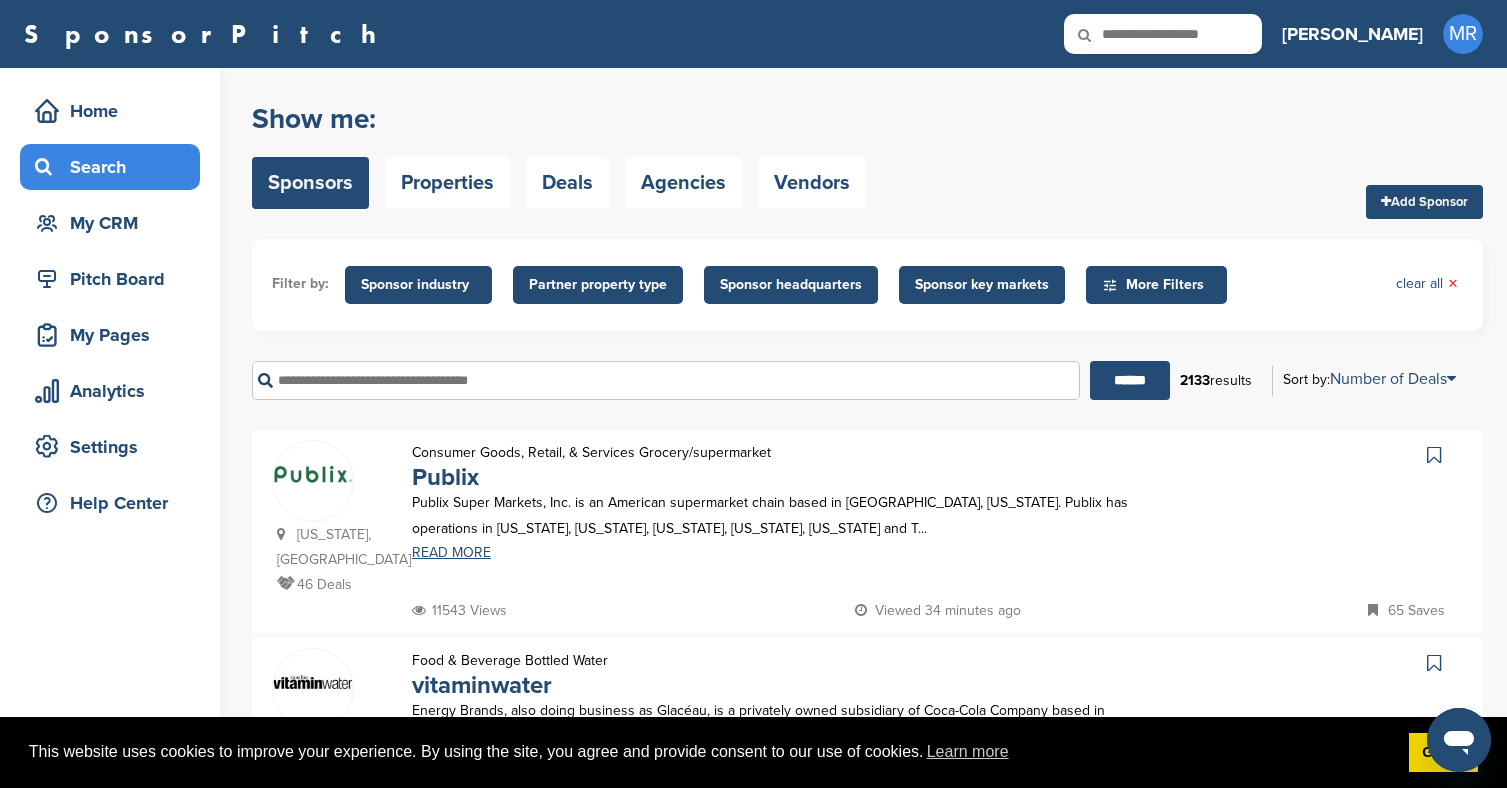 click on "More Filters" at bounding box center (1159, 285) 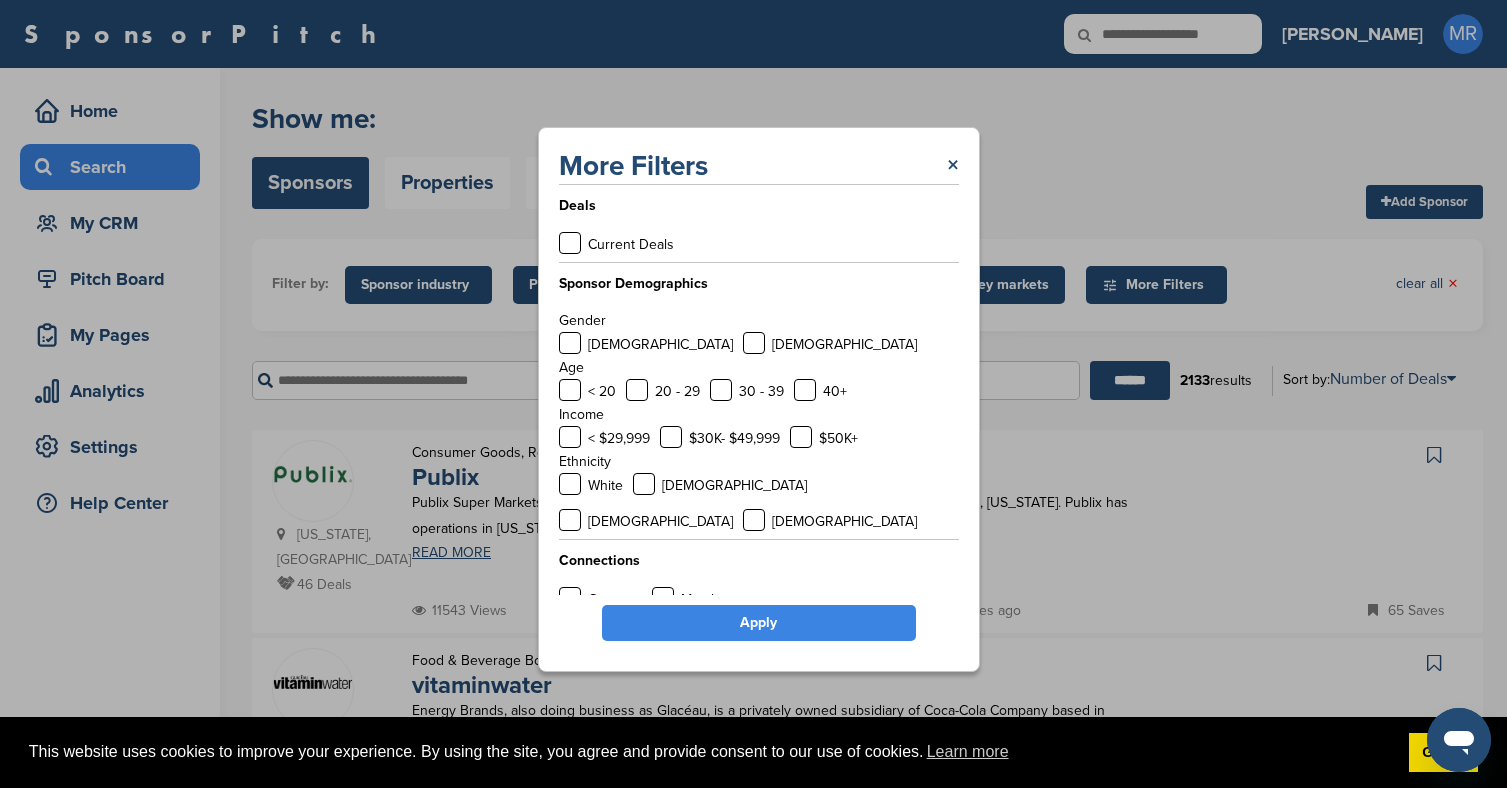click on "$30K- $49,999" at bounding box center (734, 438) 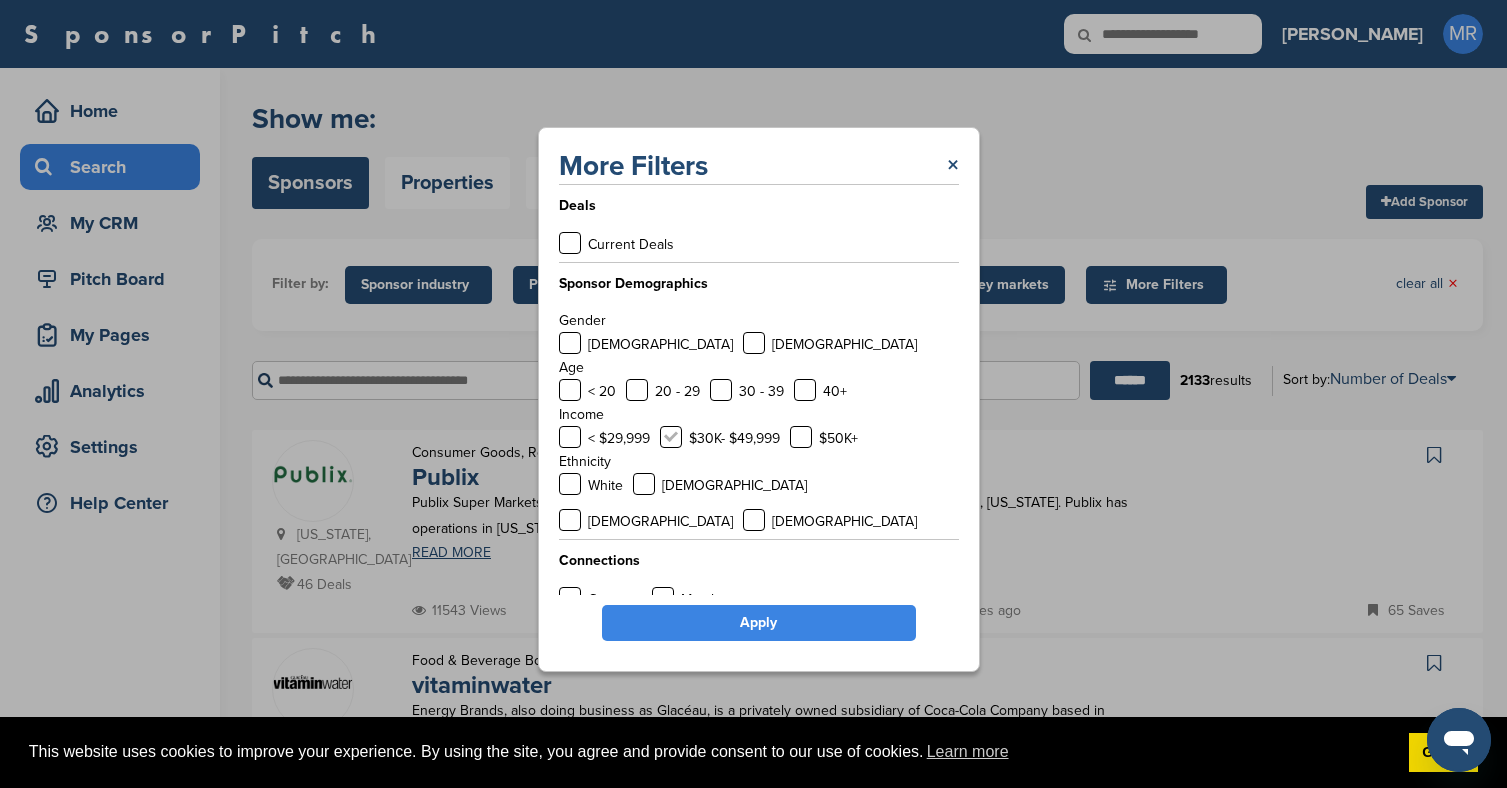 click at bounding box center [671, 437] 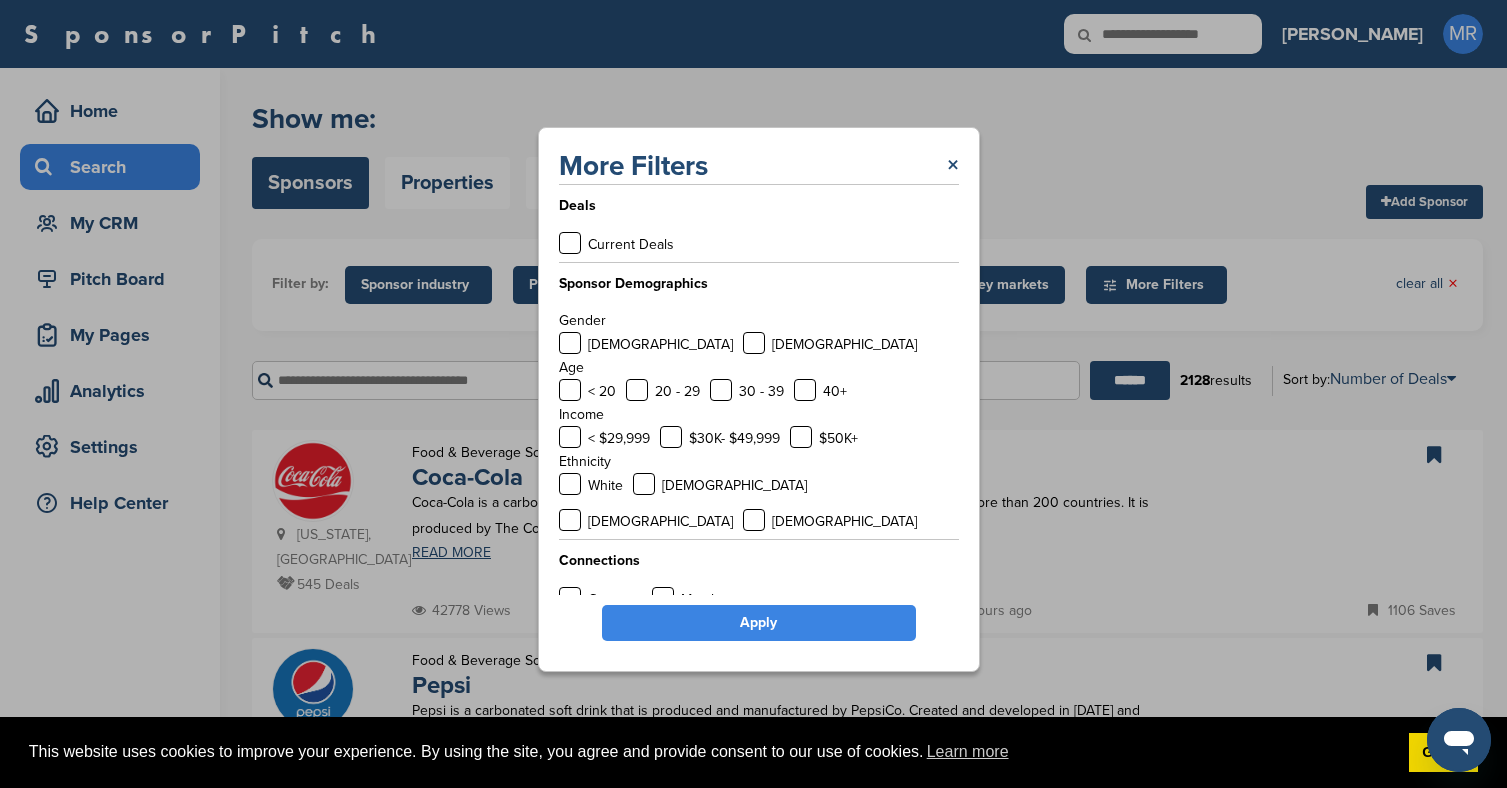 click on "White" at bounding box center [605, 485] 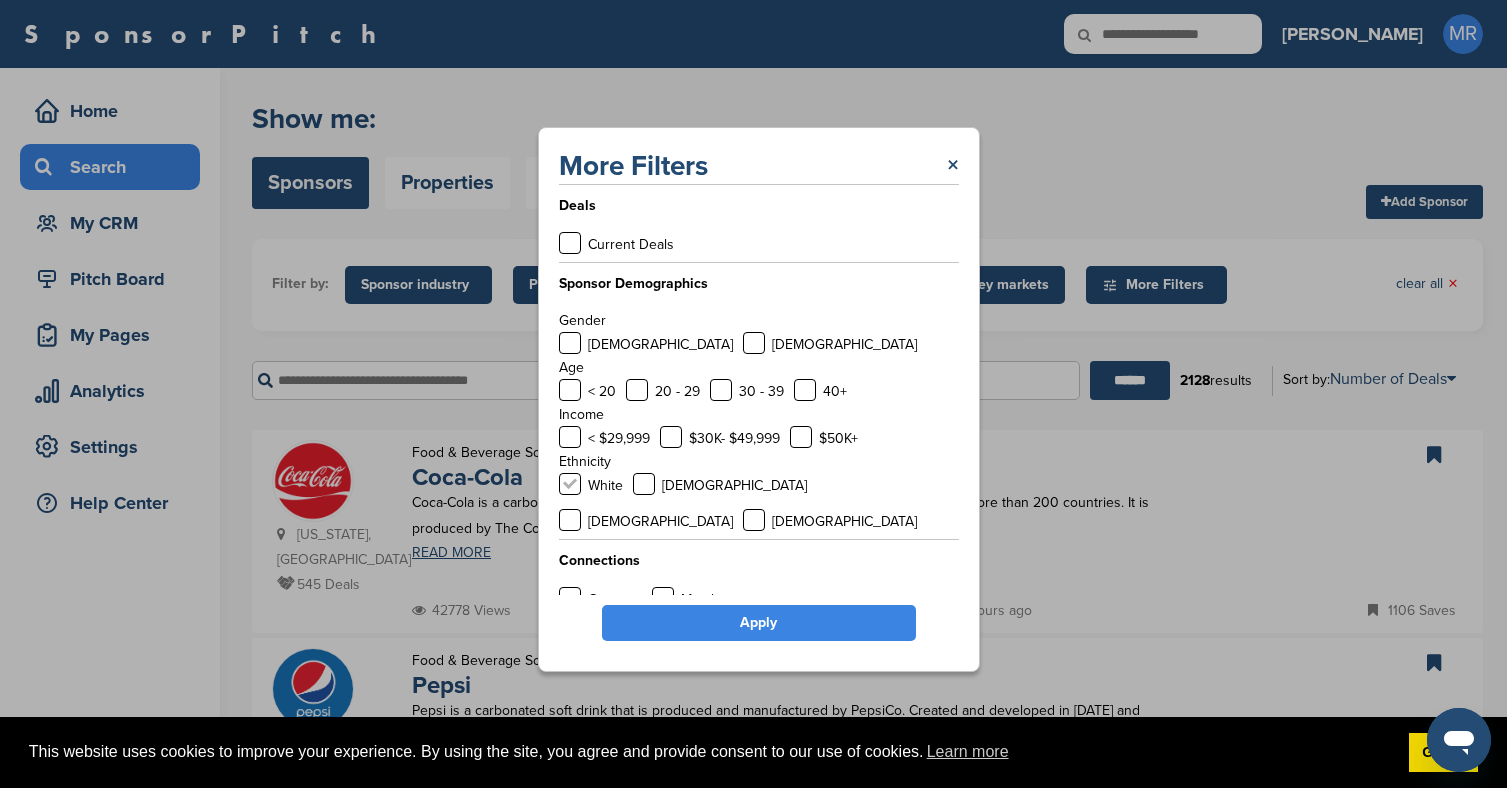 click at bounding box center [570, 484] 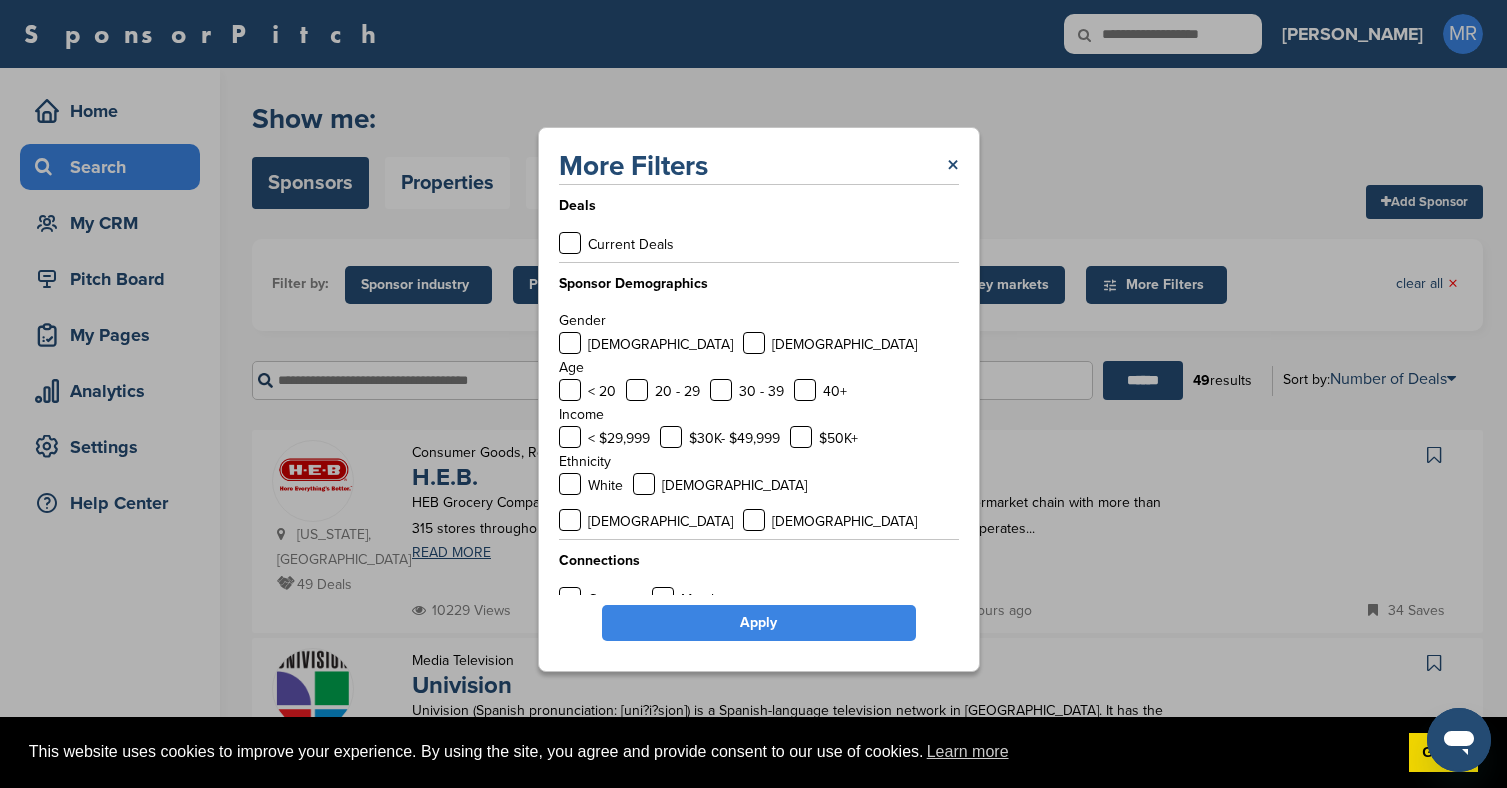 click on "Apply" at bounding box center [759, 623] 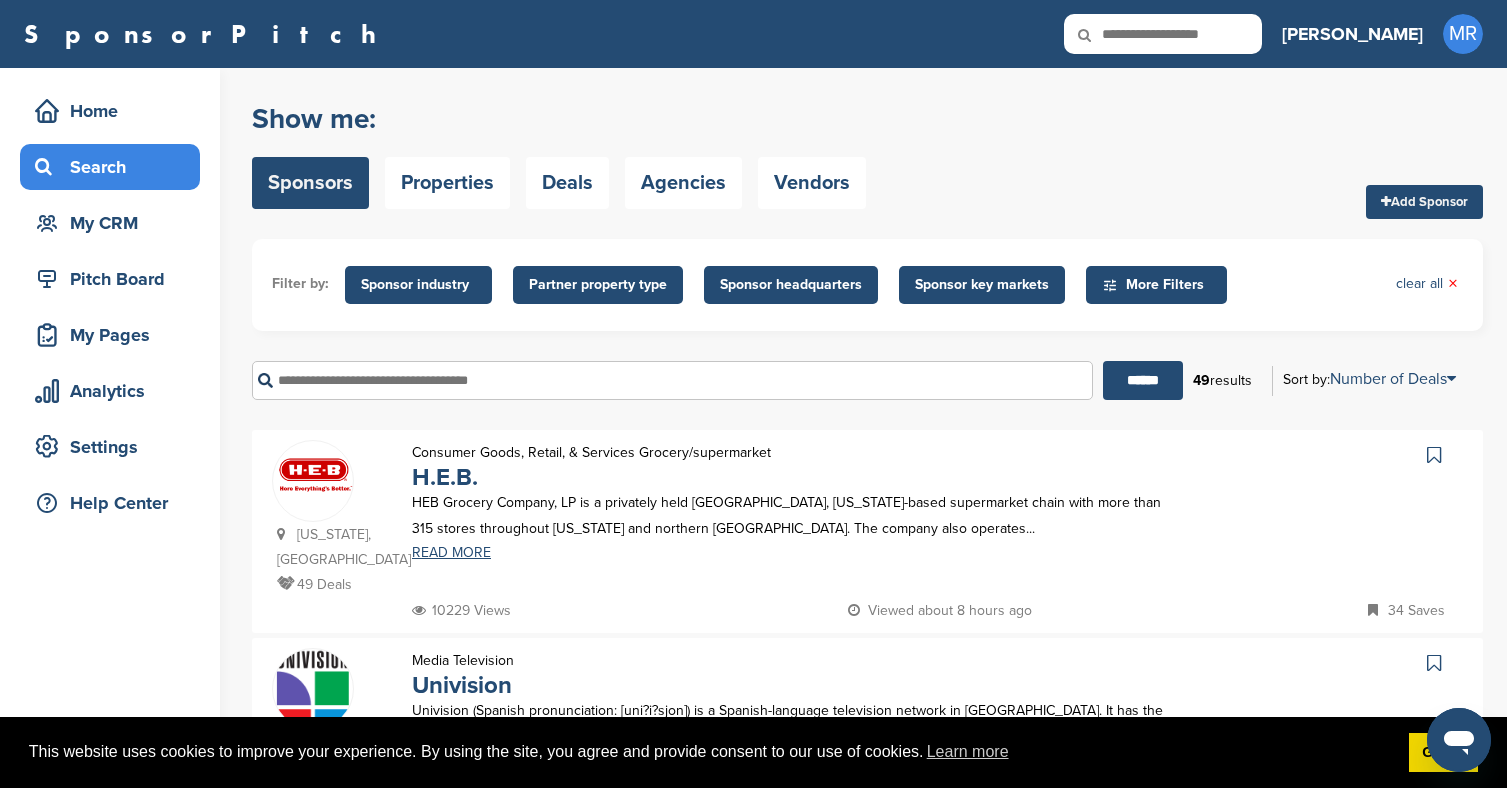 scroll, scrollTop: 17, scrollLeft: 0, axis: vertical 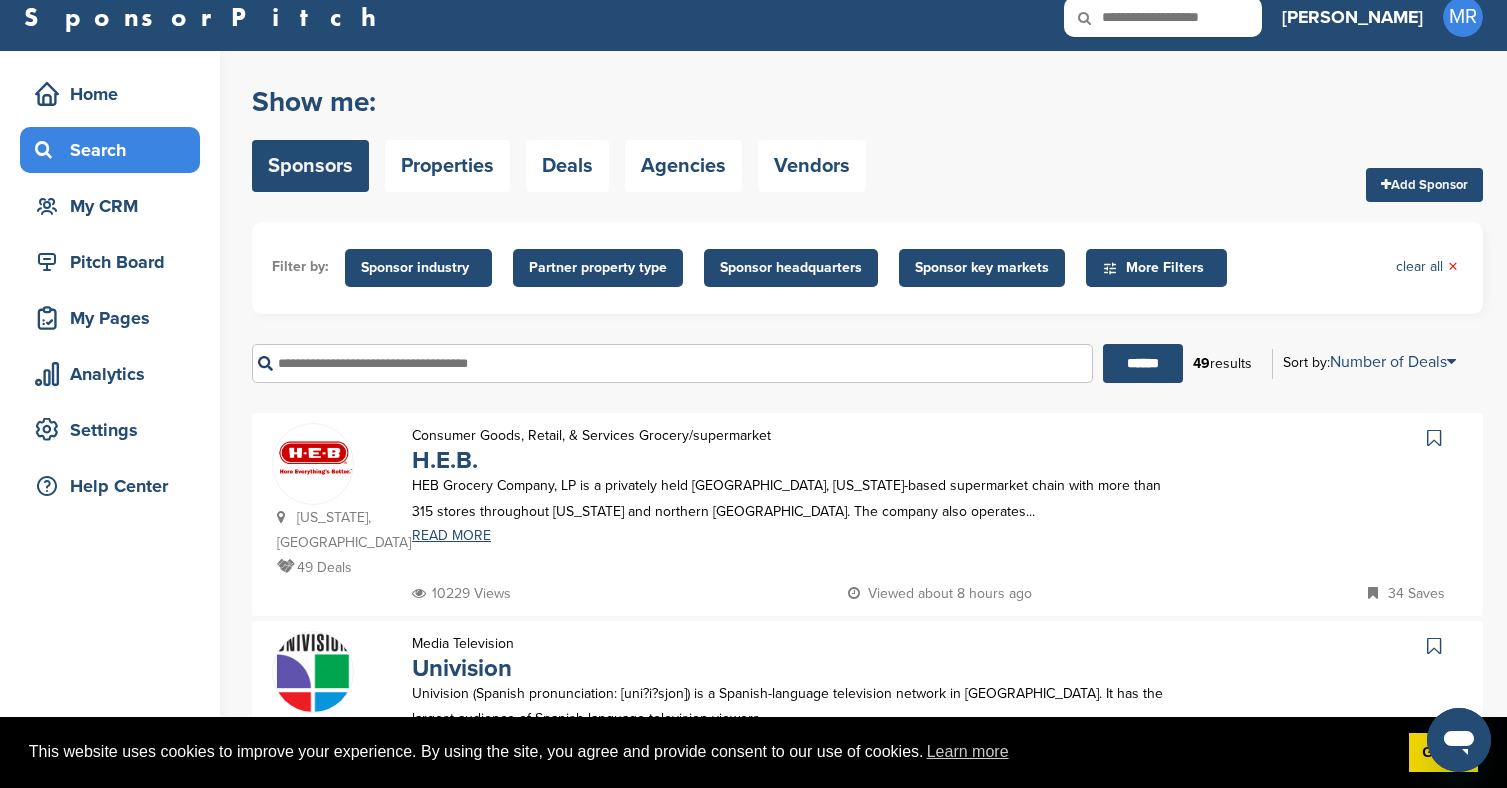 click at bounding box center (1434, 438) 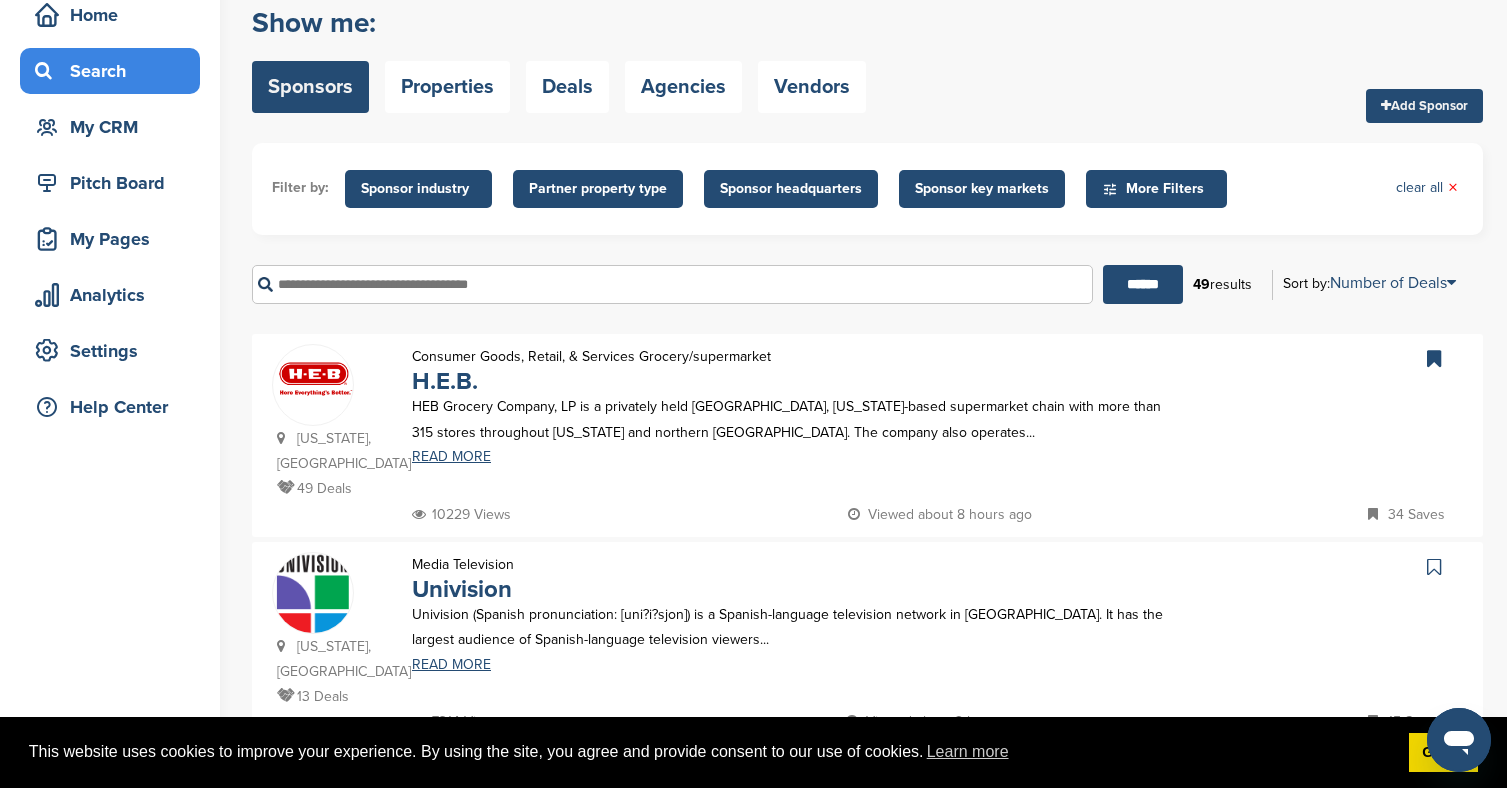 scroll, scrollTop: 119, scrollLeft: 1, axis: both 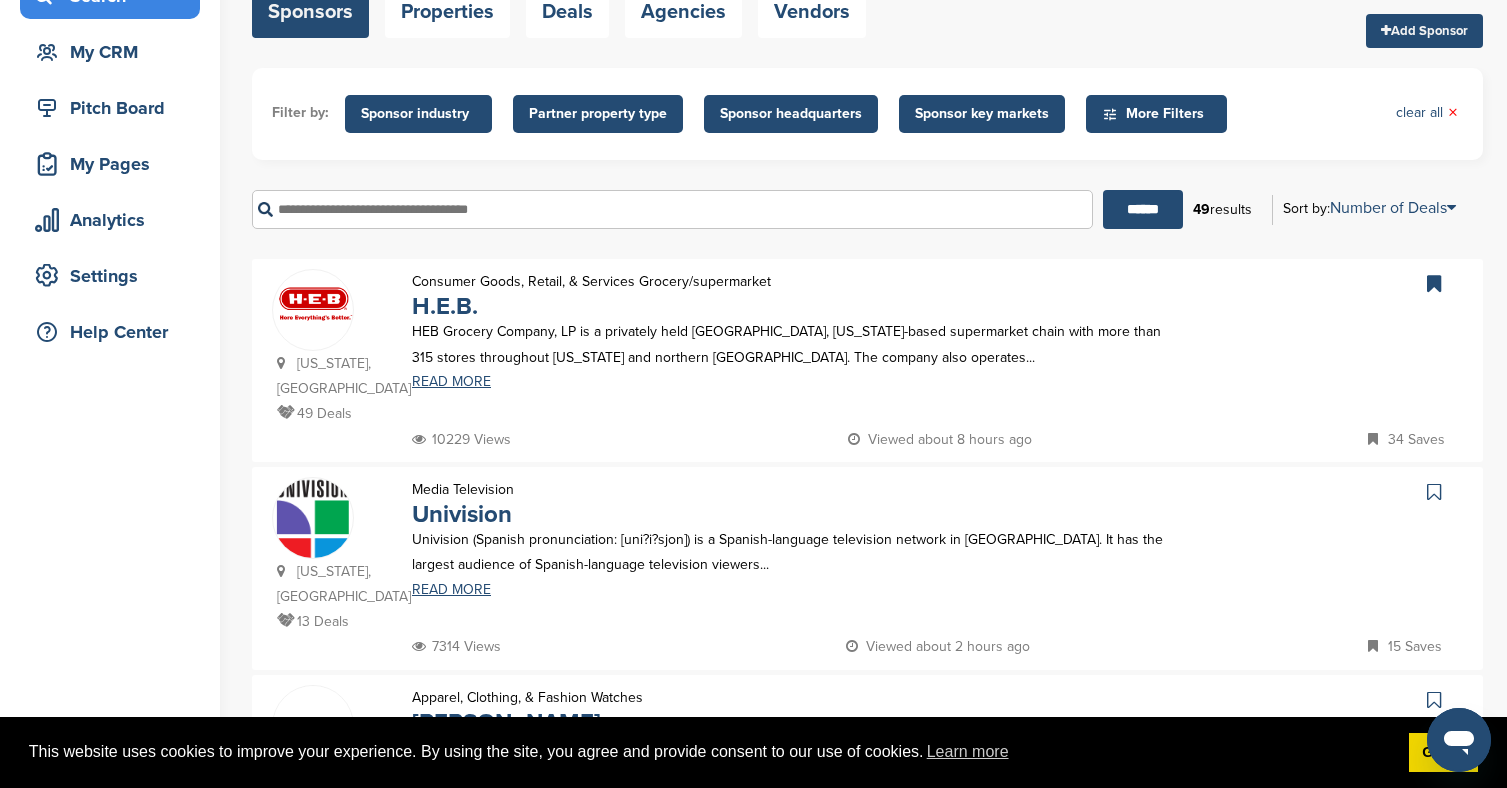 click at bounding box center [1434, 492] 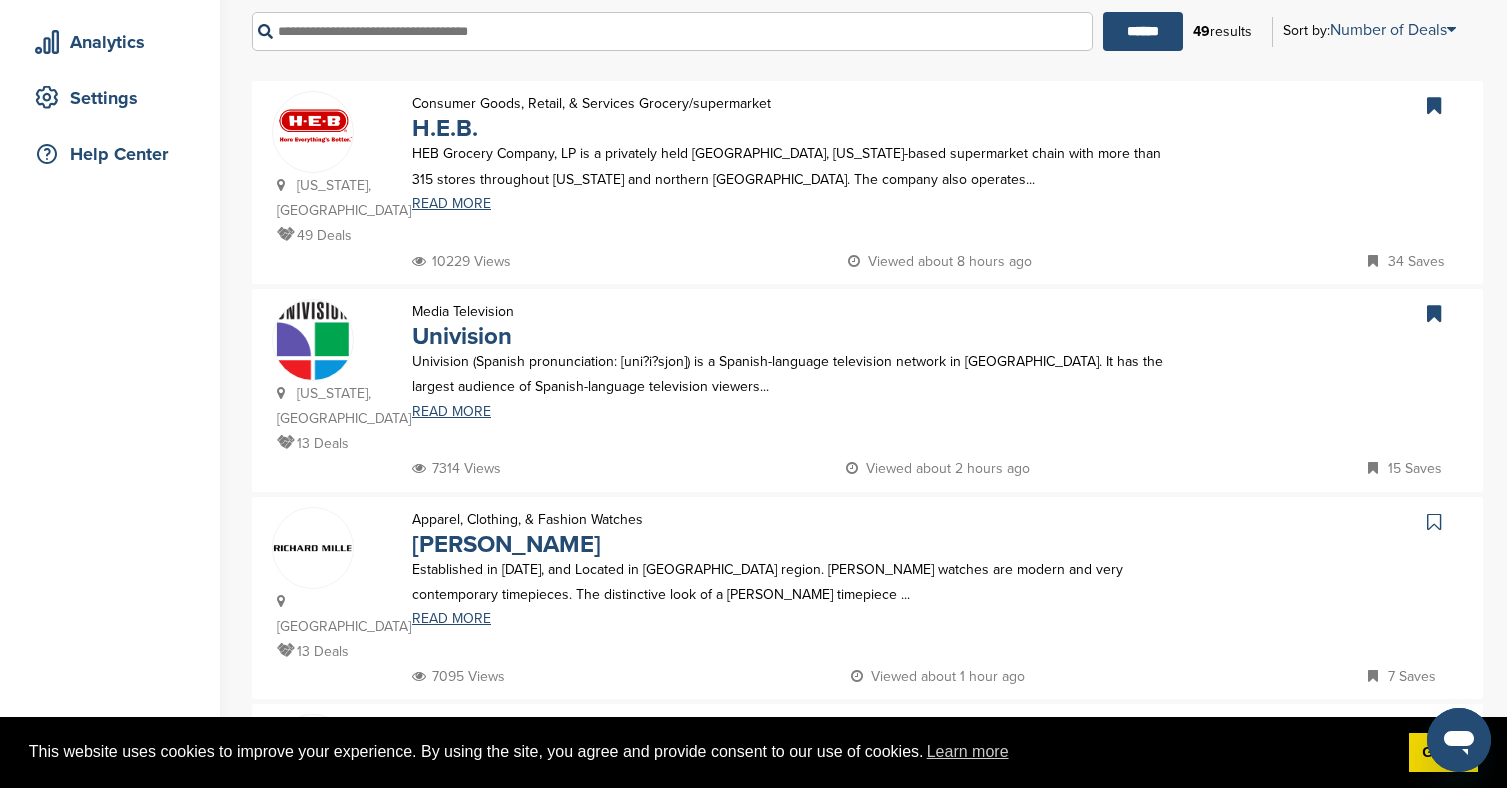 scroll, scrollTop: 361, scrollLeft: 0, axis: vertical 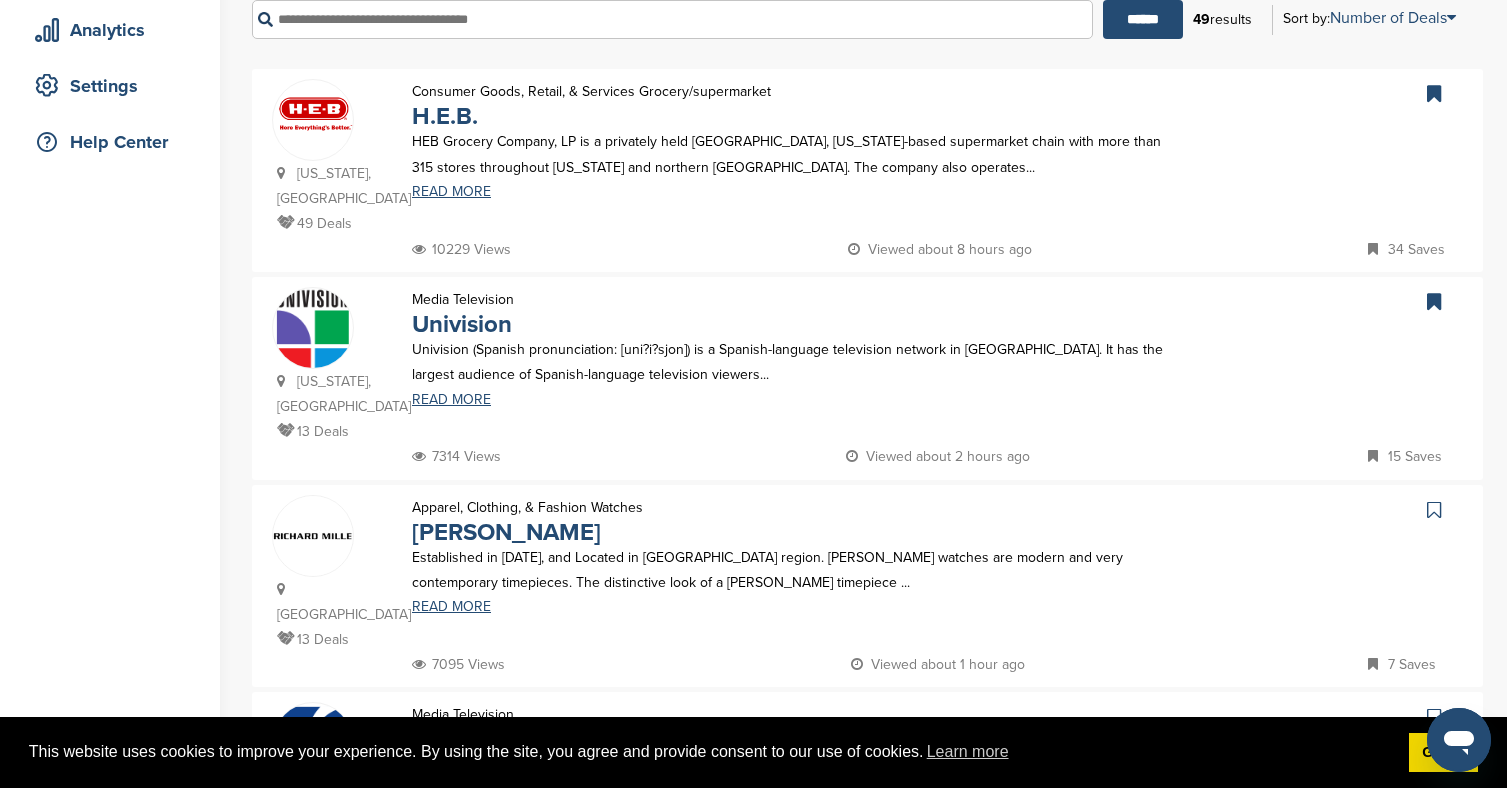 click at bounding box center (1434, 510) 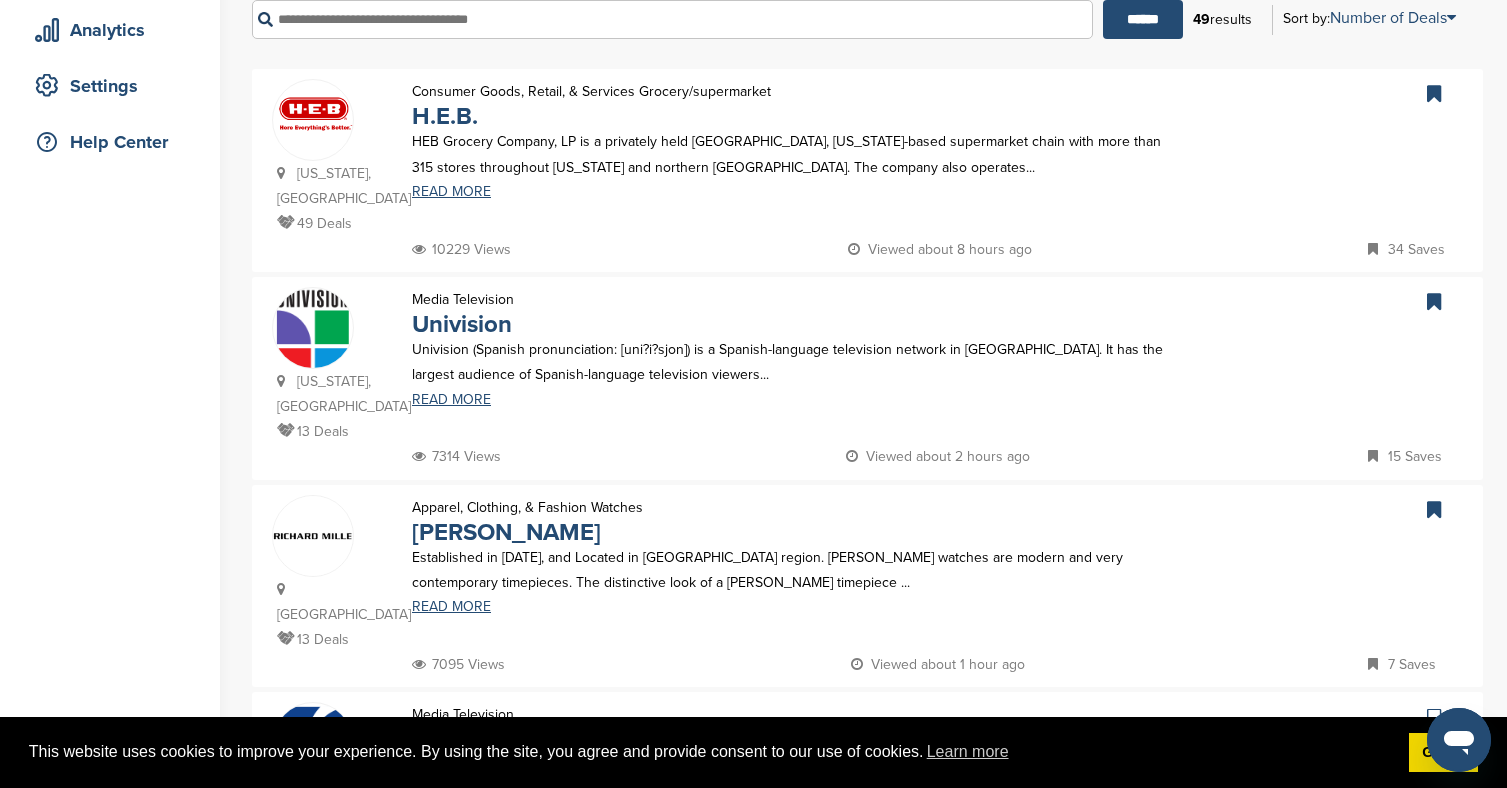 click at bounding box center [1434, 510] 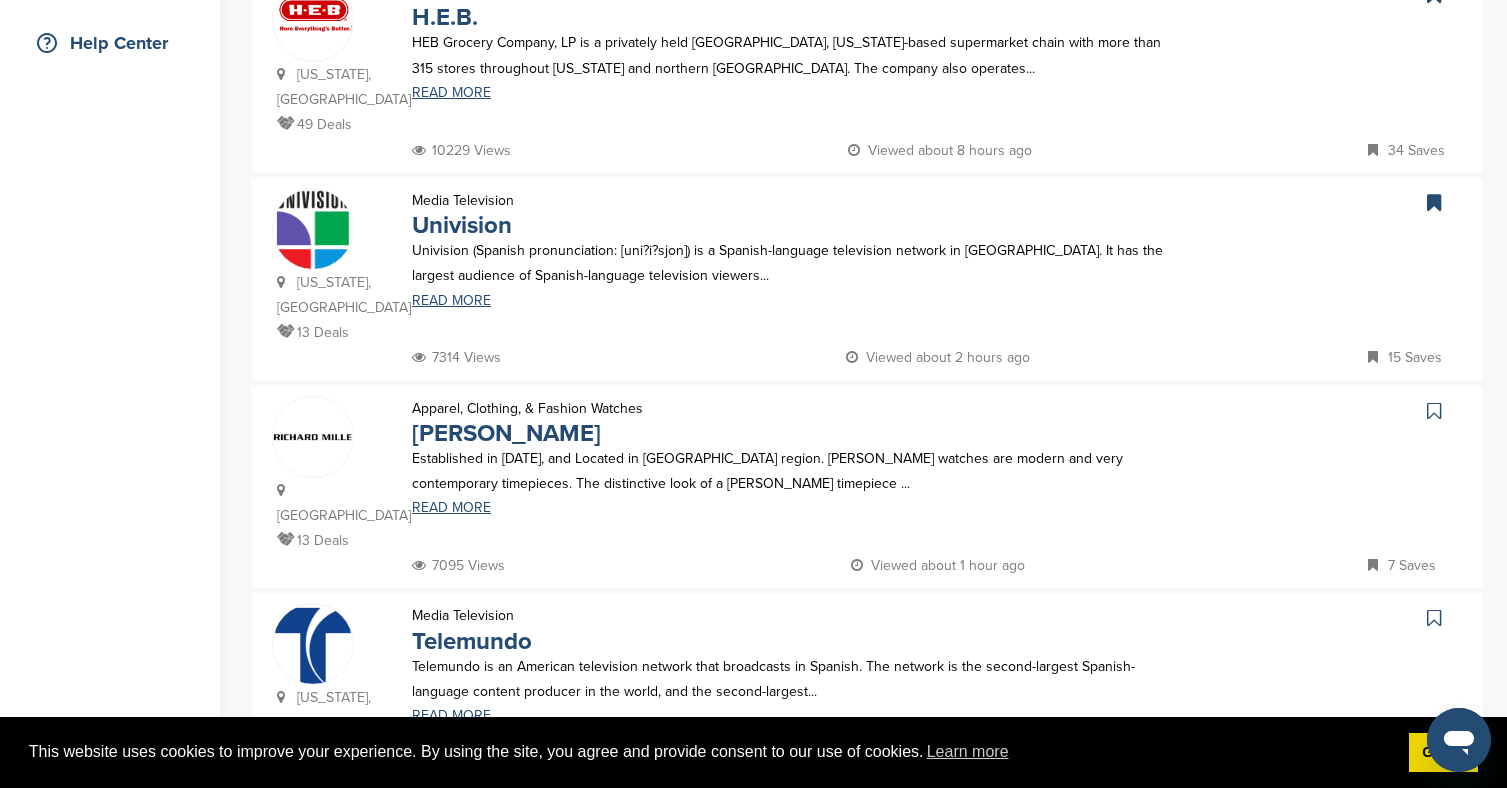scroll, scrollTop: 486, scrollLeft: 0, axis: vertical 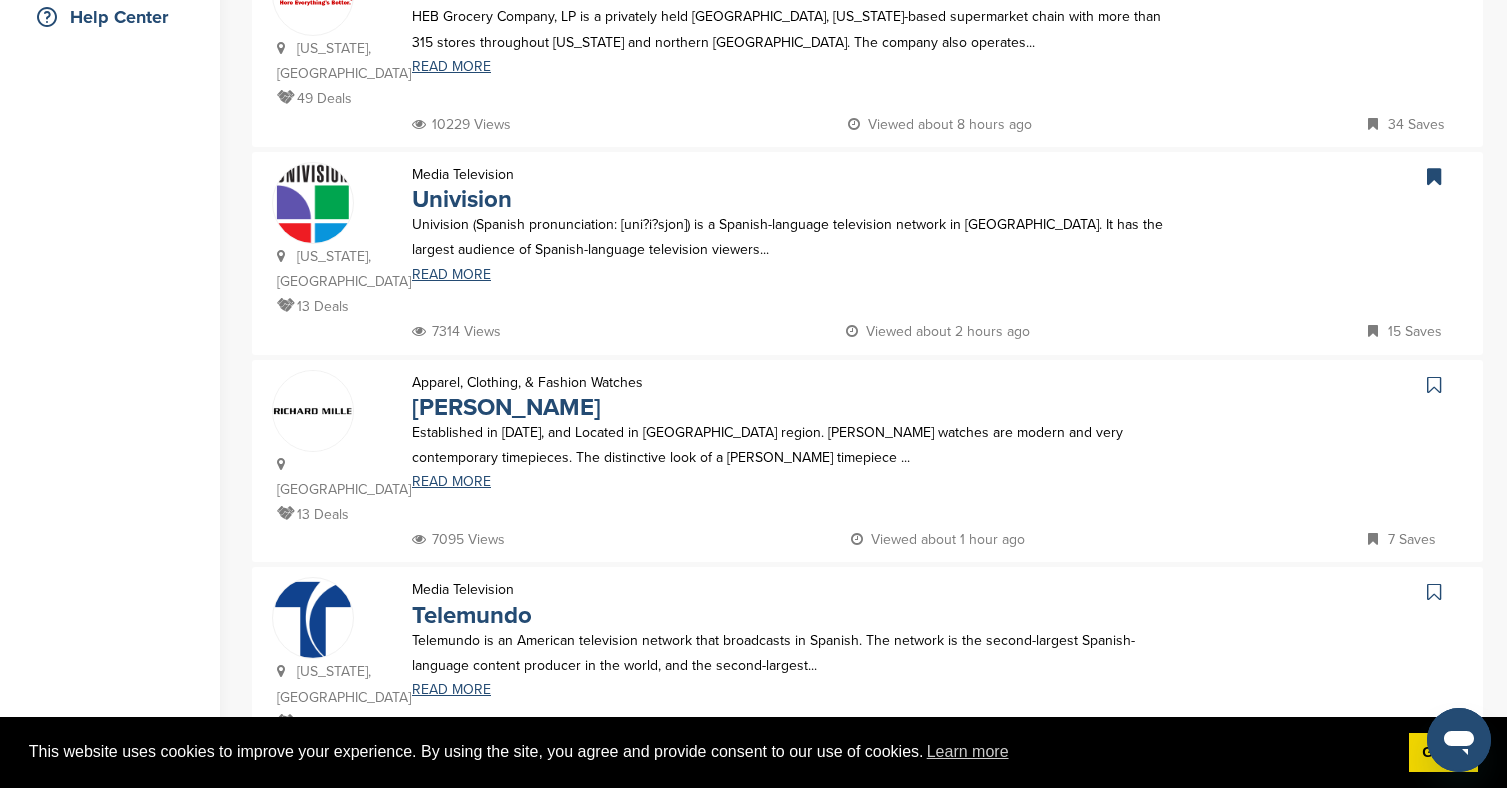 click at bounding box center (1436, 592) 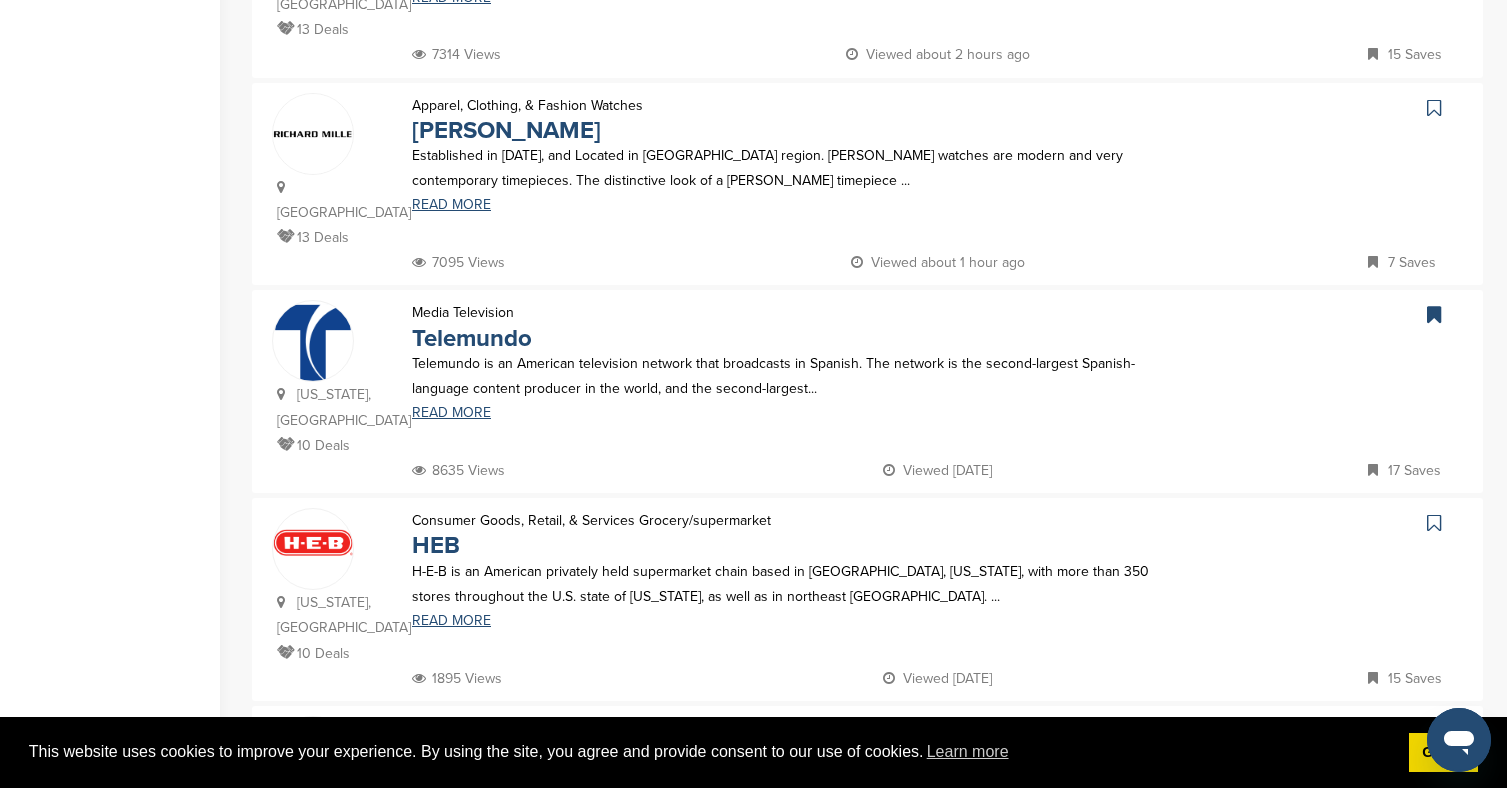 scroll, scrollTop: 771, scrollLeft: 0, axis: vertical 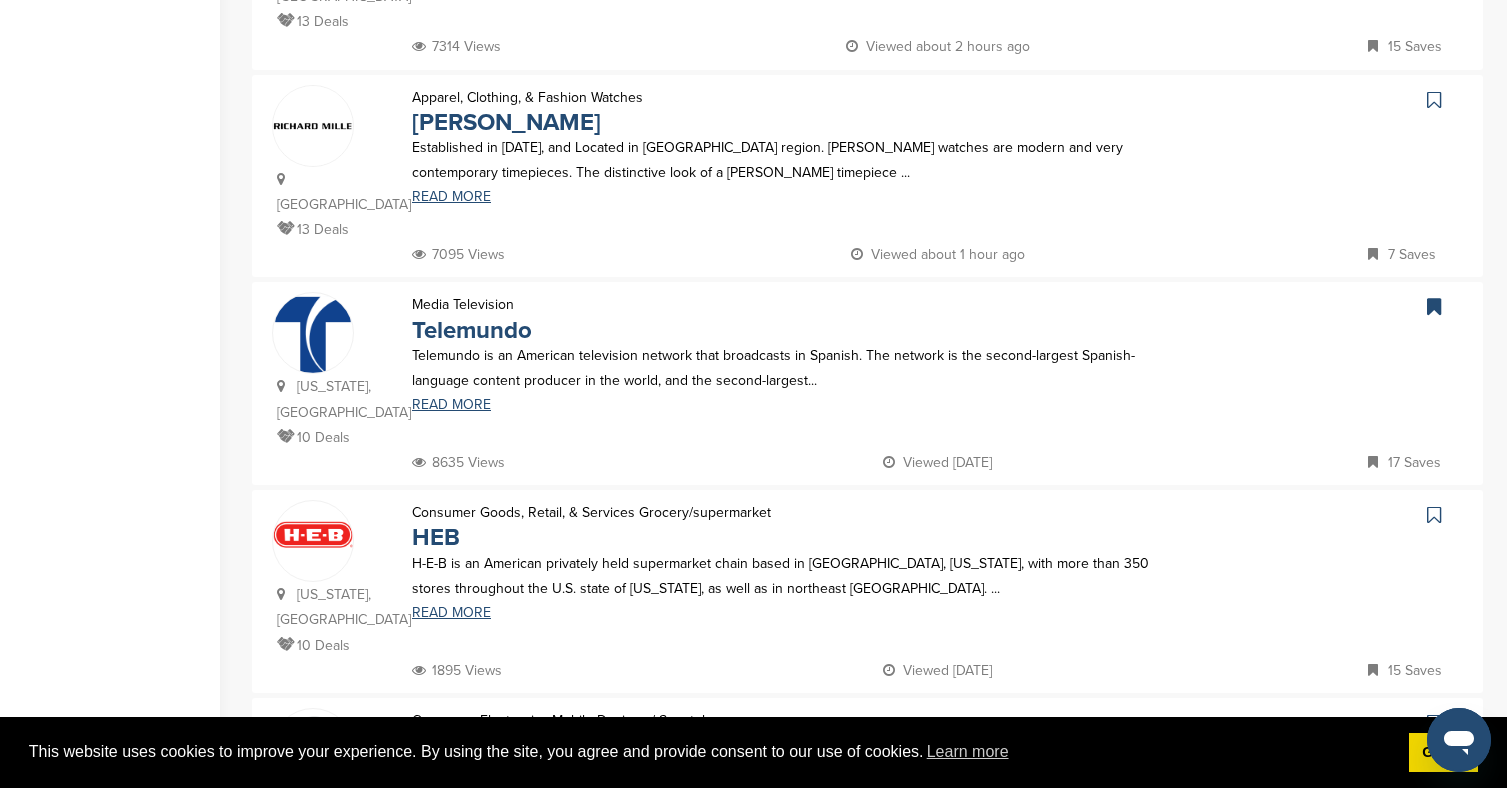 click at bounding box center [1434, 515] 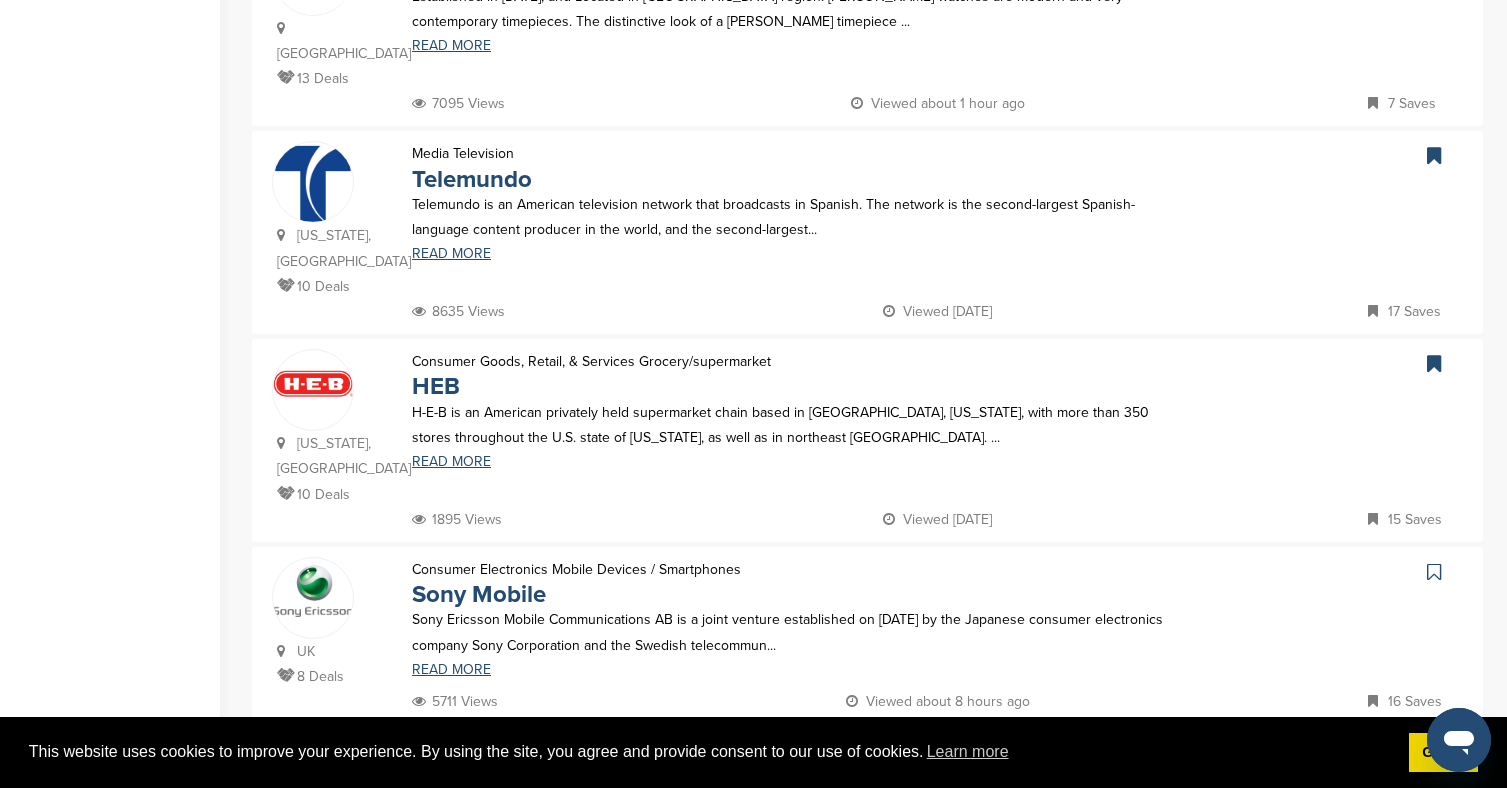 scroll, scrollTop: 941, scrollLeft: 0, axis: vertical 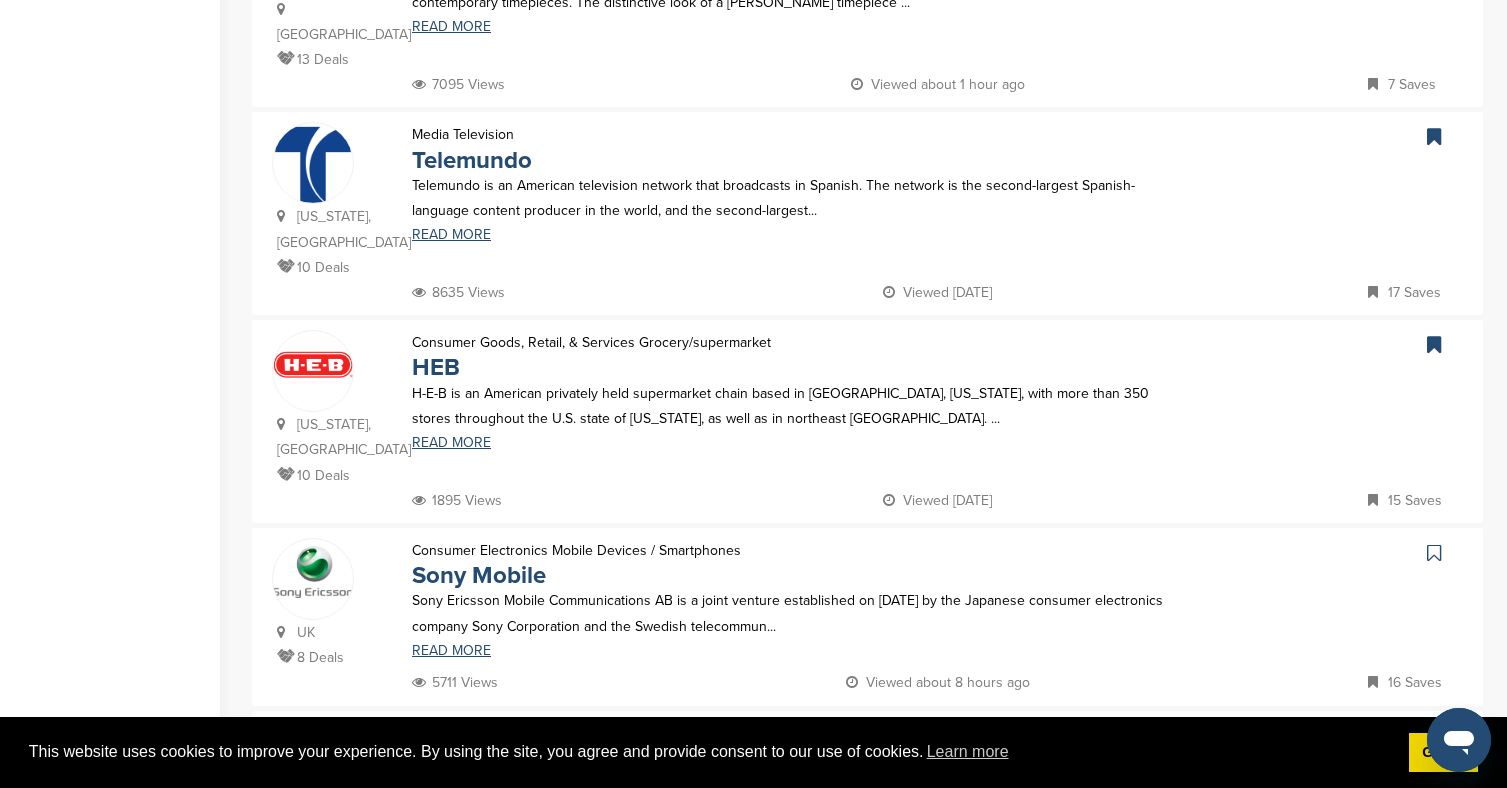 click at bounding box center [1436, 553] 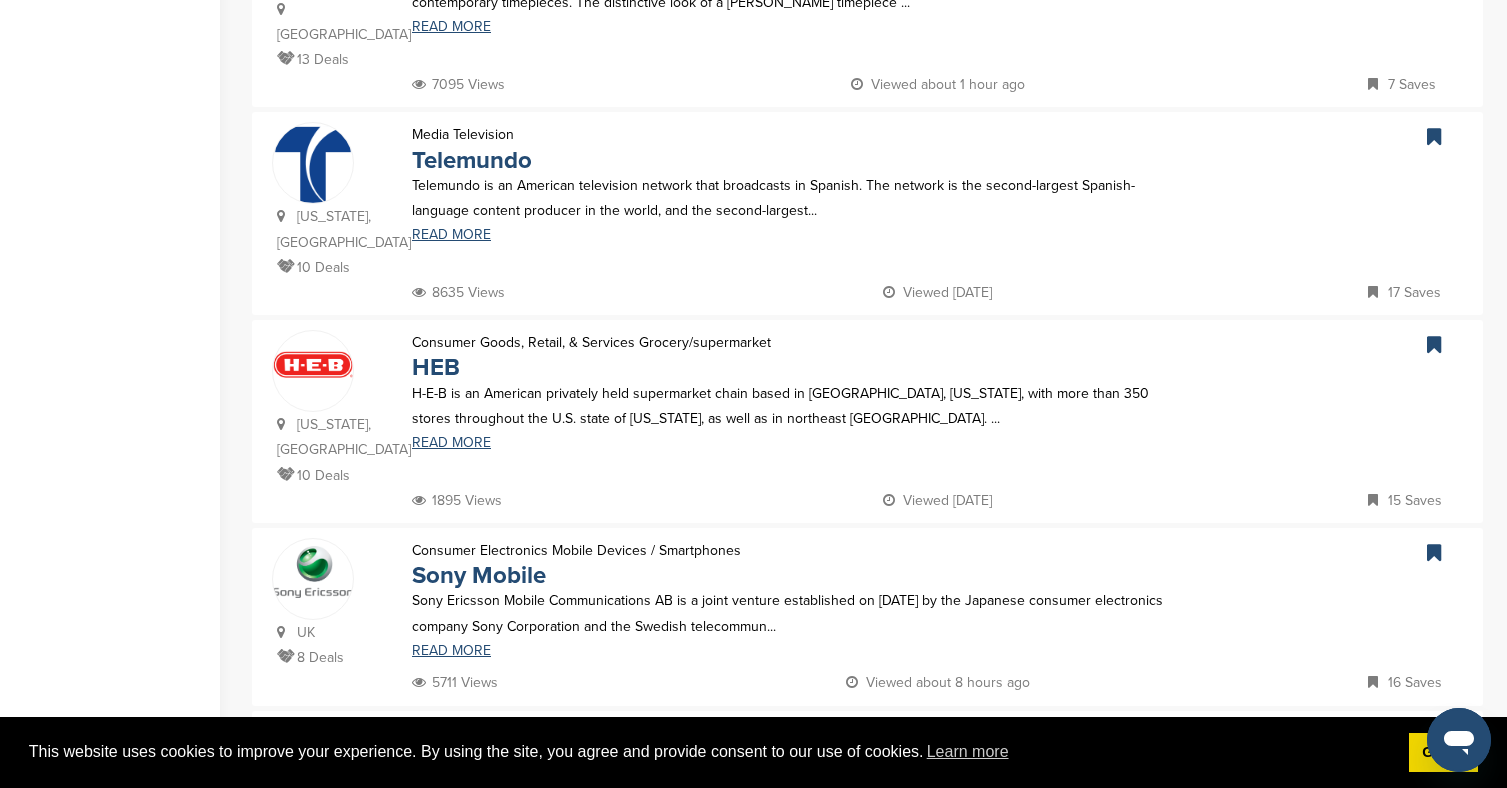 click at bounding box center (1434, 736) 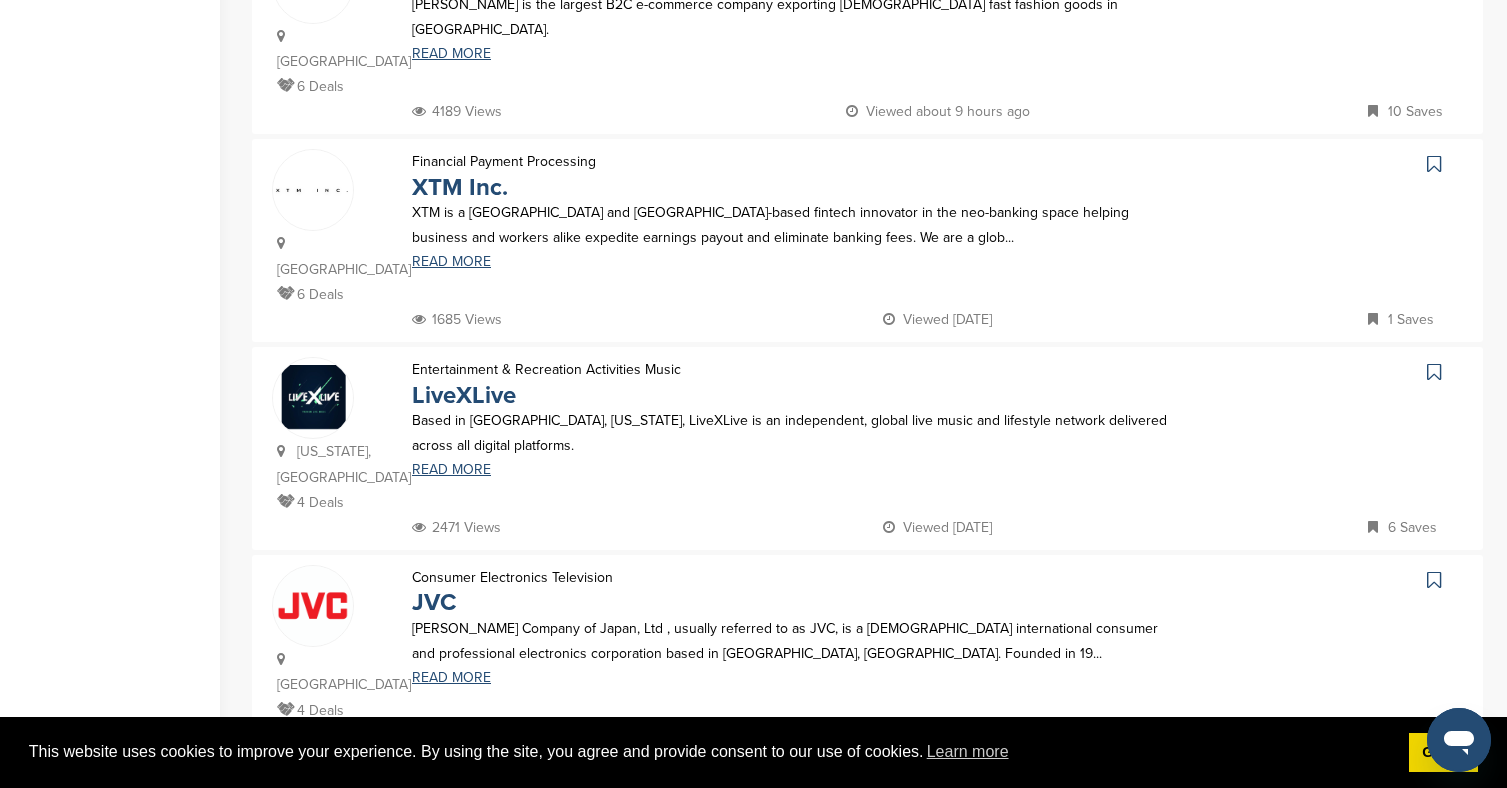 scroll, scrollTop: 1733, scrollLeft: 0, axis: vertical 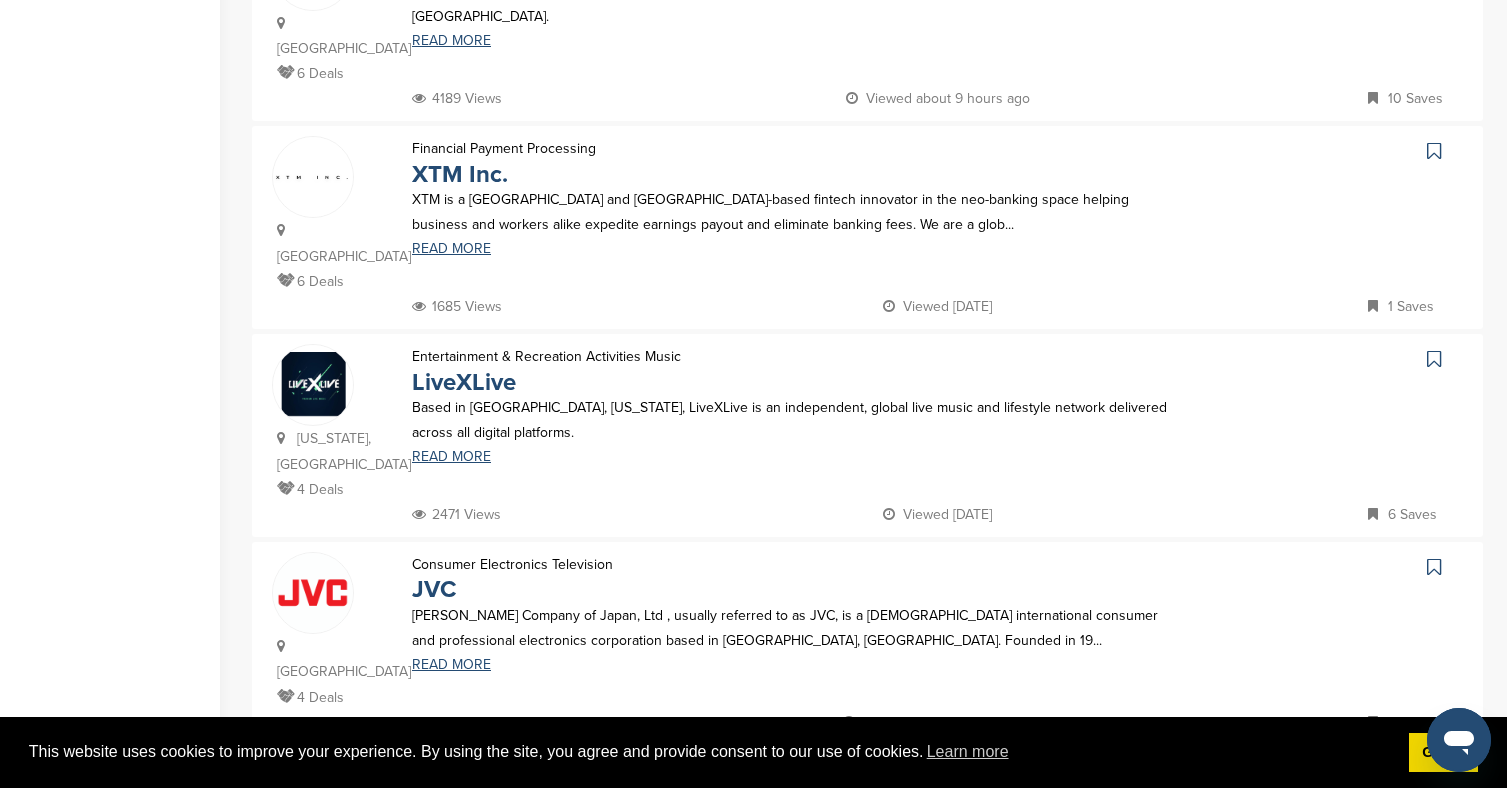click on "2" at bounding box center (817, 787) 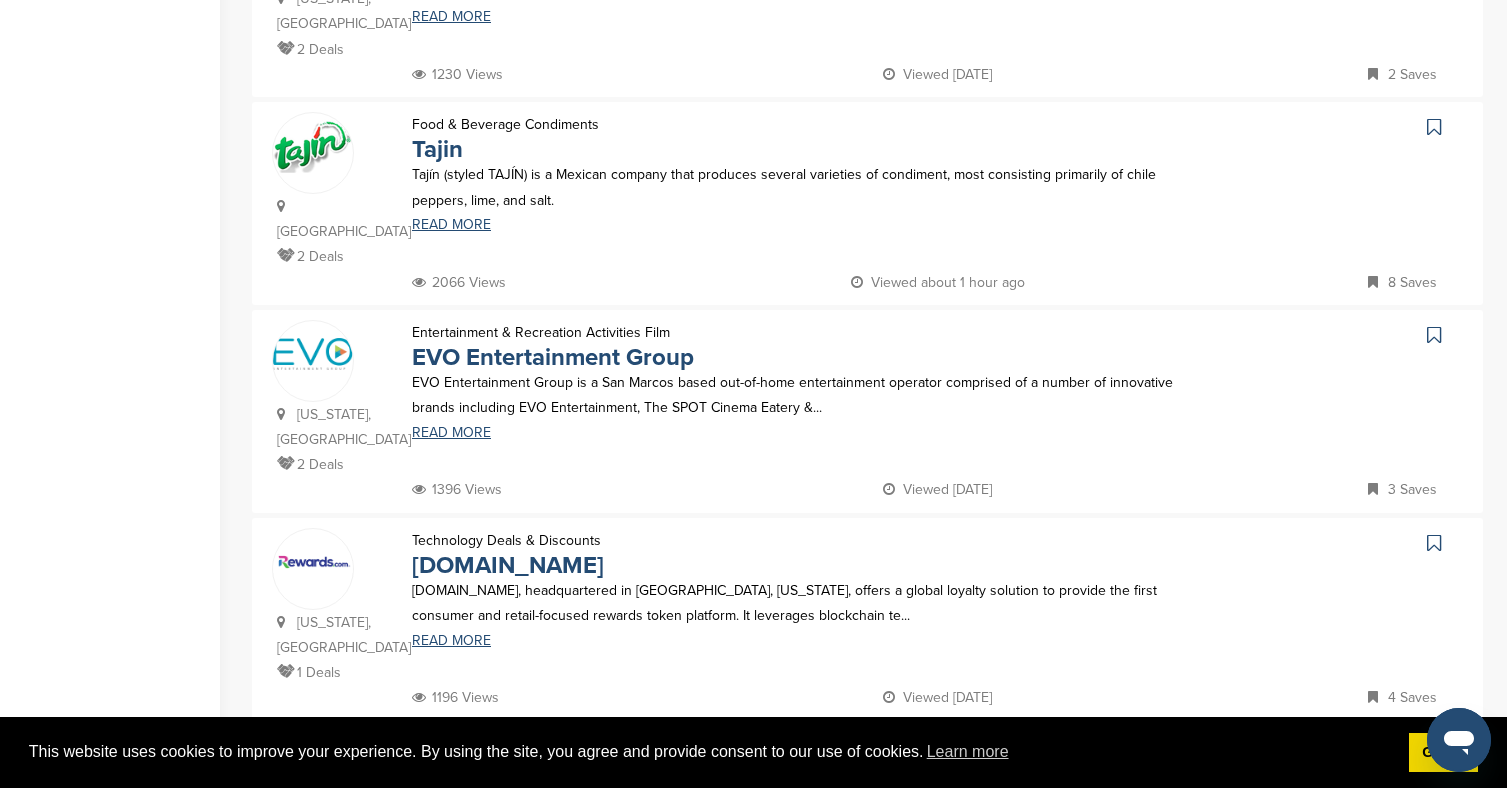 scroll, scrollTop: 1369, scrollLeft: 0, axis: vertical 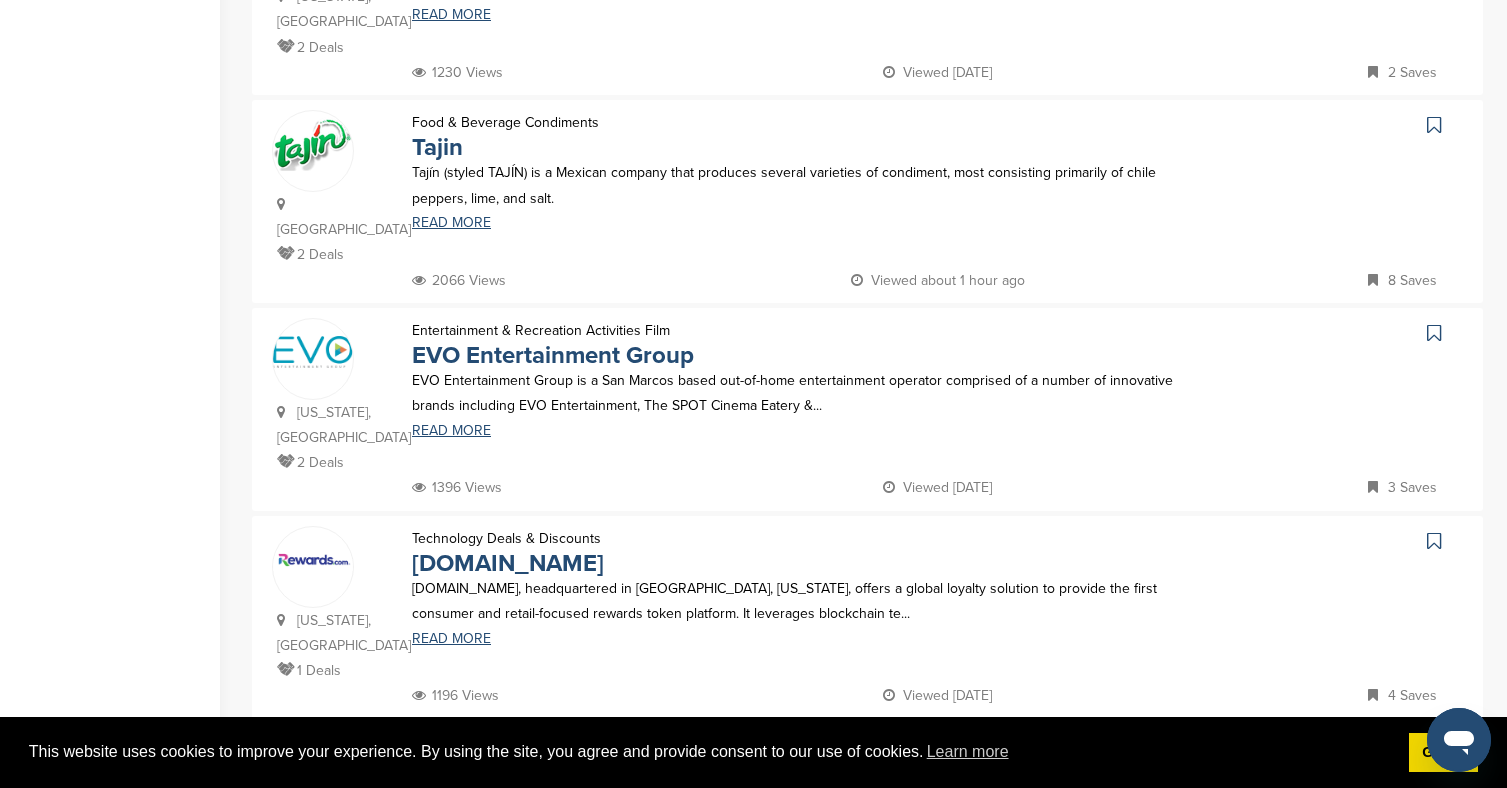 click at bounding box center [1434, 333] 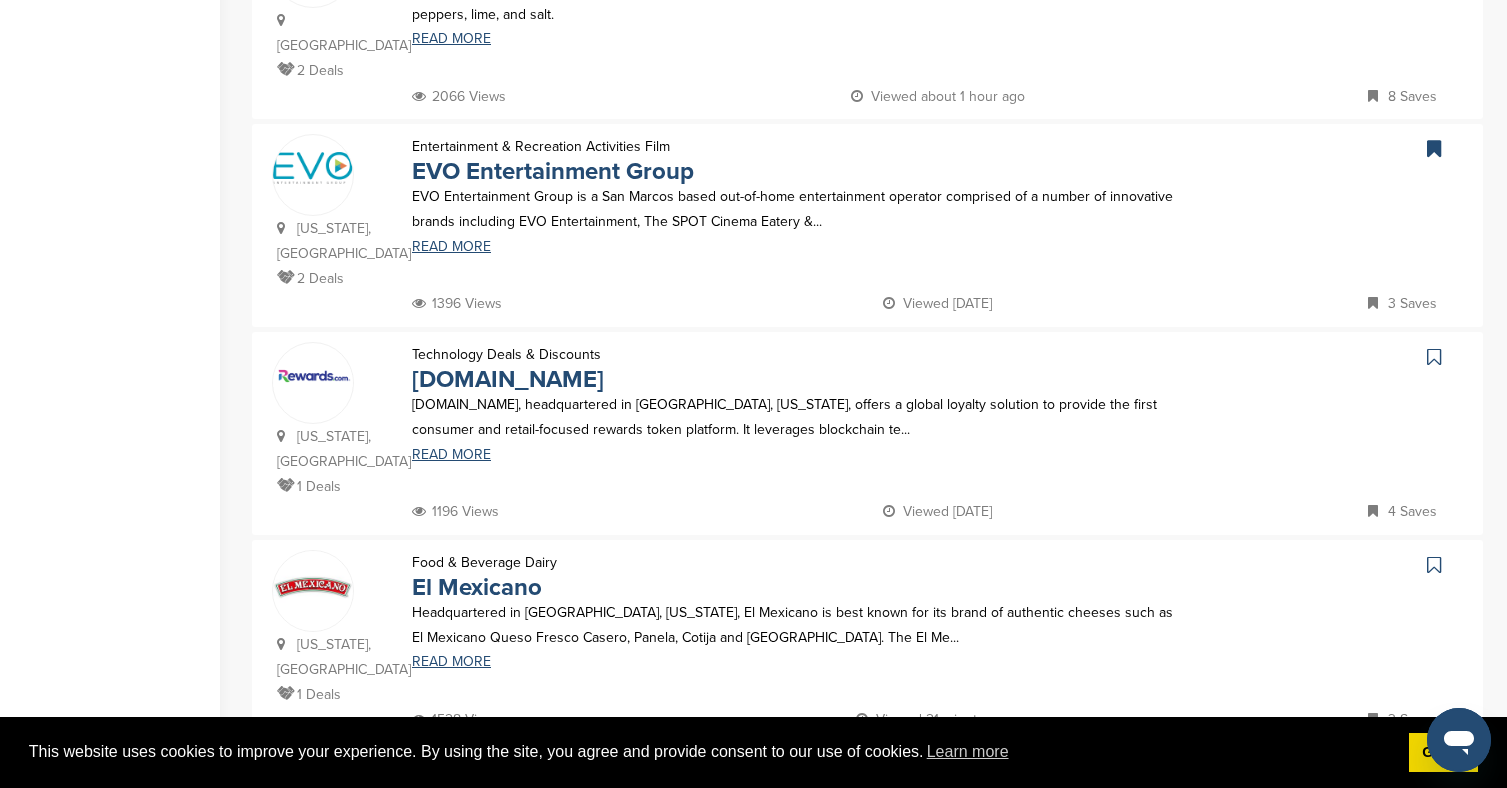 scroll, scrollTop: 1605, scrollLeft: 0, axis: vertical 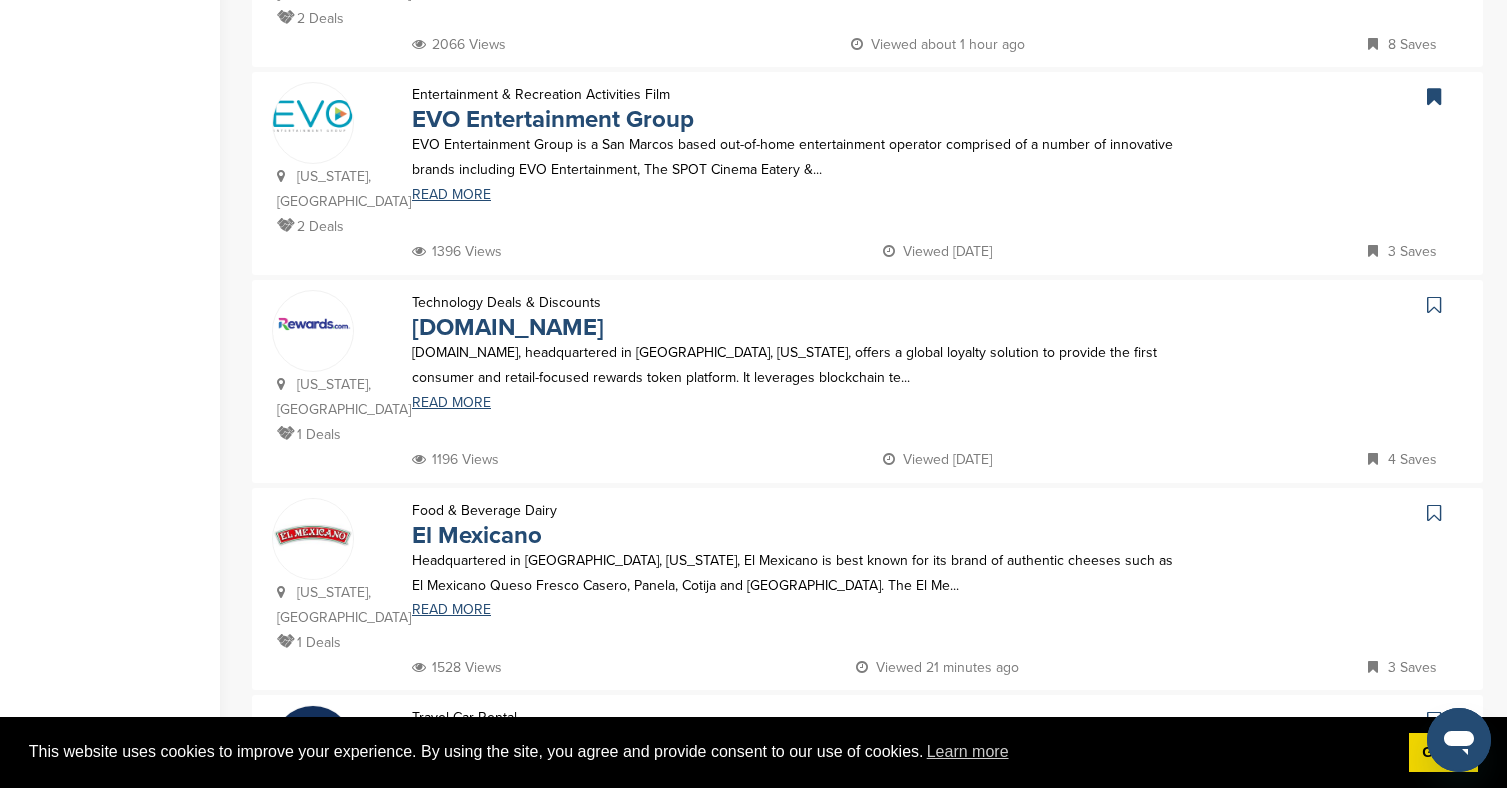 click at bounding box center (1436, 305) 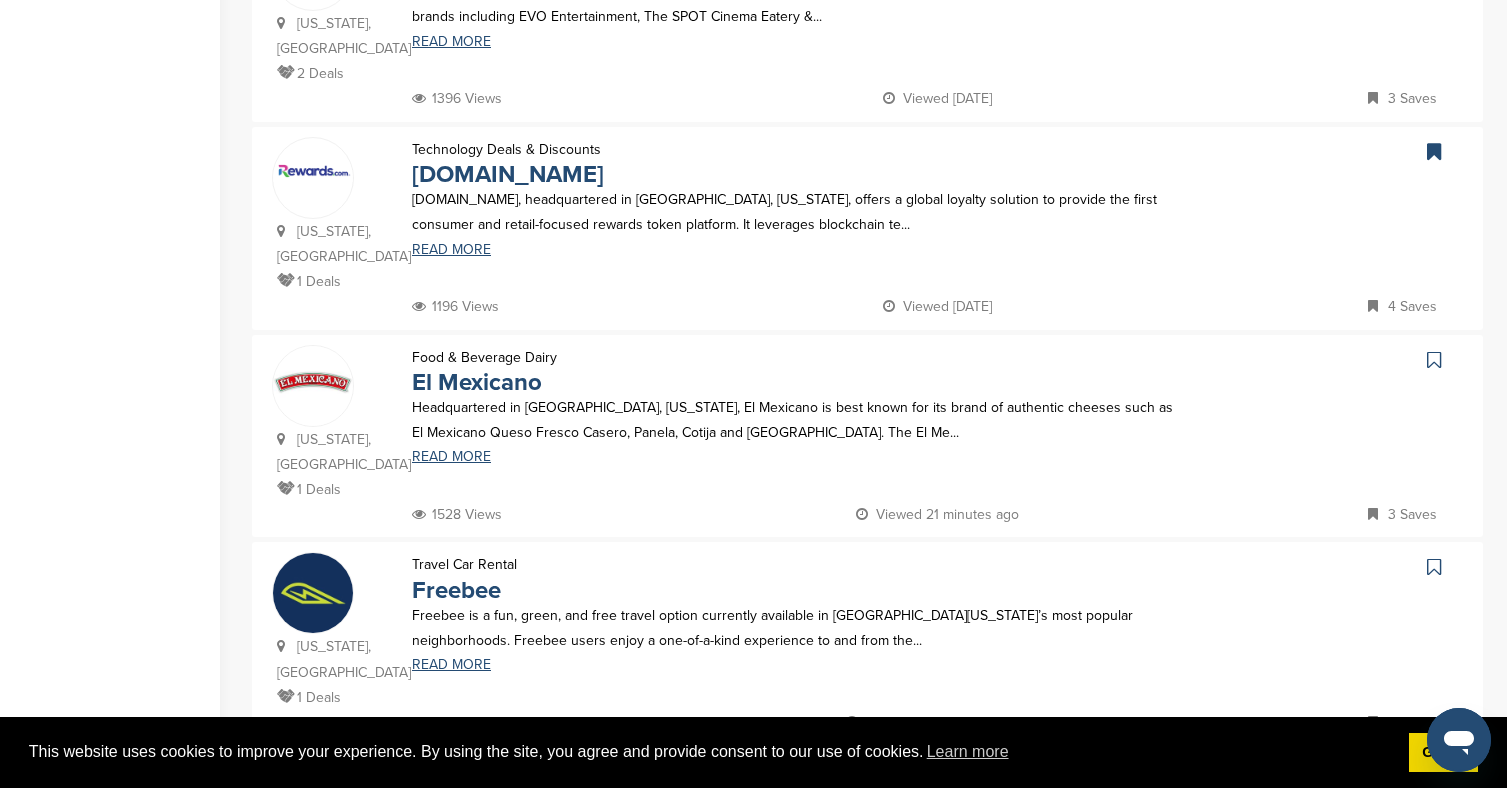 scroll, scrollTop: 1759, scrollLeft: 0, axis: vertical 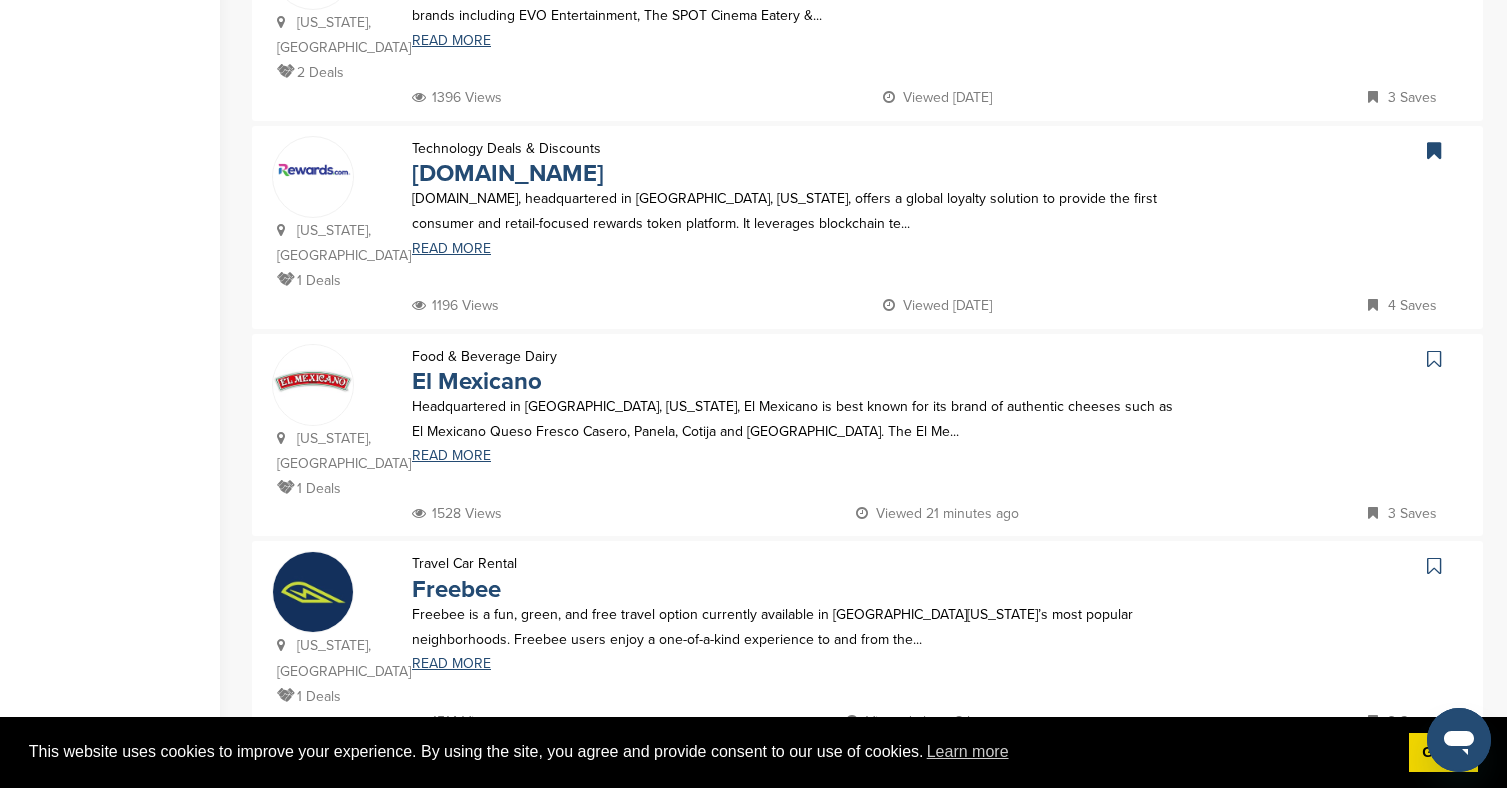 click at bounding box center [1434, 566] 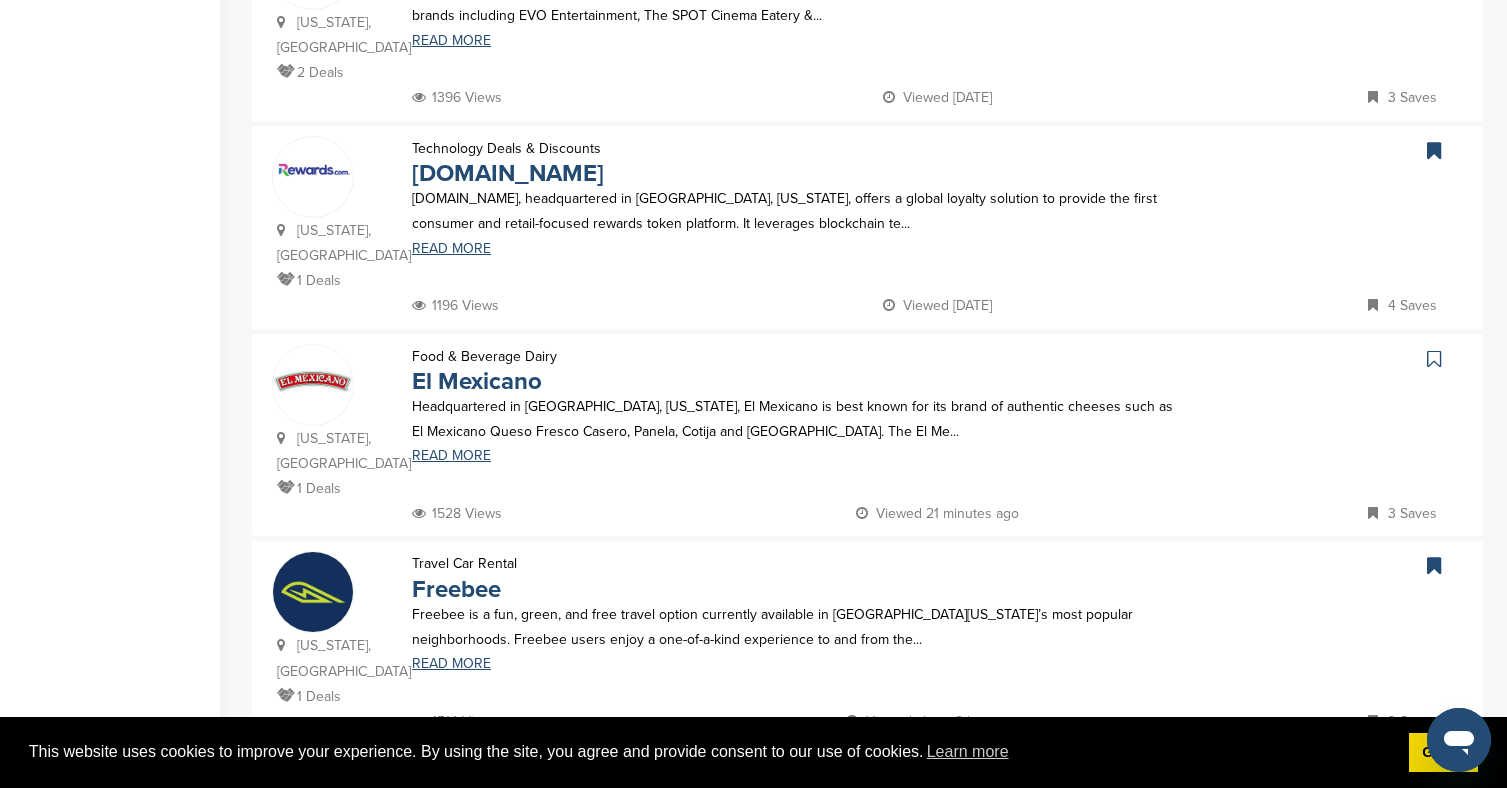 click on "3" at bounding box center (867, 786) 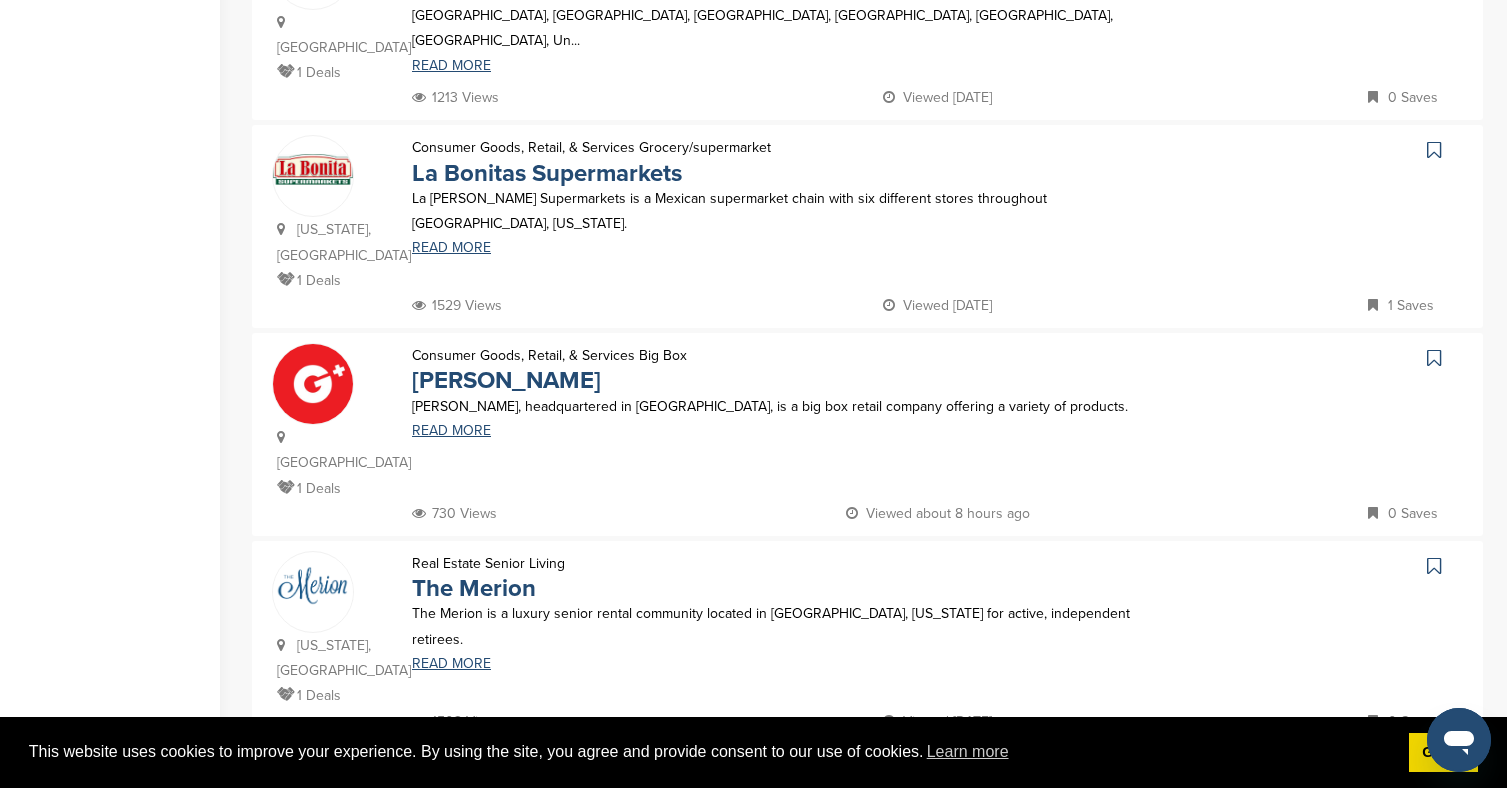 scroll, scrollTop: 705, scrollLeft: 0, axis: vertical 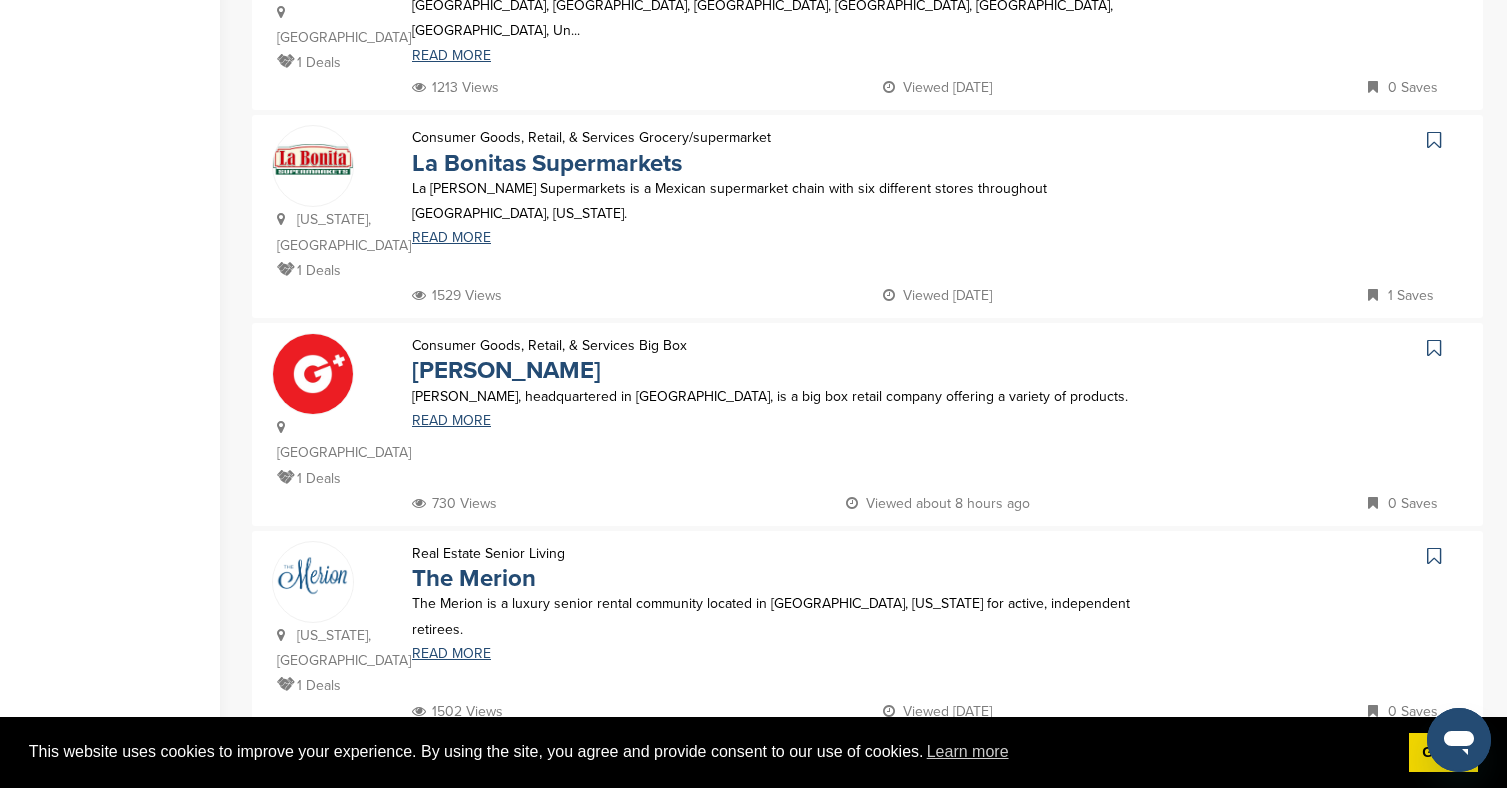 click at bounding box center [1434, 348] 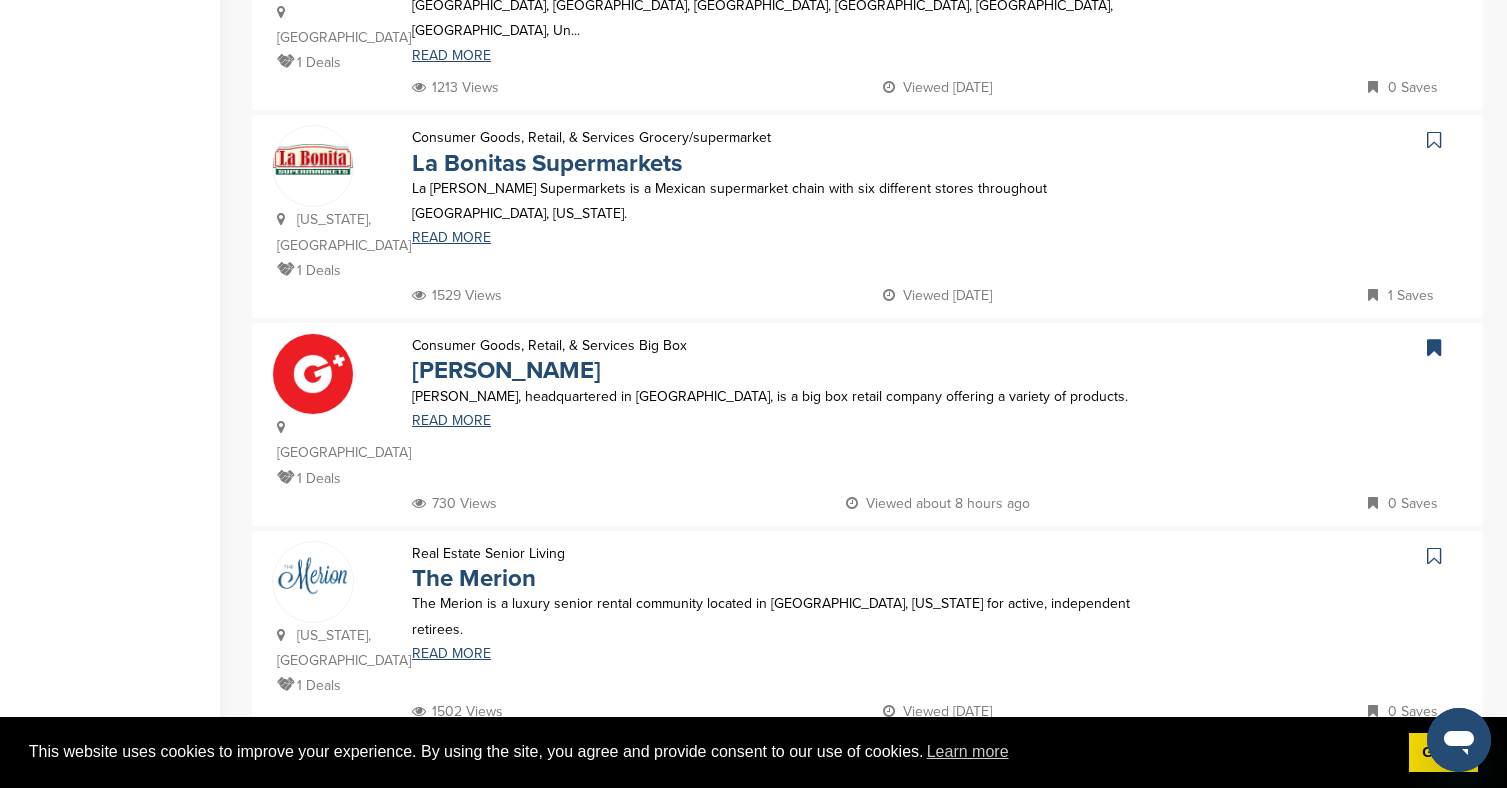 click at bounding box center (1434, 556) 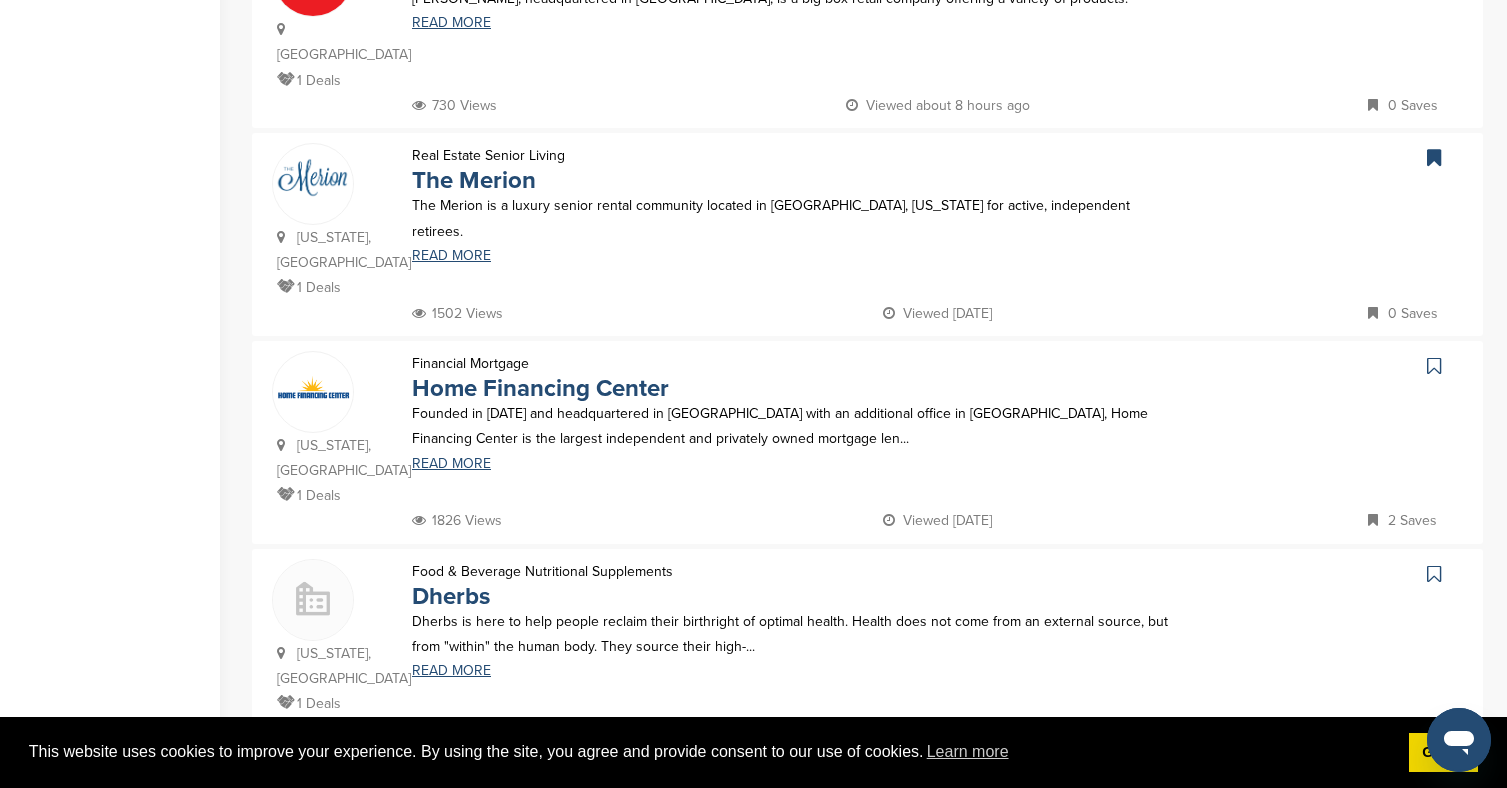 scroll, scrollTop: 1096, scrollLeft: 0, axis: vertical 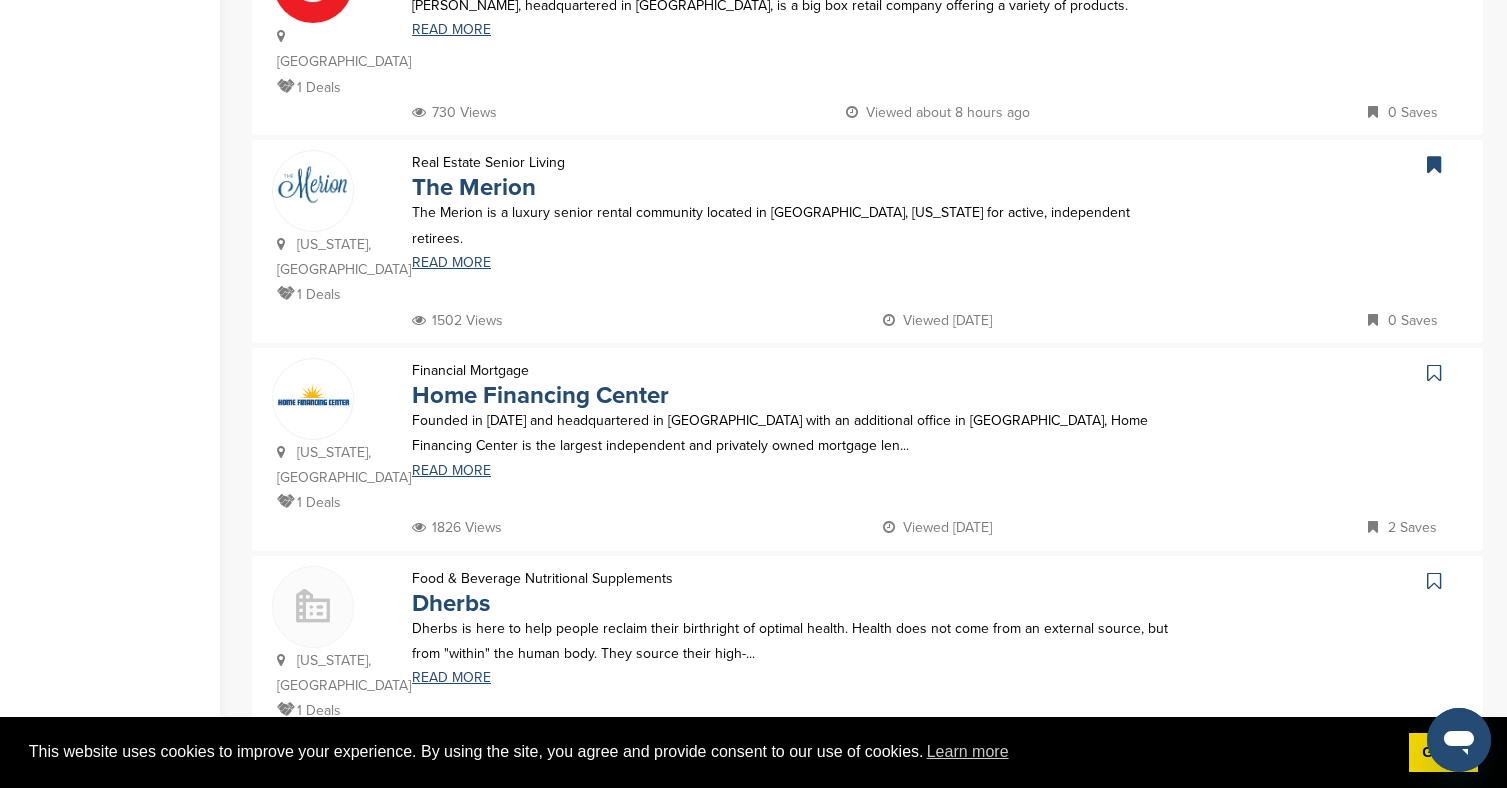 click at bounding box center (1436, 165) 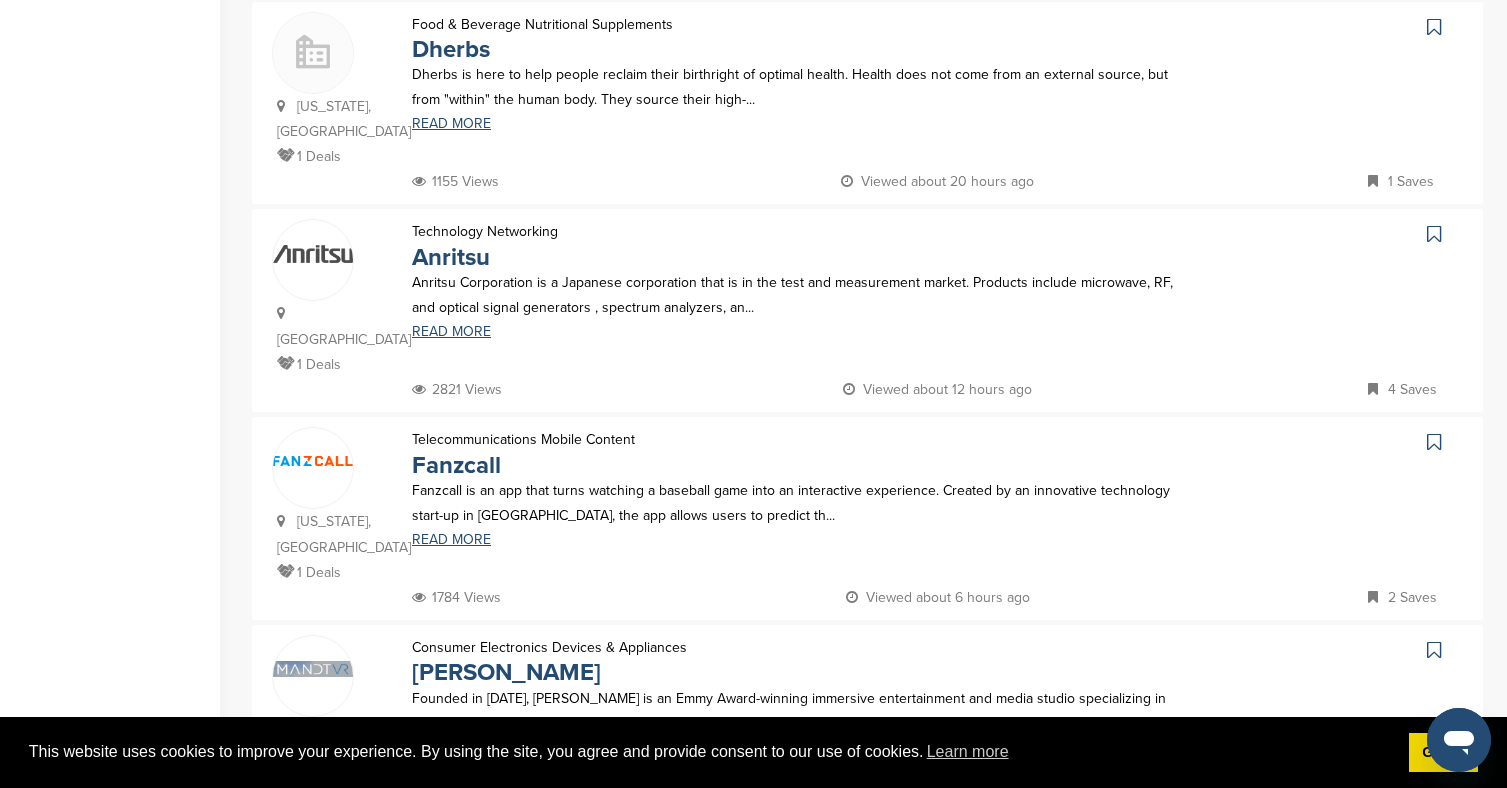 scroll, scrollTop: 1661, scrollLeft: 0, axis: vertical 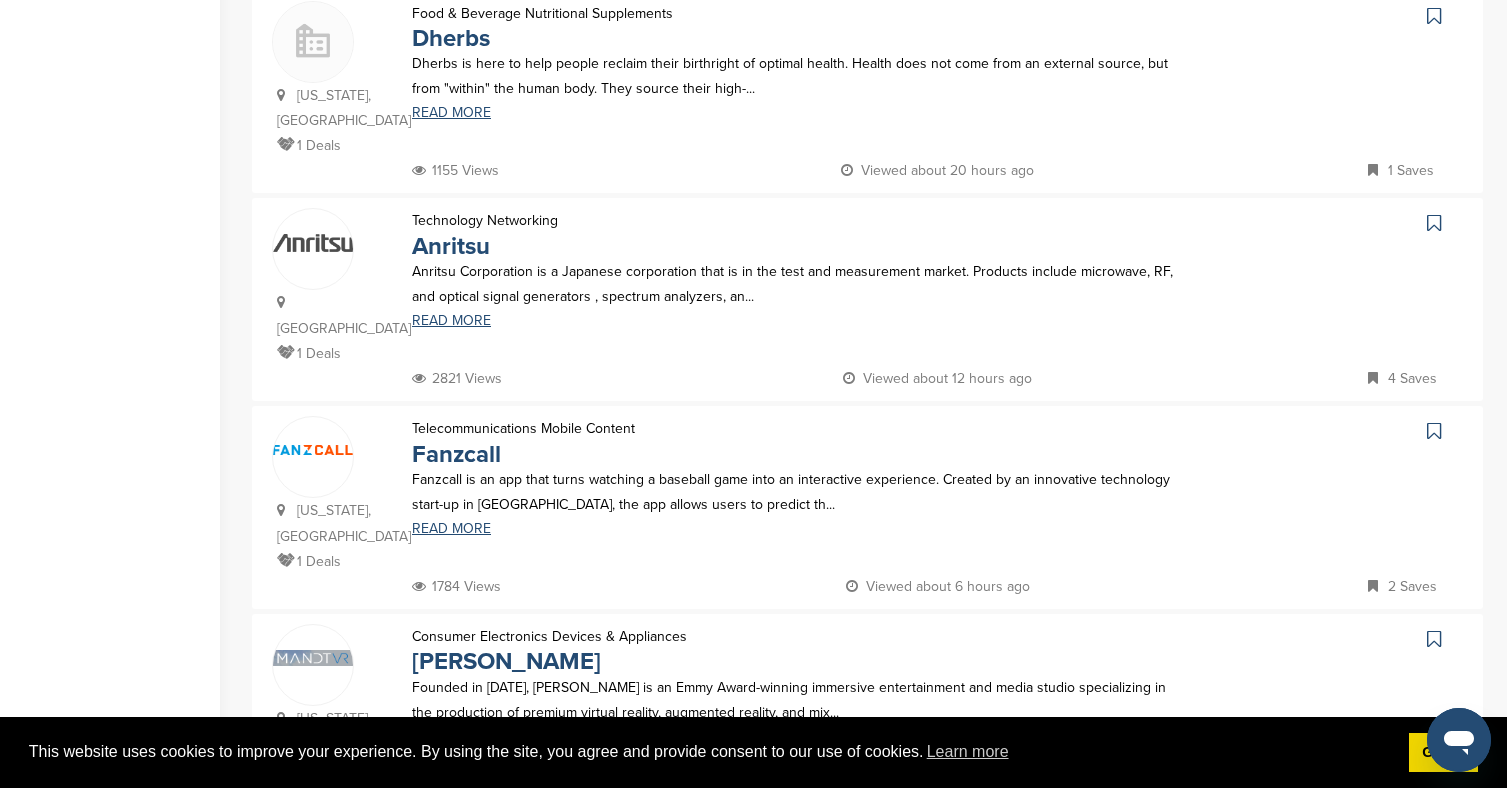 click at bounding box center (1434, 431) 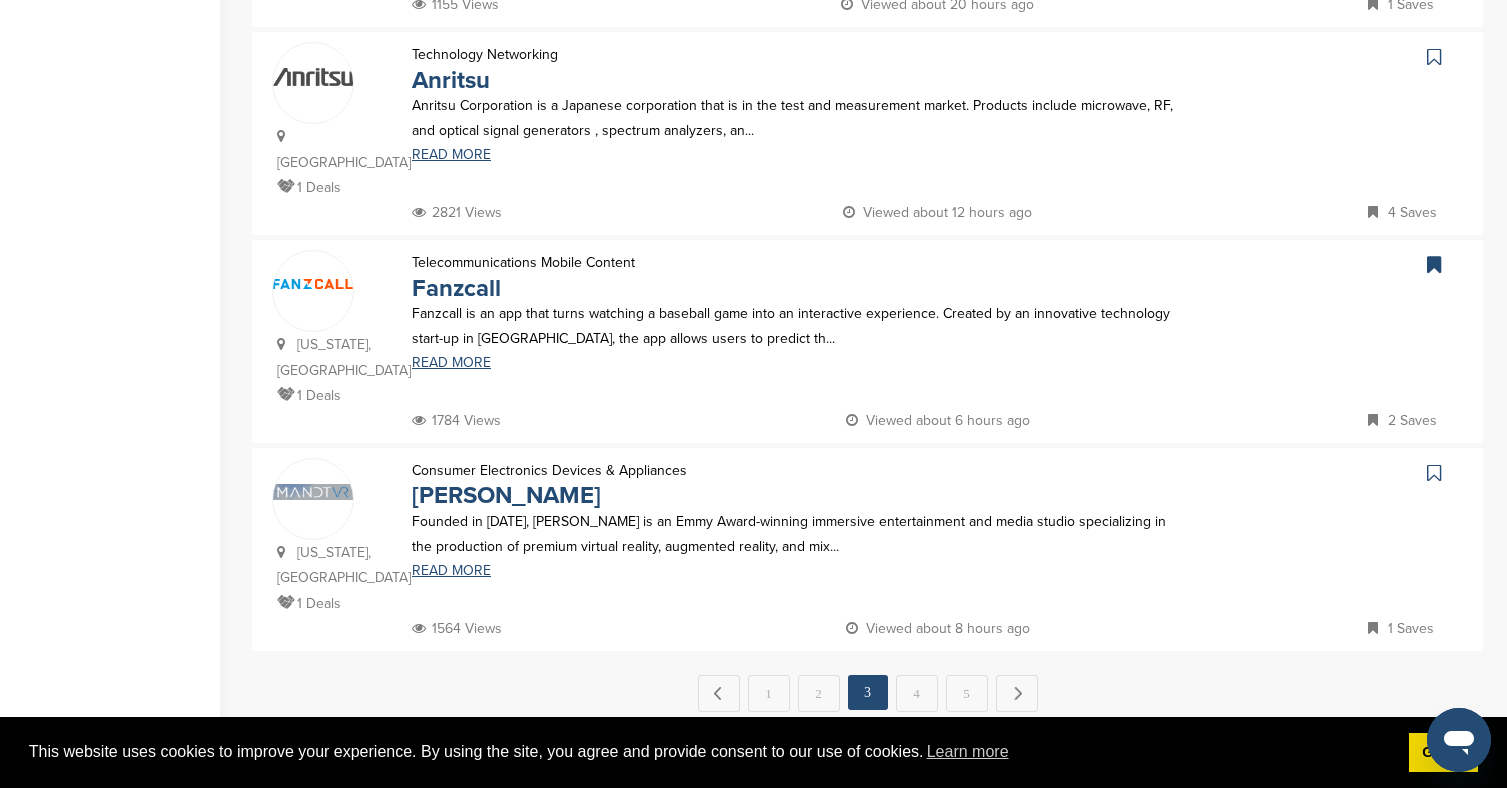 scroll, scrollTop: 1858, scrollLeft: 0, axis: vertical 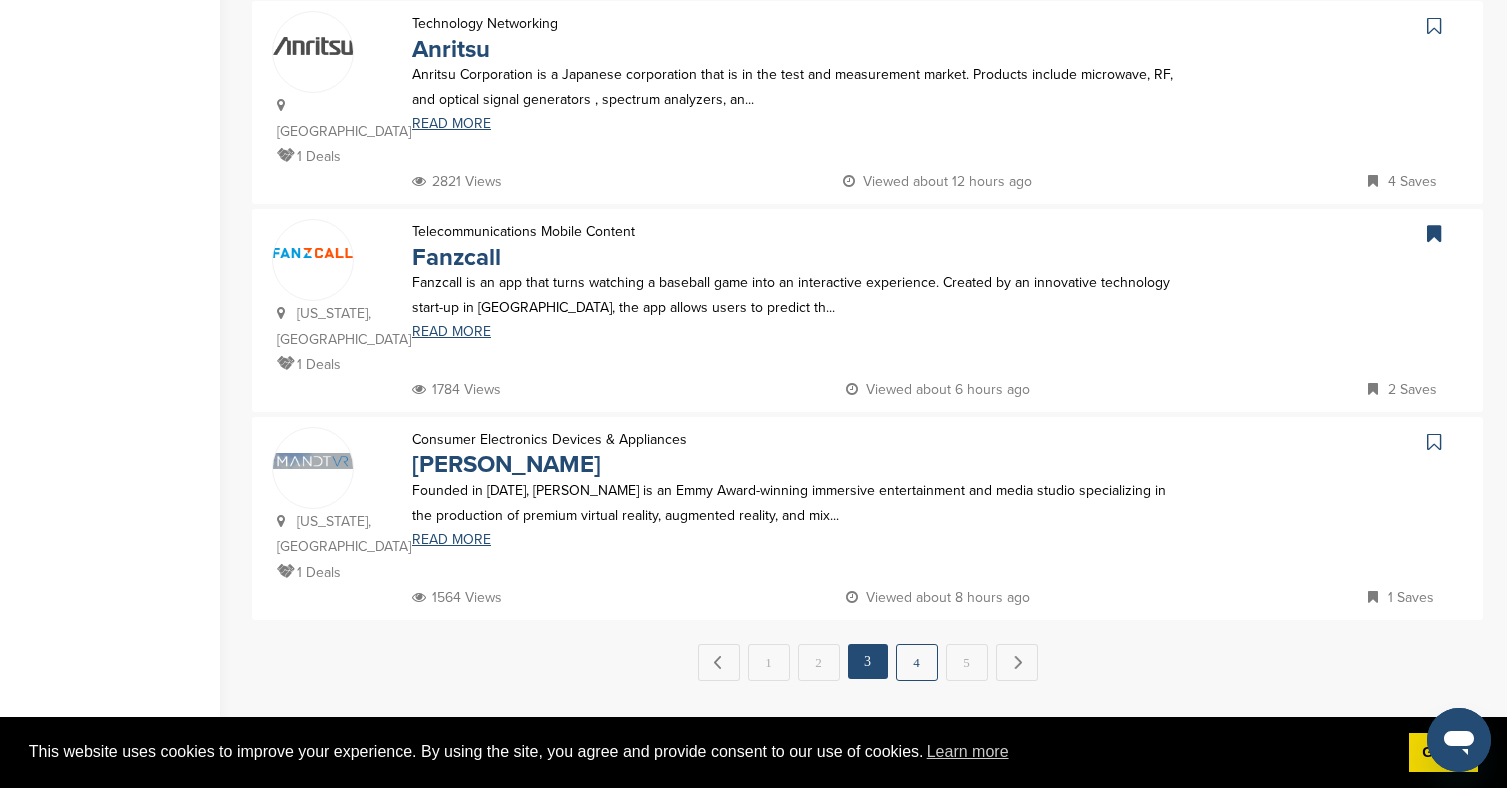 click on "4" at bounding box center (917, 662) 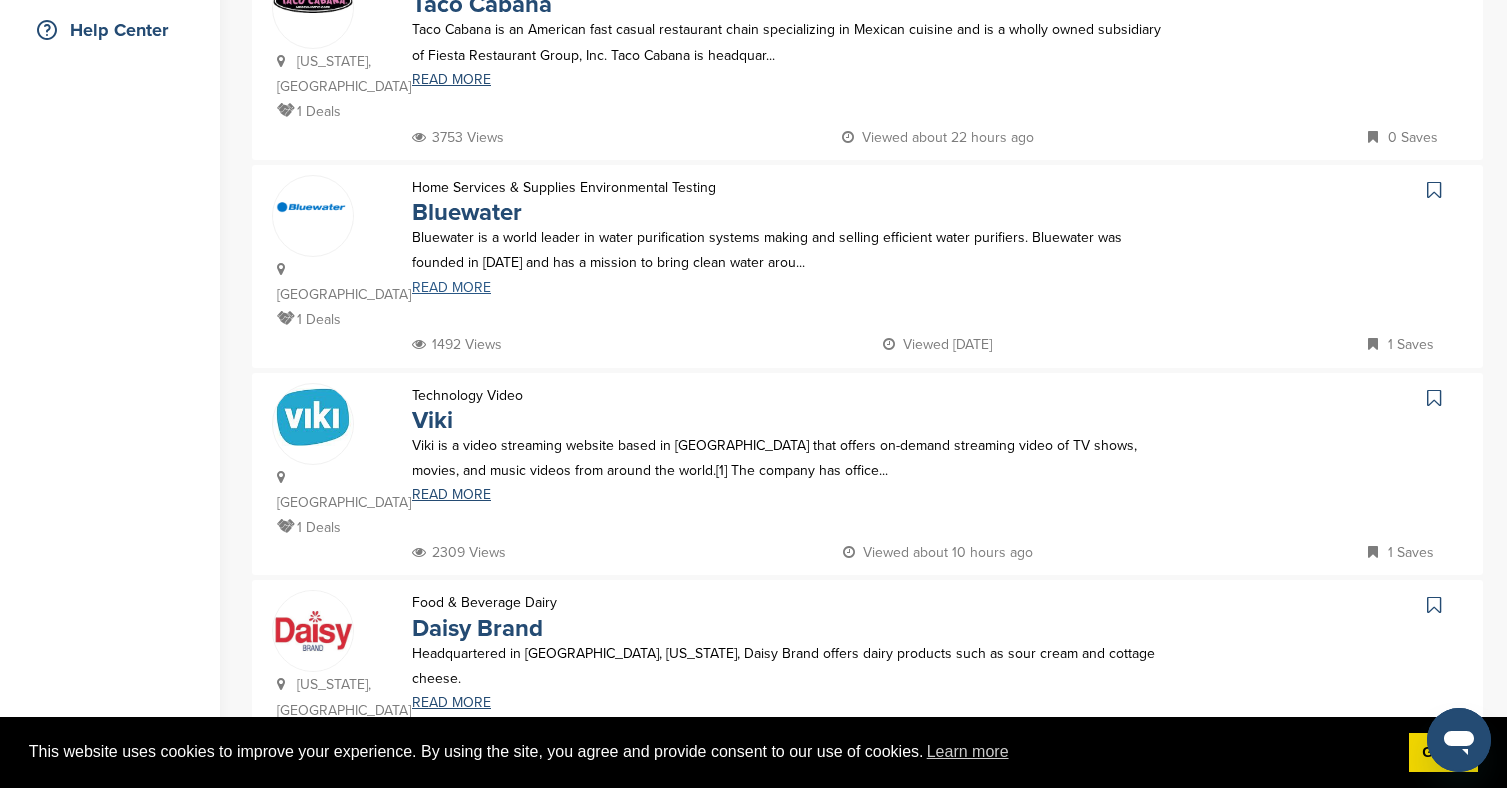 scroll, scrollTop: 482, scrollLeft: 0, axis: vertical 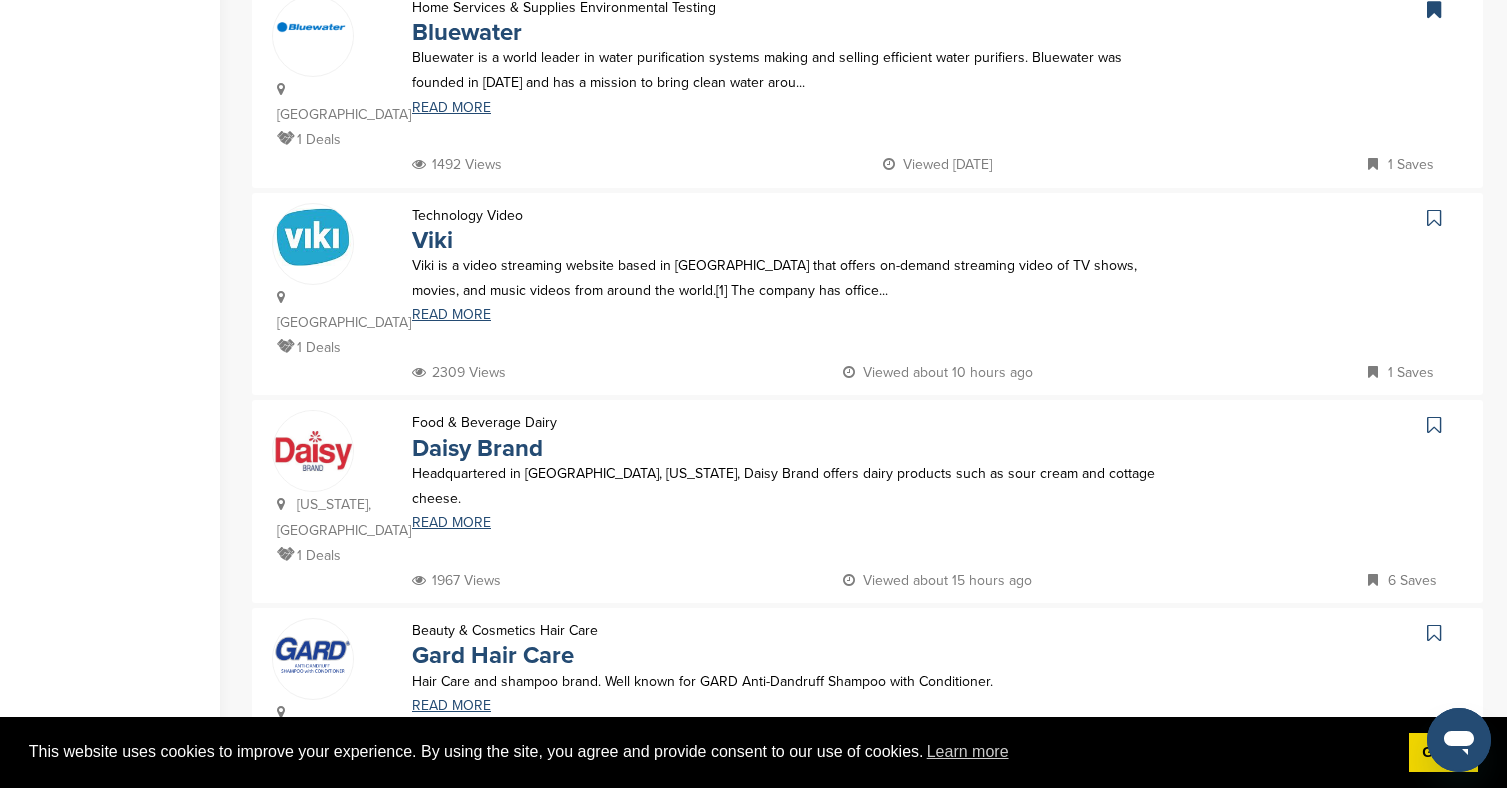 click at bounding box center [1434, 425] 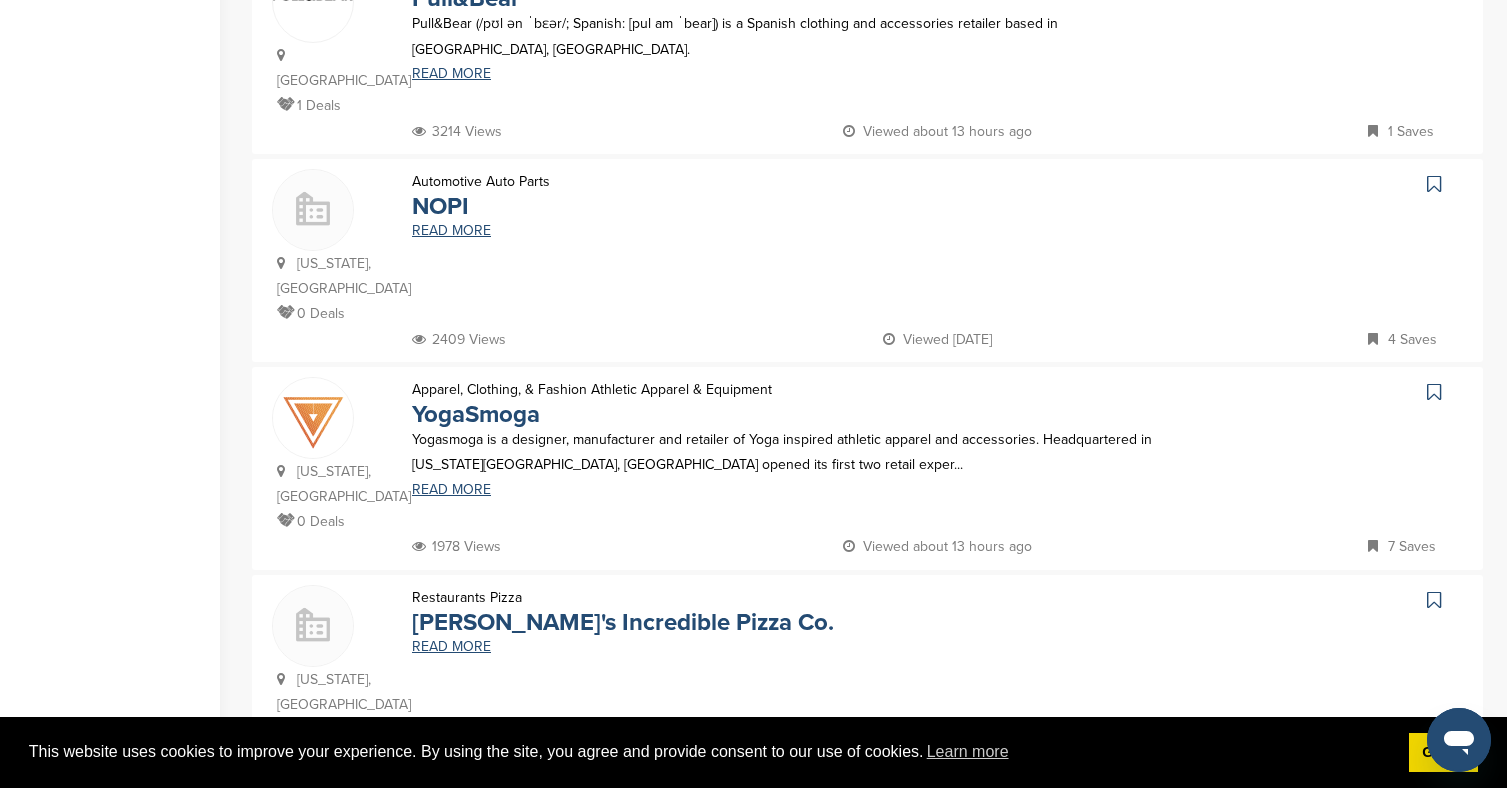 scroll, scrollTop: 1782, scrollLeft: 0, axis: vertical 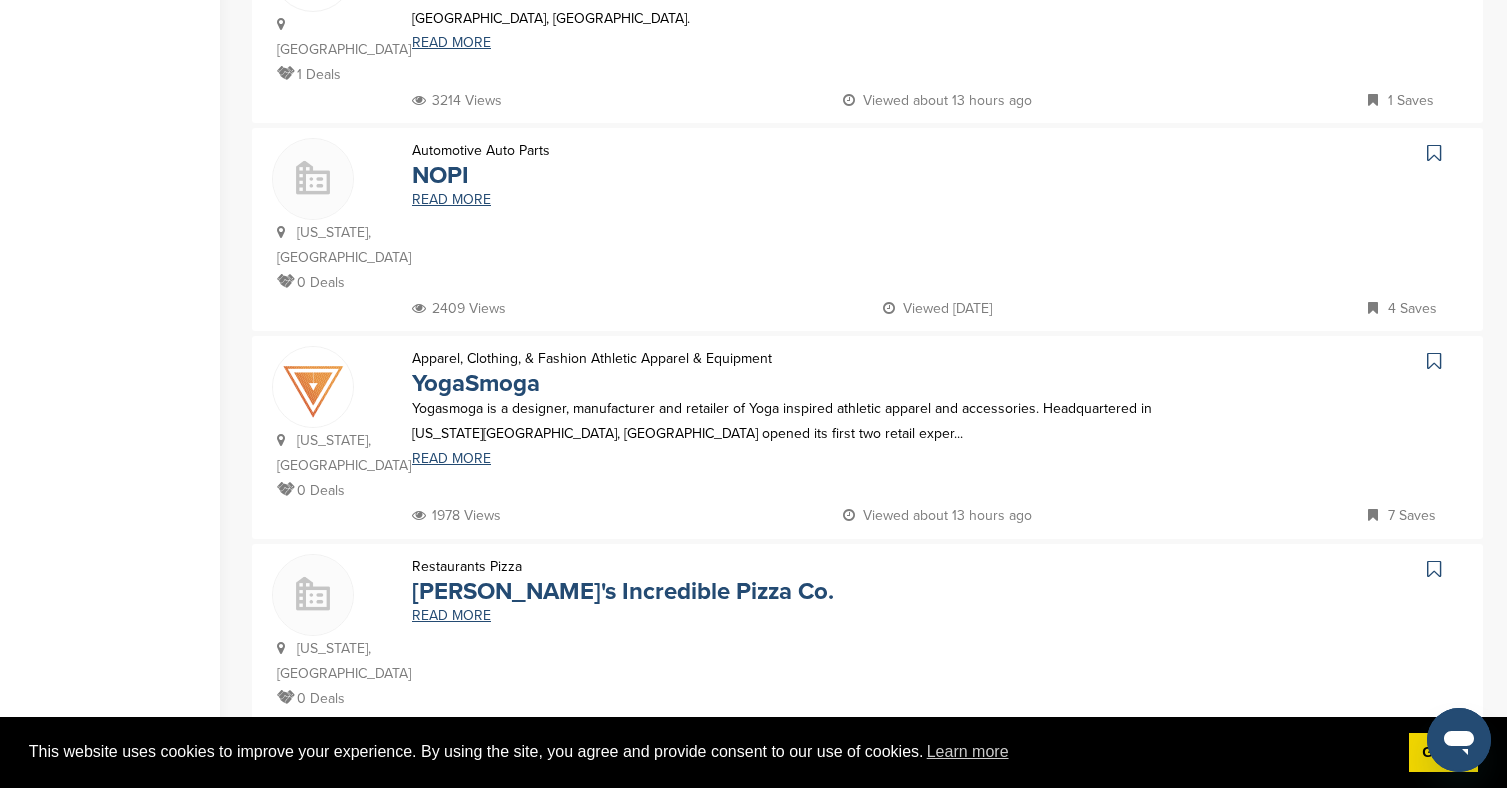 click on "5" at bounding box center (967, 788) 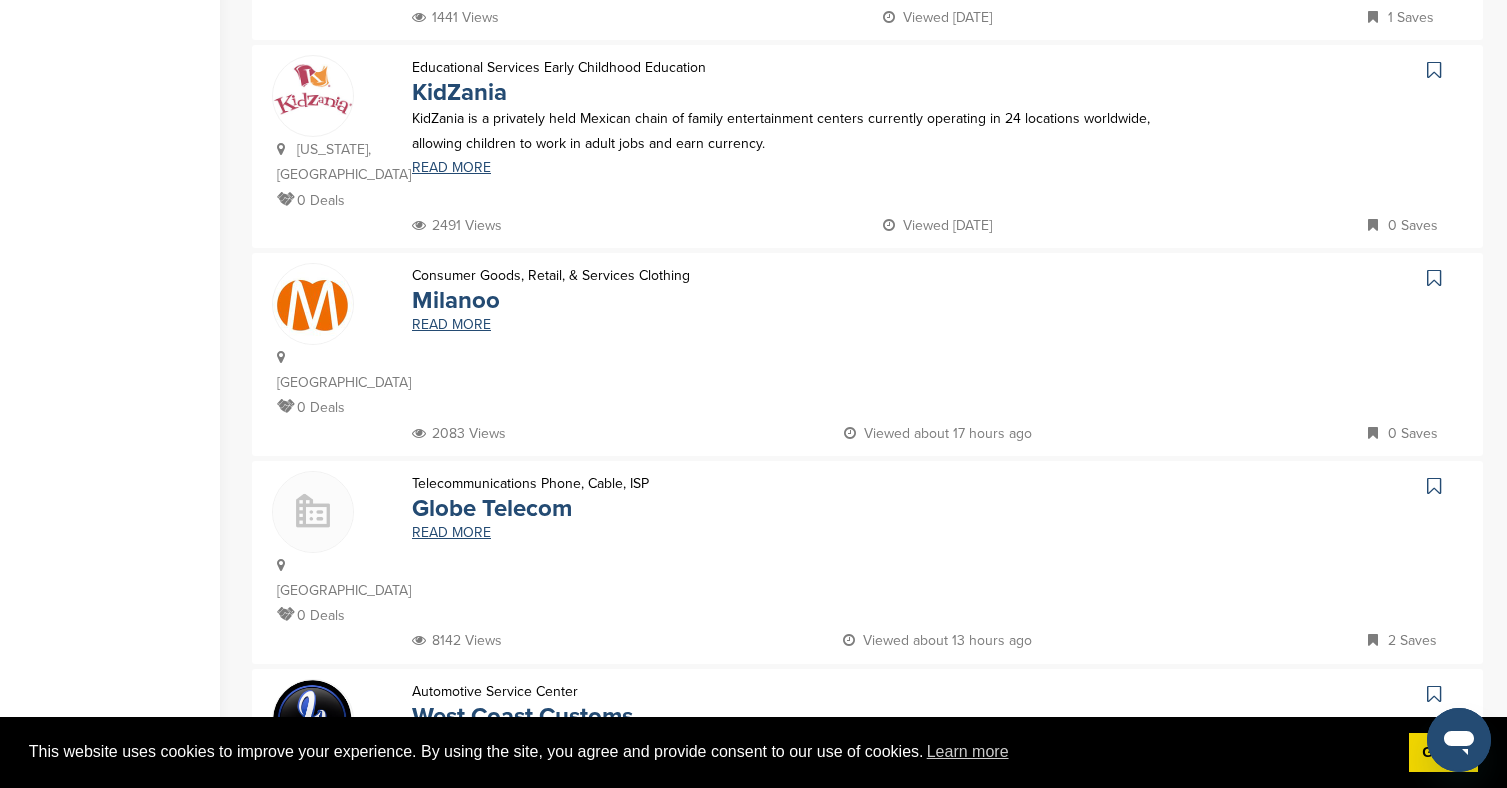 scroll, scrollTop: 1198, scrollLeft: 0, axis: vertical 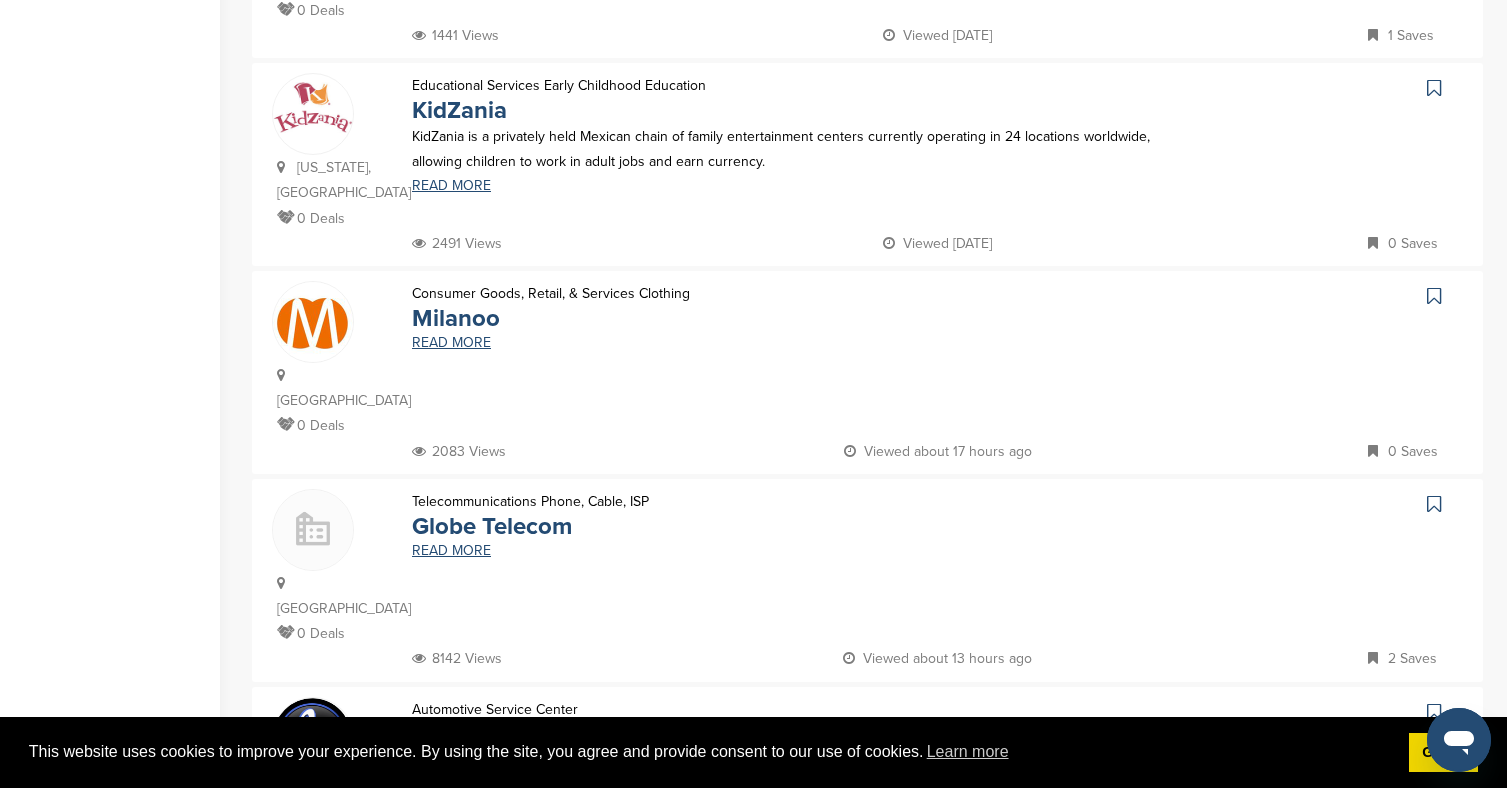 click at bounding box center (1434, 88) 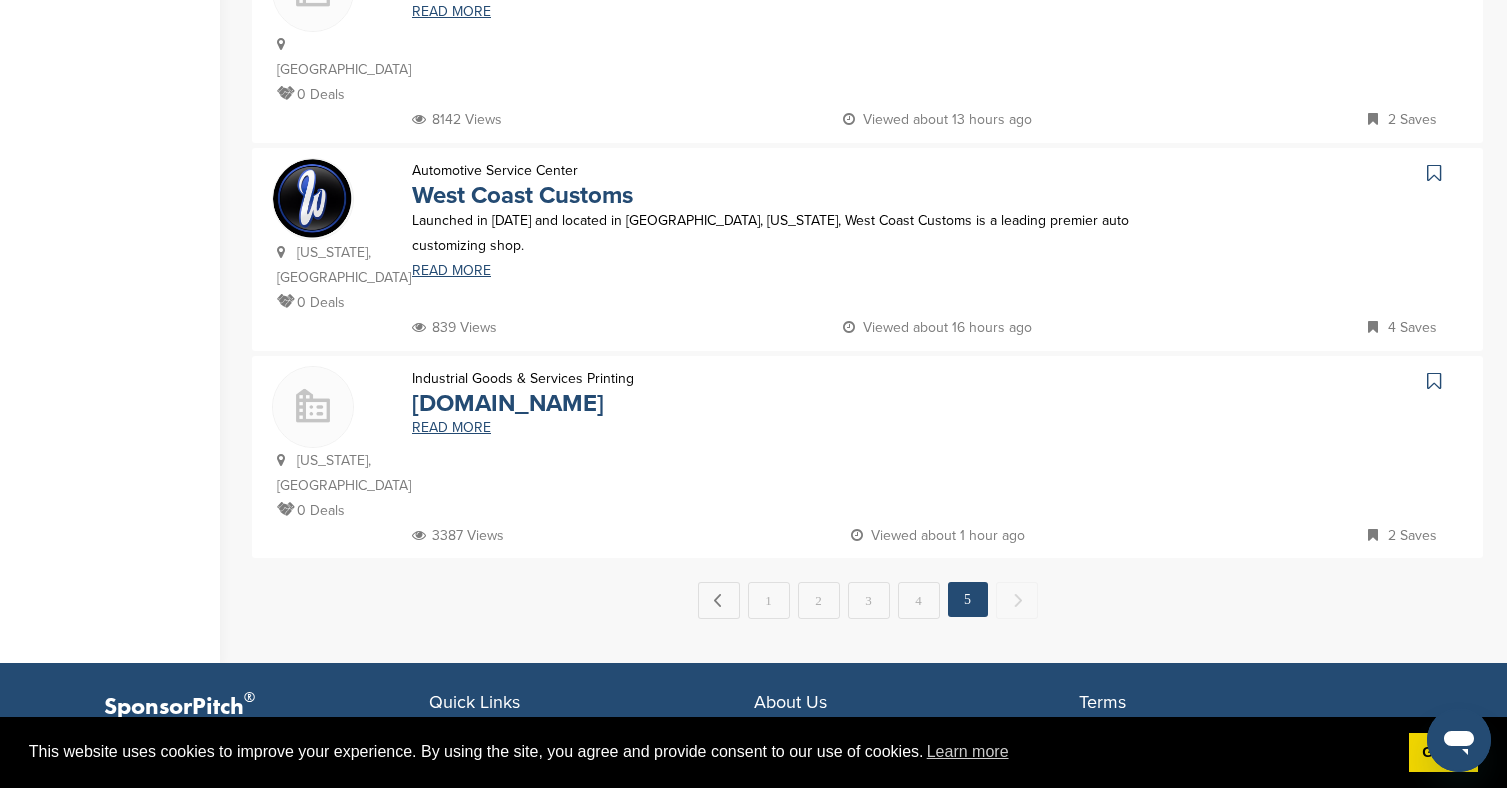 scroll, scrollTop: 1753, scrollLeft: 0, axis: vertical 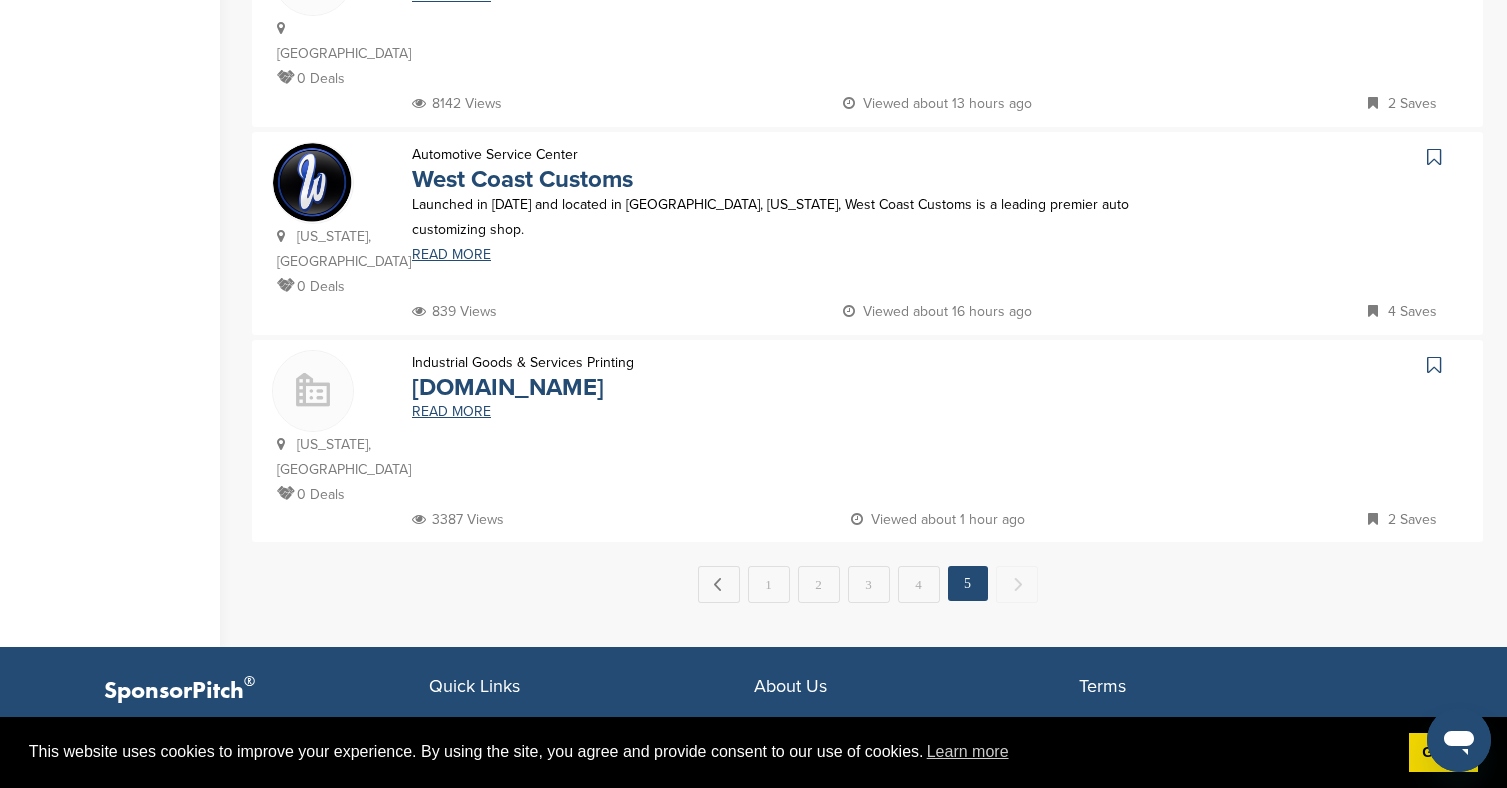 click at bounding box center [1434, 365] 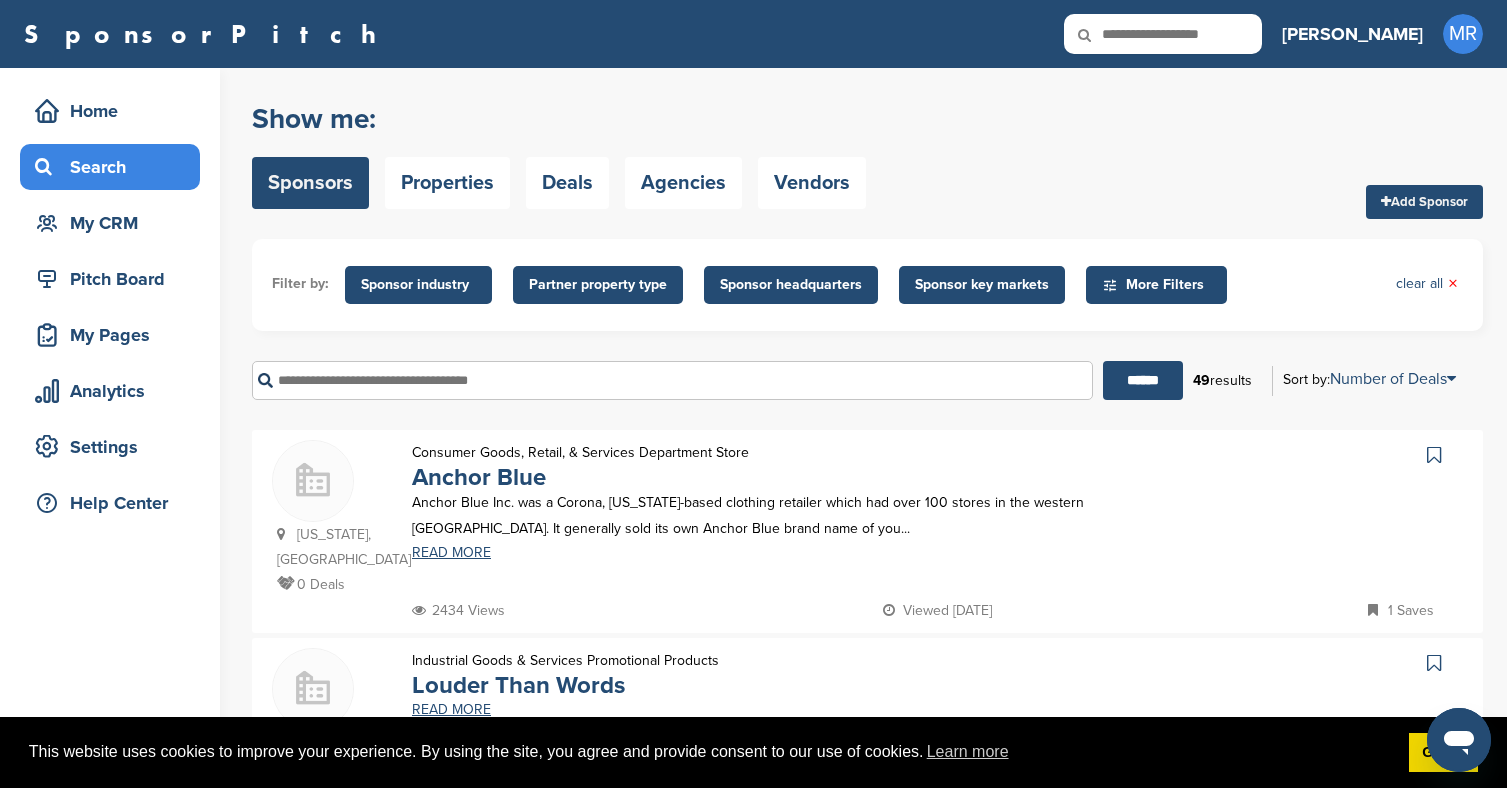 scroll, scrollTop: 0, scrollLeft: 0, axis: both 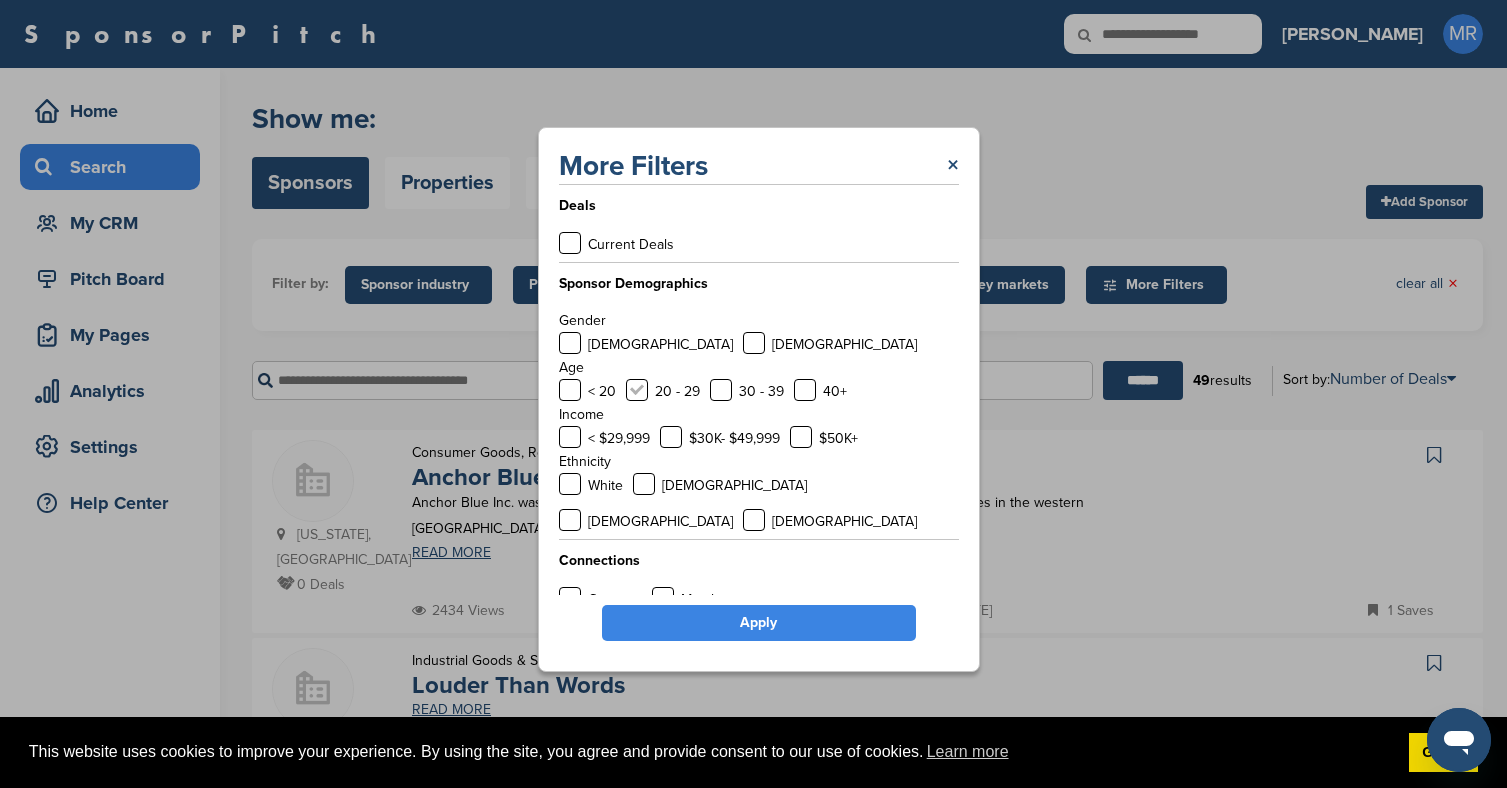 click at bounding box center (637, 390) 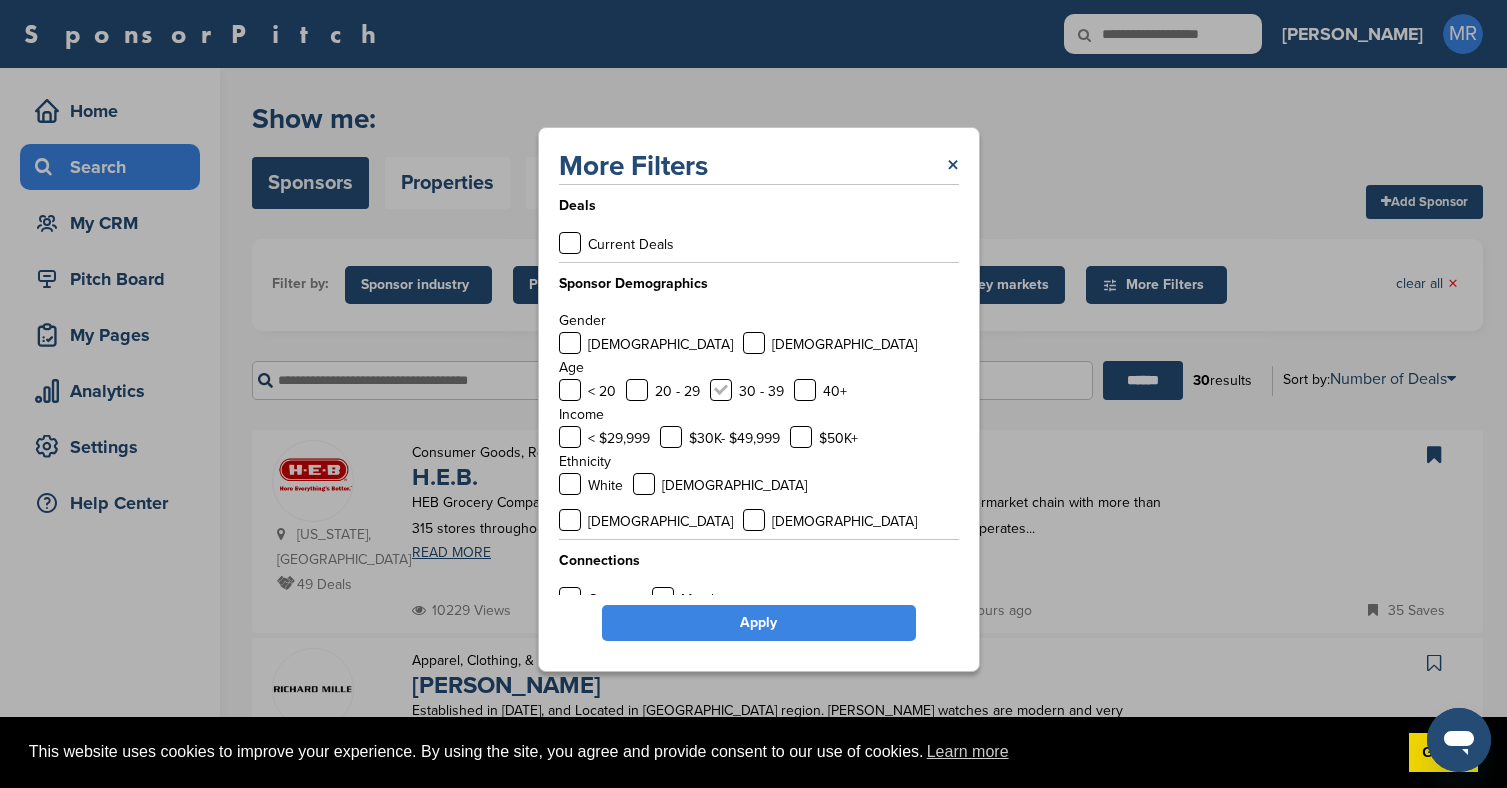 click at bounding box center [721, 390] 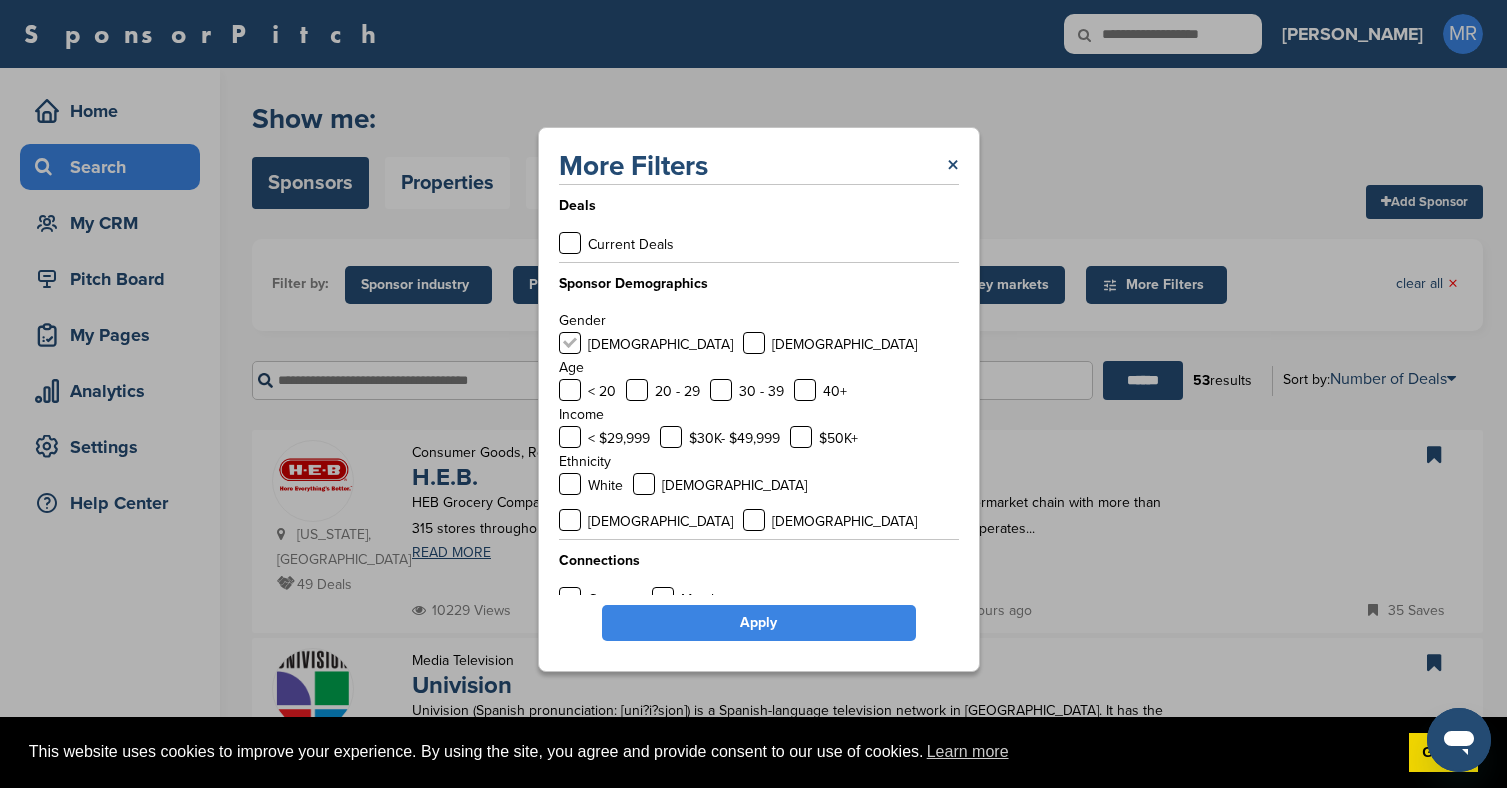 click at bounding box center [570, 343] 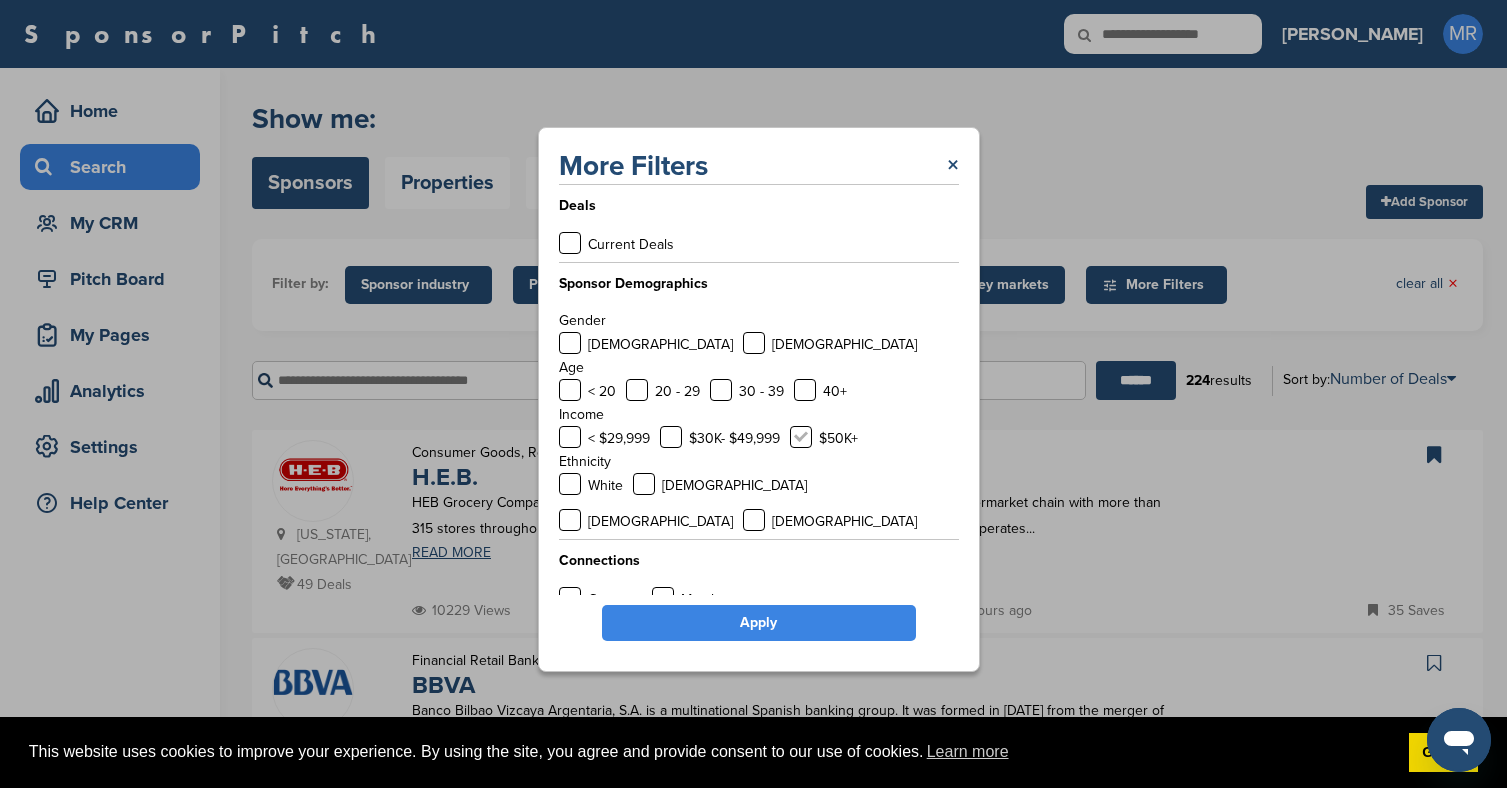 click at bounding box center (801, 437) 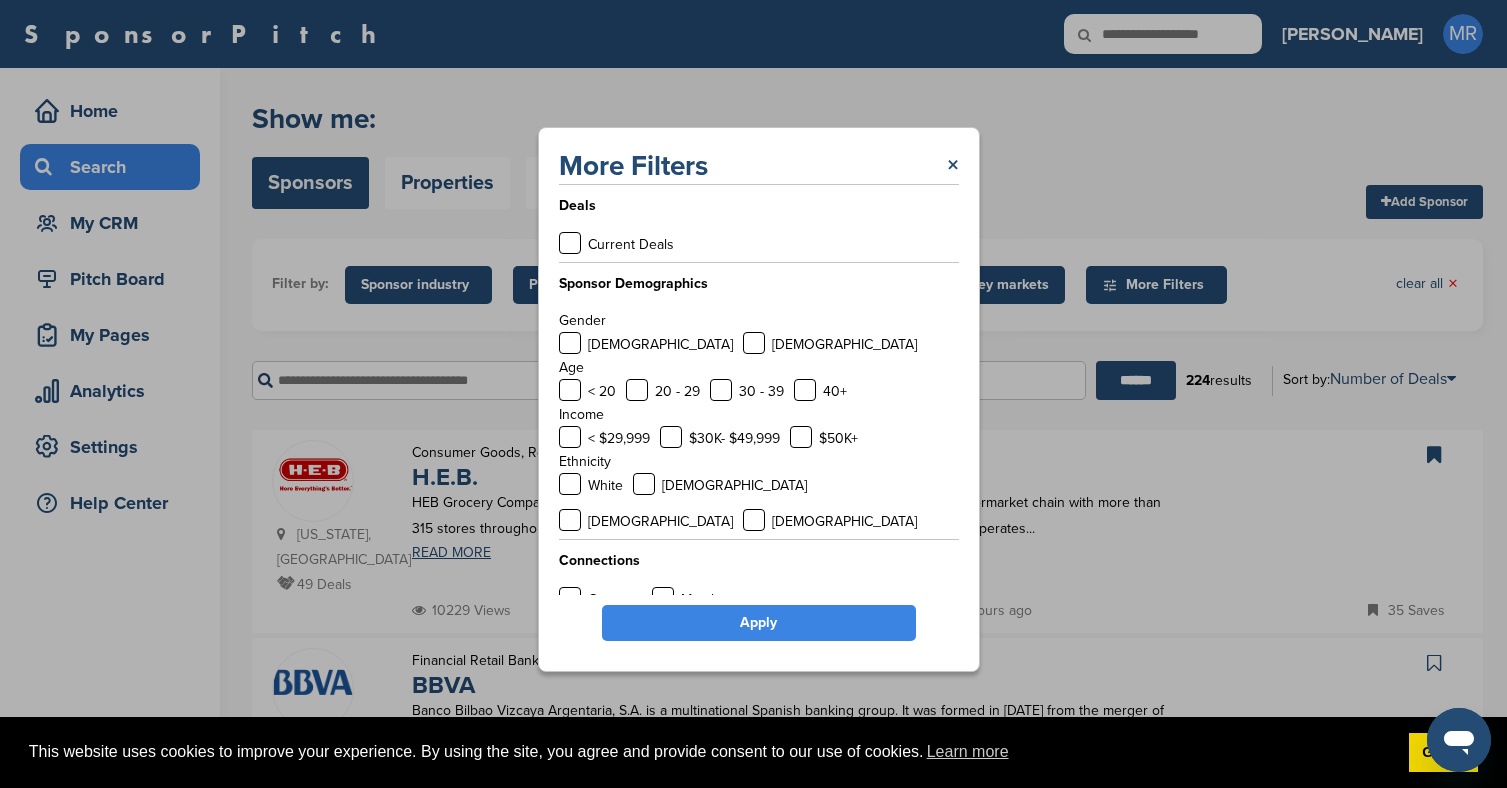 scroll, scrollTop: 3, scrollLeft: 0, axis: vertical 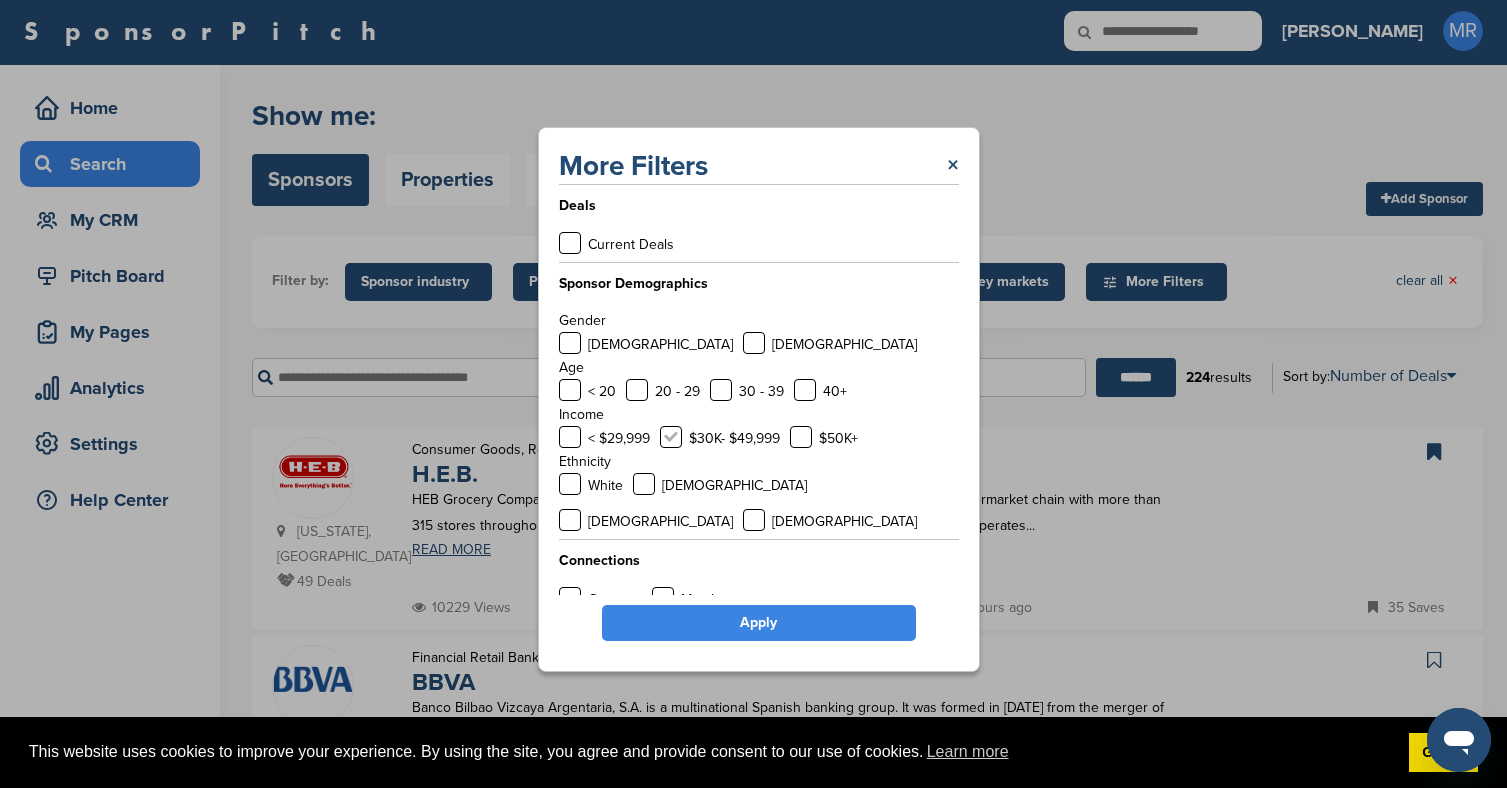 click at bounding box center (671, 437) 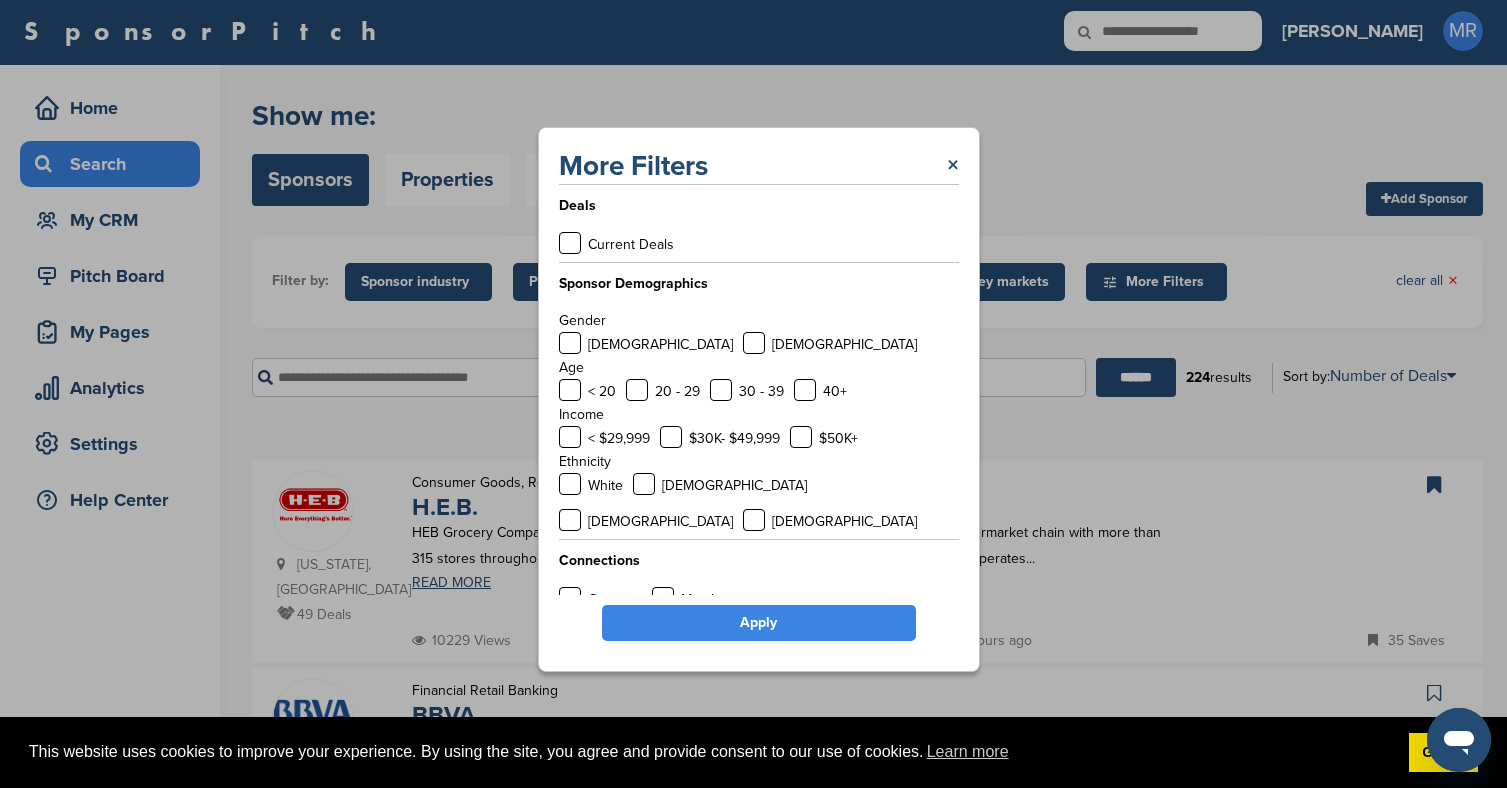 scroll, scrollTop: 0, scrollLeft: 0, axis: both 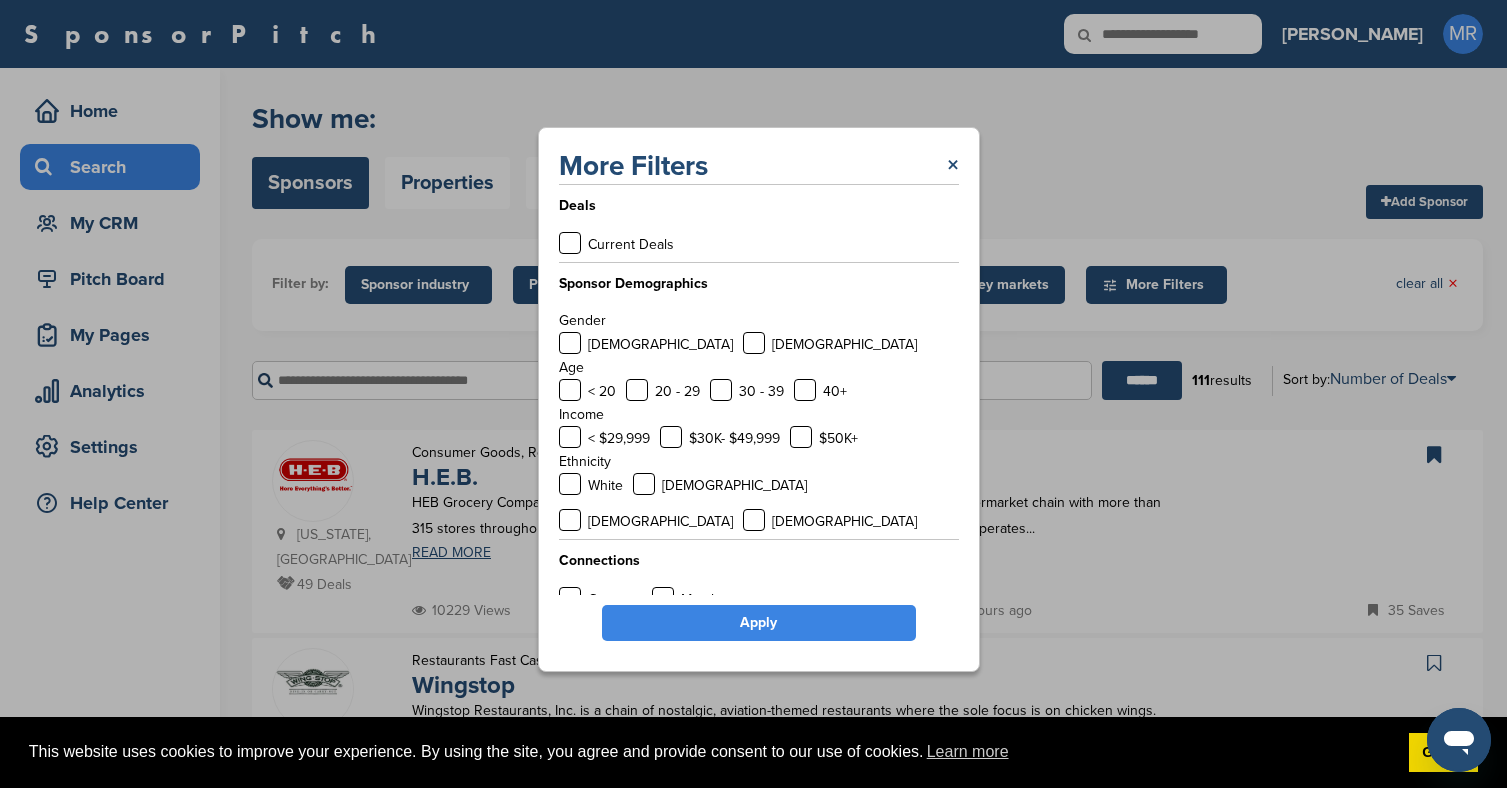 click on "Apply" at bounding box center (759, 623) 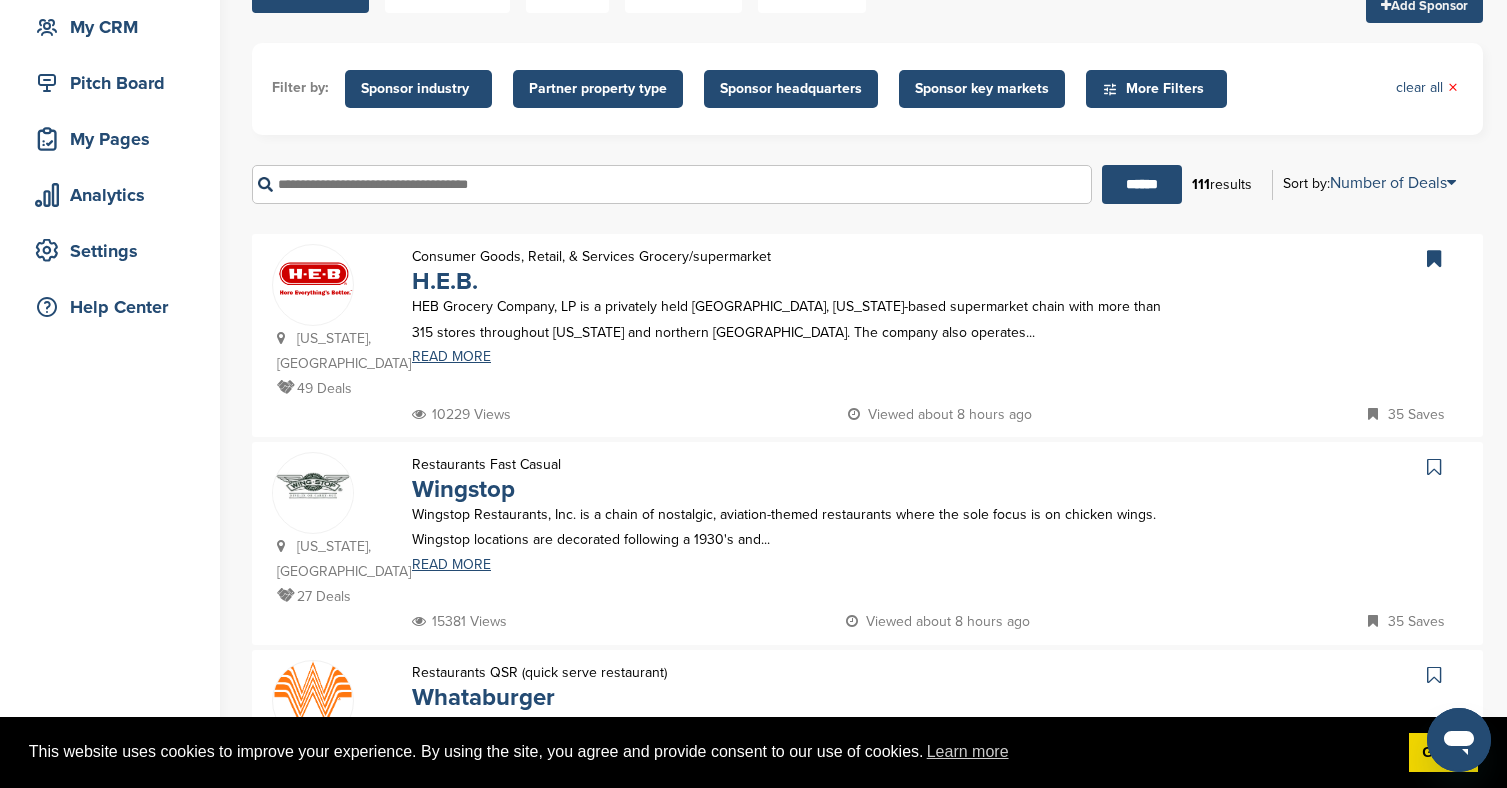 scroll, scrollTop: 326, scrollLeft: 0, axis: vertical 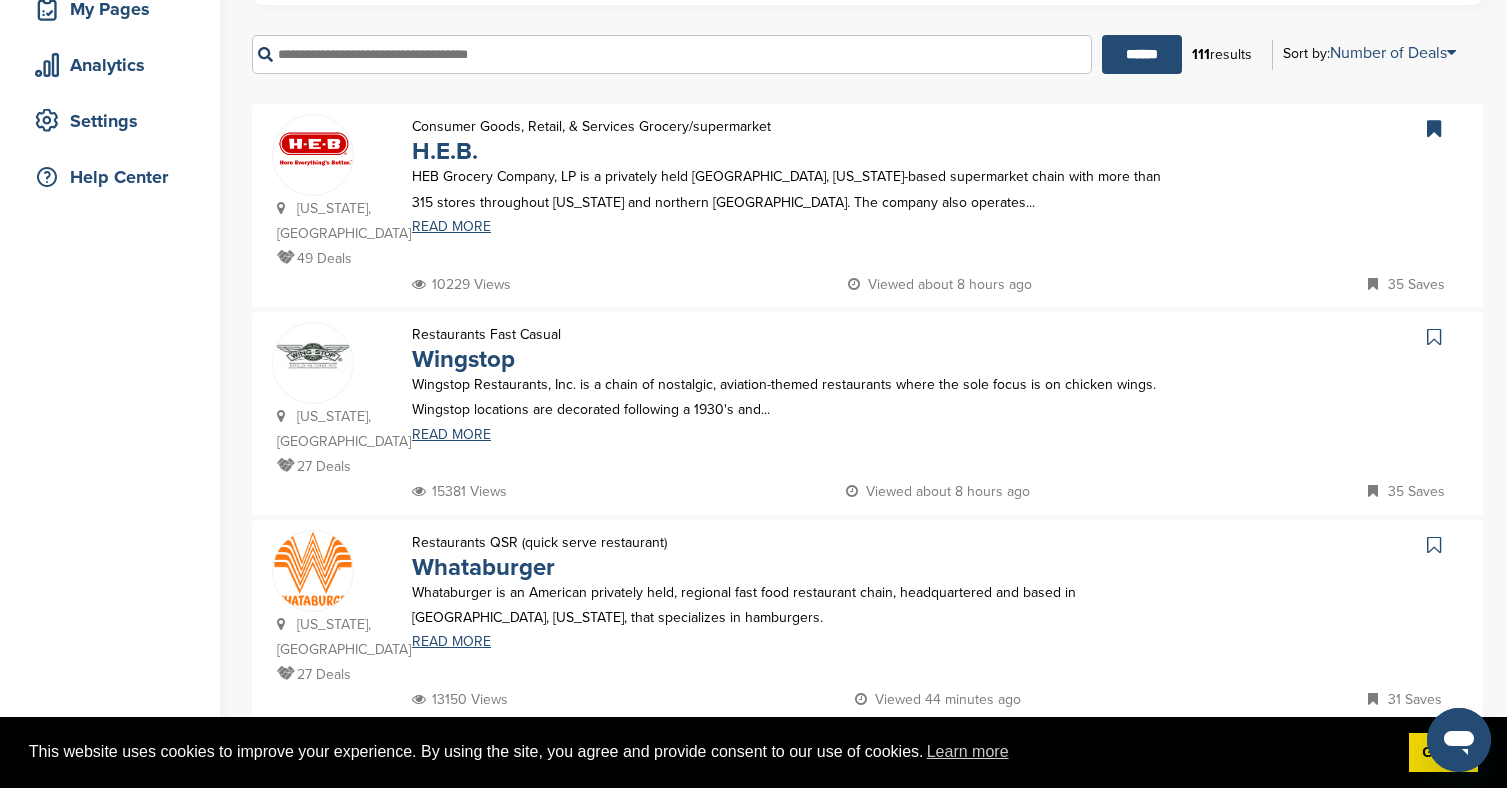 click at bounding box center (1442, 337) 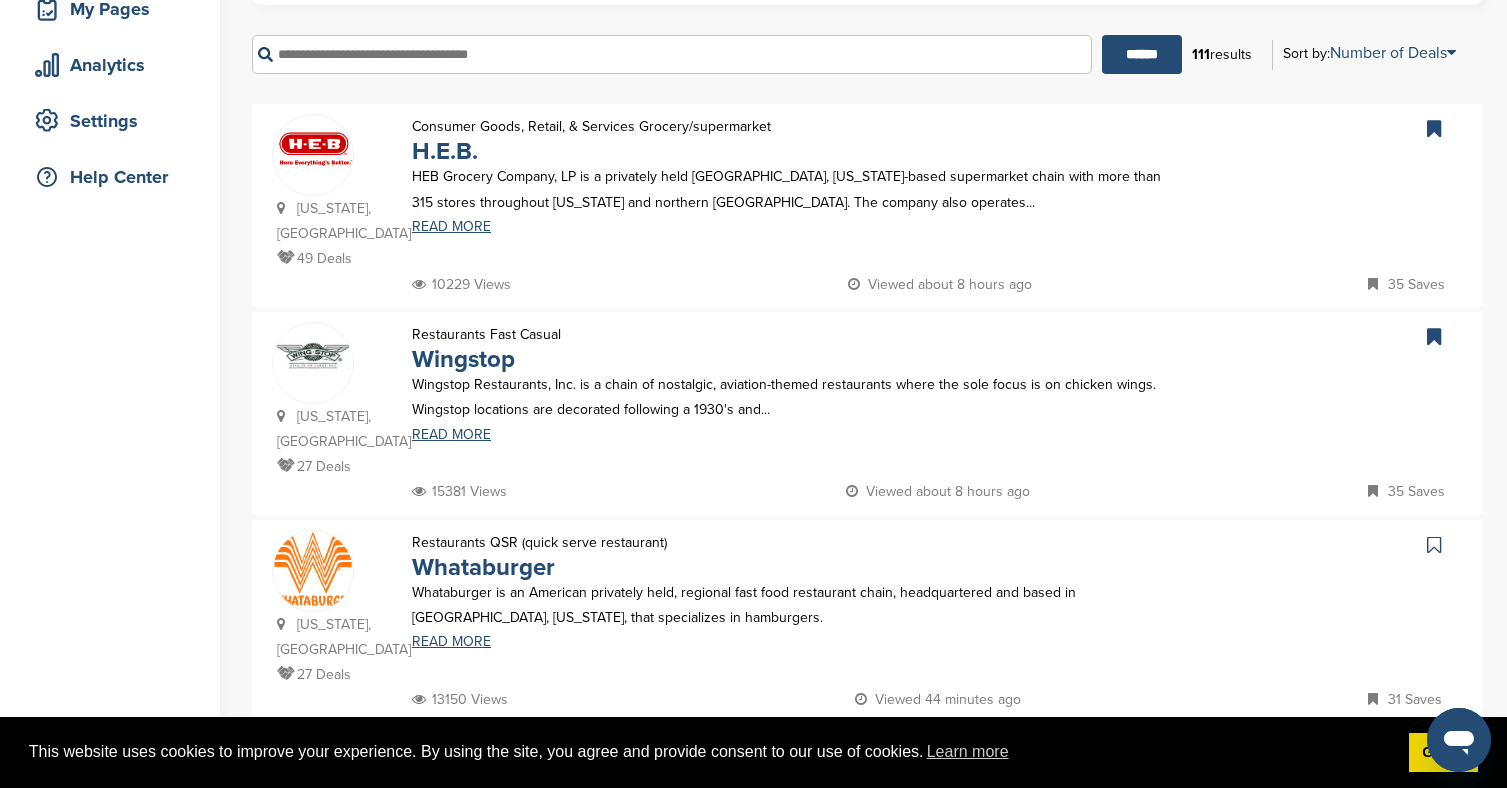 click at bounding box center (1434, 545) 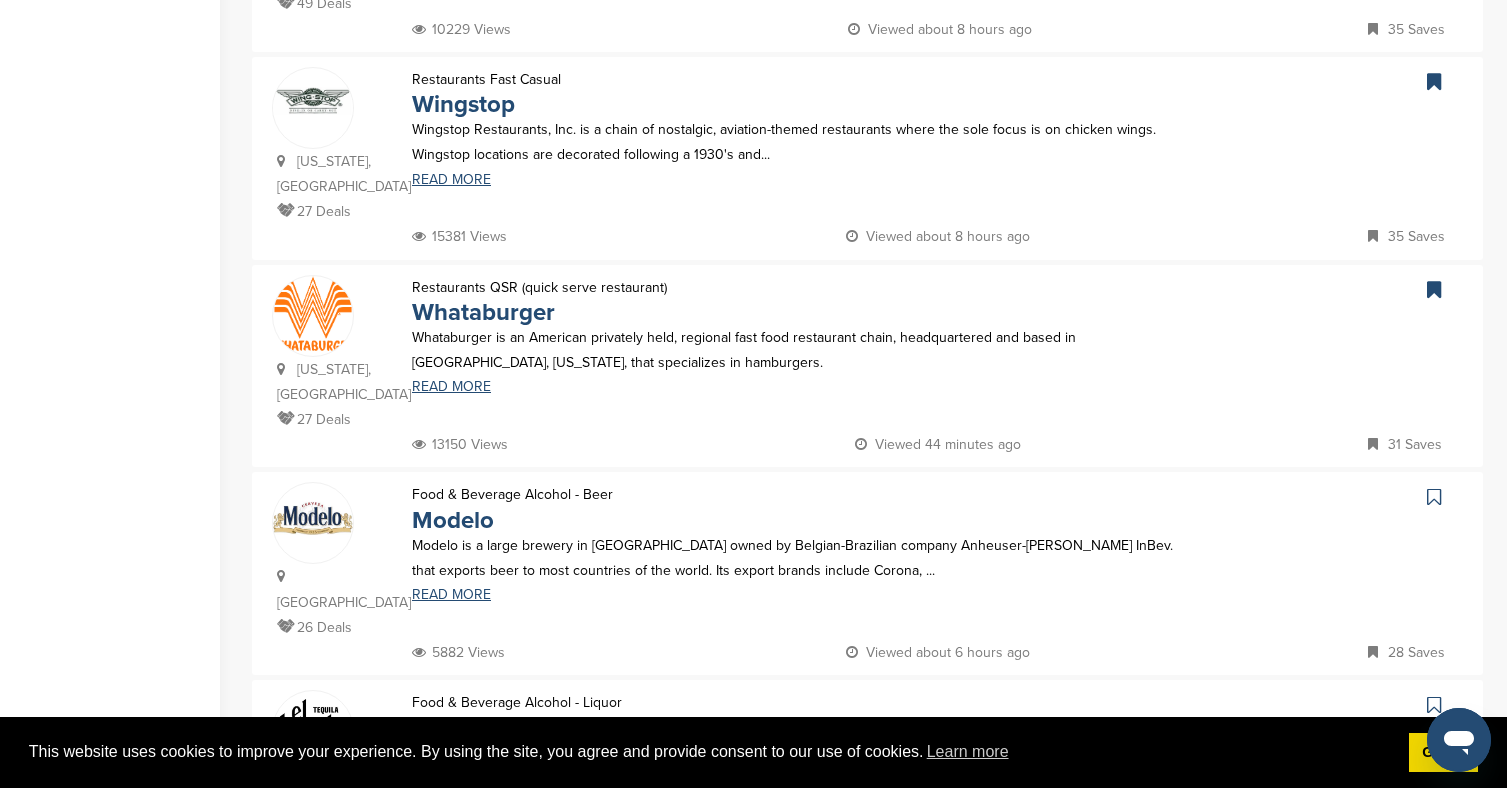 scroll, scrollTop: 583, scrollLeft: 0, axis: vertical 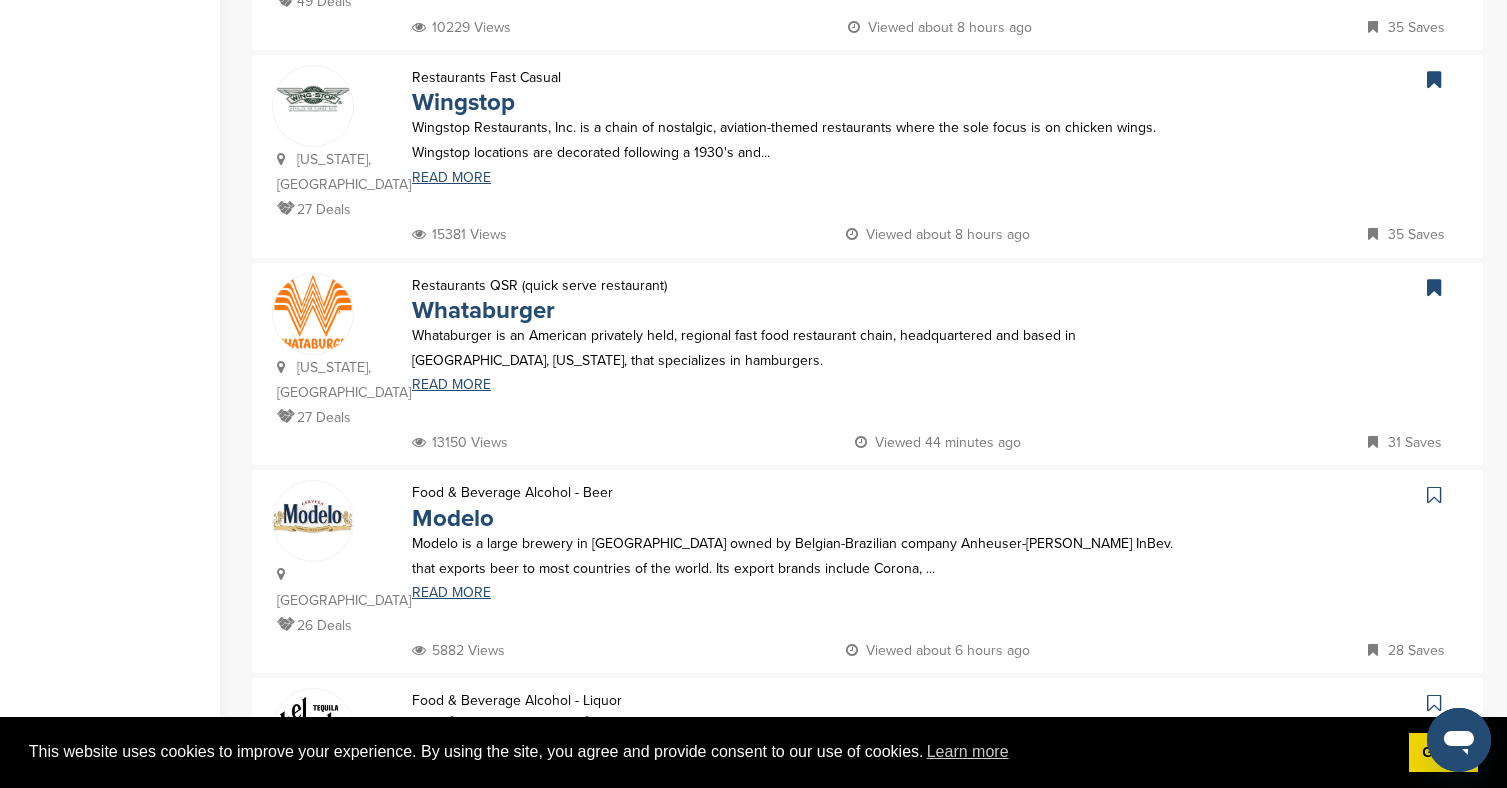 click at bounding box center [1434, 495] 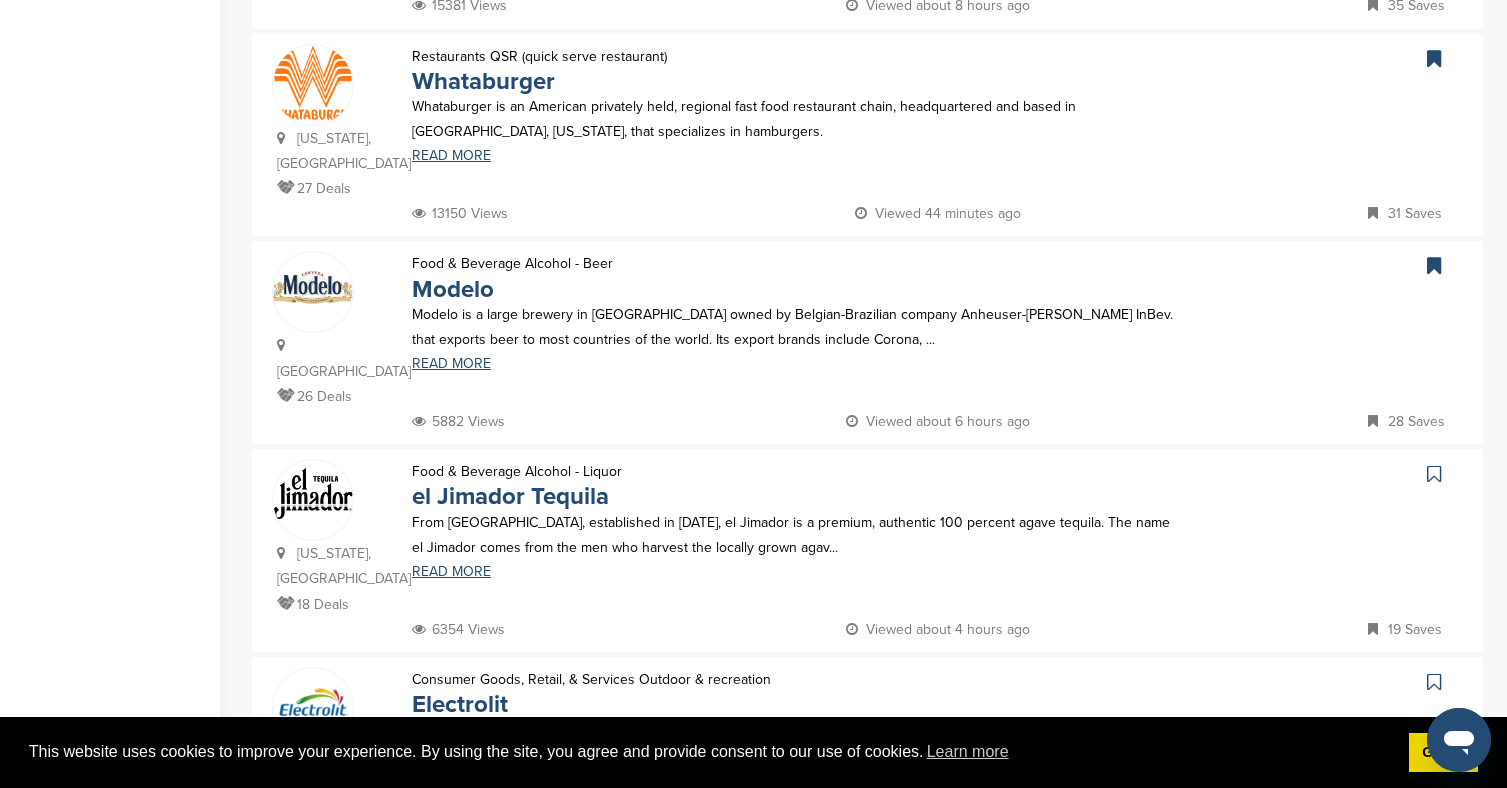 scroll, scrollTop: 814, scrollLeft: 0, axis: vertical 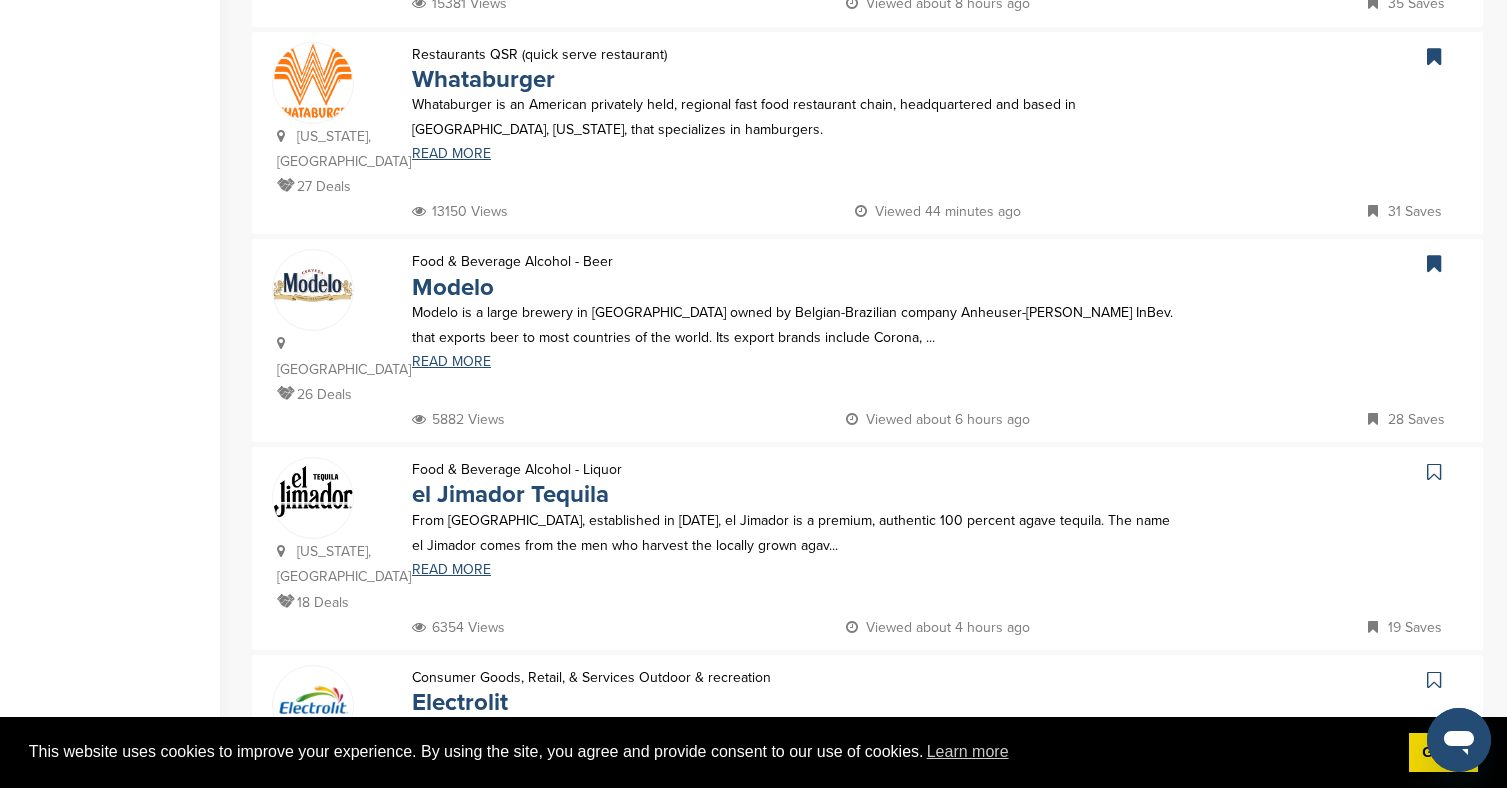 click at bounding box center [1434, 680] 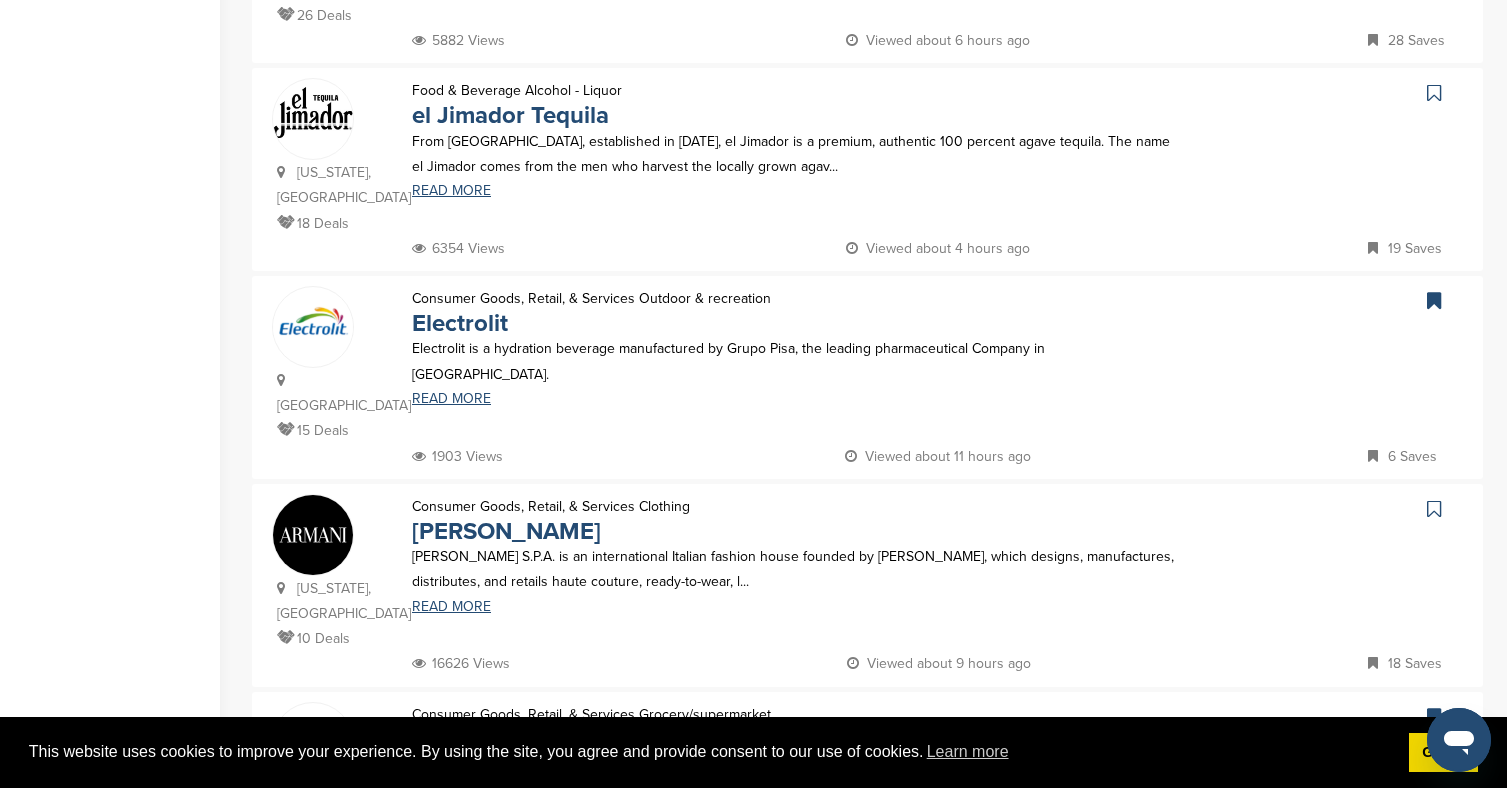 scroll, scrollTop: 1196, scrollLeft: 0, axis: vertical 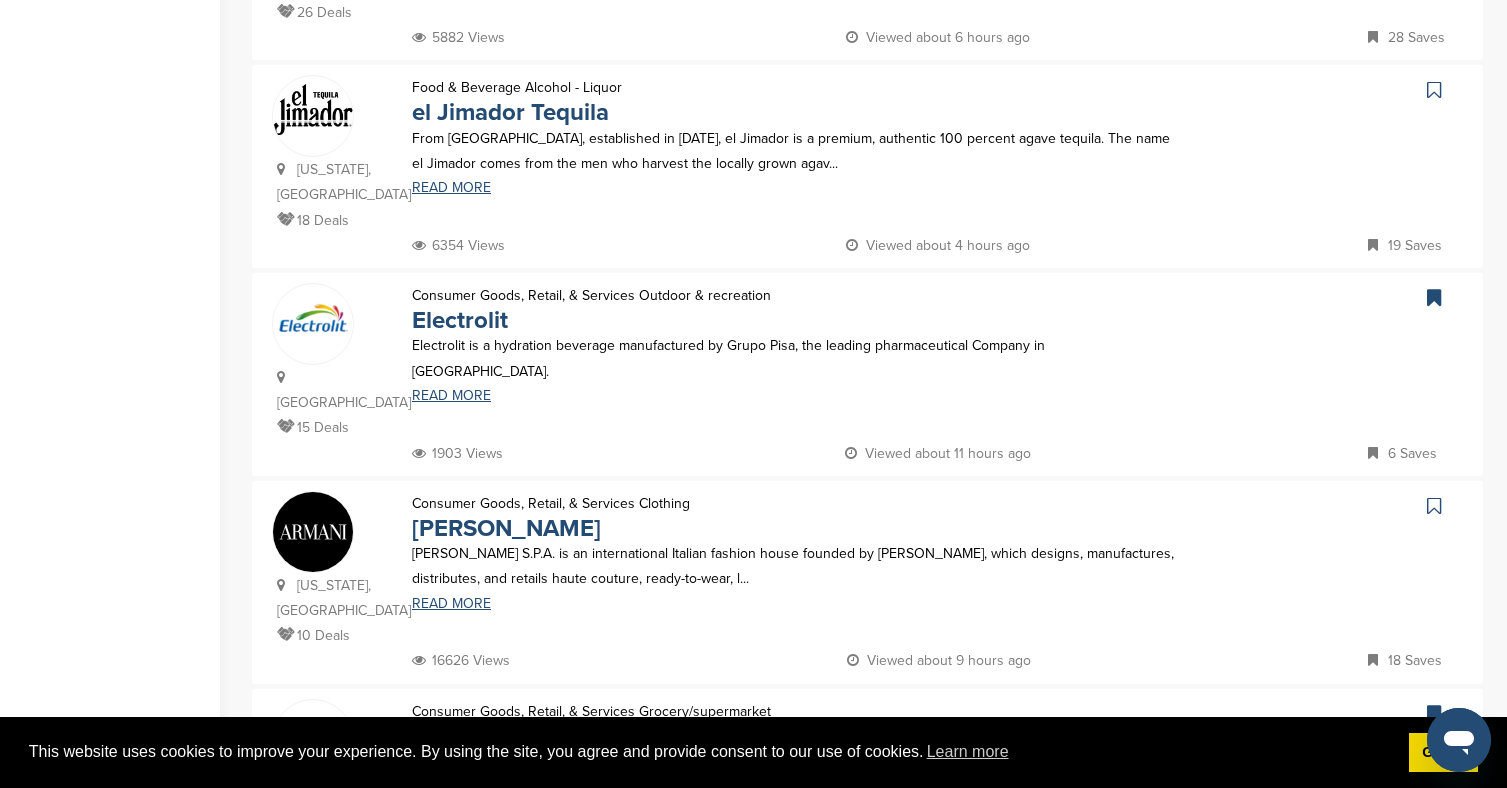 click at bounding box center [1436, 506] 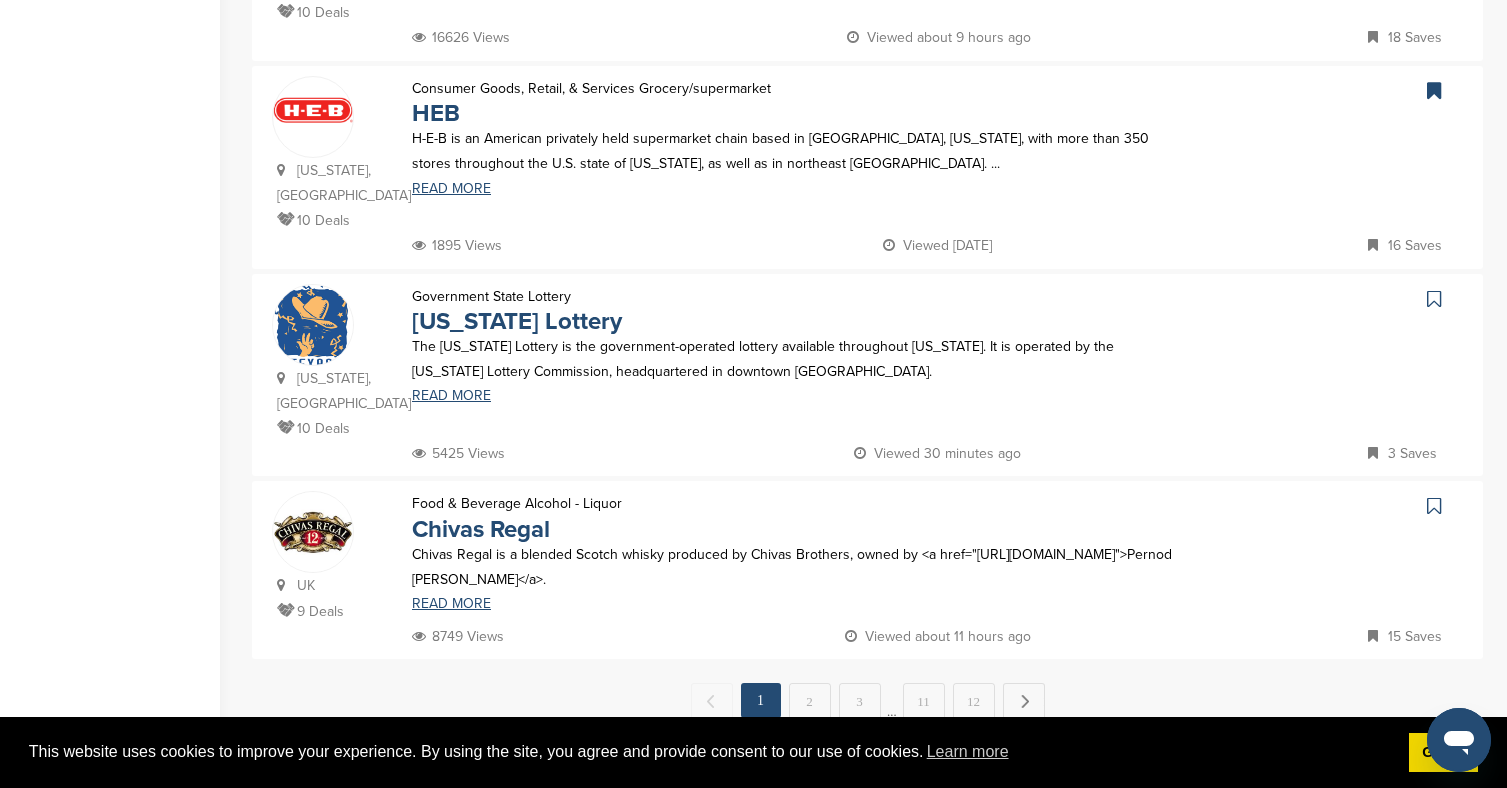 scroll, scrollTop: 1821, scrollLeft: 0, axis: vertical 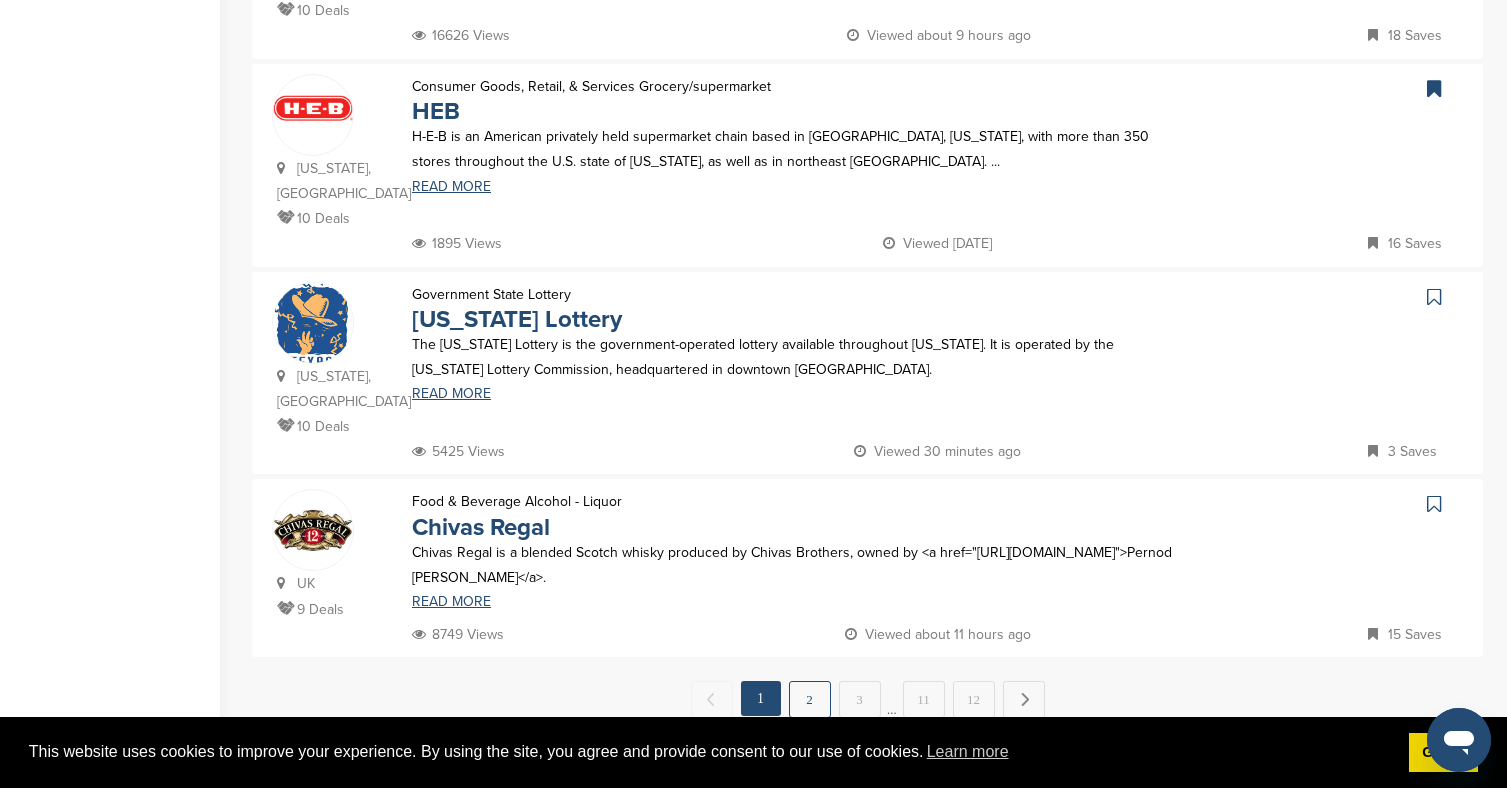 click on "2" at bounding box center [810, 699] 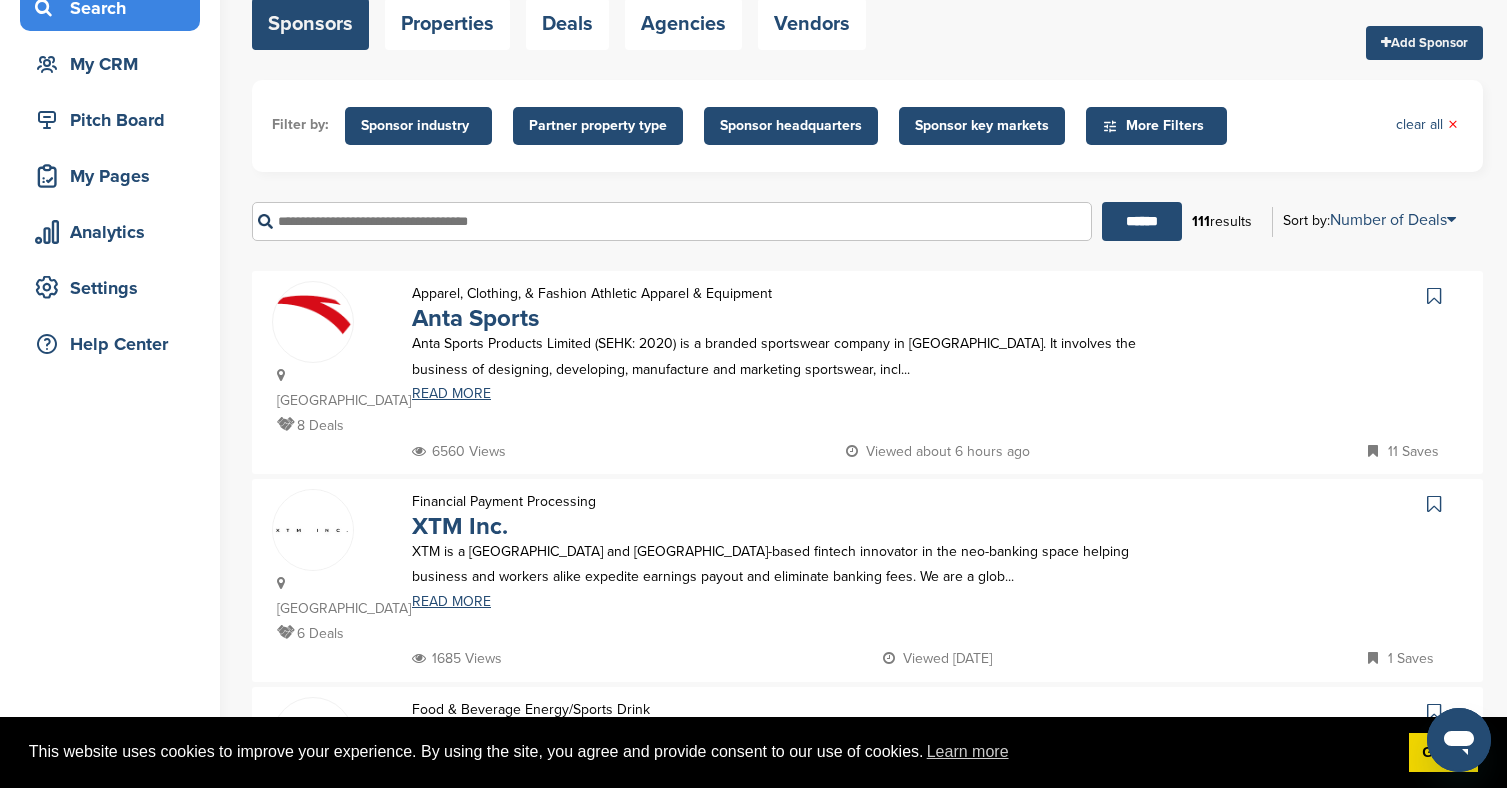 scroll, scrollTop: 157, scrollLeft: 0, axis: vertical 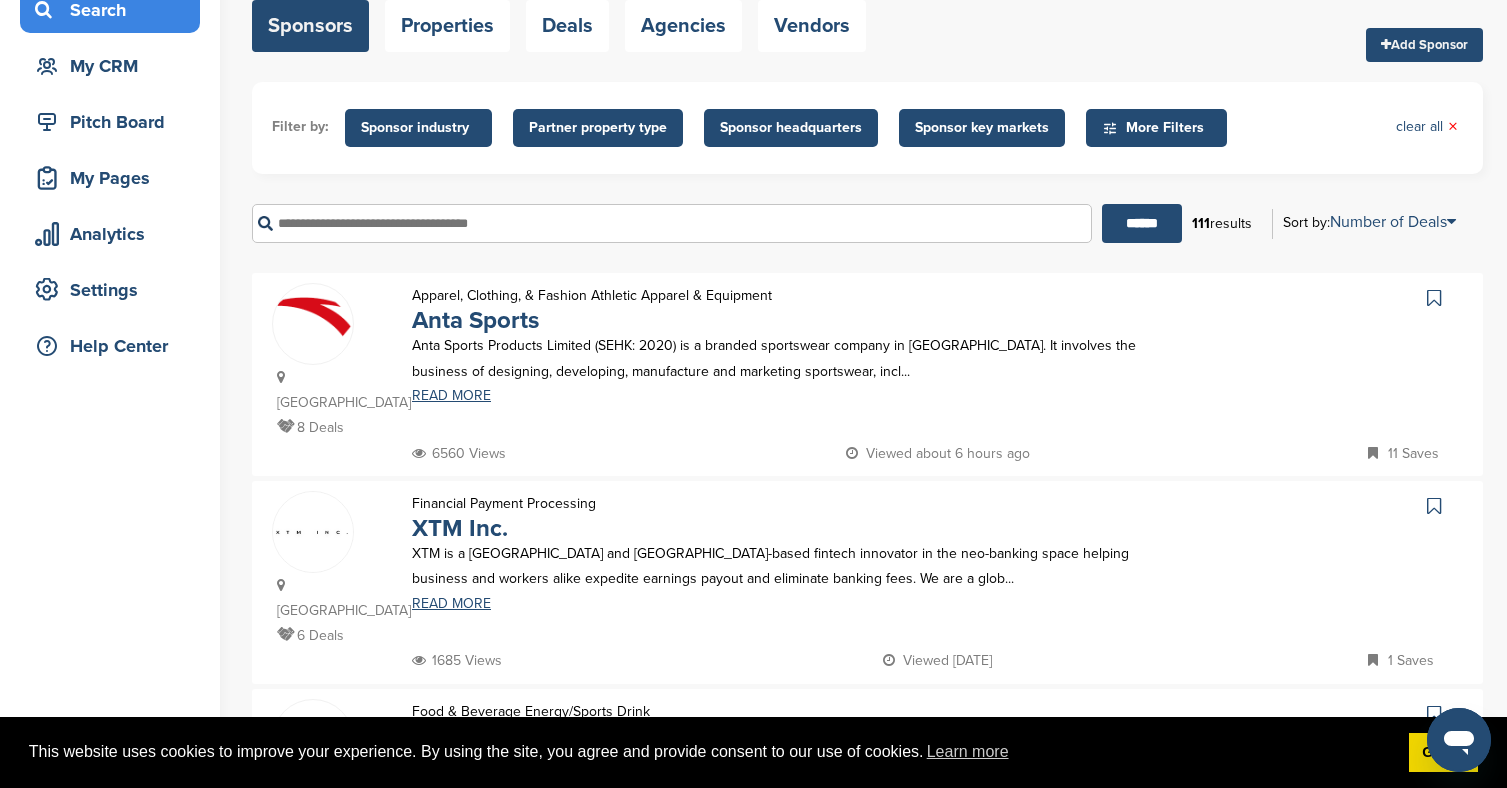 click on "Sponsor industry" at bounding box center [418, 128] 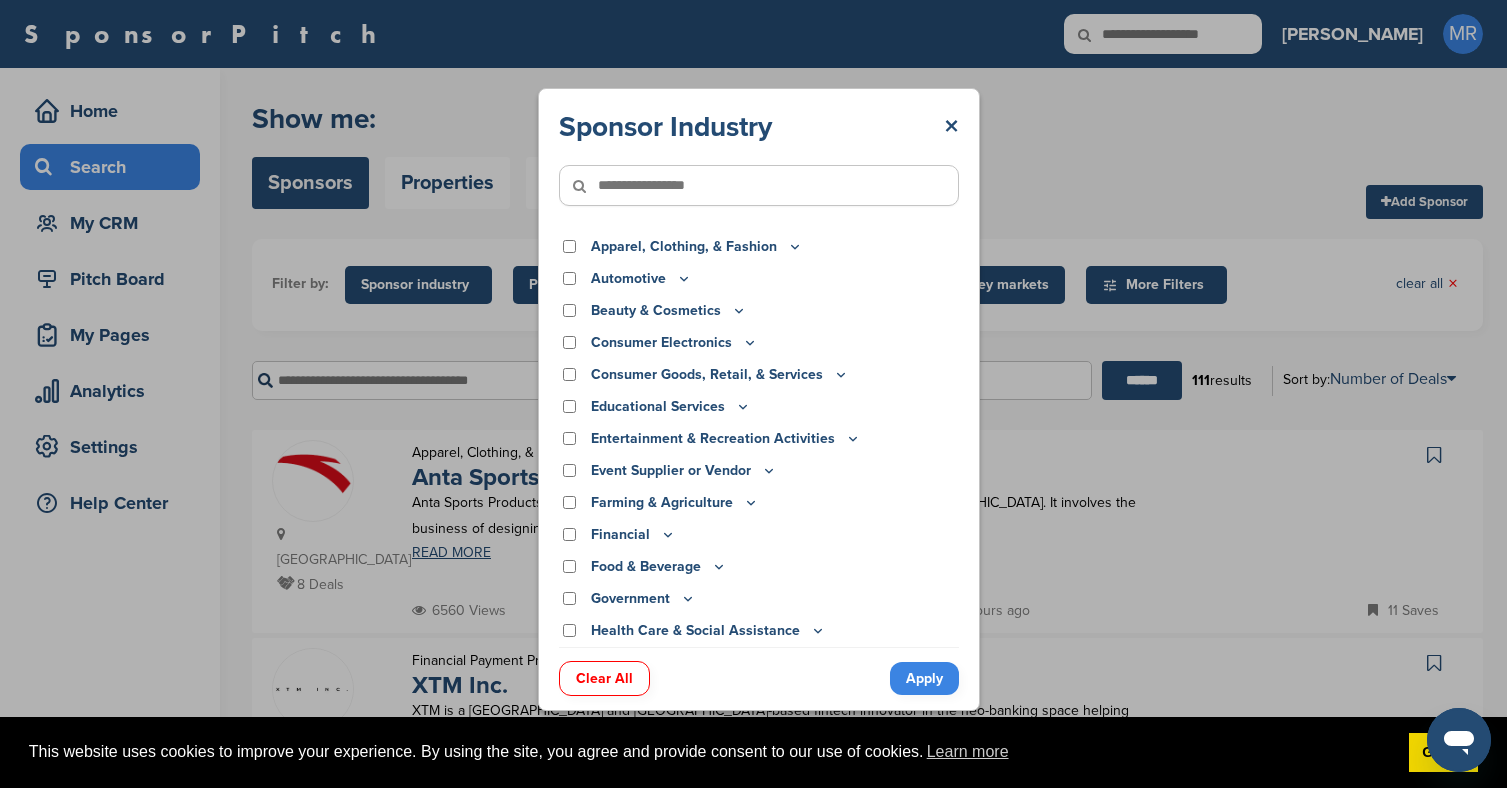 scroll, scrollTop: 0, scrollLeft: 0, axis: both 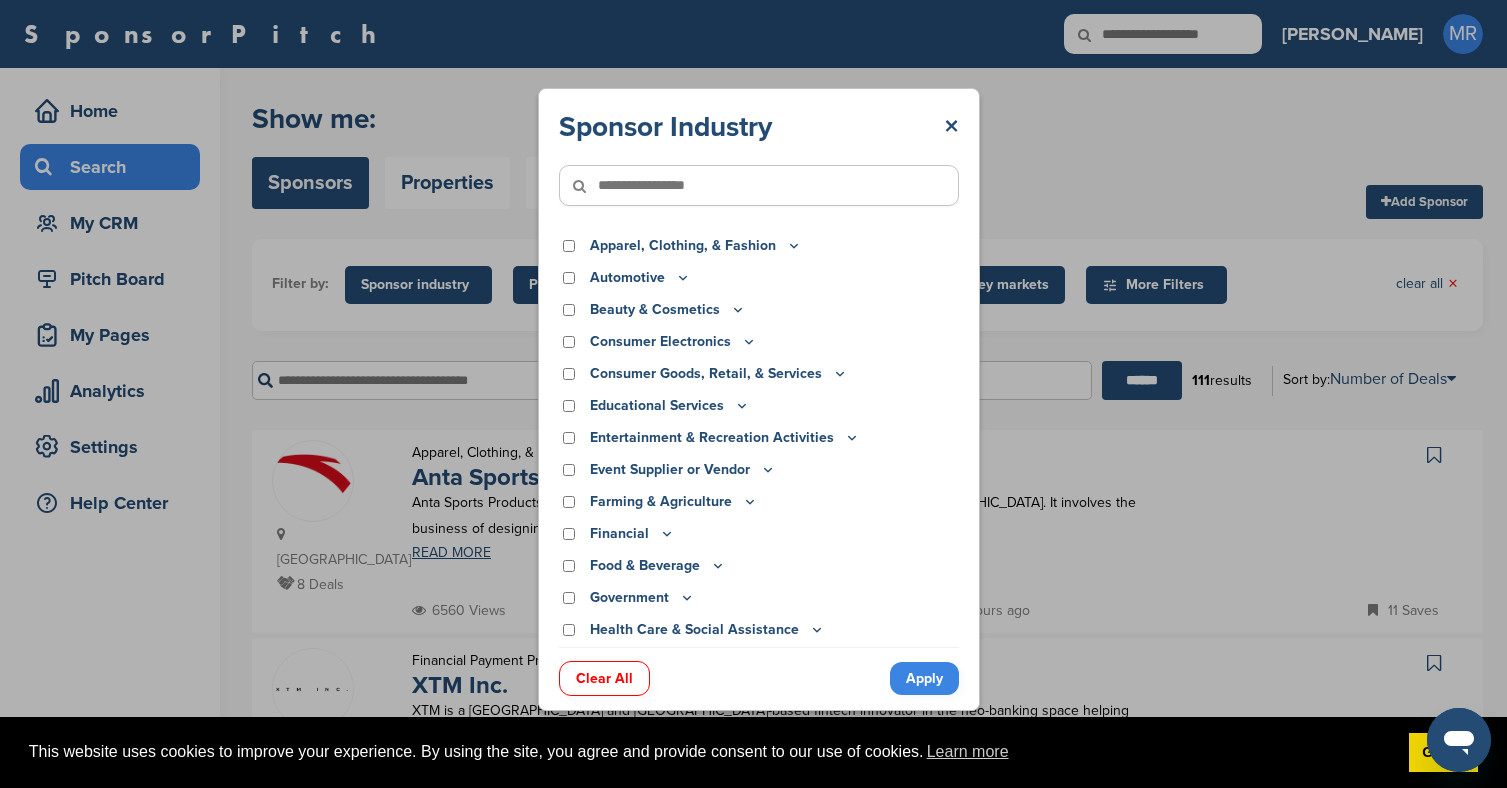 click on "Apparel, Clothing, & Fashion" at bounding box center (759, 246) 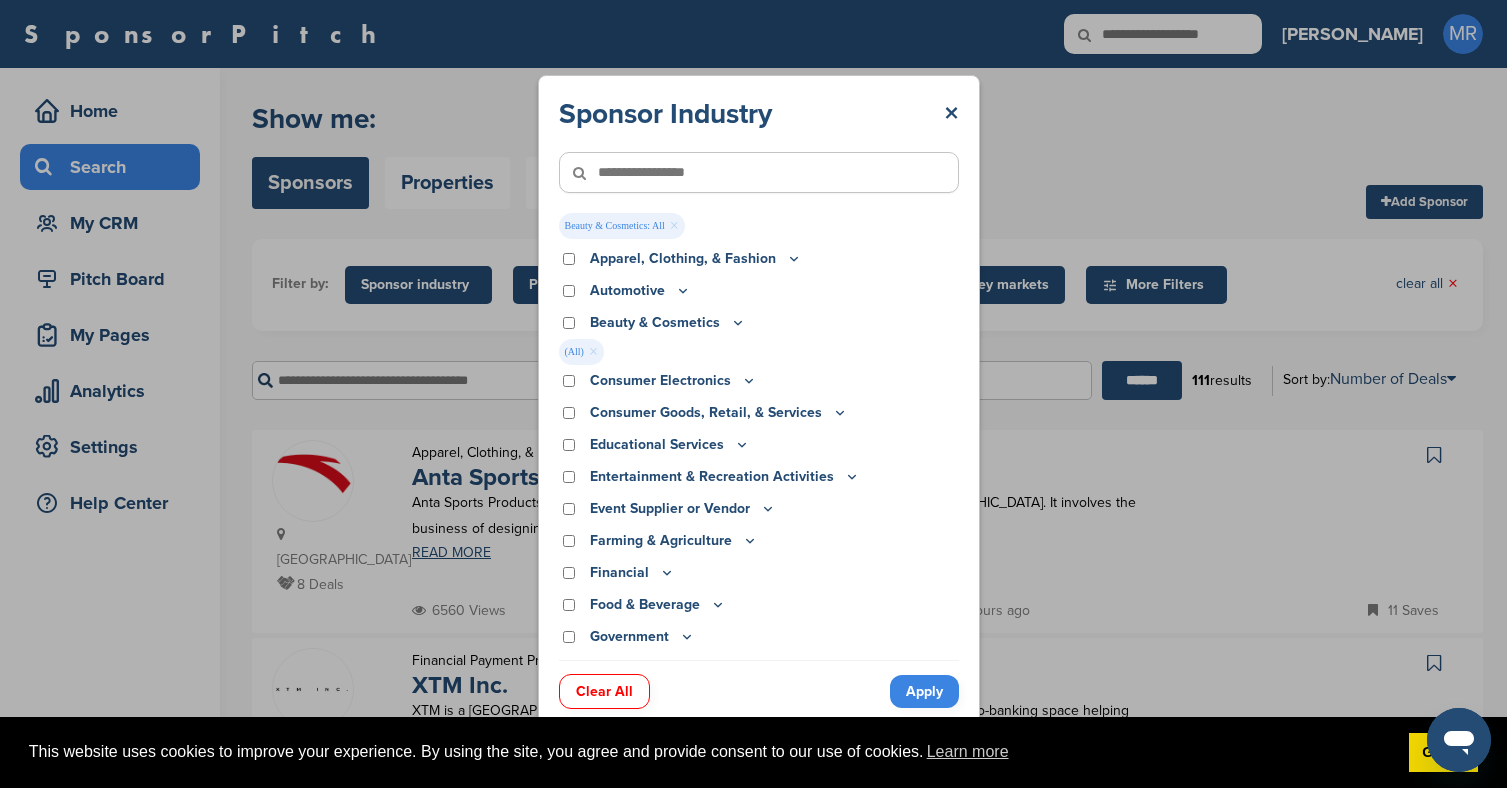 click on "Apply" at bounding box center (924, 691) 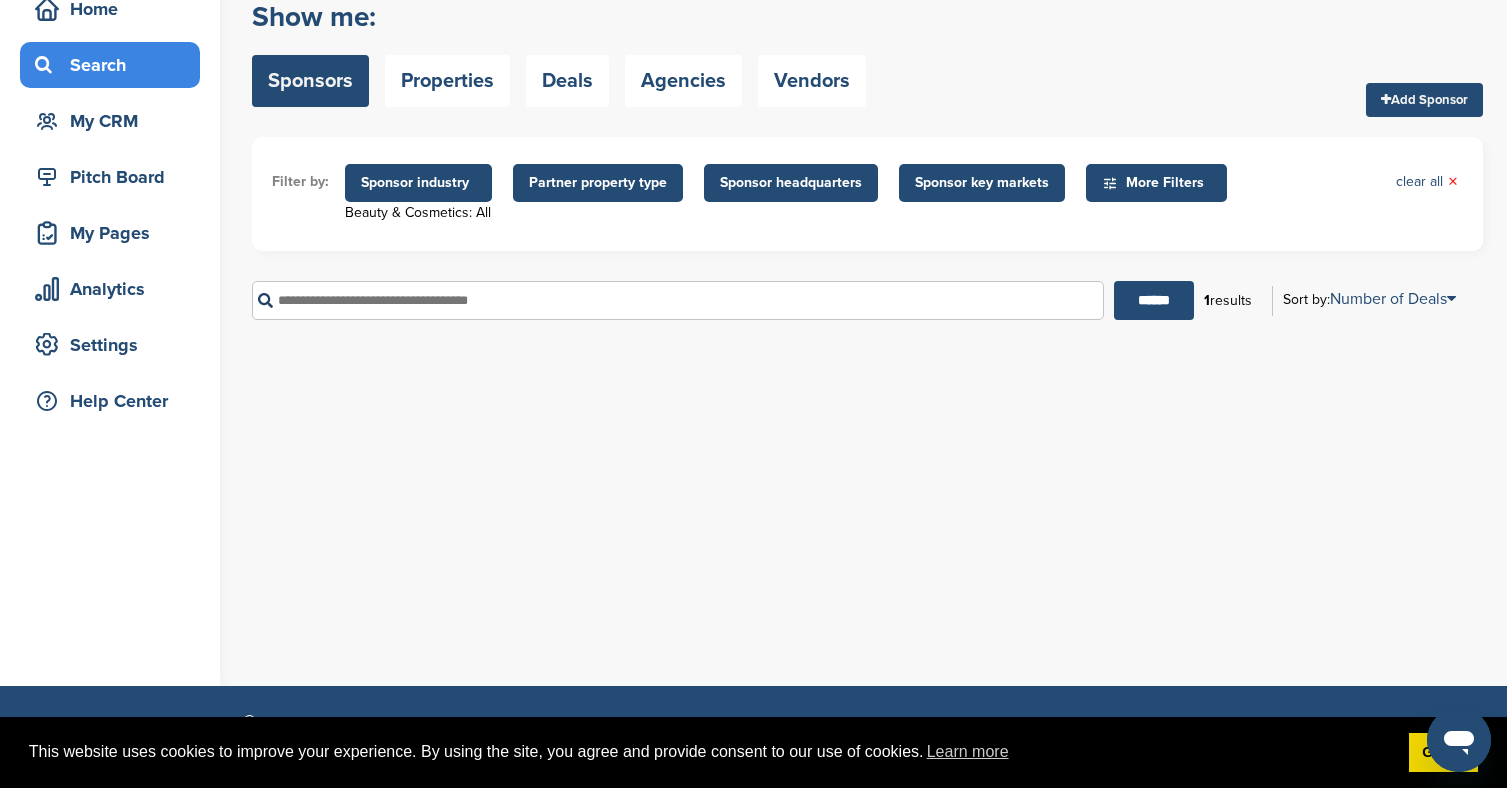 scroll, scrollTop: 83, scrollLeft: 0, axis: vertical 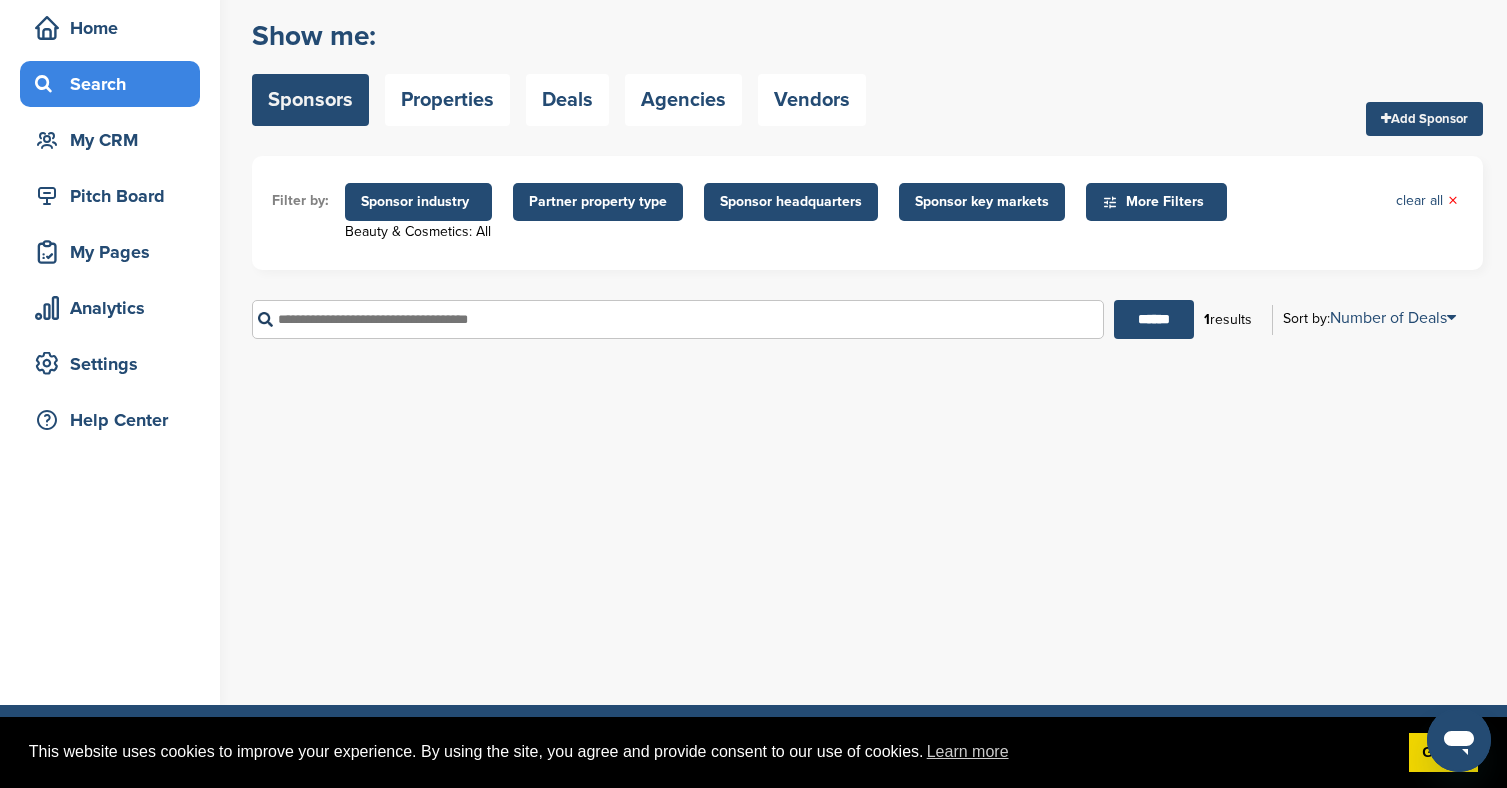 click on "More Filters" at bounding box center [1156, 202] 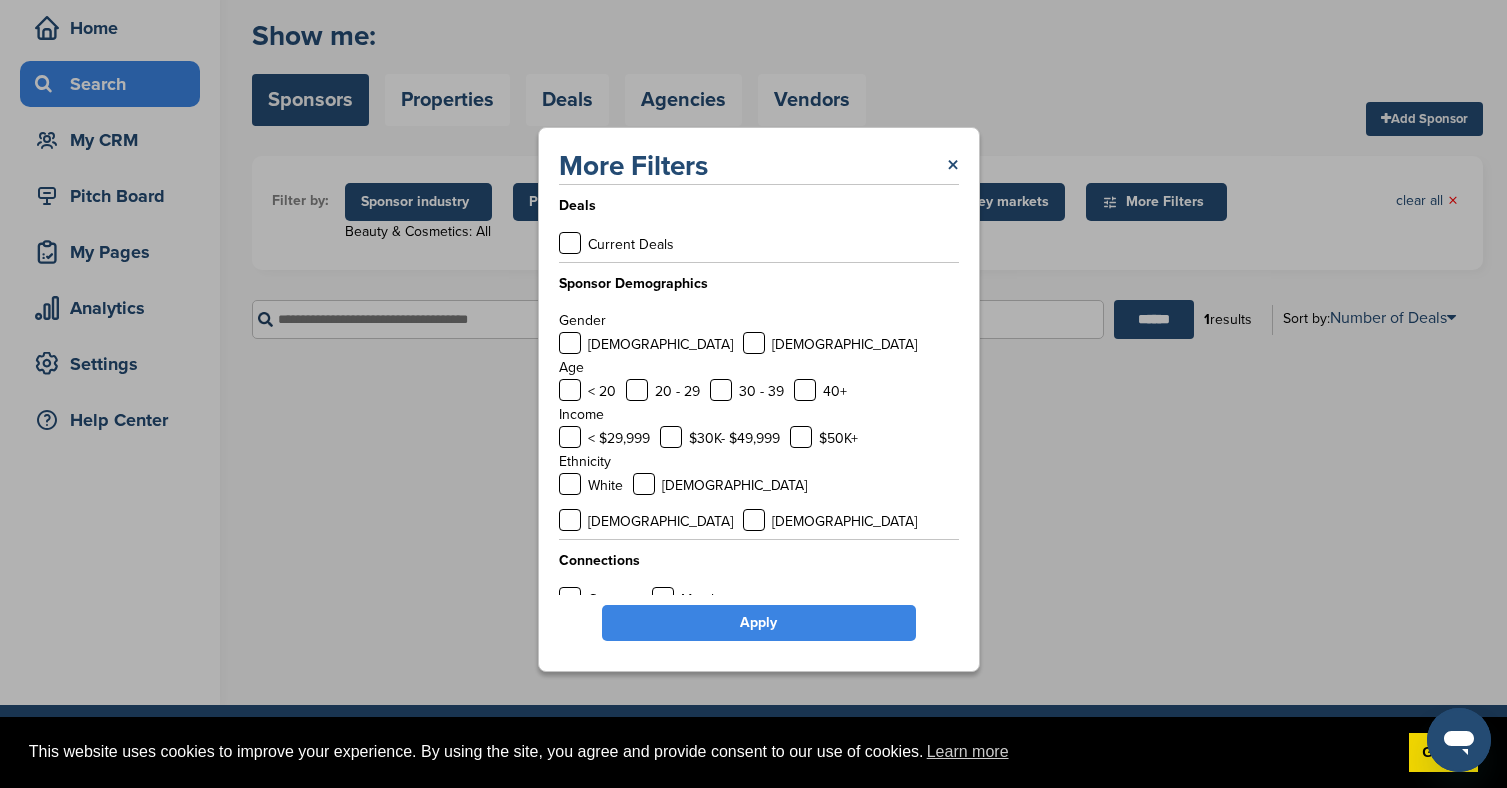 click on "Male" at bounding box center (660, 344) 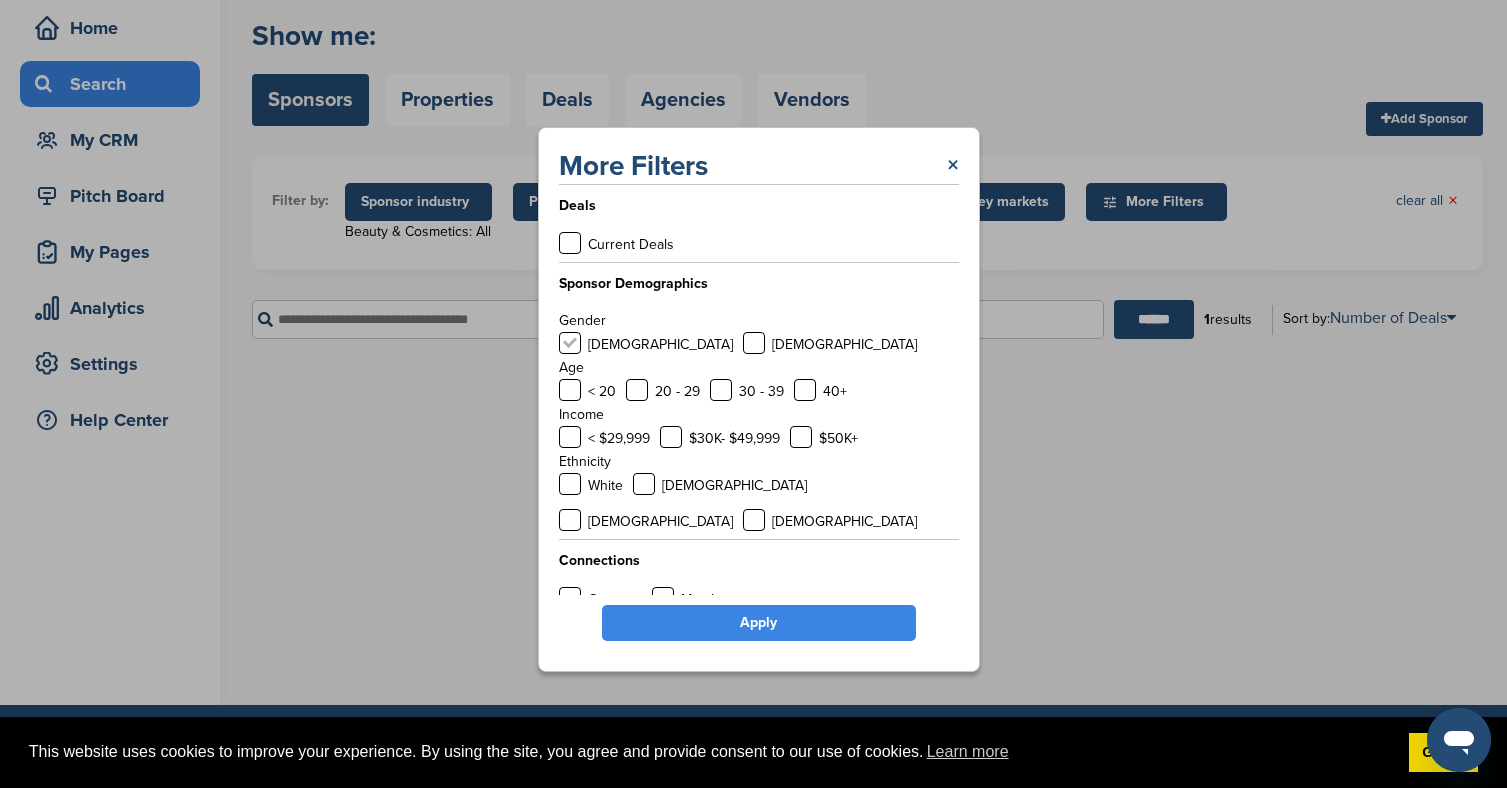 click at bounding box center (570, 343) 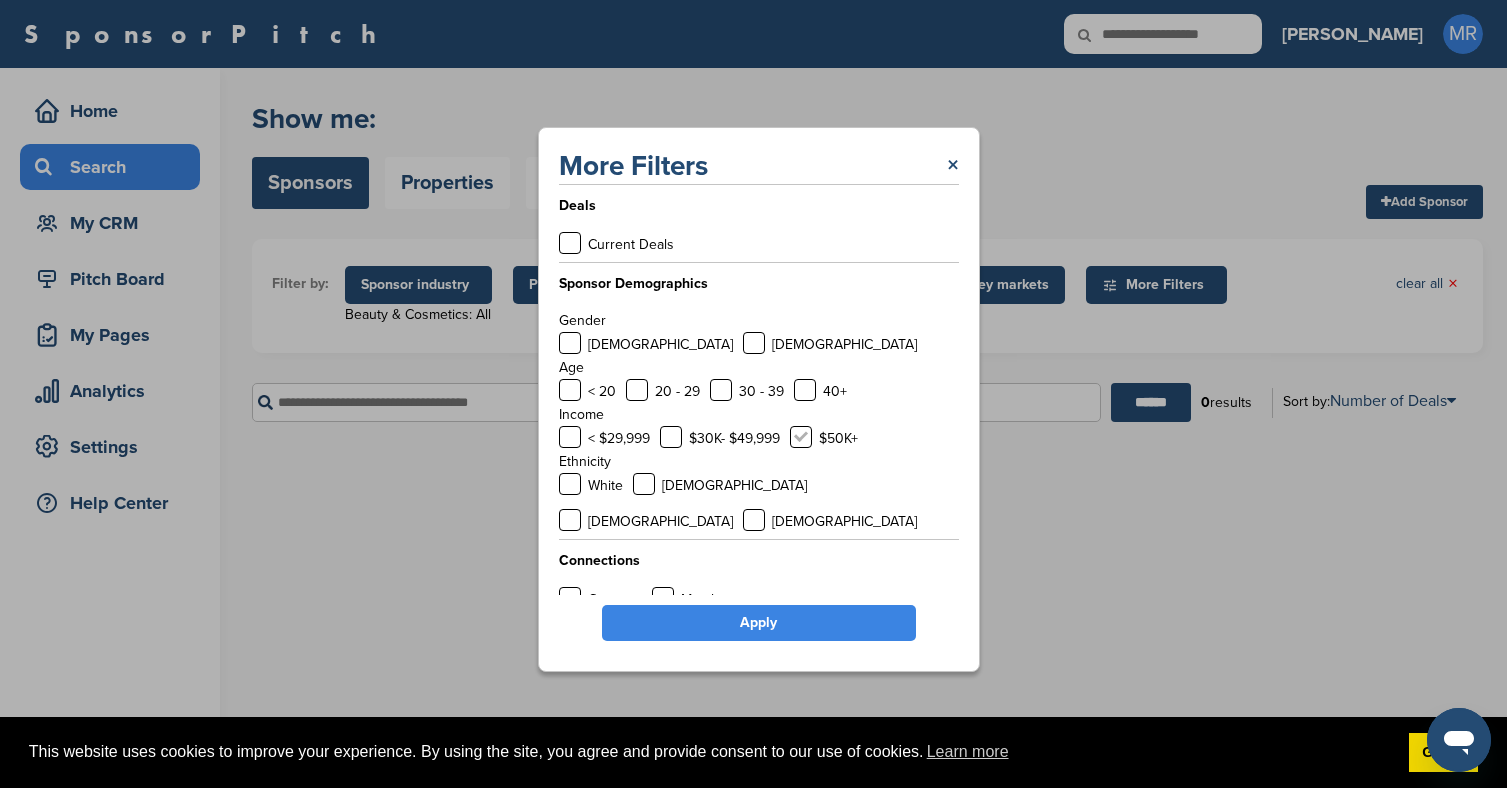 click at bounding box center (801, 437) 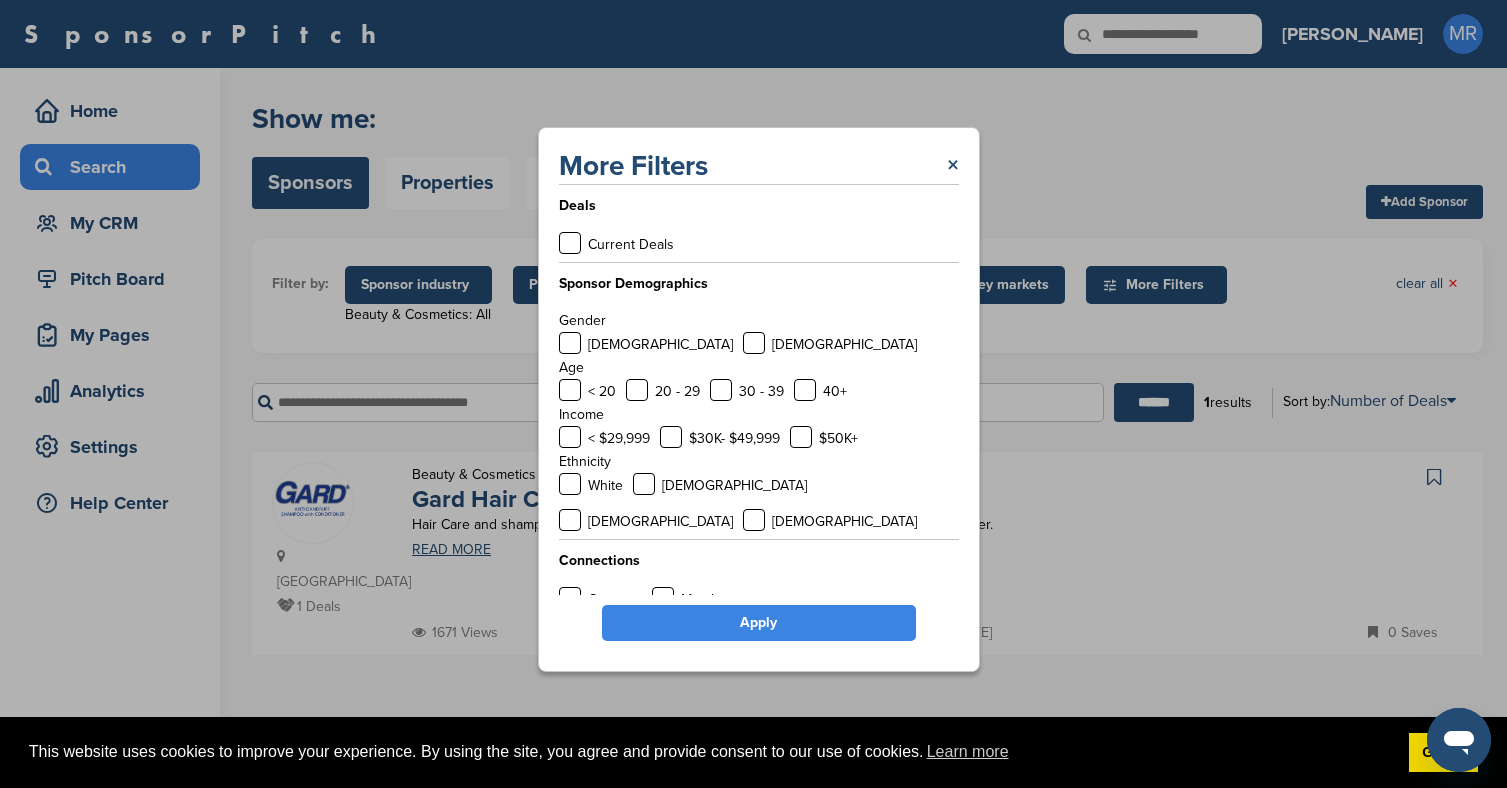 click on "Apply" at bounding box center [759, 623] 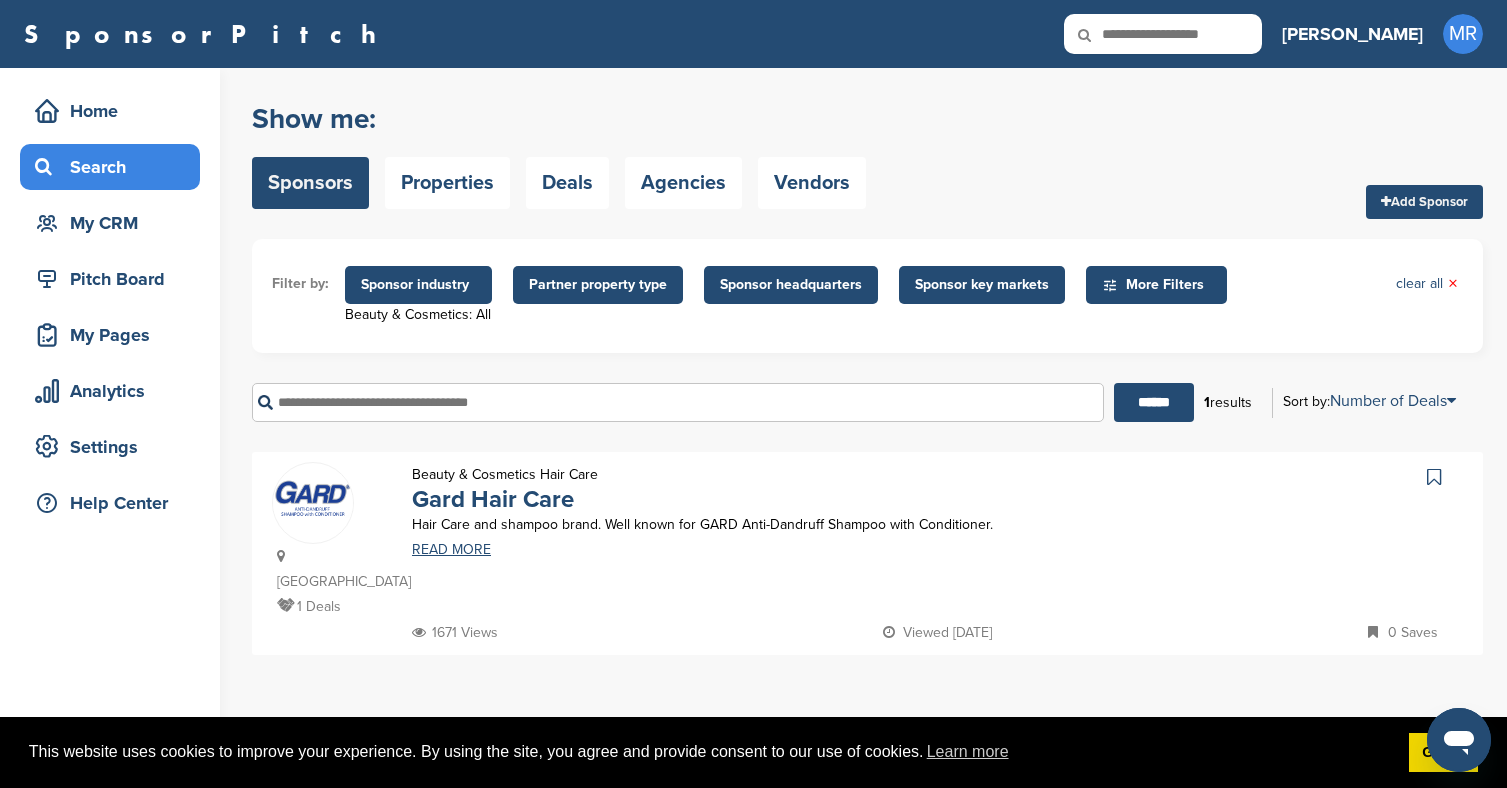 click at bounding box center (1434, 477) 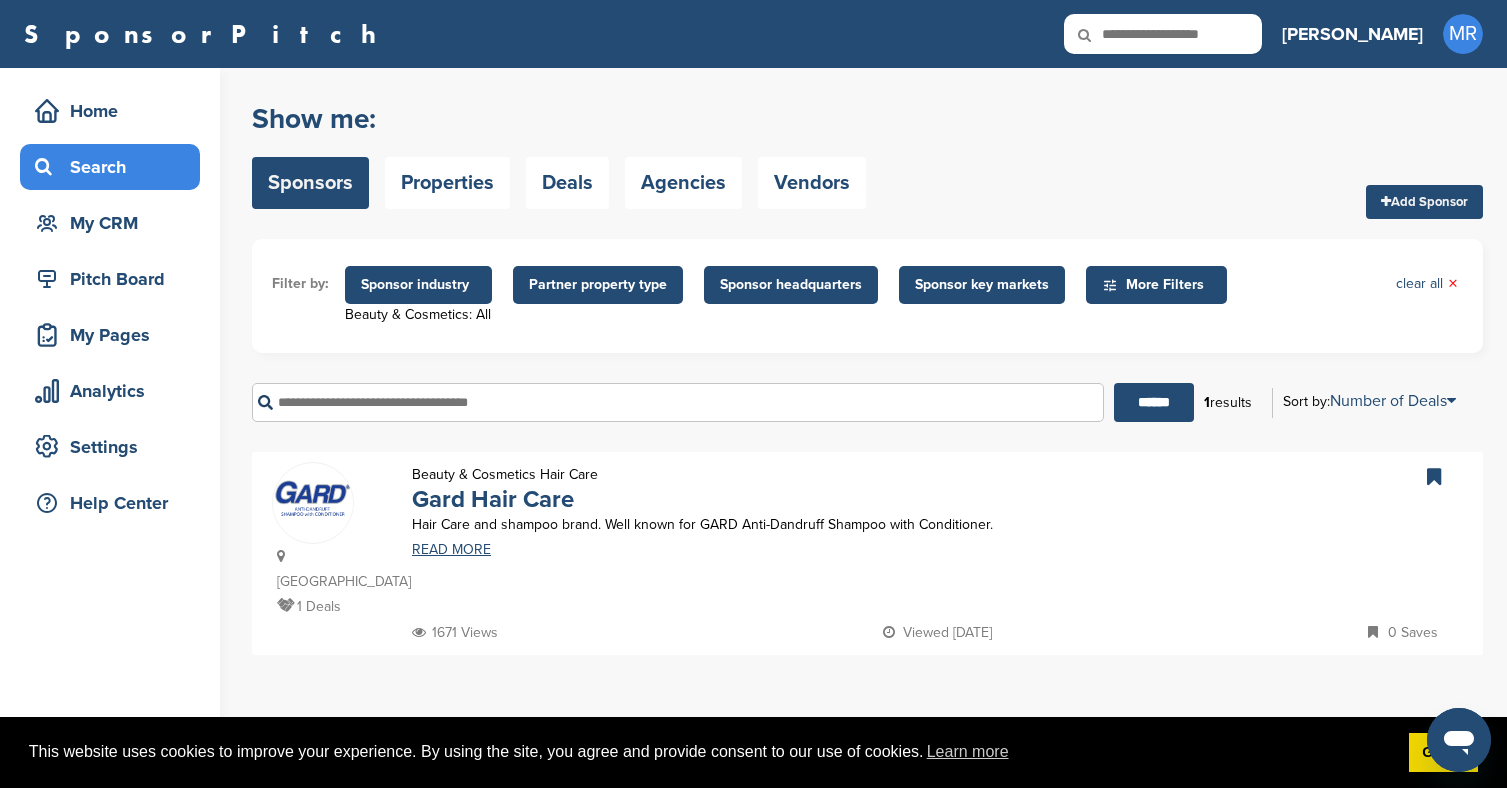 click on "Sponsor industry" at bounding box center (418, 285) 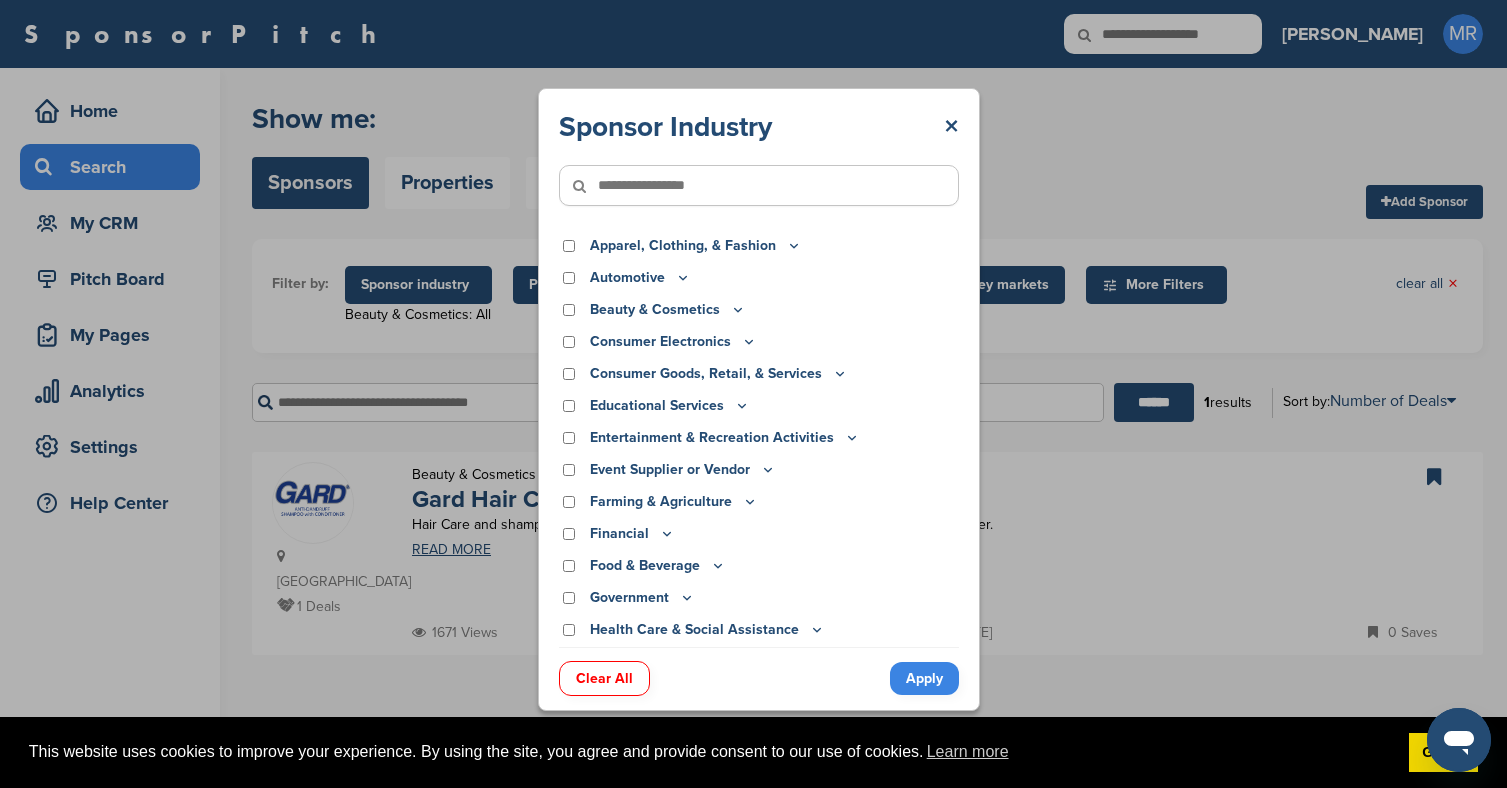 click on "Apply" at bounding box center [924, 678] 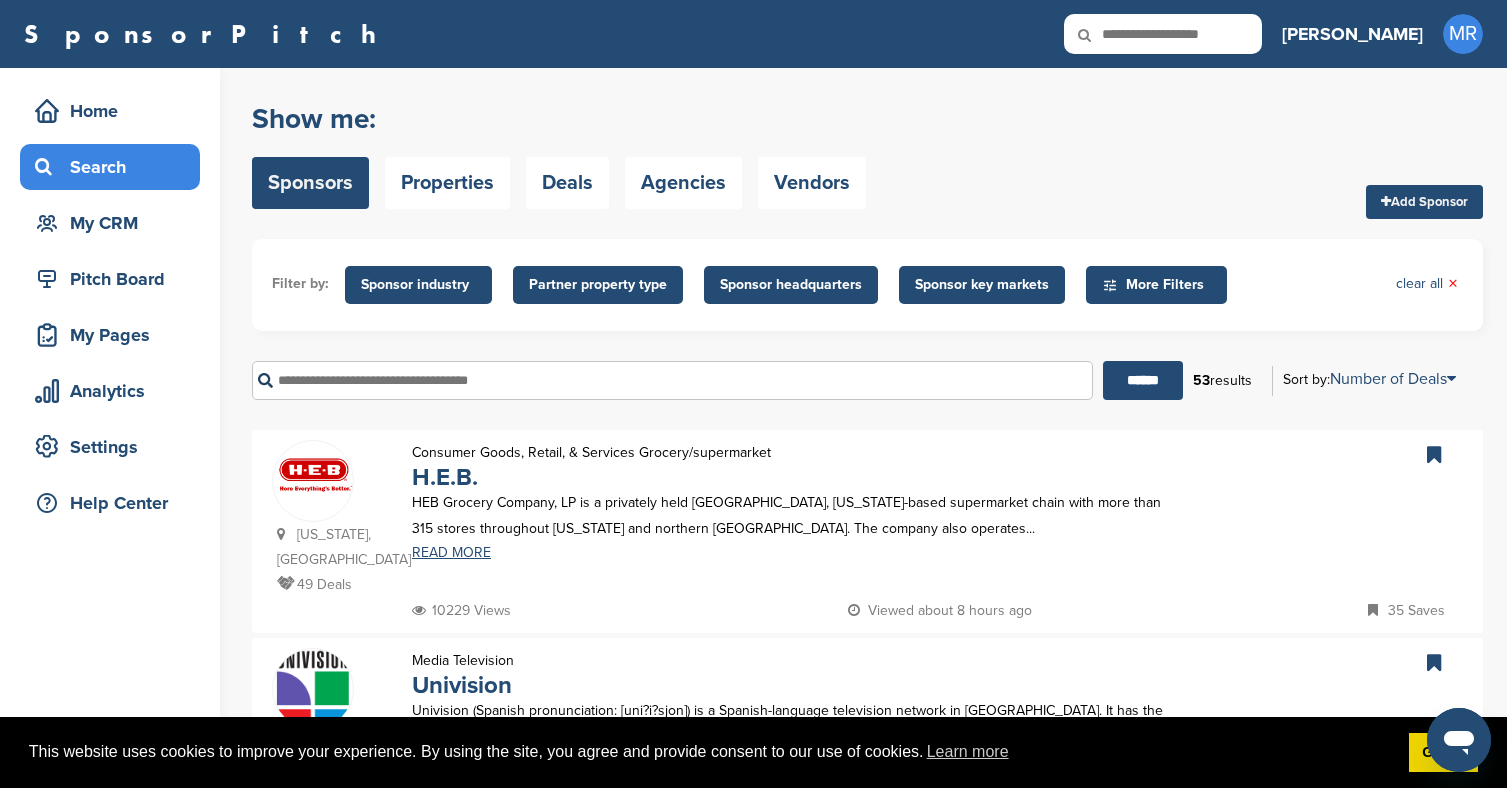 click on "More Filters" at bounding box center (1159, 285) 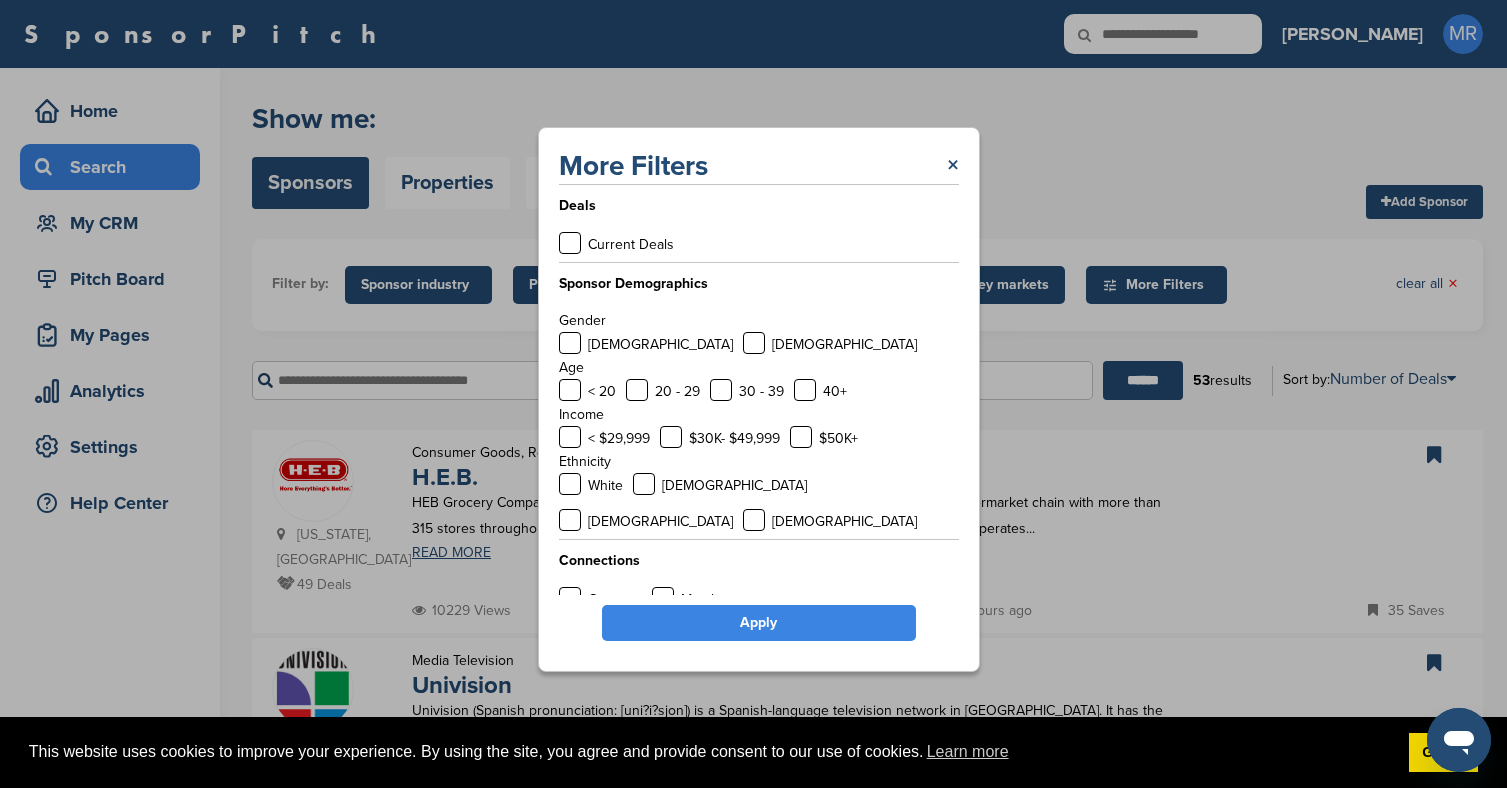 click on "More Filters
×
Deals
Current Deals
Sponsor Demographics
Gender
Male
Female
Age
< 20
20 - 29
30 - 39
40+
Income
< $29,999
$30K- $49,999
$50K+
Ethnicity
White
African American
Hispanic
Asian
Connections
Contacts
Members
Apply" at bounding box center (758, 399) 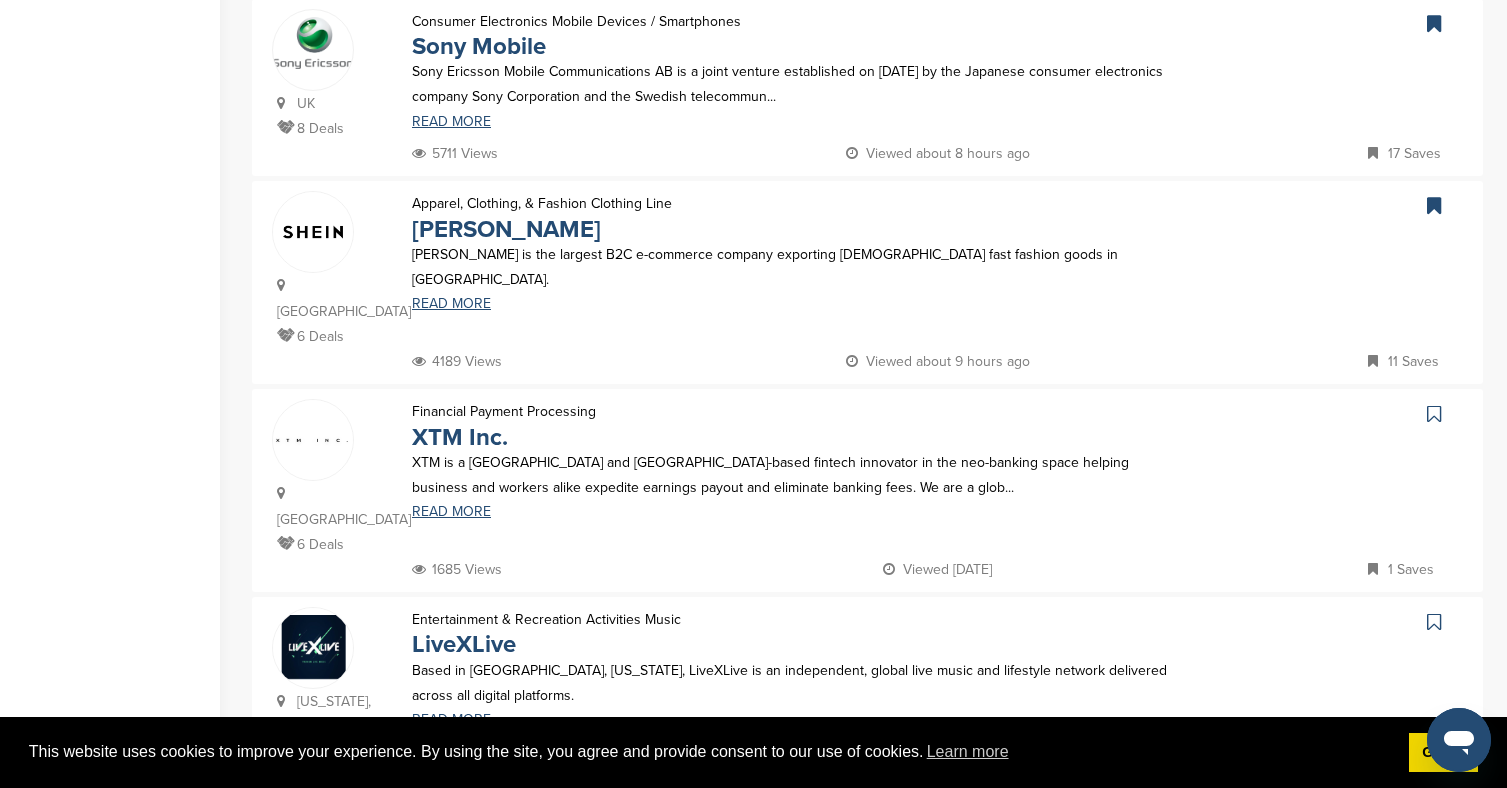scroll, scrollTop: 1674, scrollLeft: 0, axis: vertical 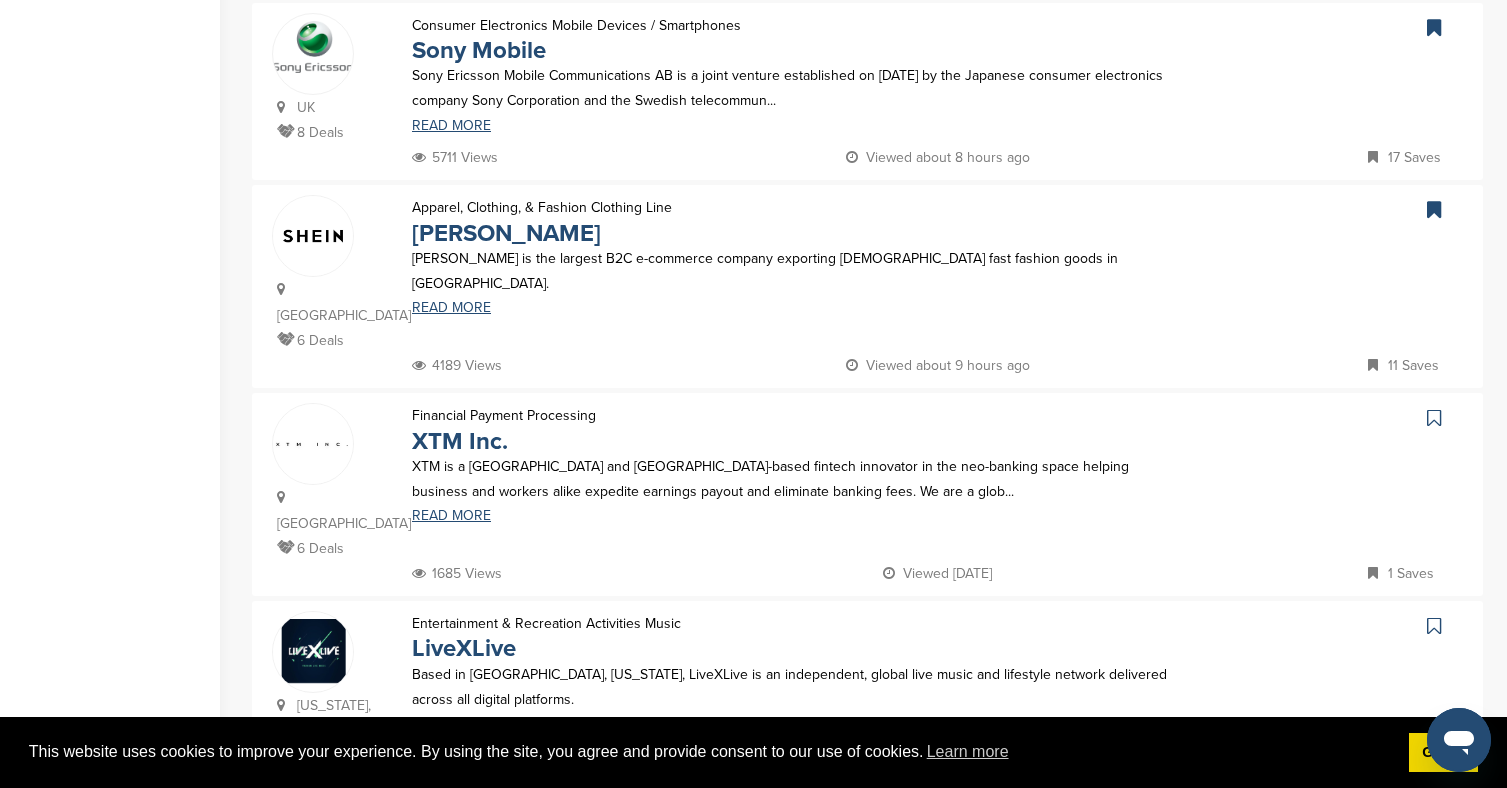 click on "2" at bounding box center (792, 846) 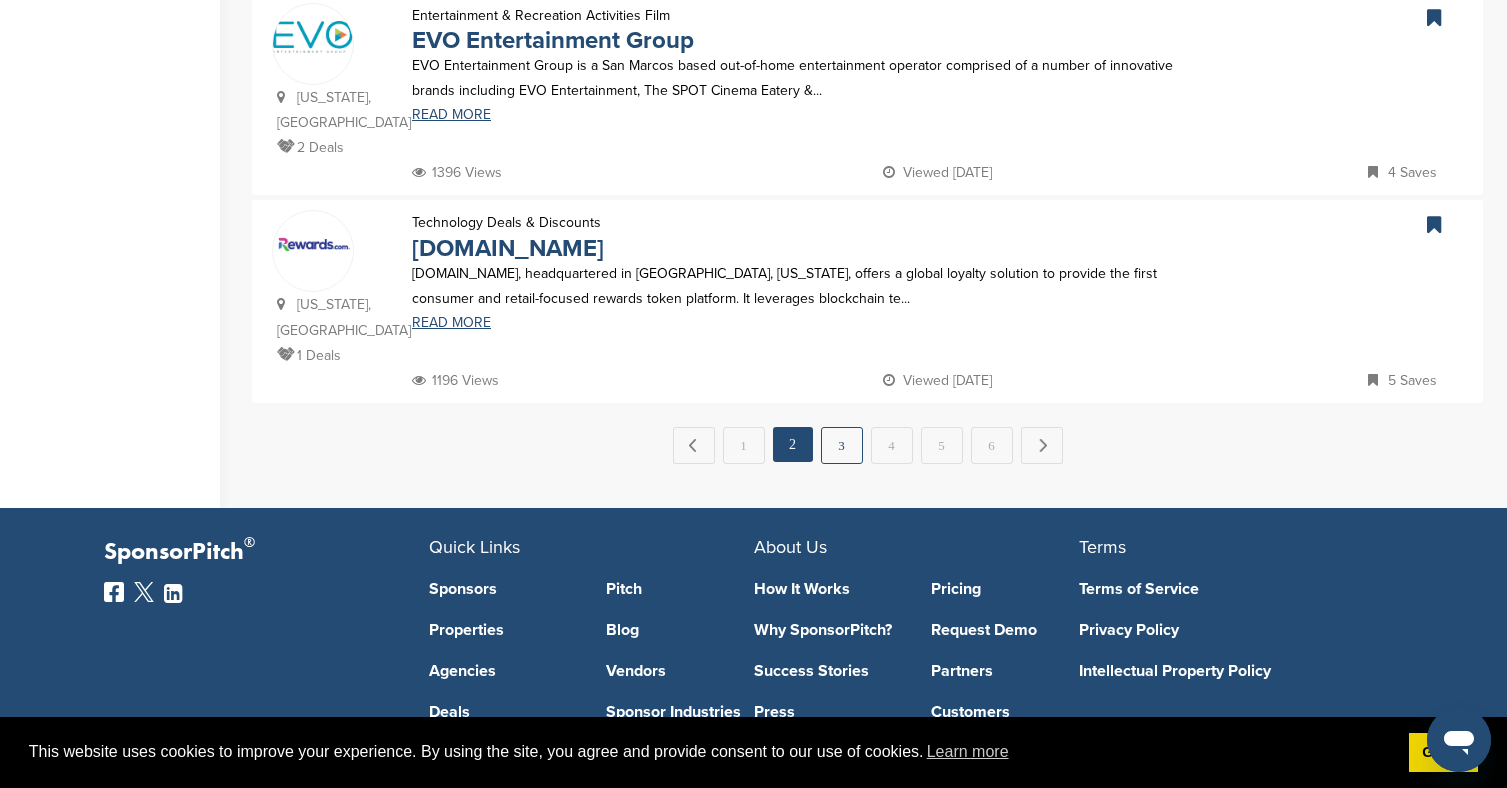 scroll, scrollTop: 2099, scrollLeft: 0, axis: vertical 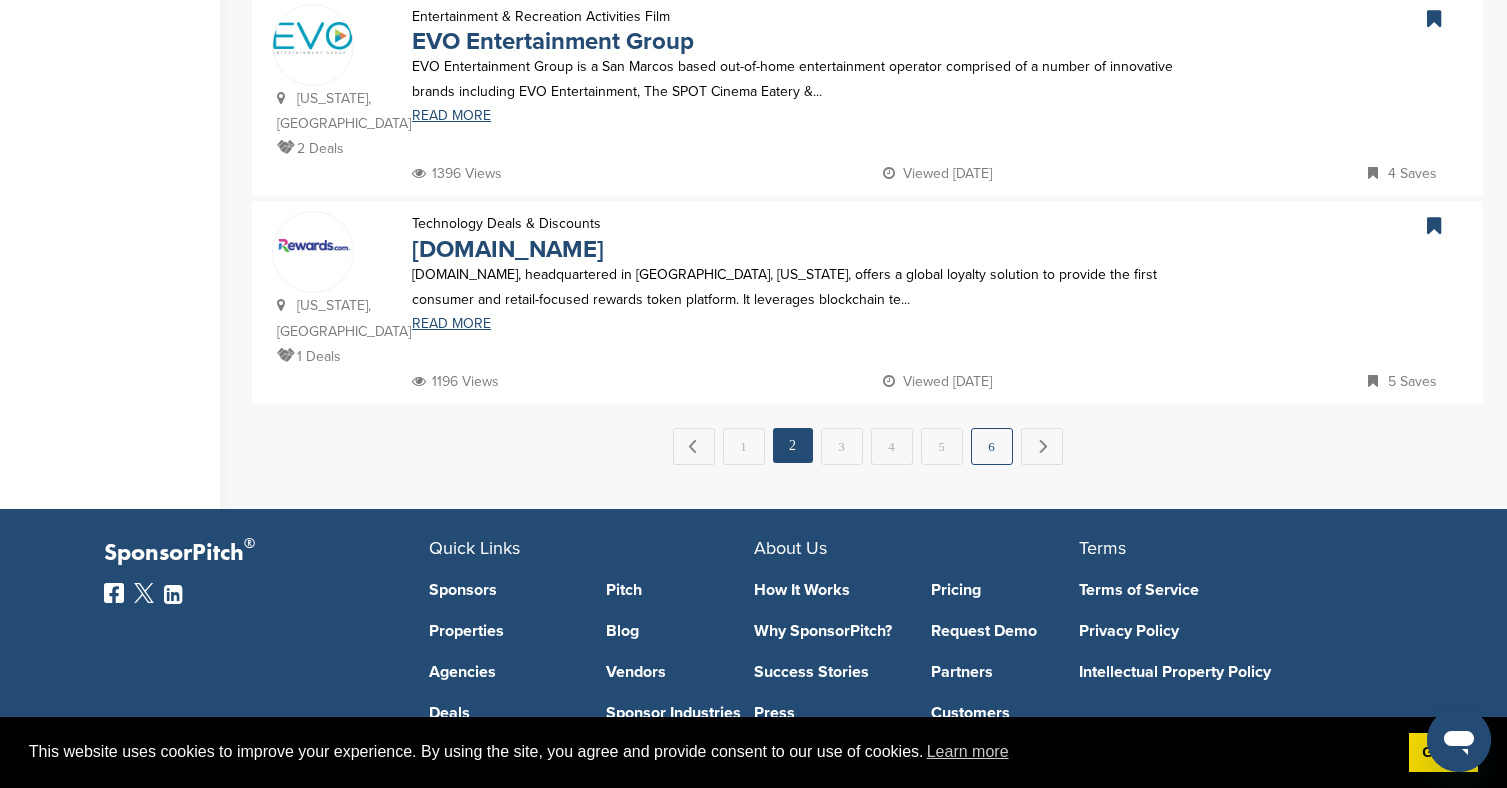 click on "6" at bounding box center [992, 446] 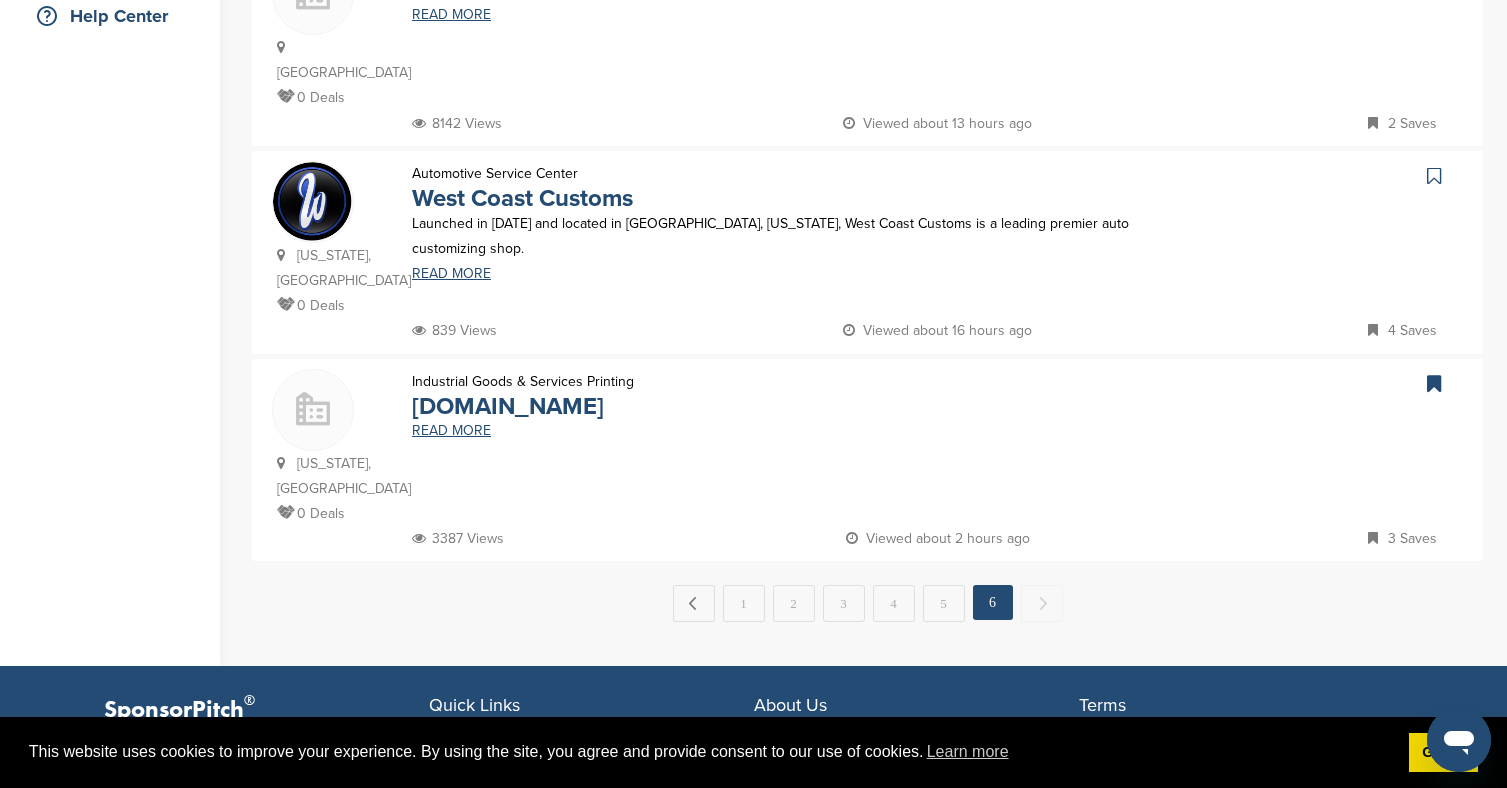 scroll, scrollTop: 611, scrollLeft: 0, axis: vertical 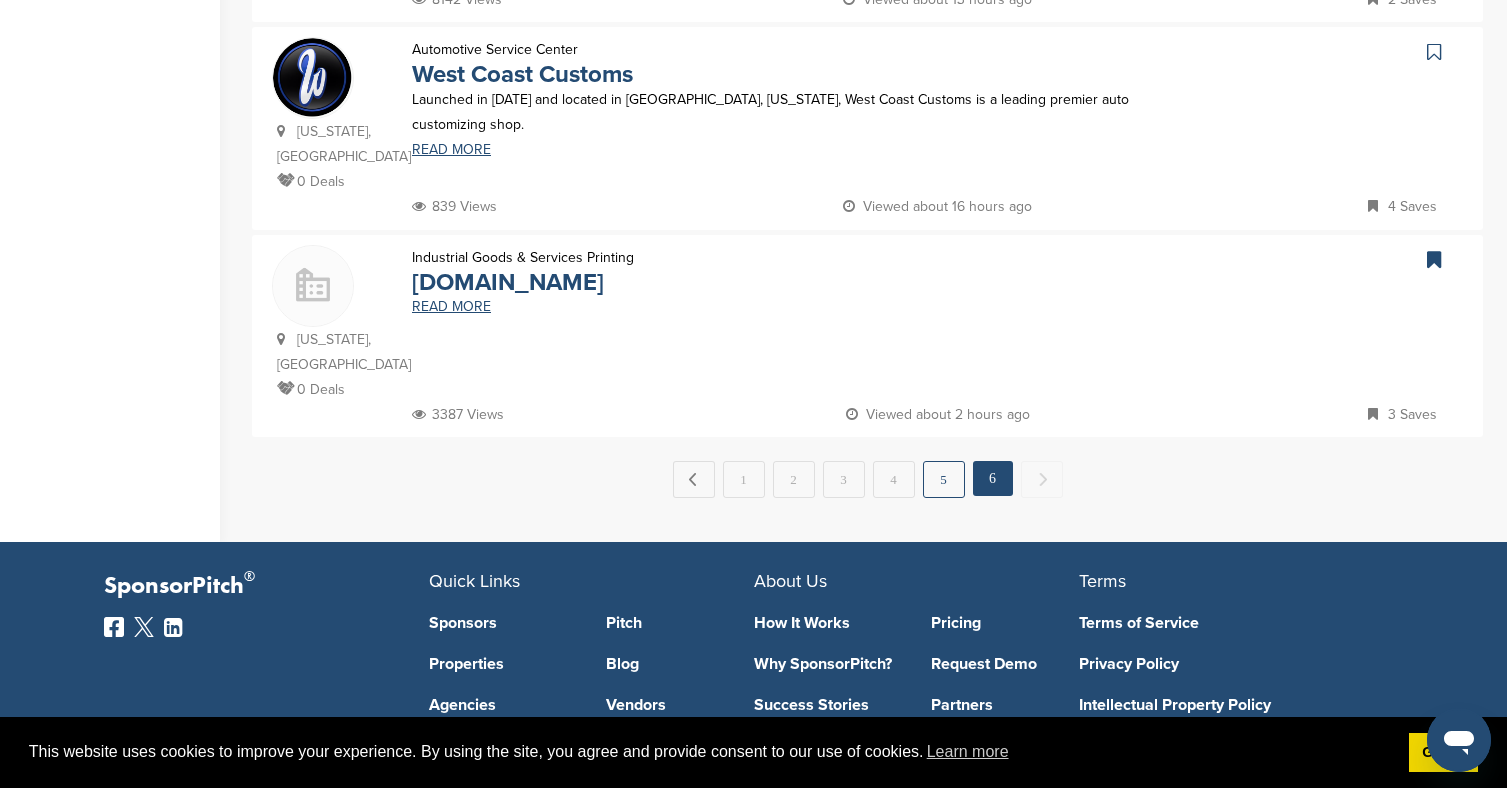 click on "5" at bounding box center [944, 479] 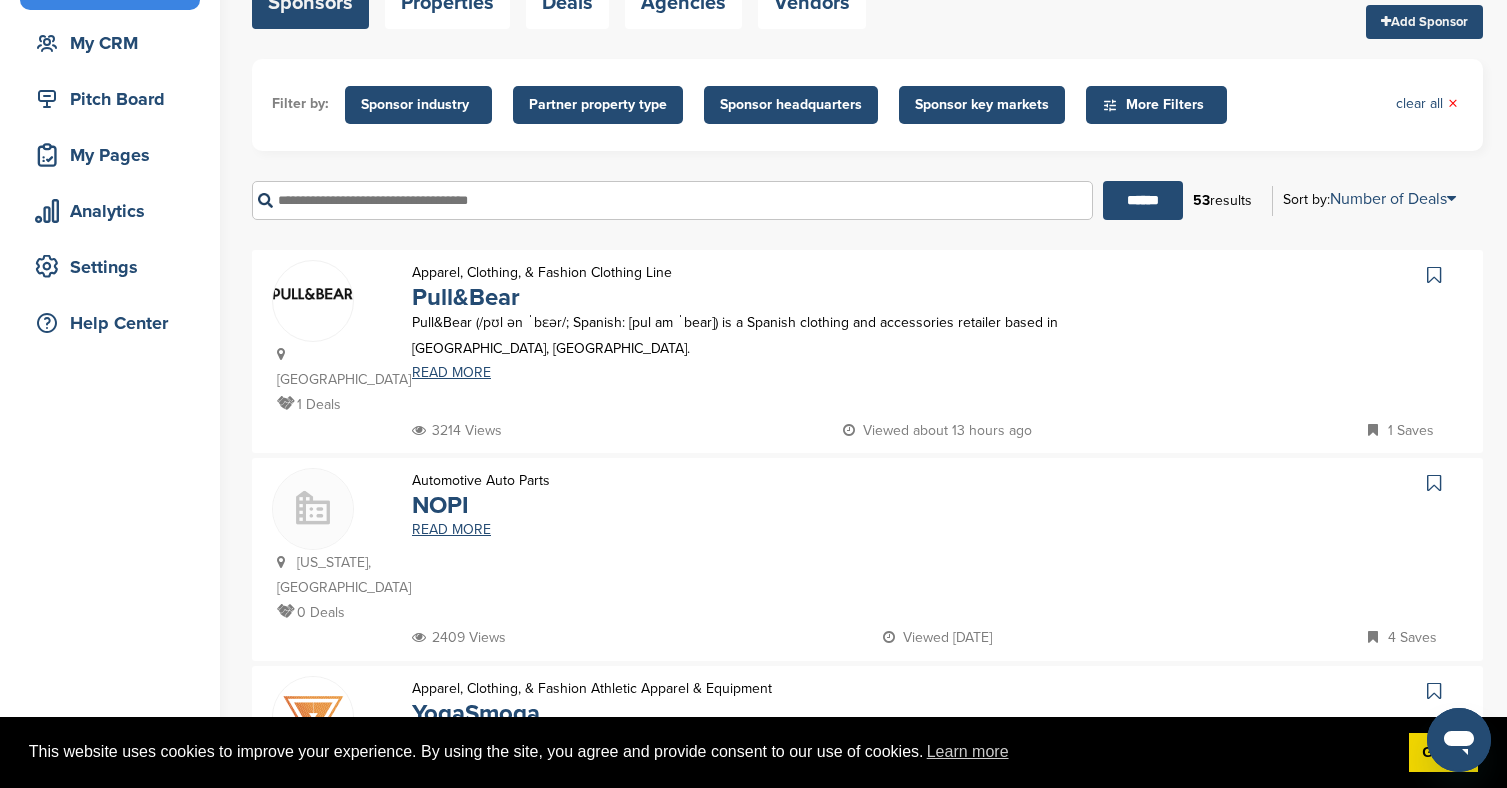 scroll, scrollTop: 183, scrollLeft: 0, axis: vertical 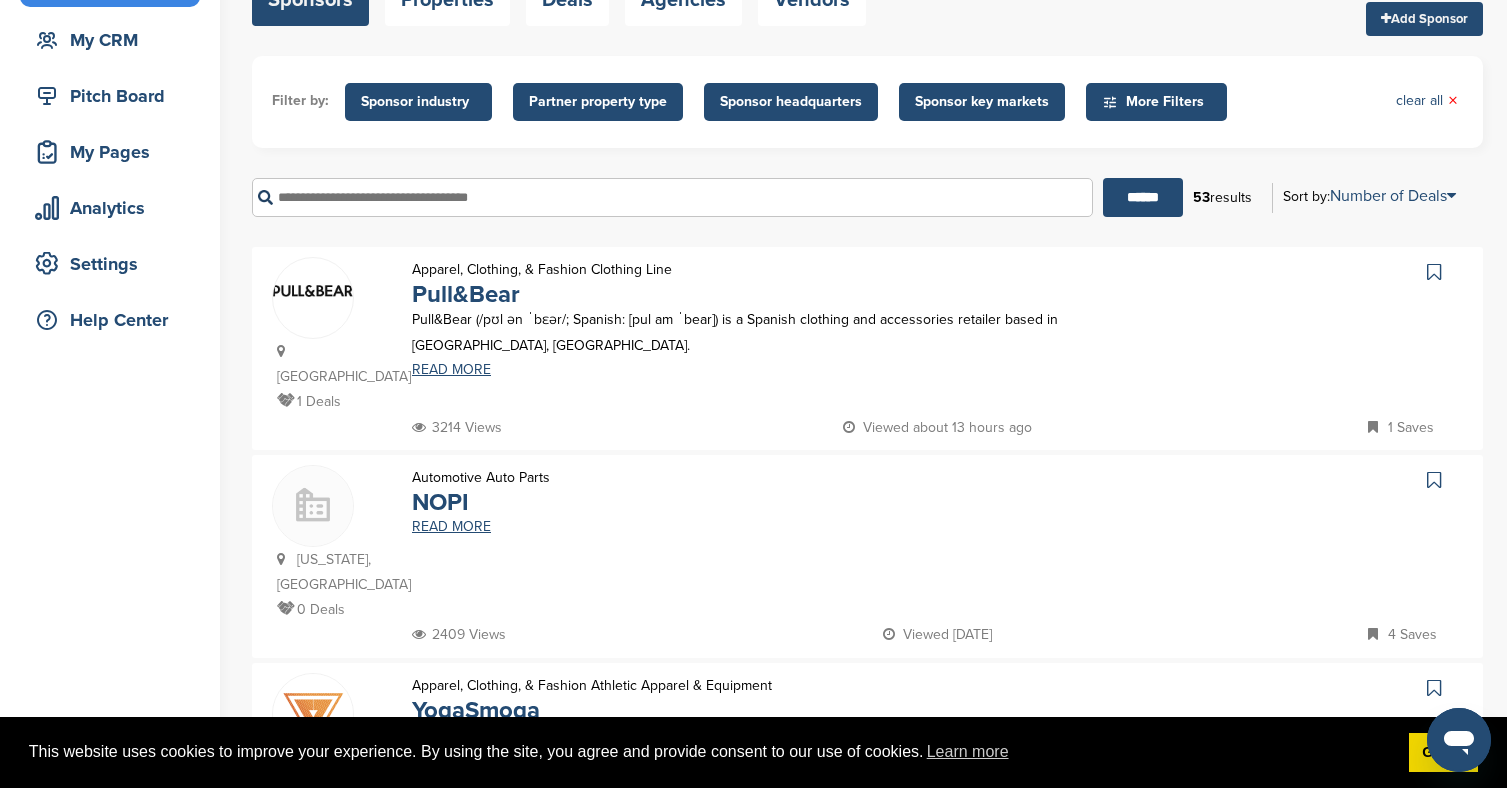 click at bounding box center (1434, 272) 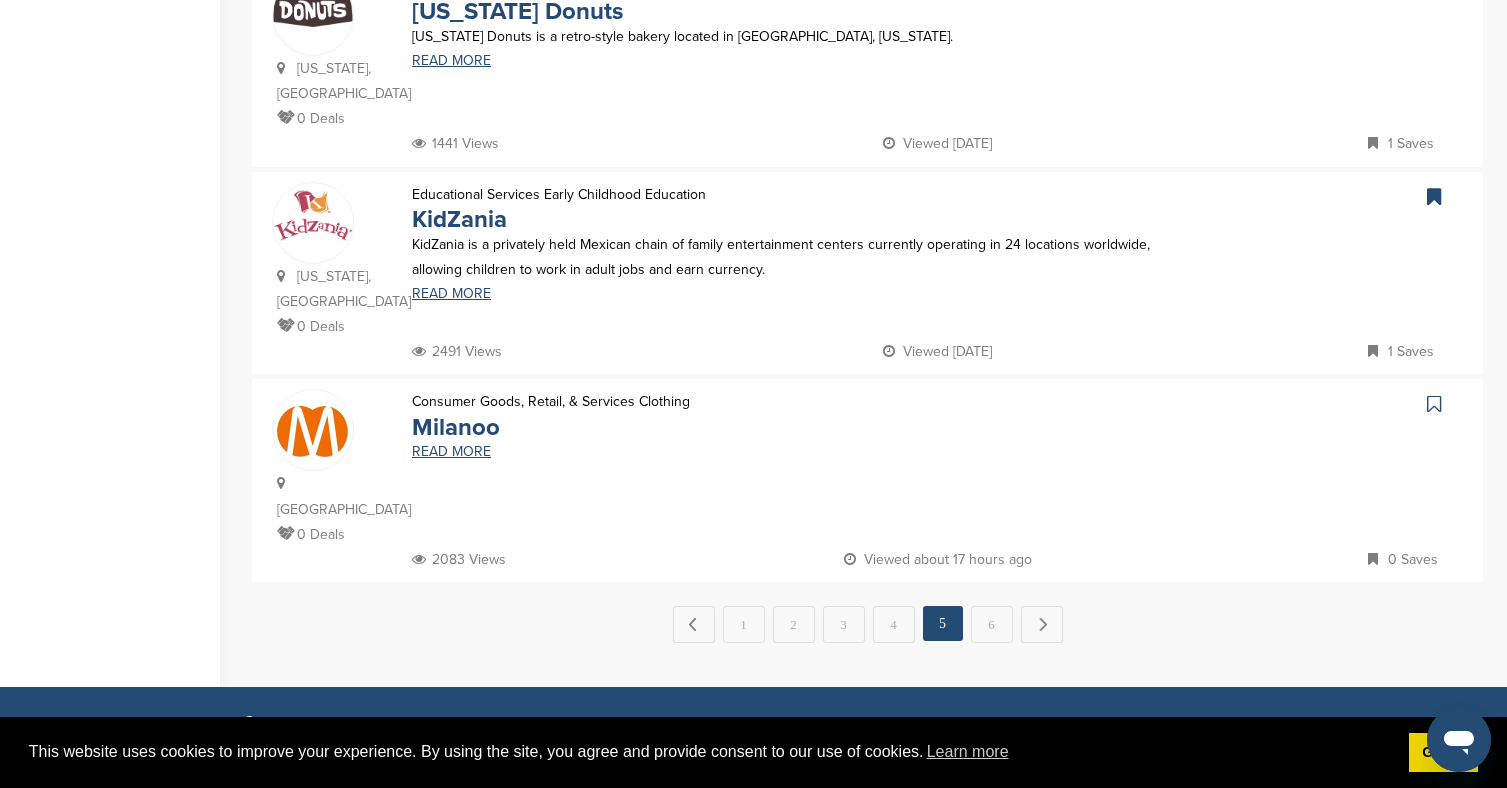 scroll, scrollTop: 1937, scrollLeft: 0, axis: vertical 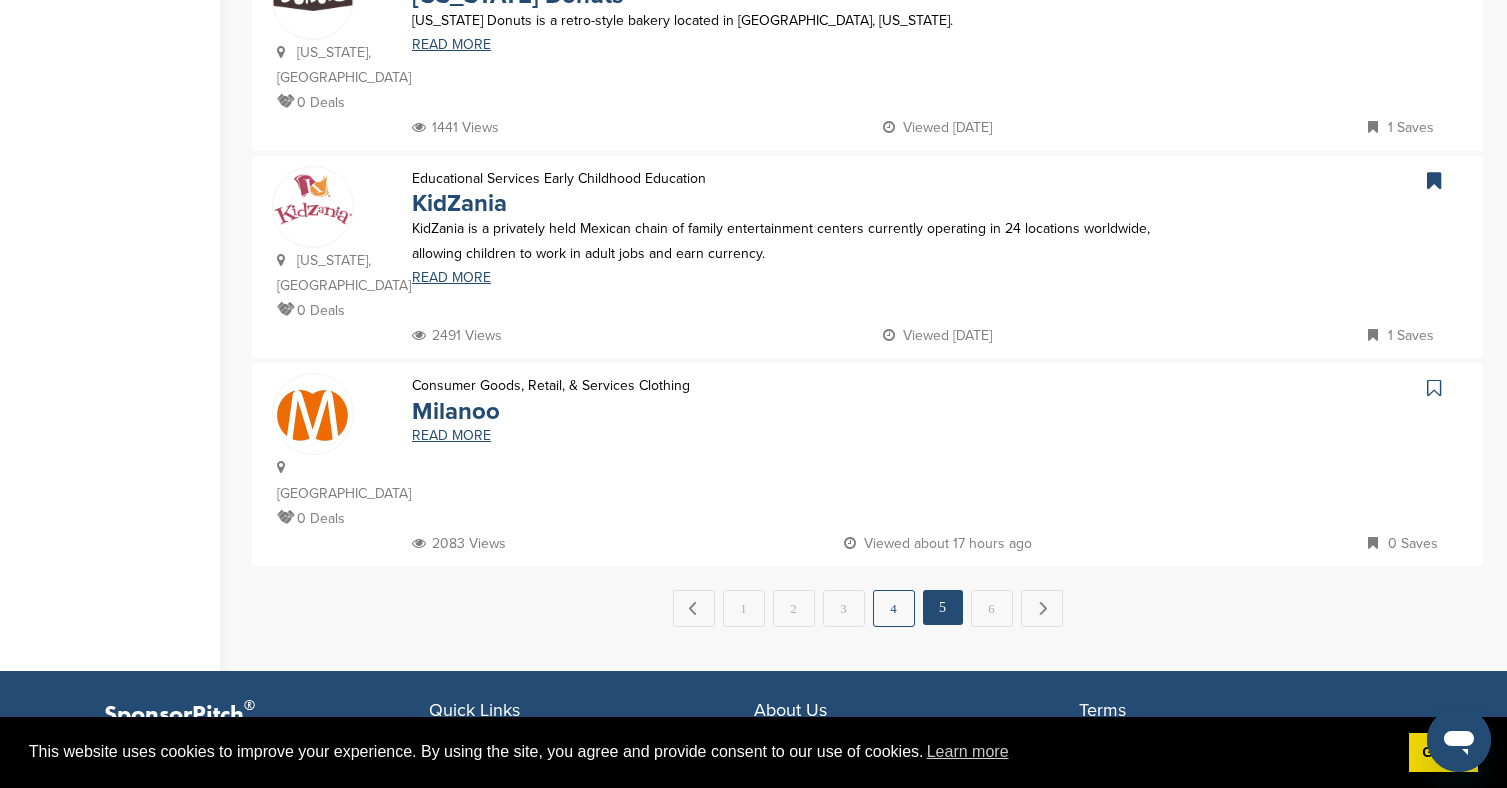 click on "4" at bounding box center (894, 608) 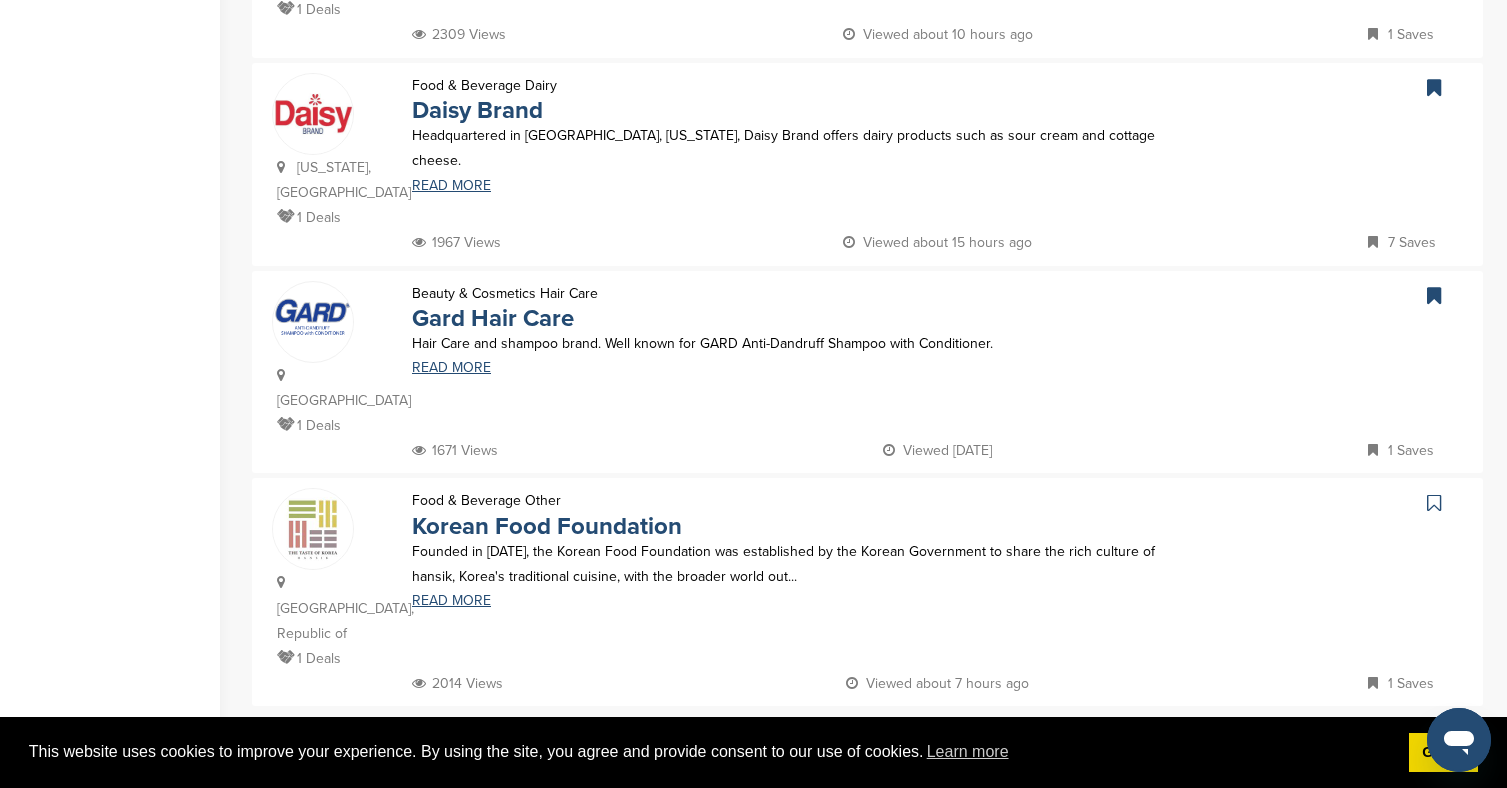 scroll, scrollTop: 1835, scrollLeft: 0, axis: vertical 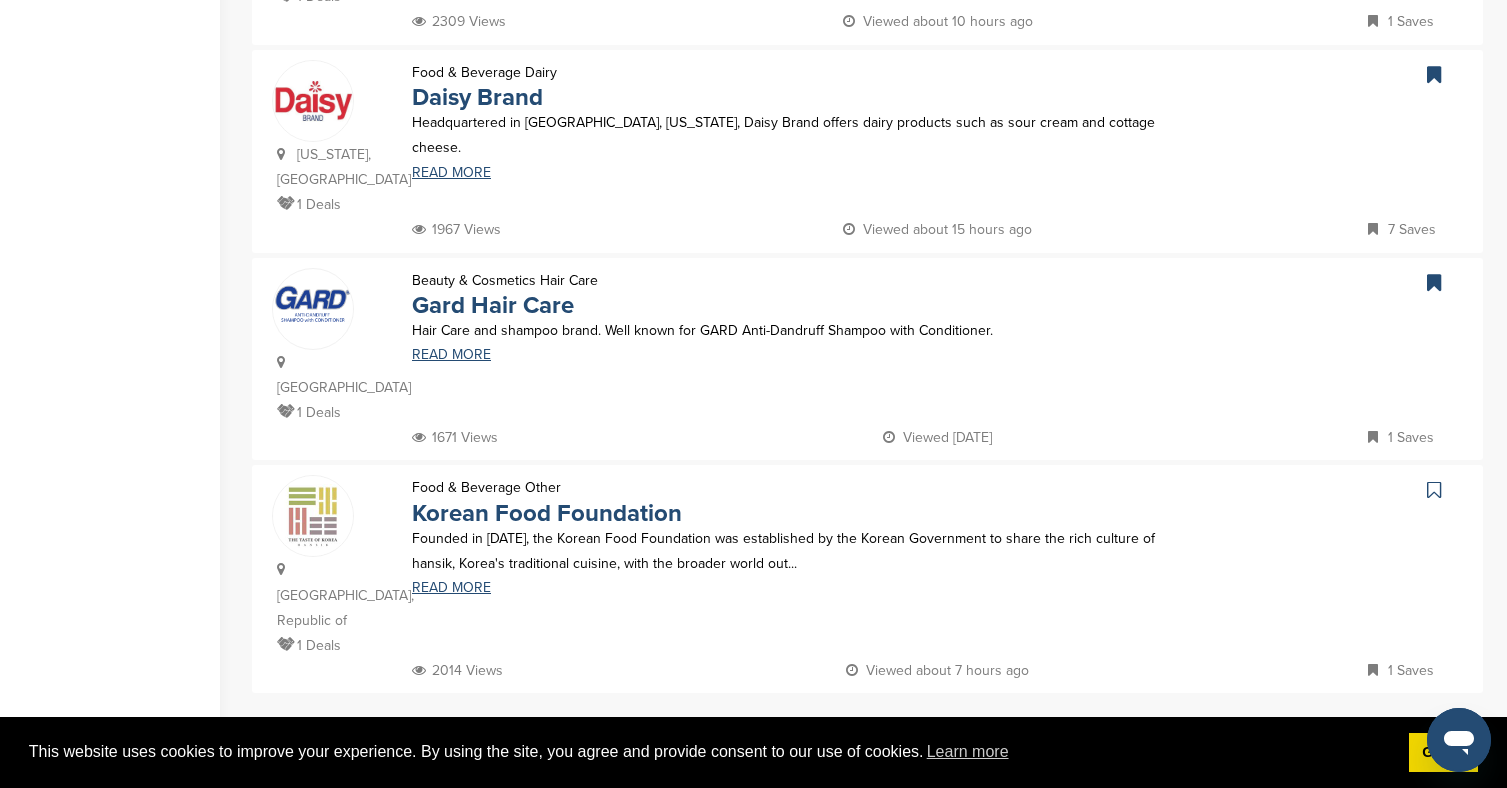 click on "3" at bounding box center (844, 735) 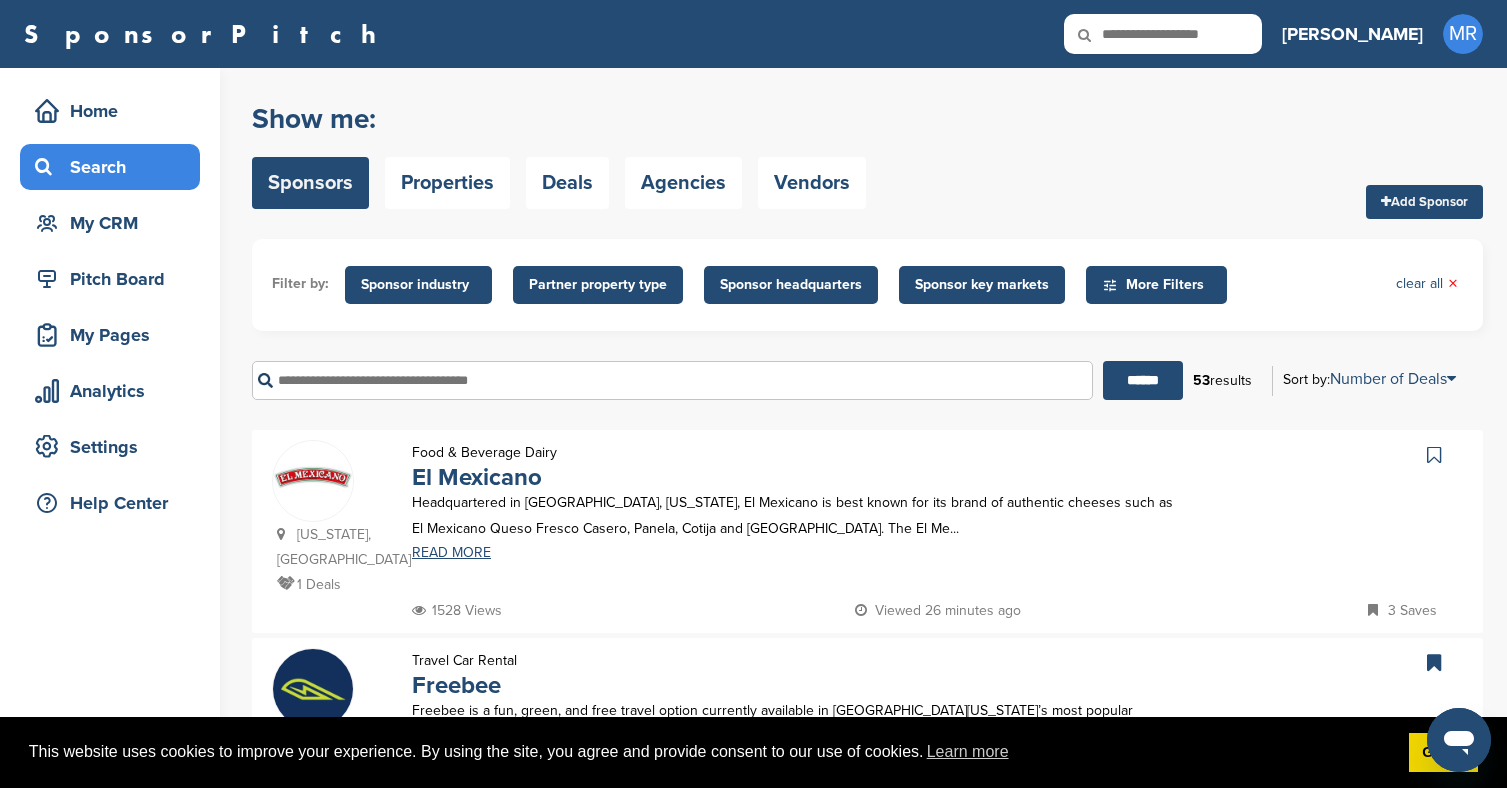 scroll, scrollTop: 0, scrollLeft: 0, axis: both 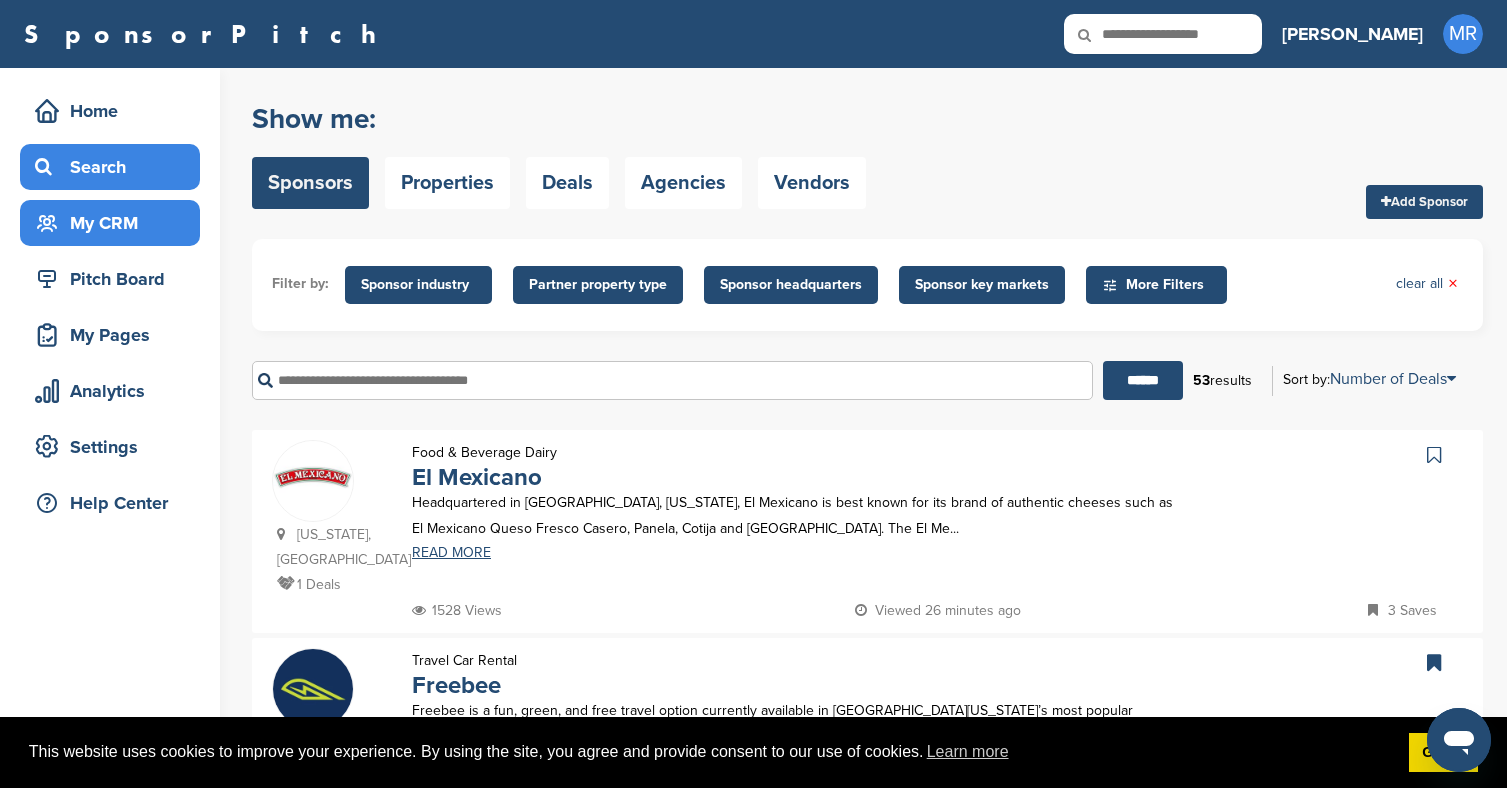 click on "My CRM" at bounding box center [115, 223] 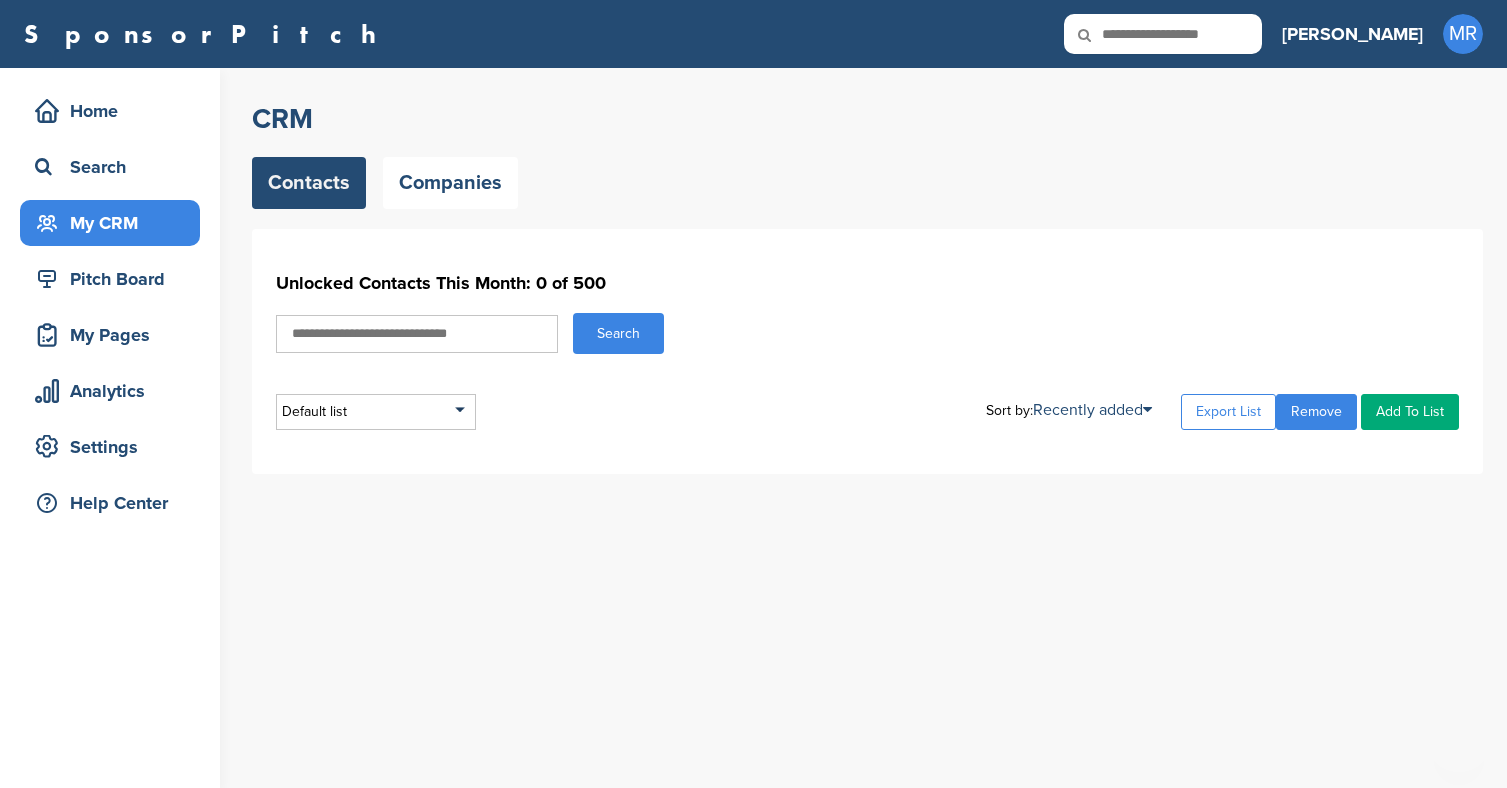 scroll, scrollTop: 0, scrollLeft: 0, axis: both 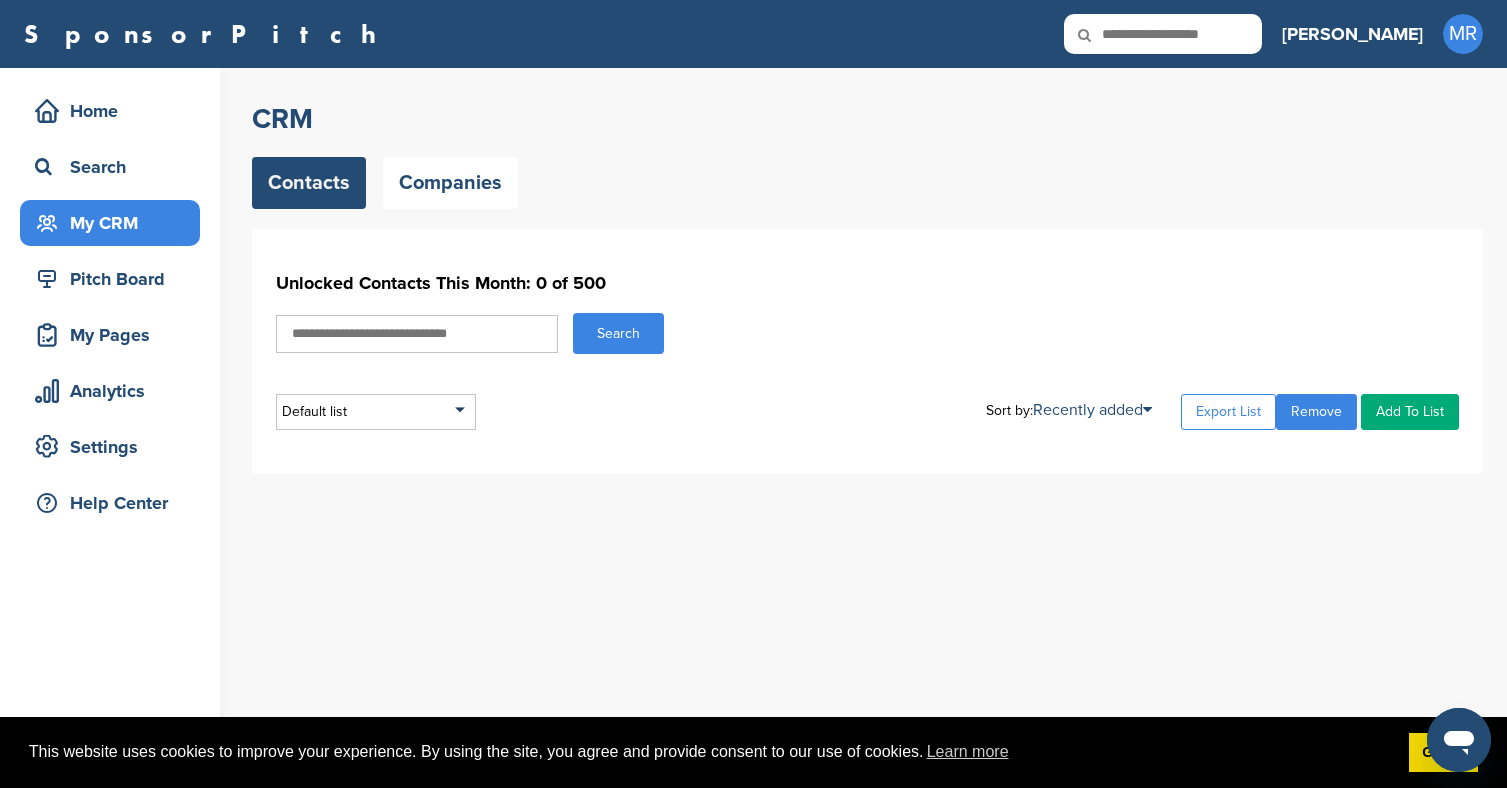 click on "Search" at bounding box center (618, 333) 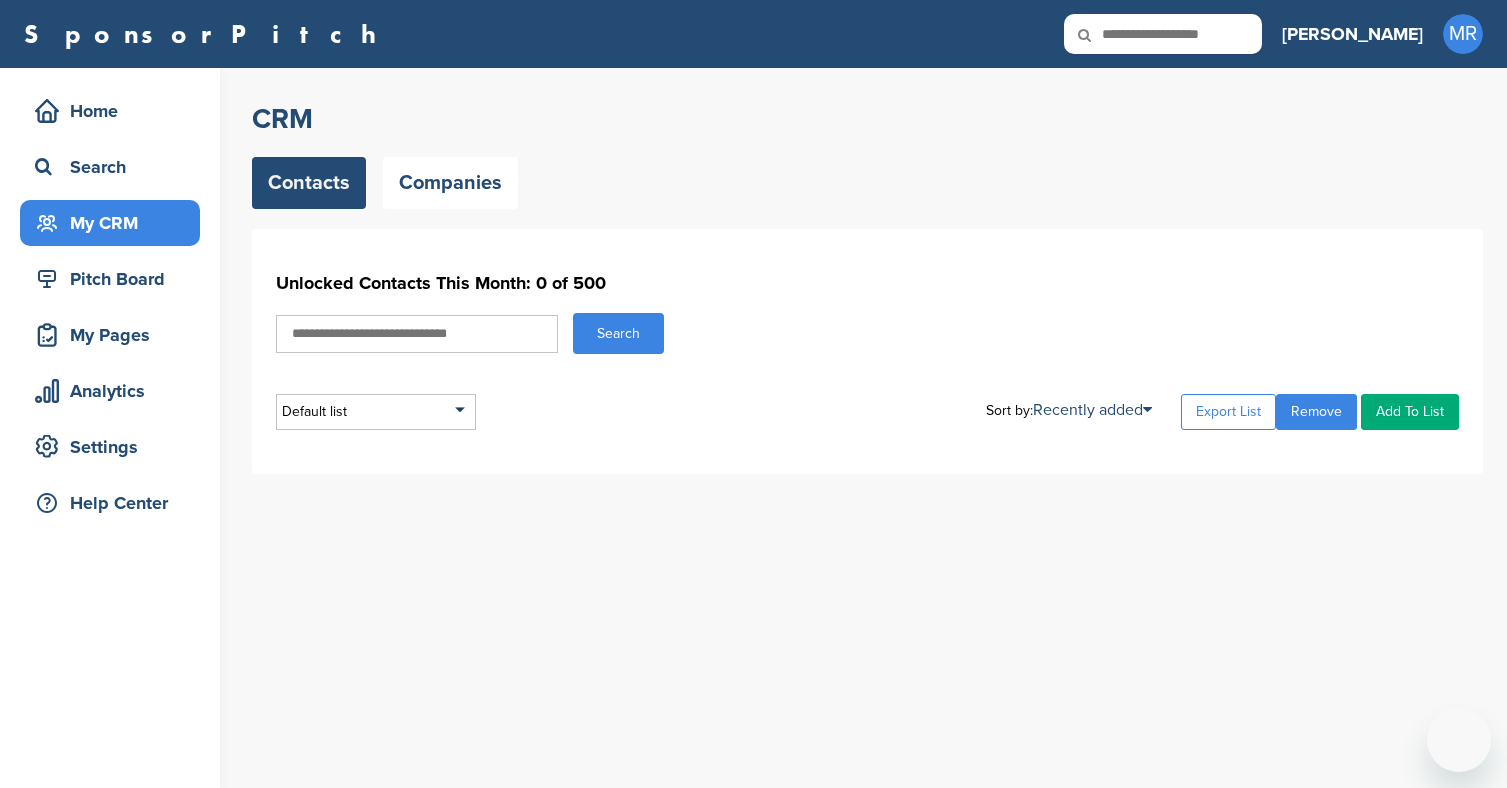 scroll, scrollTop: 0, scrollLeft: 0, axis: both 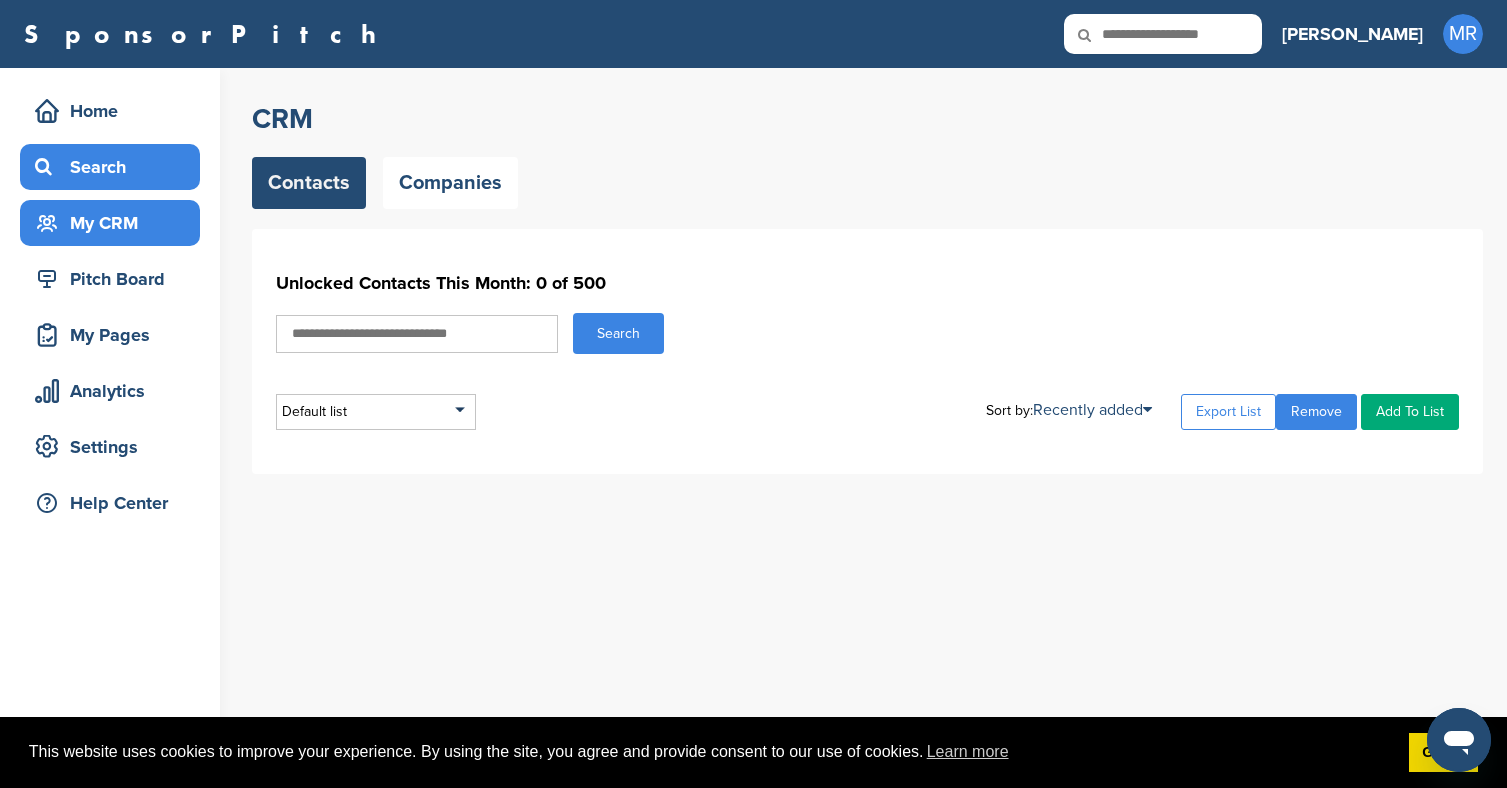 click on "Search" at bounding box center [115, 167] 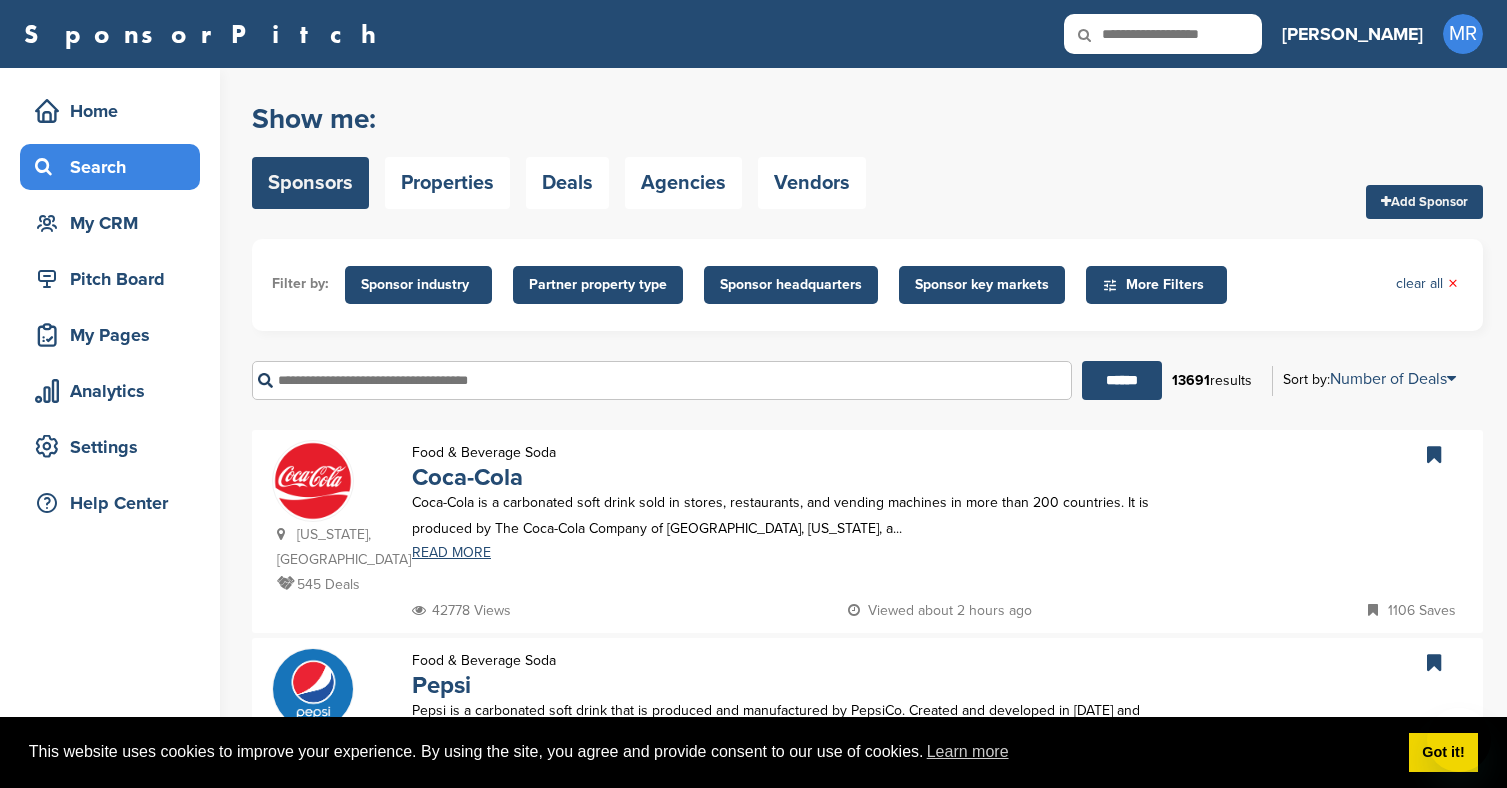 scroll, scrollTop: 0, scrollLeft: 0, axis: both 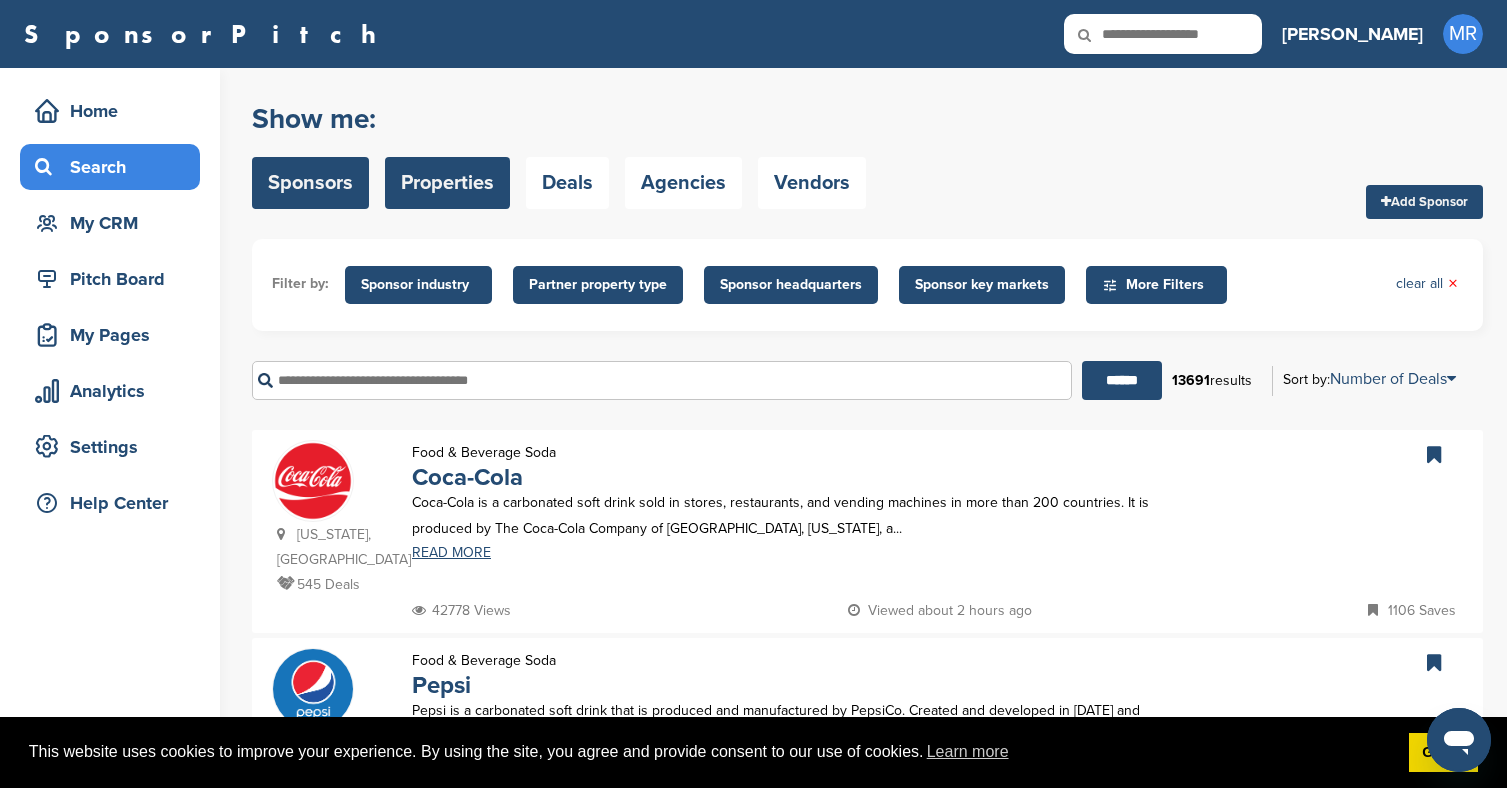 click on "Properties" at bounding box center (447, 183) 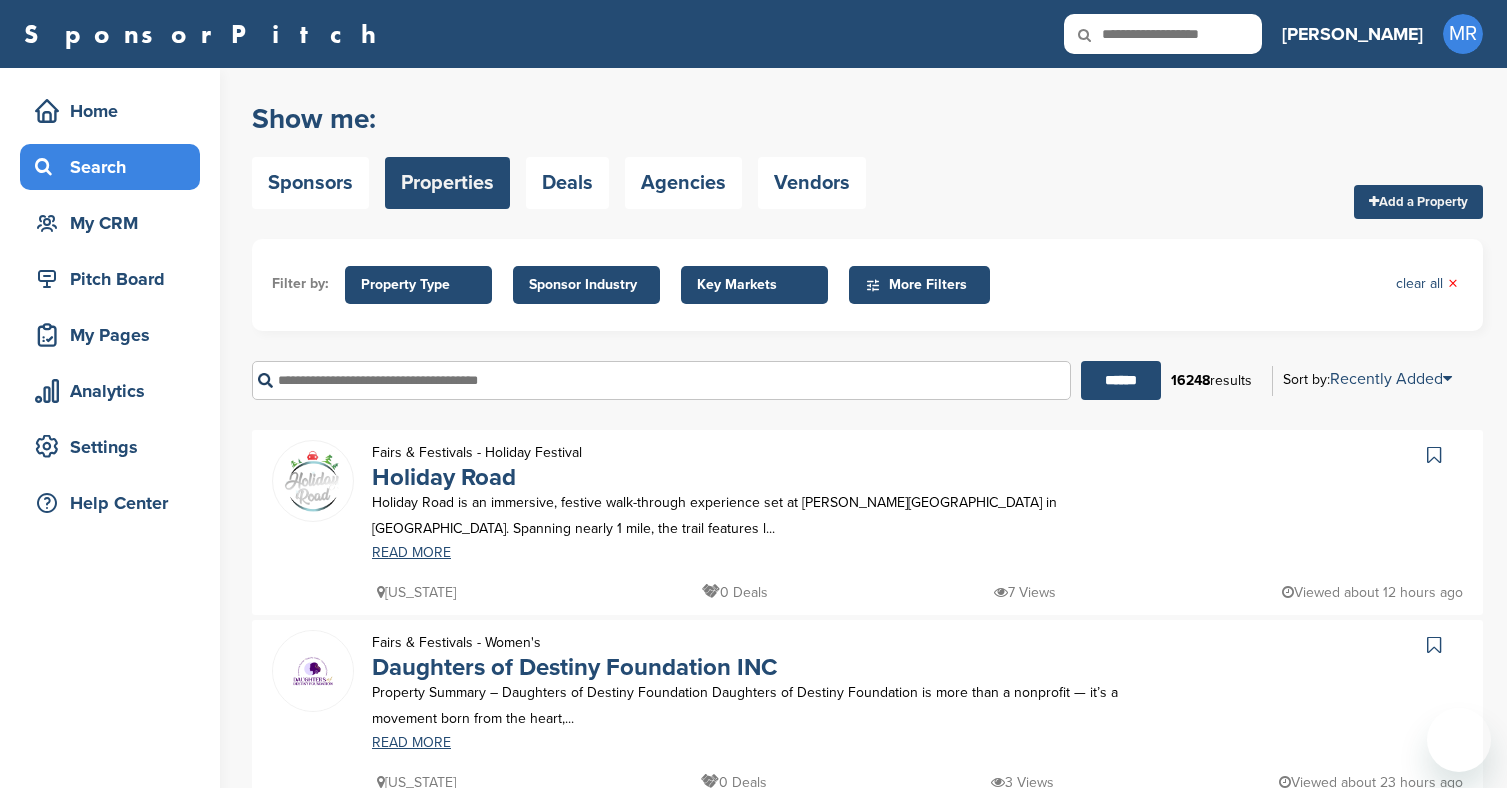 scroll, scrollTop: 0, scrollLeft: 0, axis: both 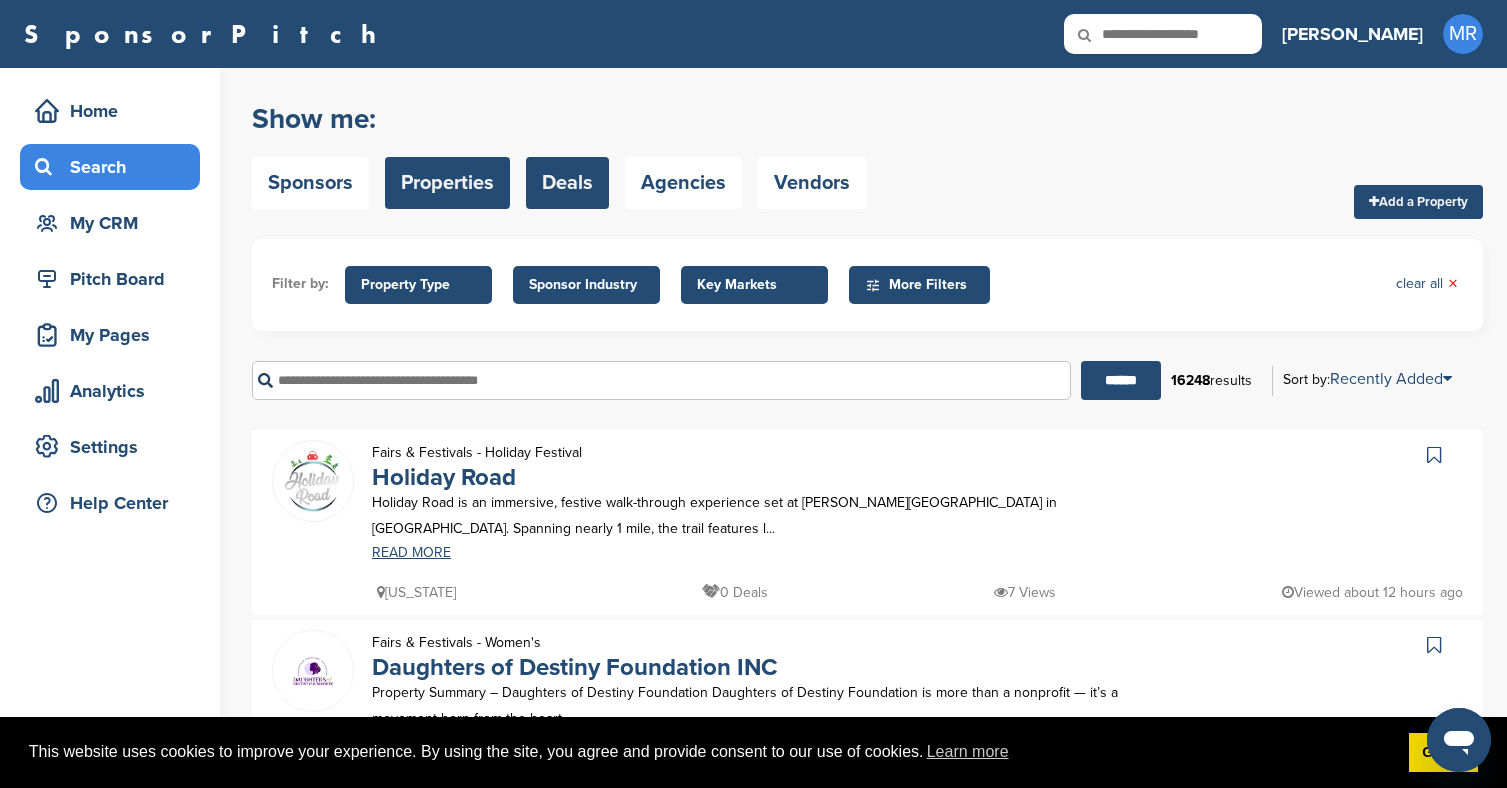 click on "Deals" at bounding box center [567, 183] 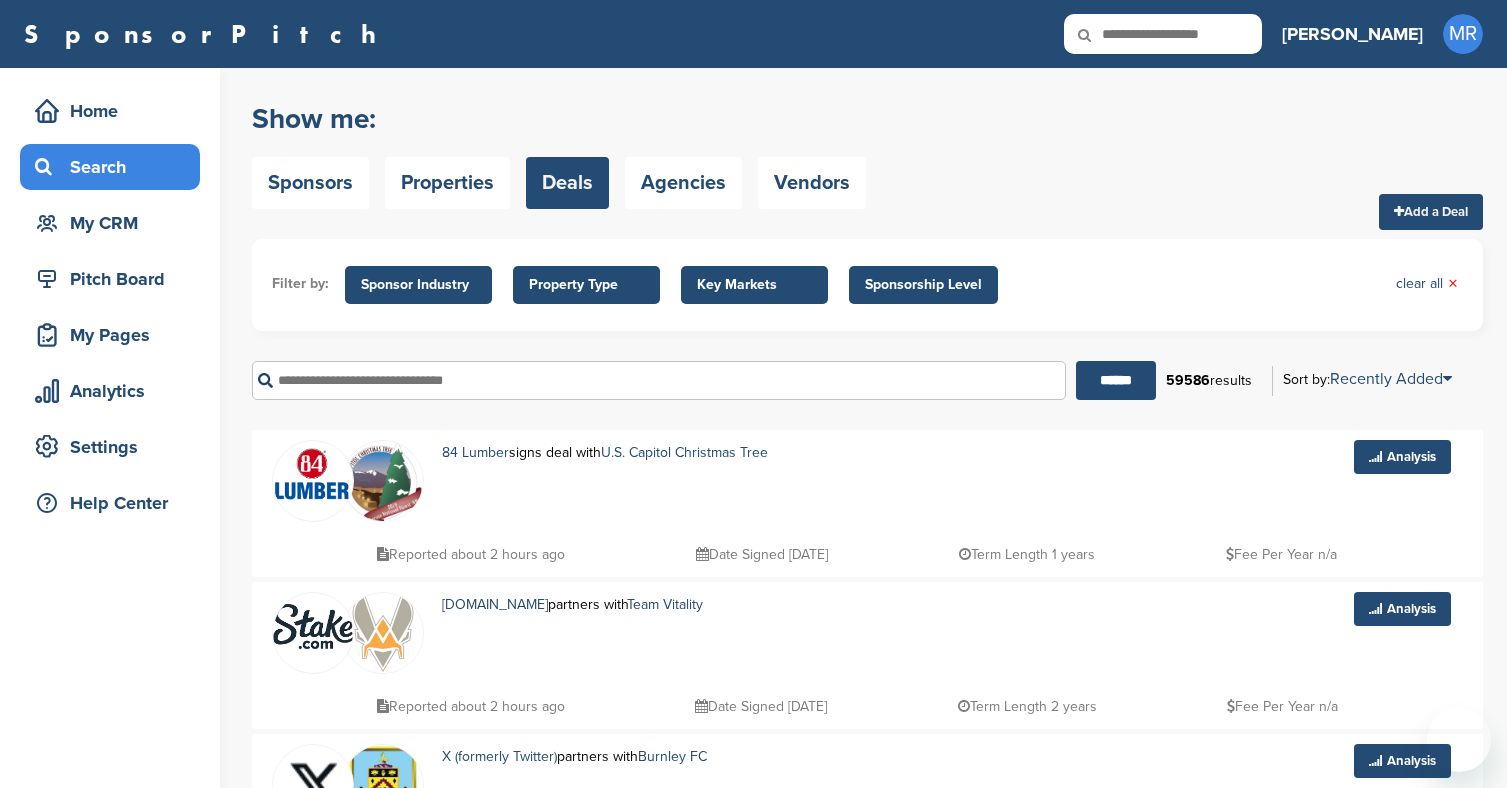 scroll, scrollTop: 0, scrollLeft: 0, axis: both 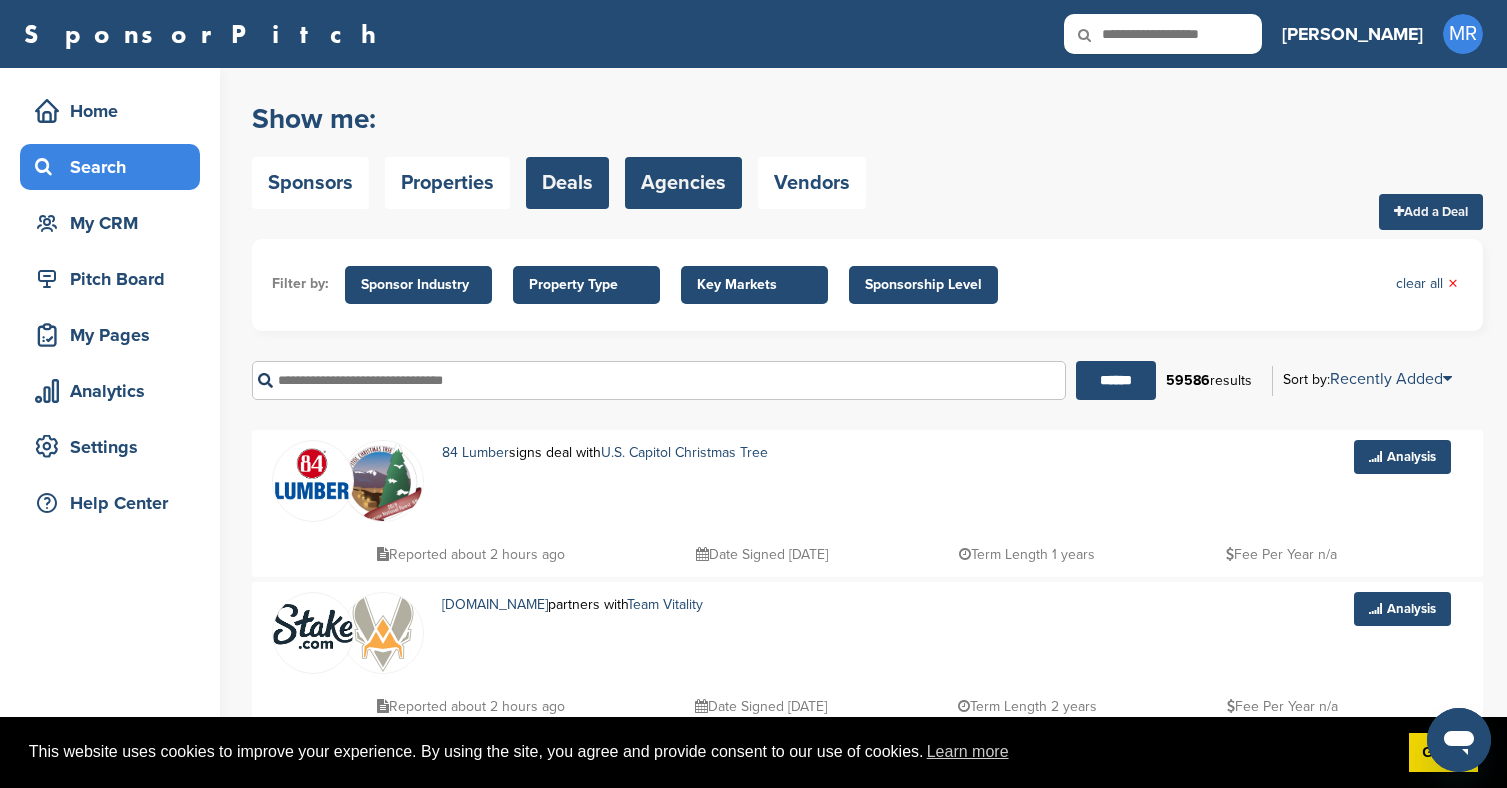 click on "Agencies" at bounding box center (683, 183) 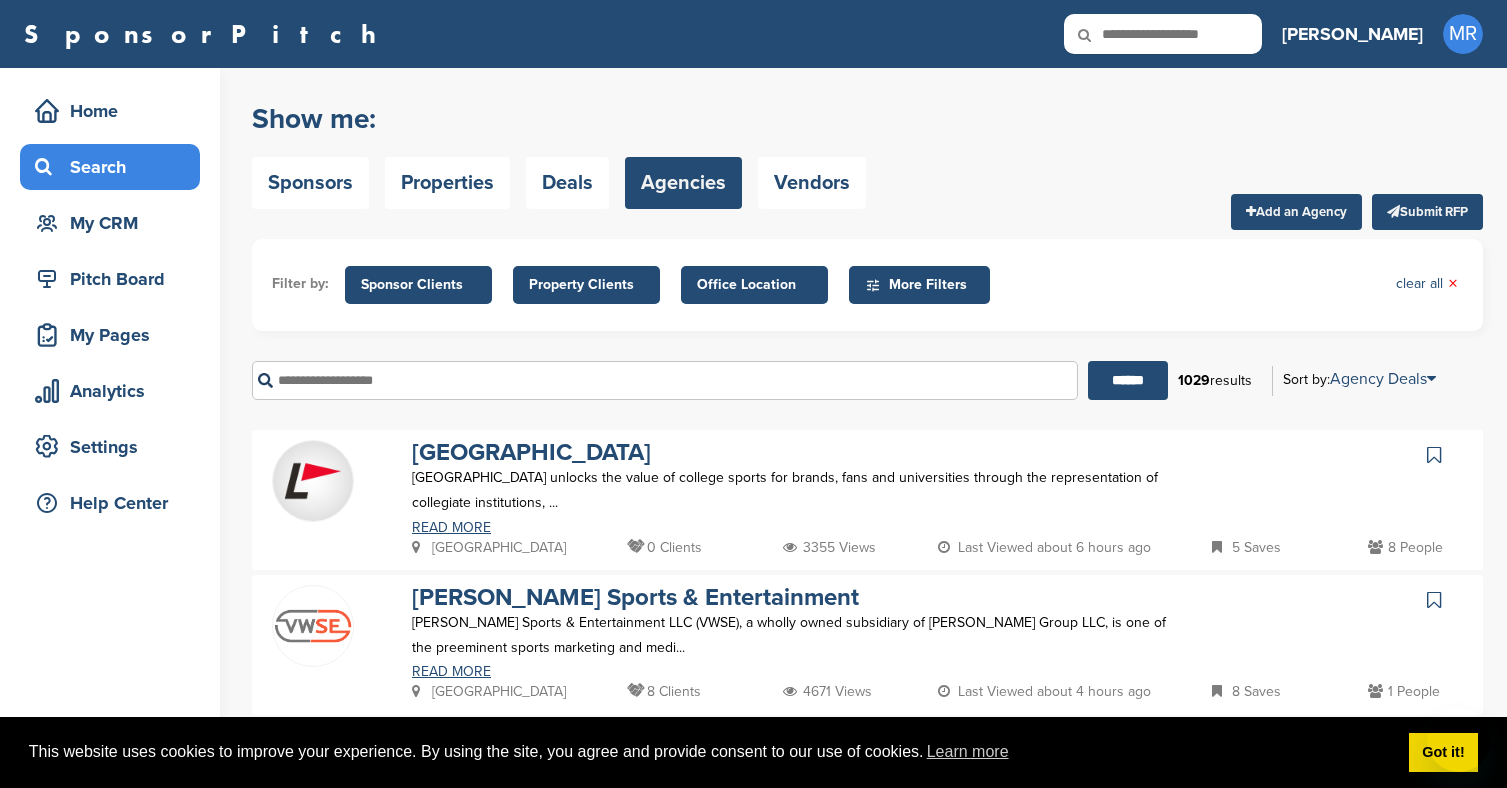scroll, scrollTop: 0, scrollLeft: 0, axis: both 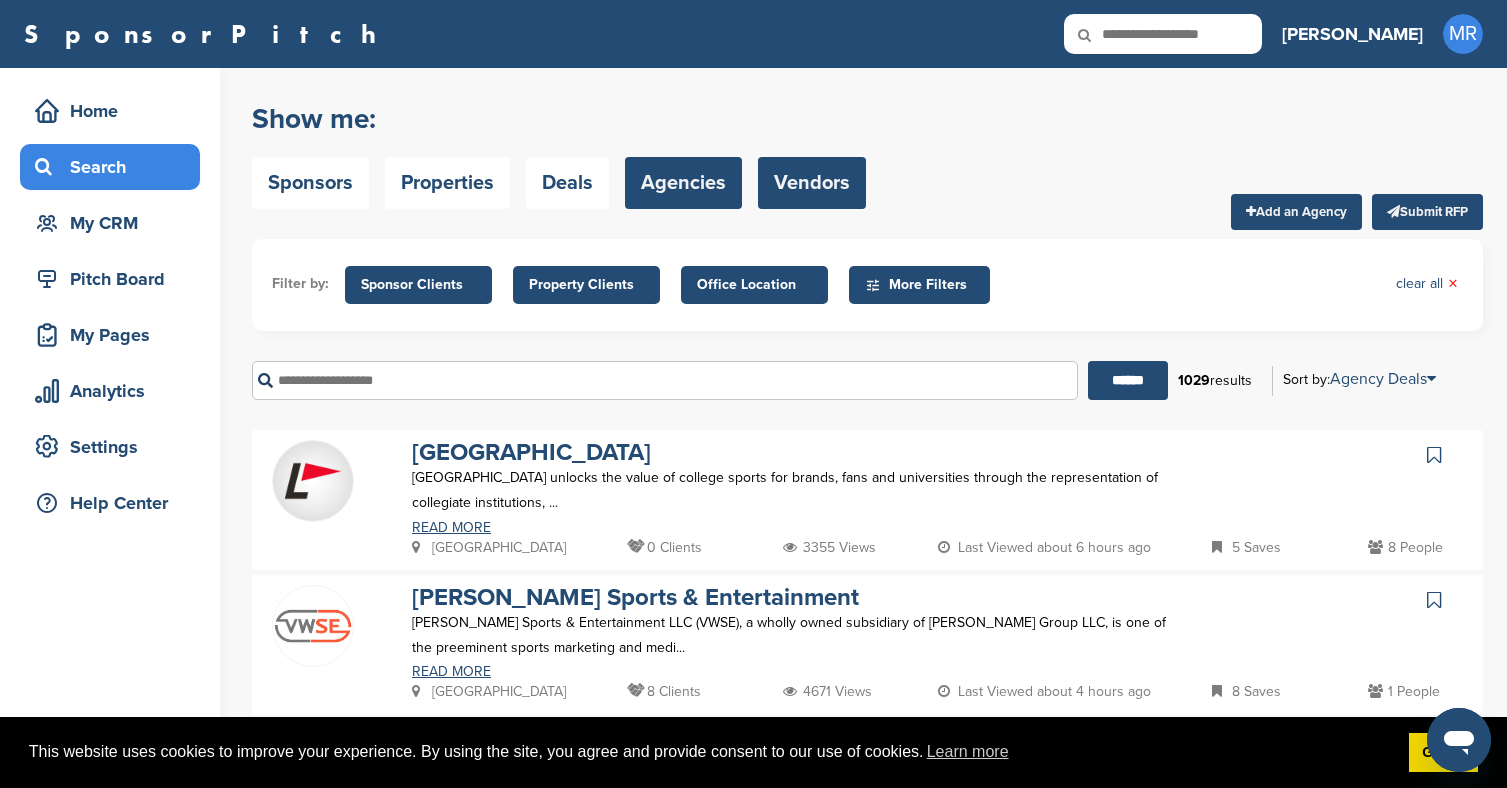 click on "Vendors" at bounding box center (812, 183) 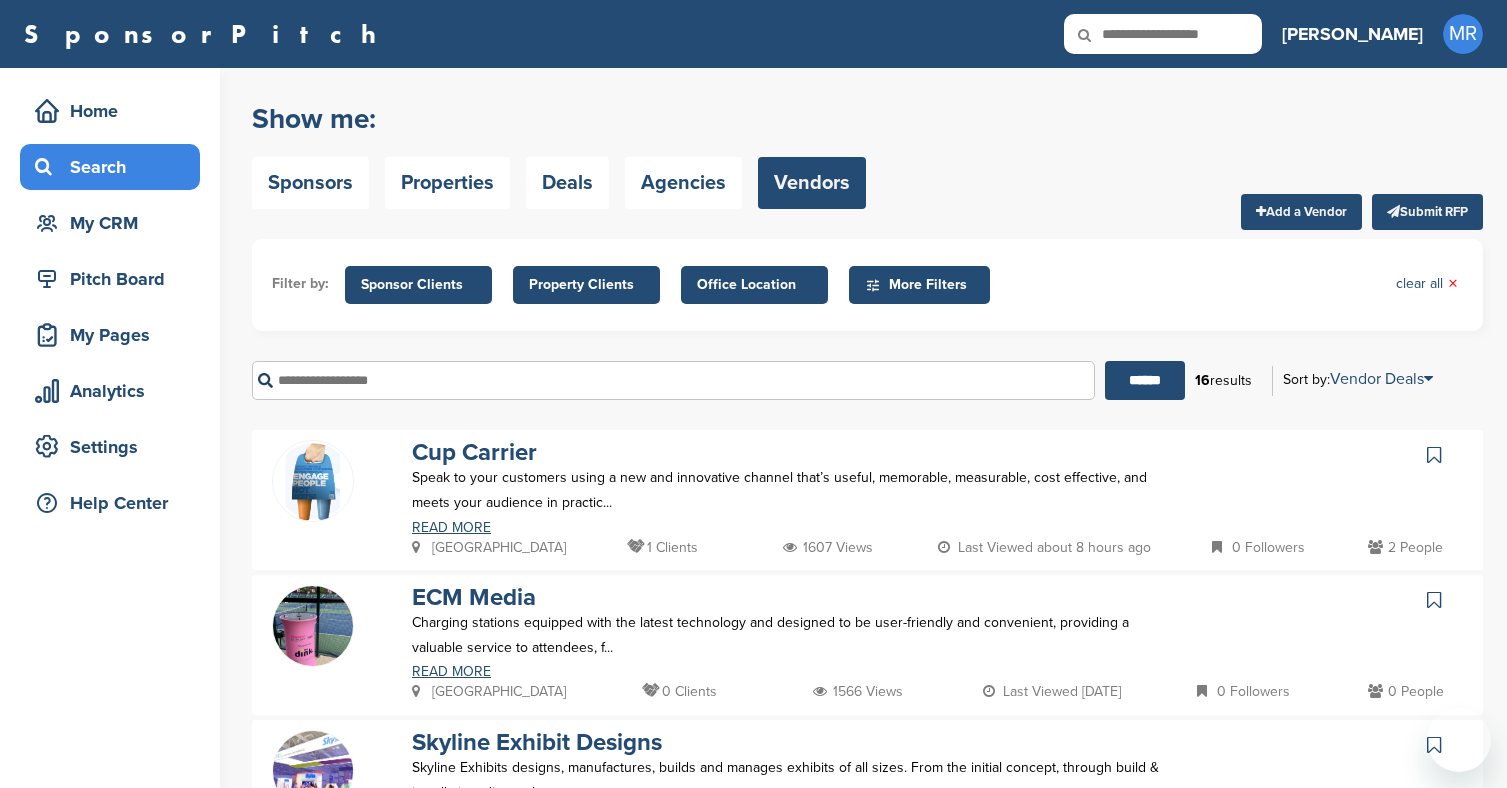 scroll, scrollTop: 0, scrollLeft: 0, axis: both 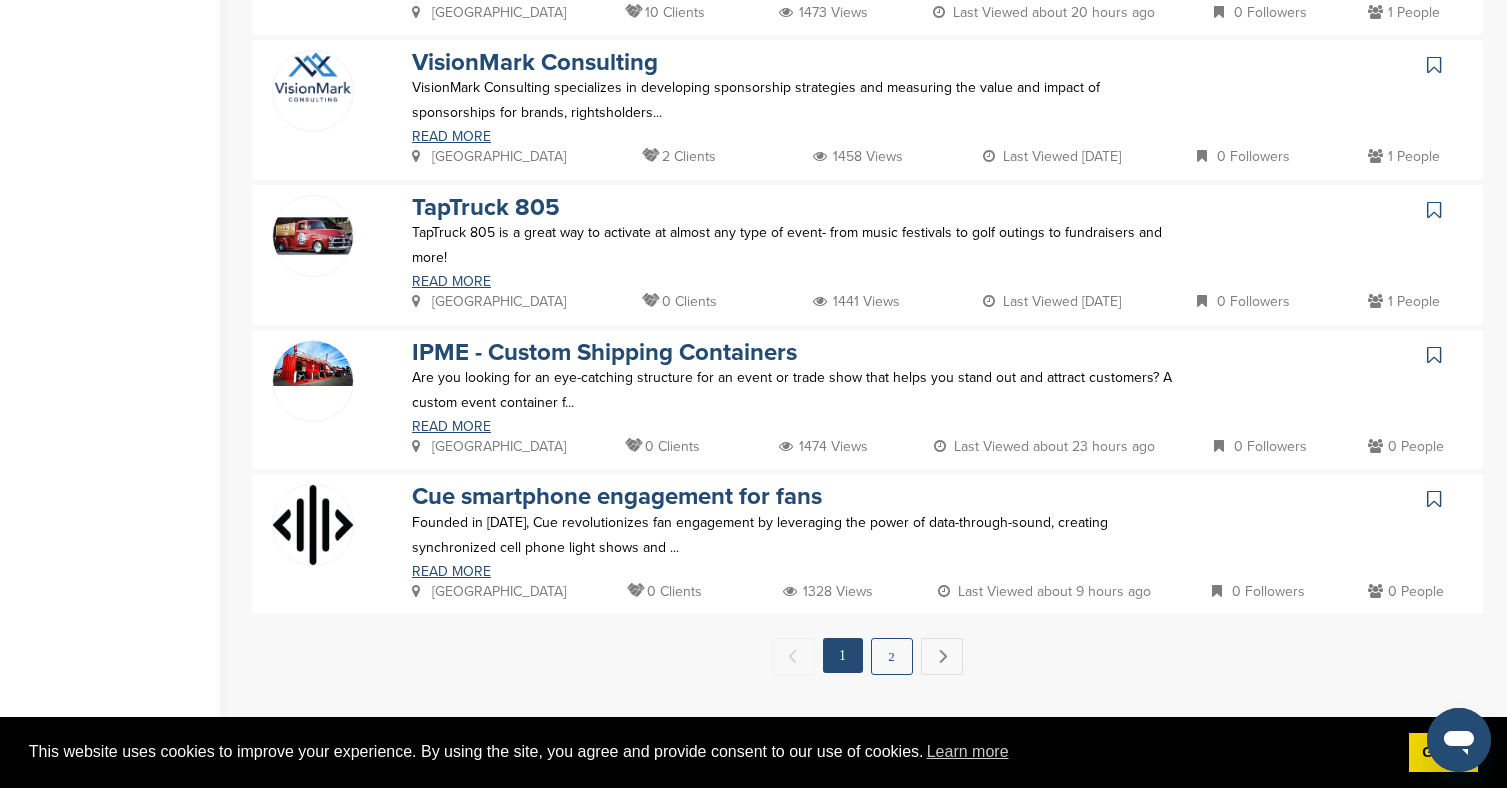 click on "2" at bounding box center [892, 656] 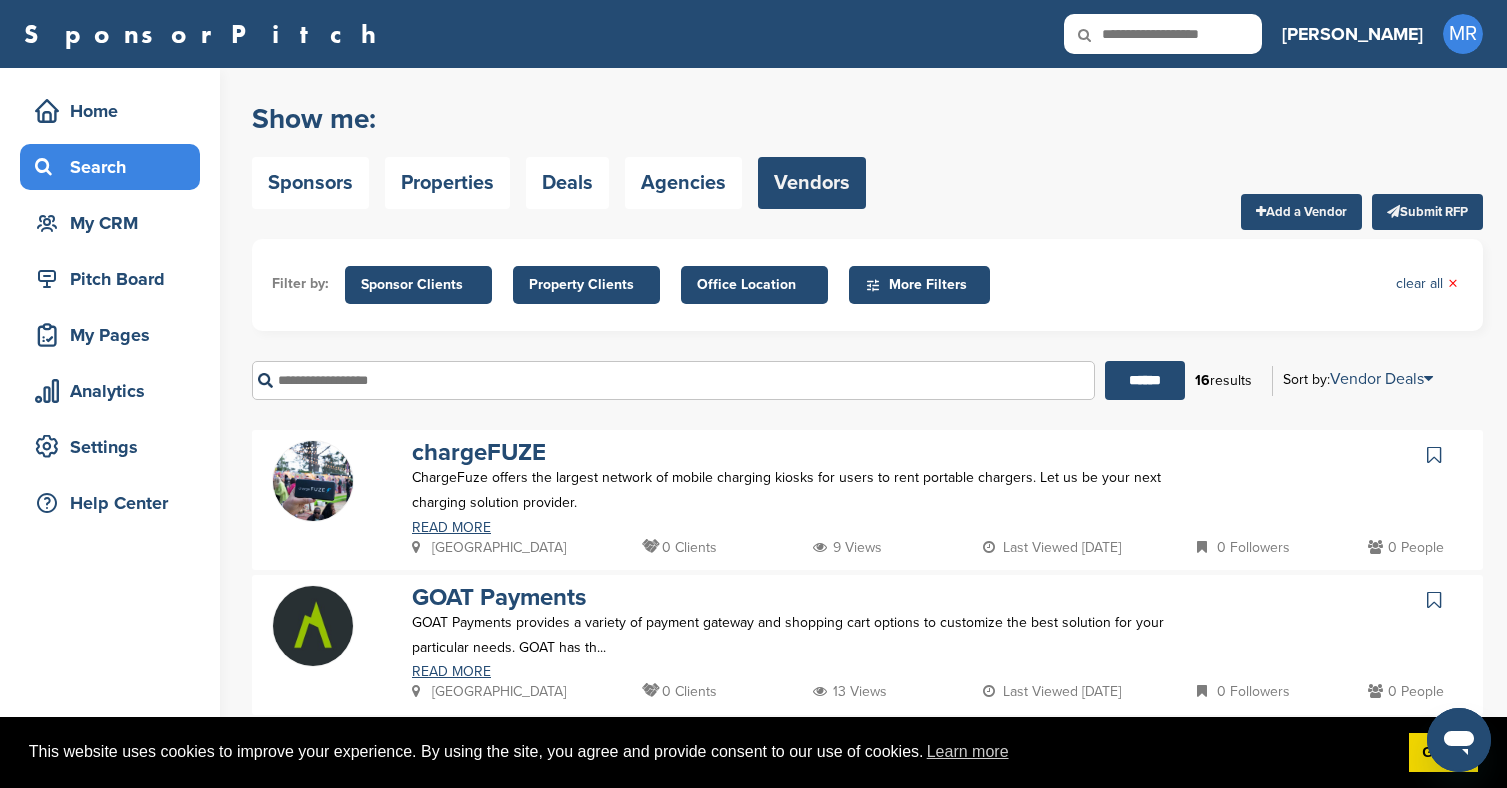 scroll, scrollTop: 0, scrollLeft: 0, axis: both 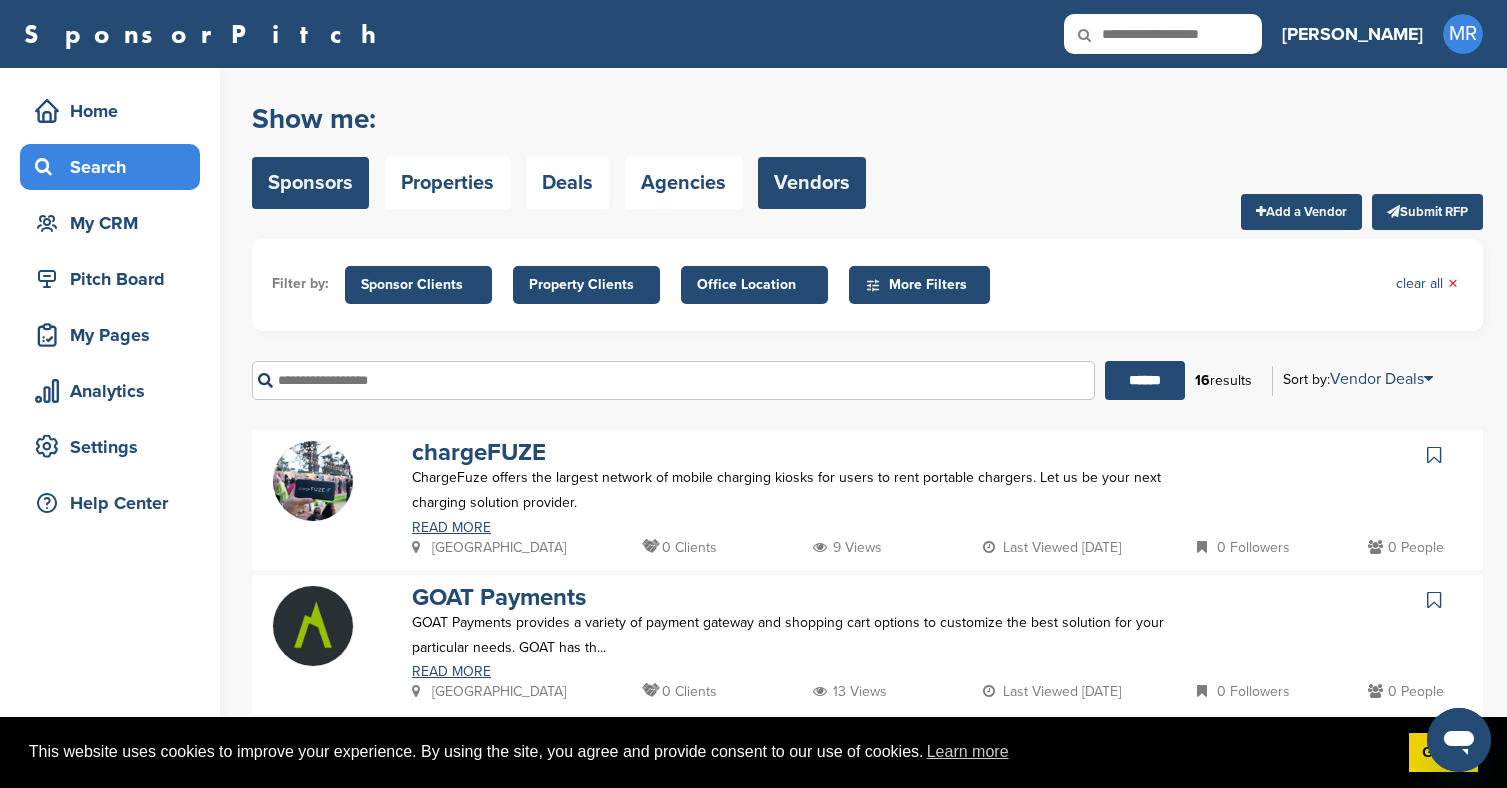 click on "Sponsors" at bounding box center (310, 183) 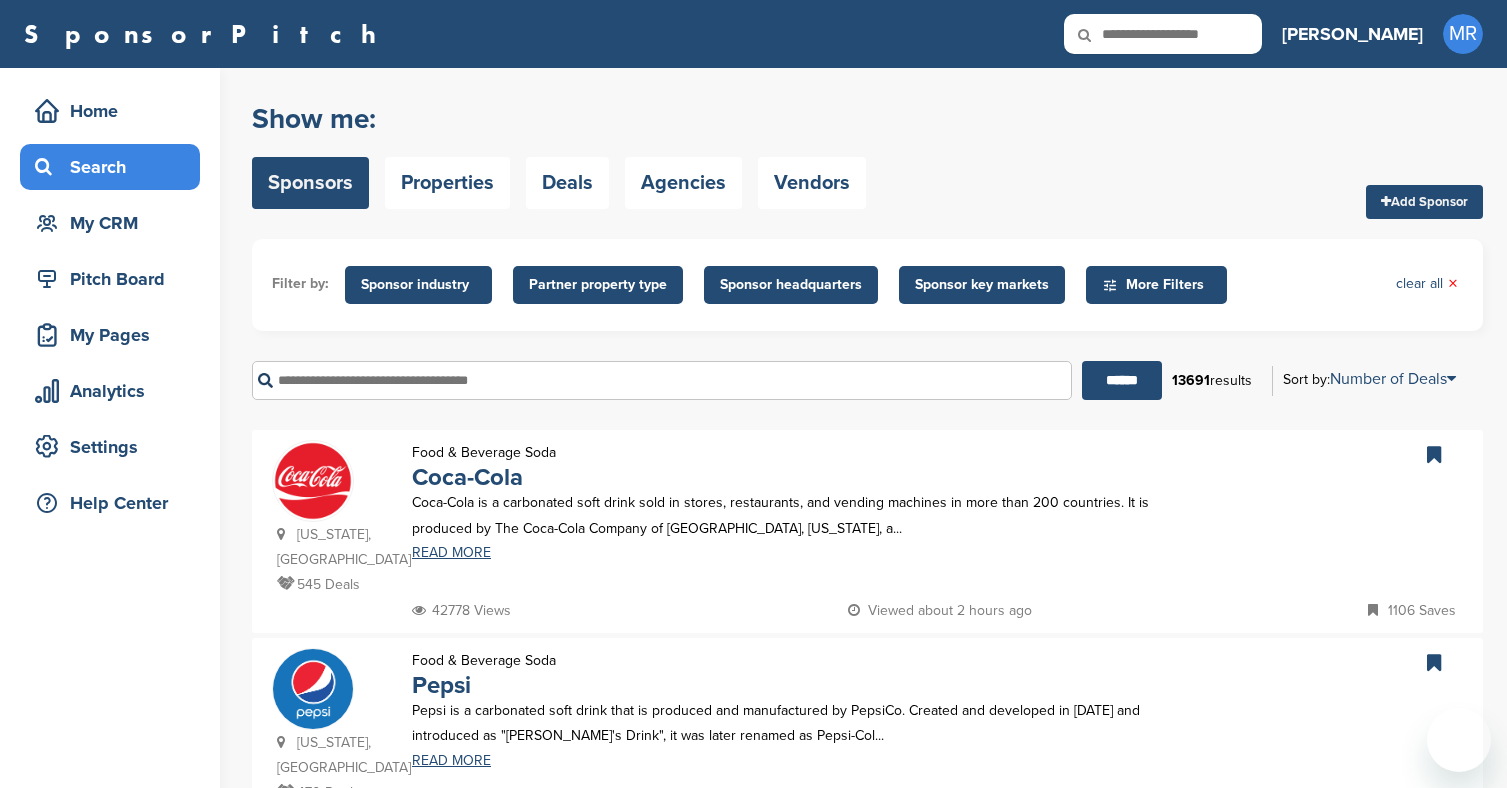 scroll, scrollTop: 0, scrollLeft: 0, axis: both 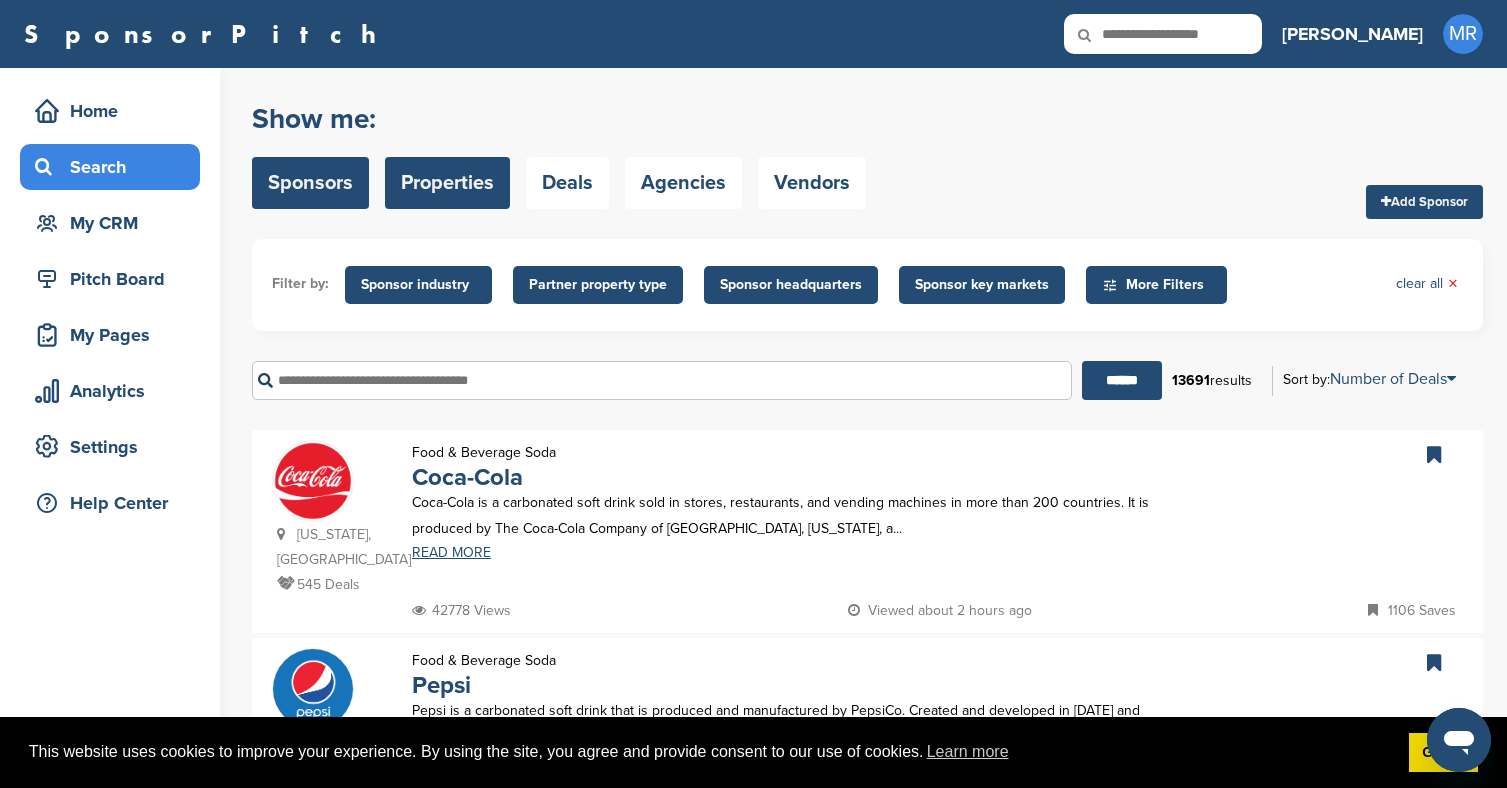 click on "Properties" at bounding box center [447, 183] 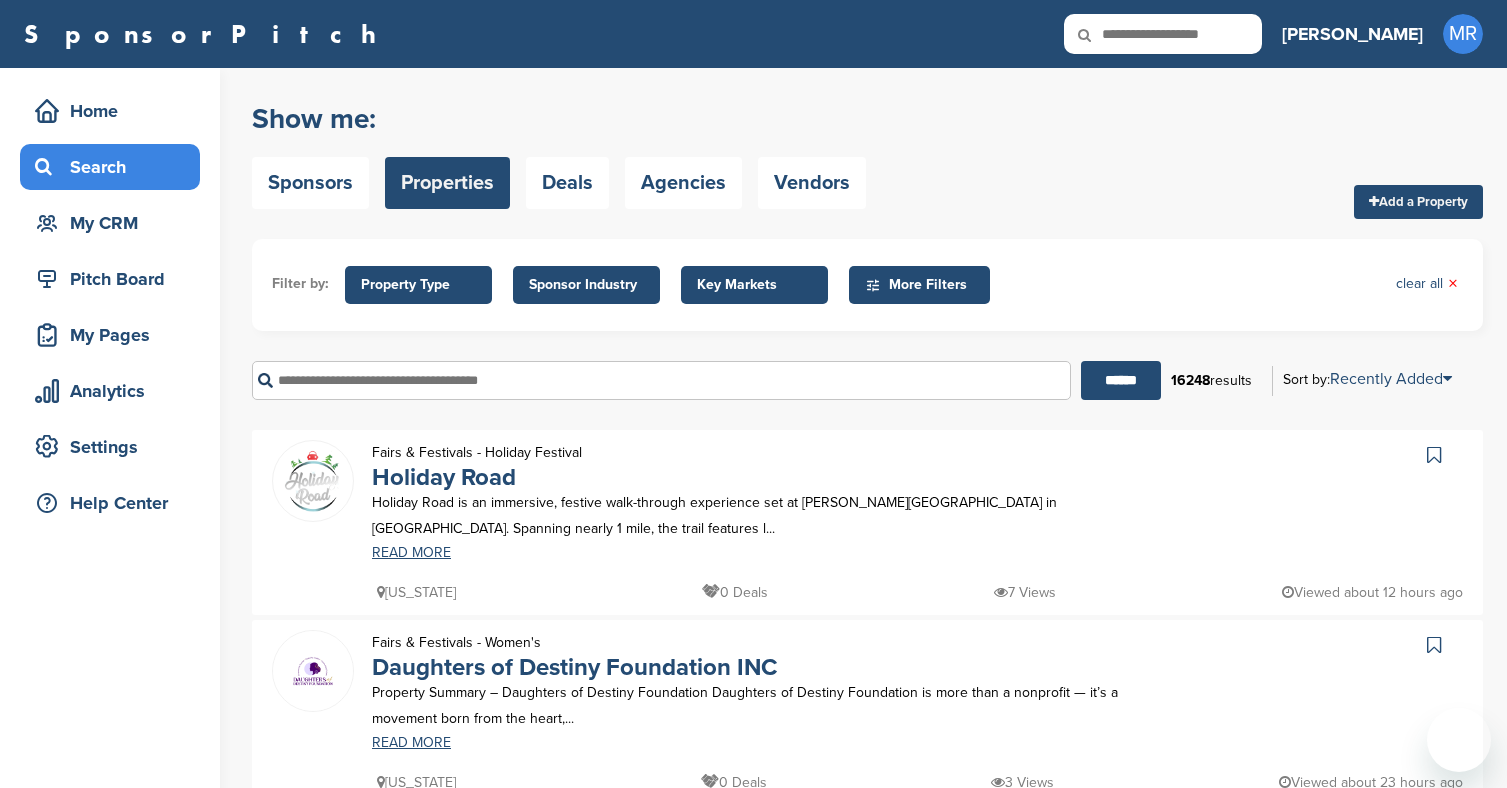 scroll, scrollTop: 0, scrollLeft: 0, axis: both 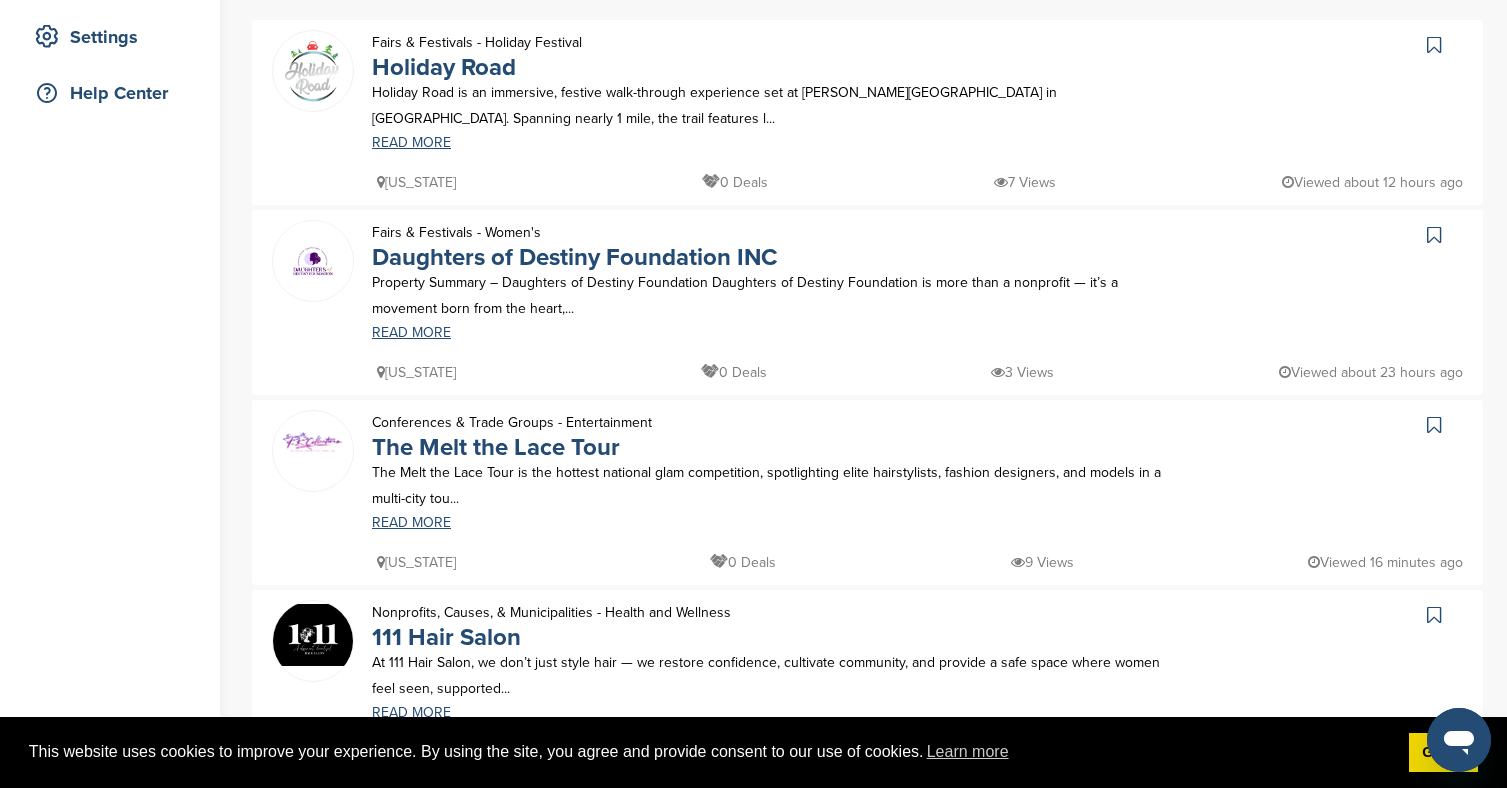 click on "Property Summary – Daughters of Destiny Foundation
Daughters of Destiny Foundation is more than a nonprofit — it’s a movement born from the heart,..." at bounding box center (768, 295) 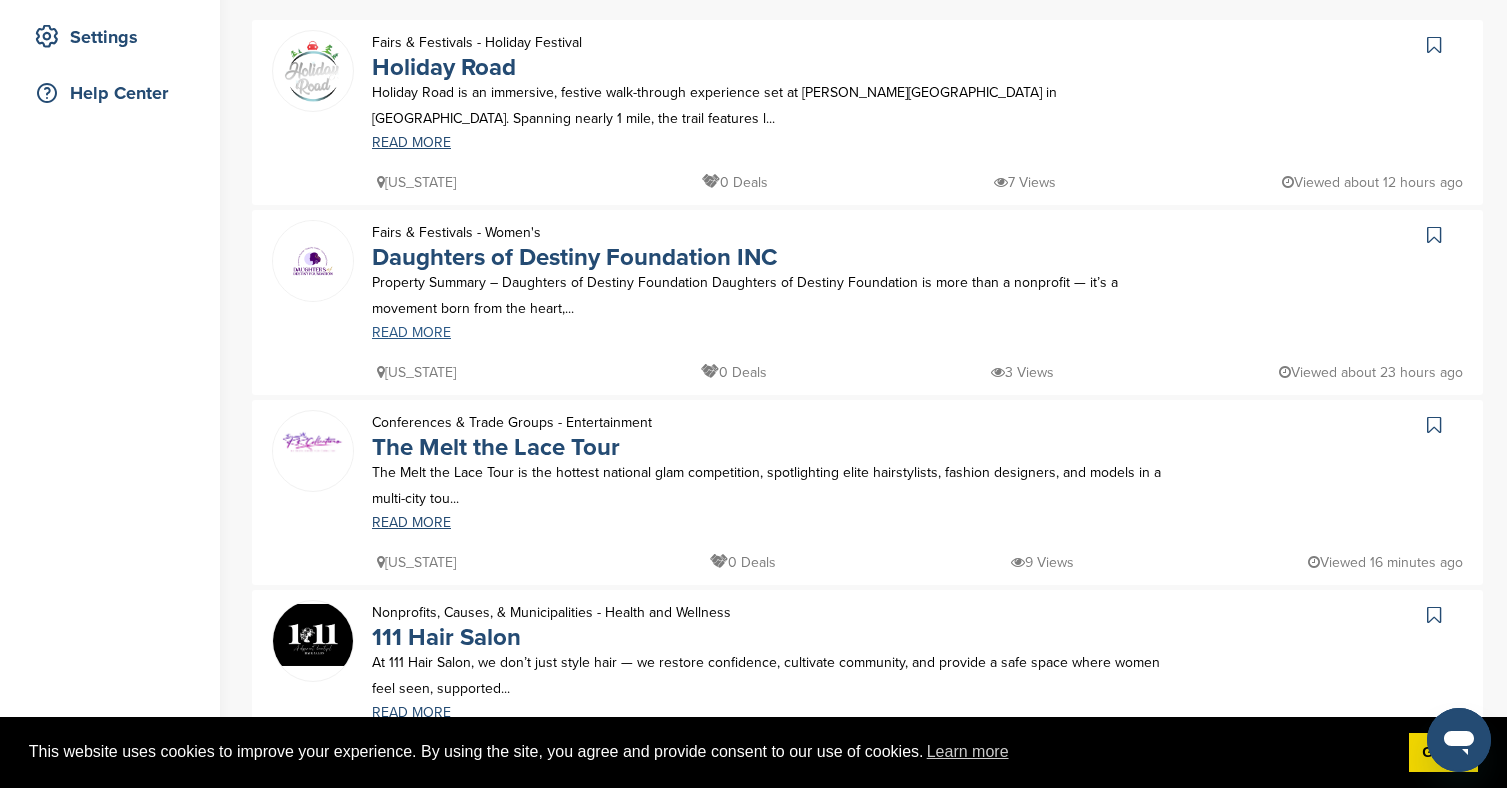 click on "READ MORE" at bounding box center (768, 333) 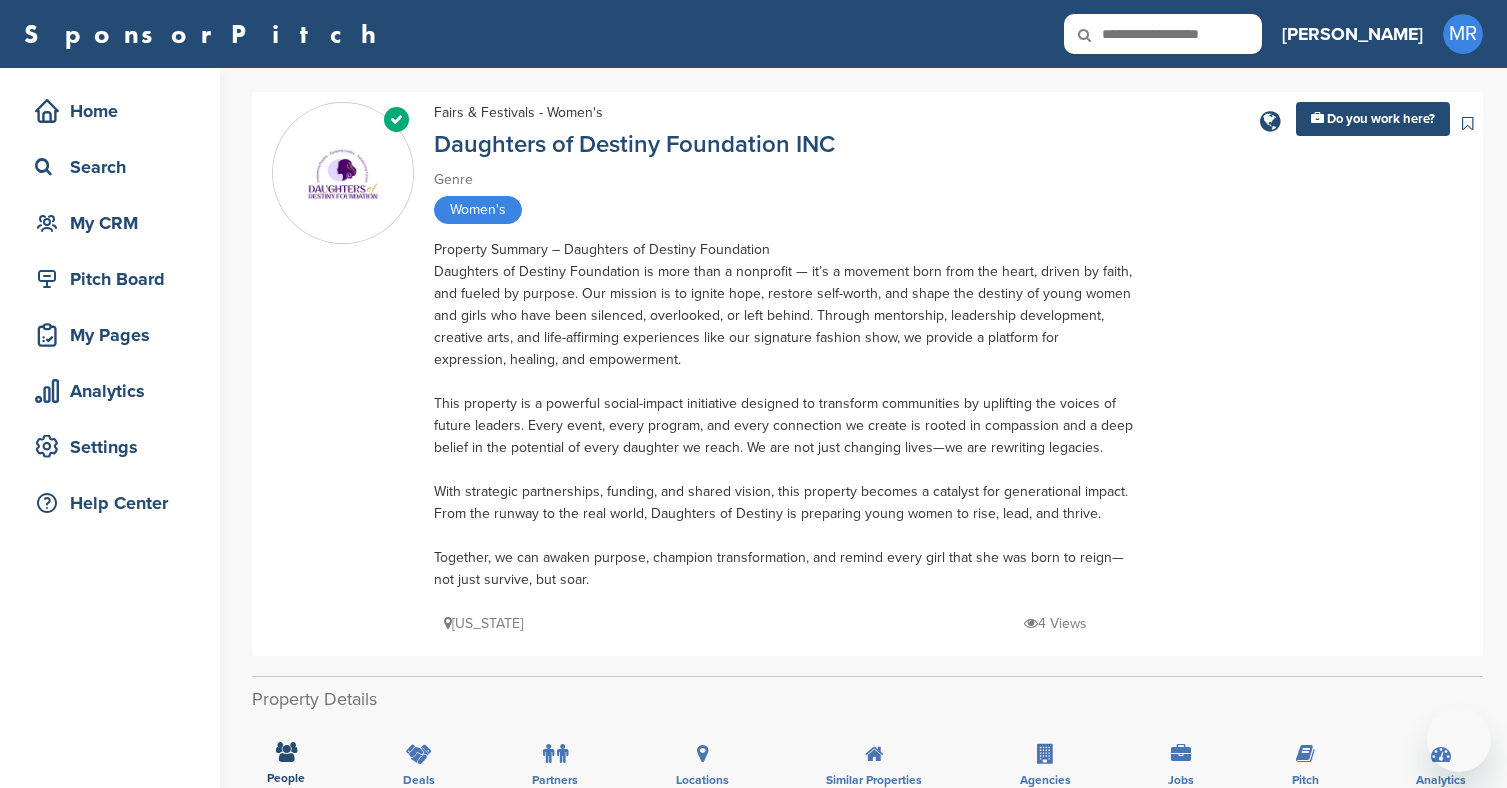 scroll, scrollTop: 0, scrollLeft: 0, axis: both 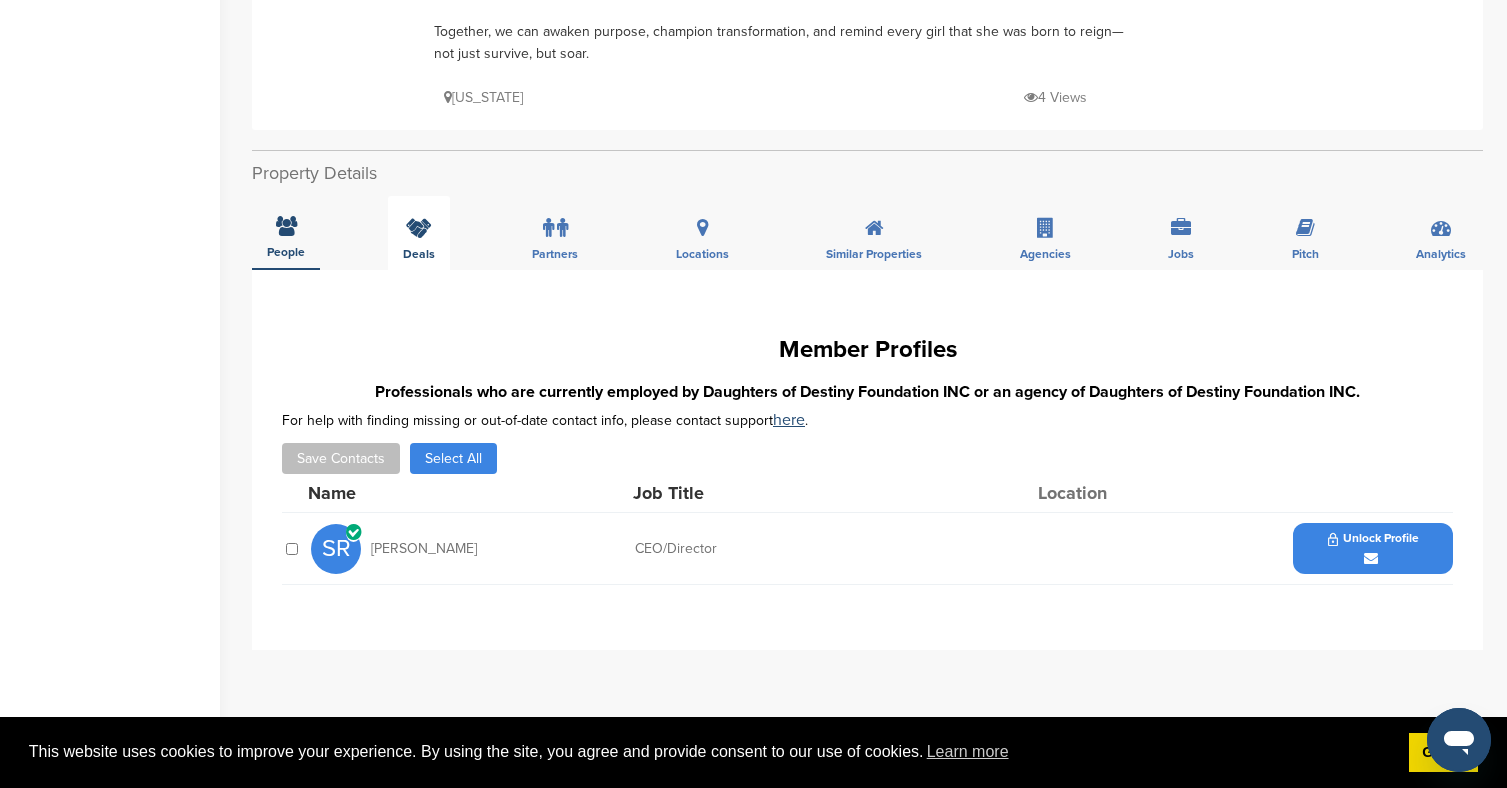 click at bounding box center (419, 228) 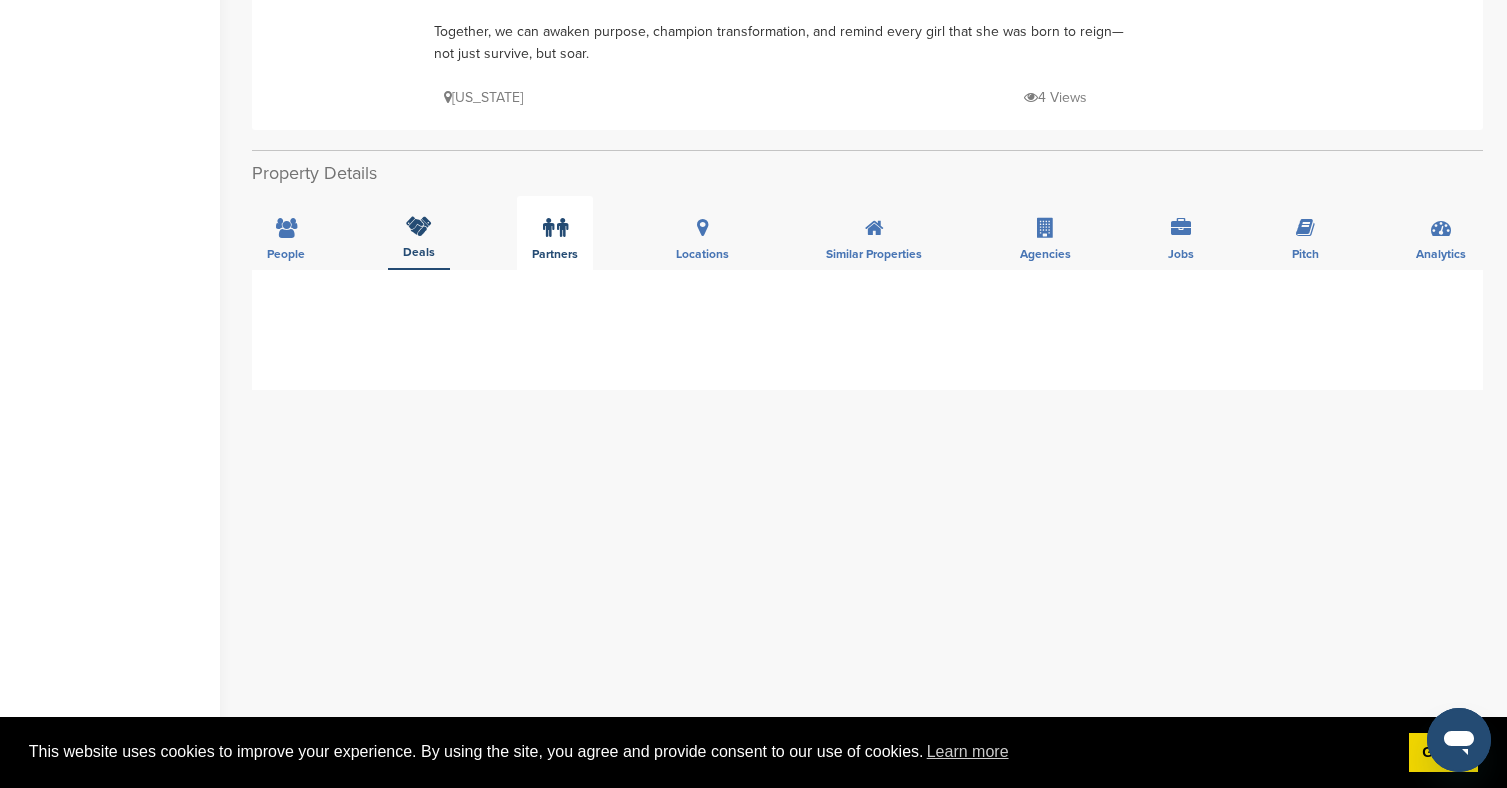 click at bounding box center [562, 228] 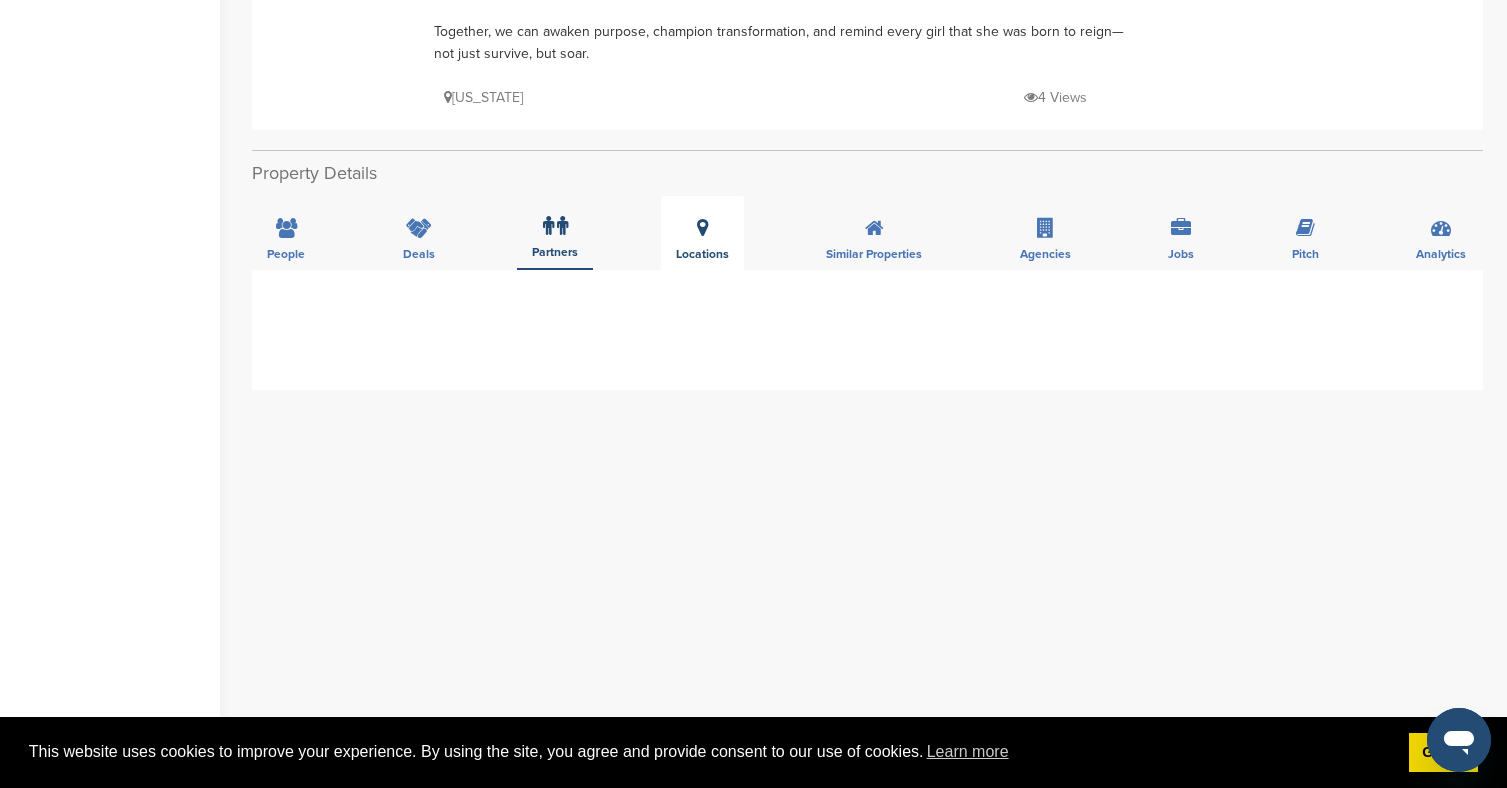 click on "Locations" at bounding box center (702, 233) 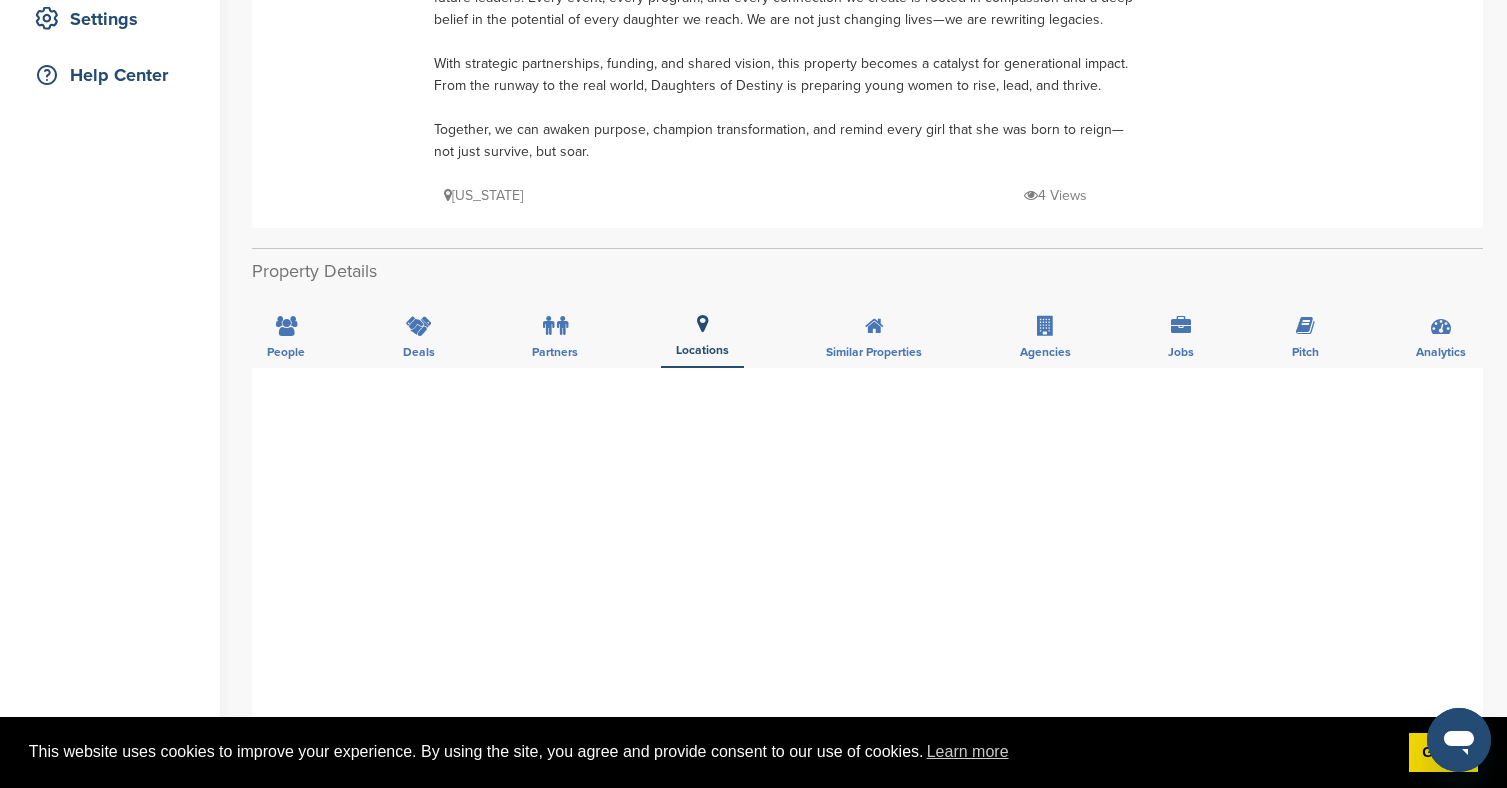 scroll, scrollTop: 396, scrollLeft: 0, axis: vertical 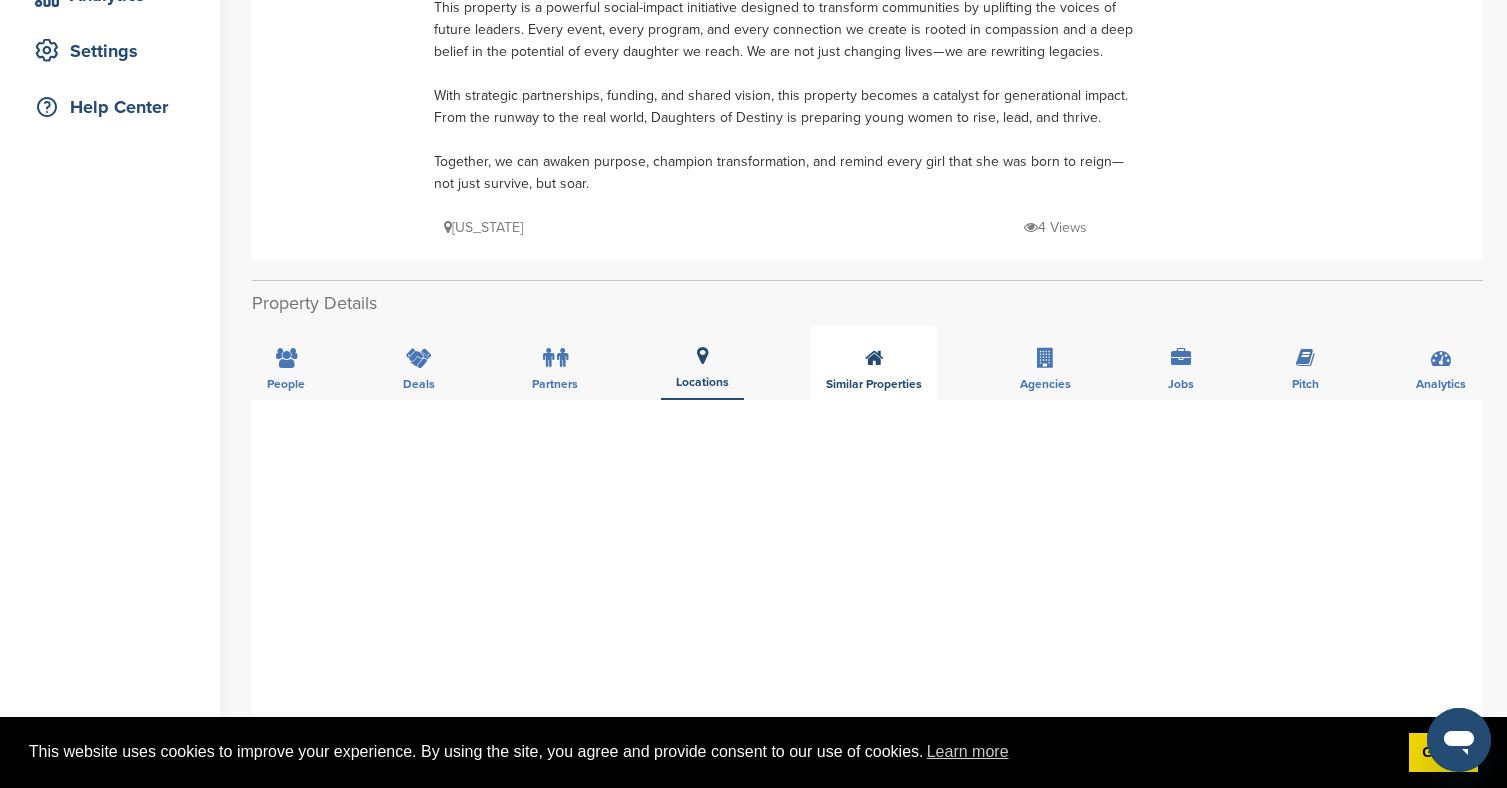 click on "Similar Properties" at bounding box center (874, 363) 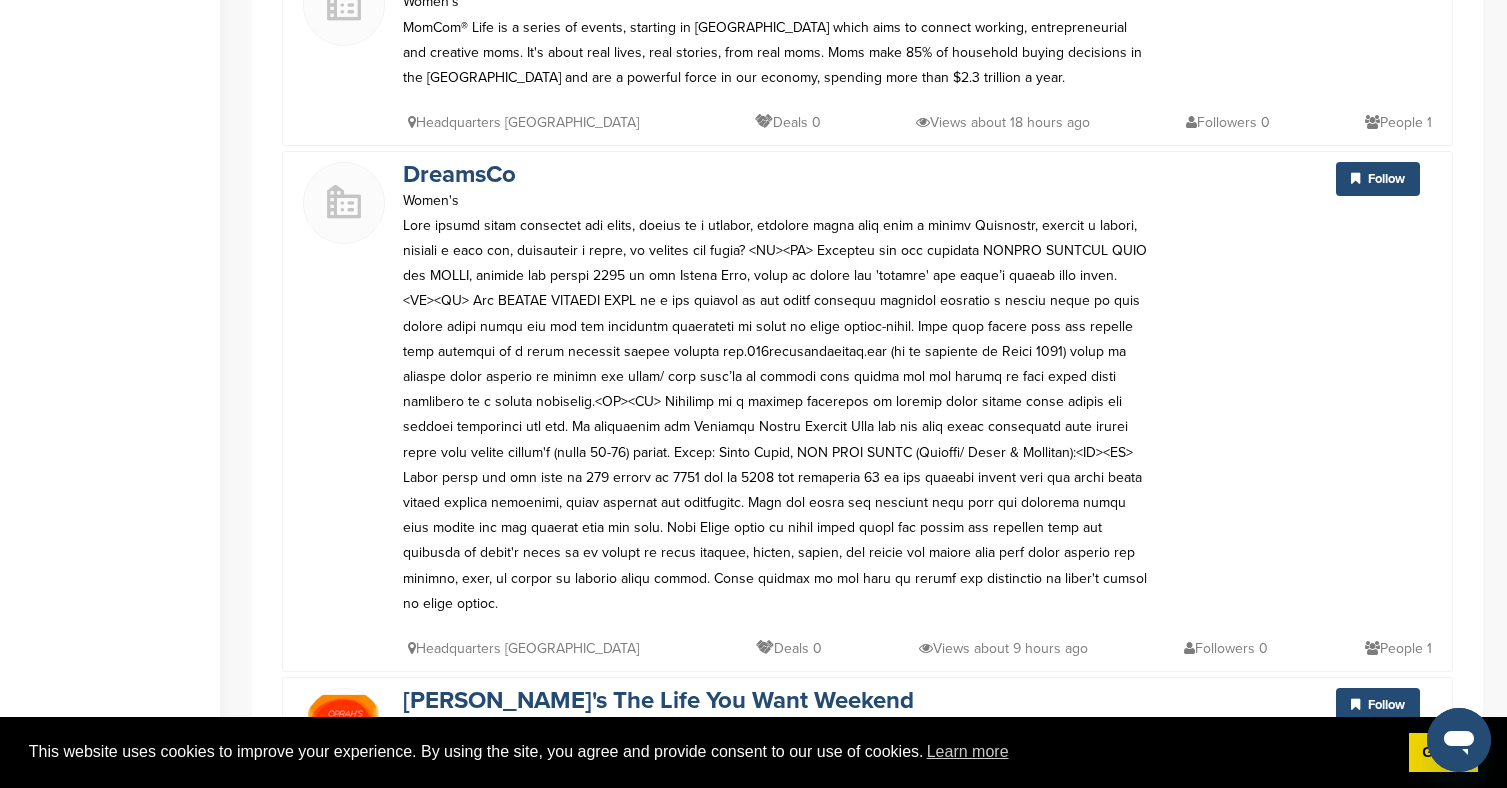 scroll, scrollTop: 931, scrollLeft: 0, axis: vertical 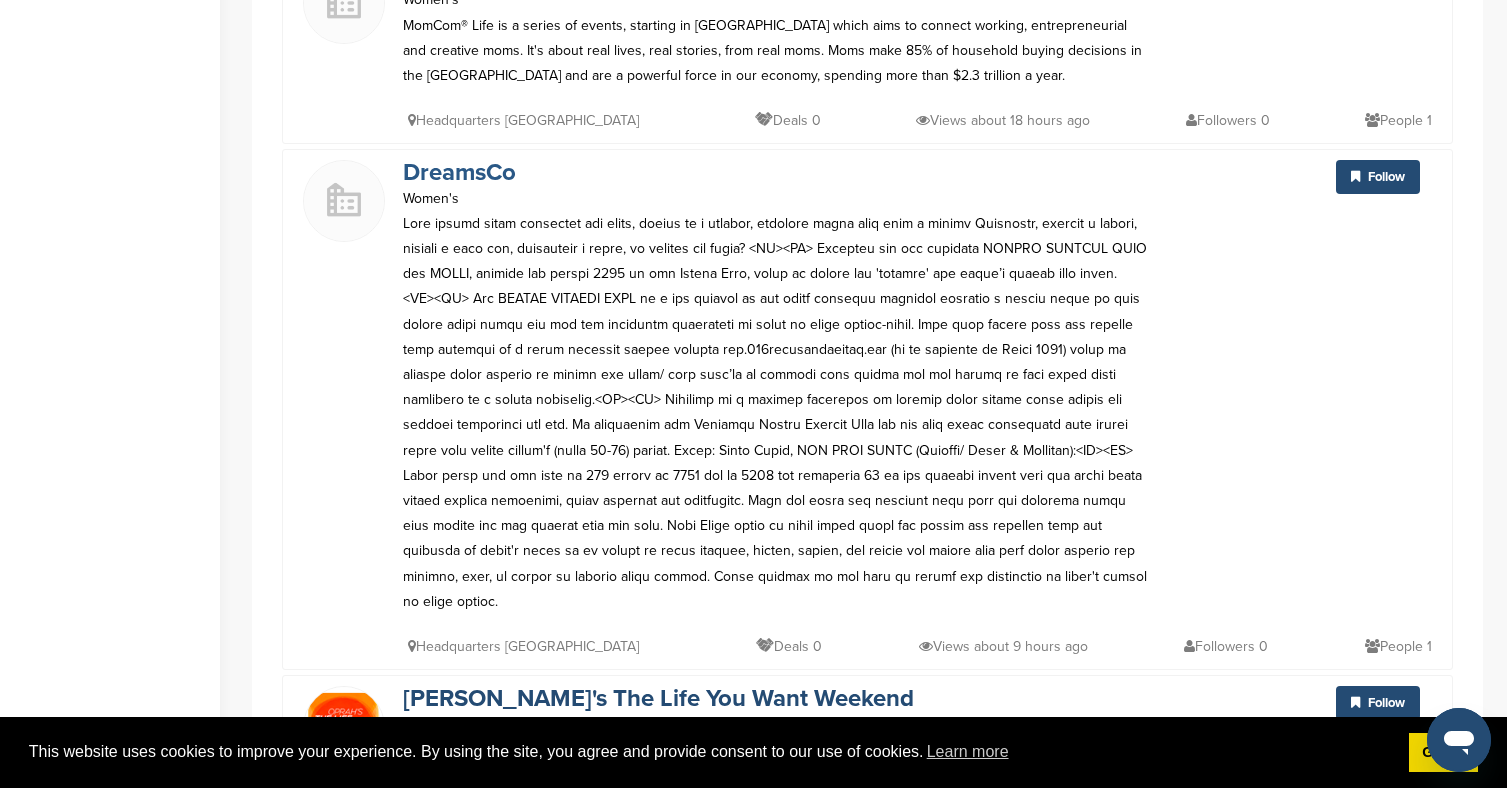 click on "DreamsCo" at bounding box center [459, 172] 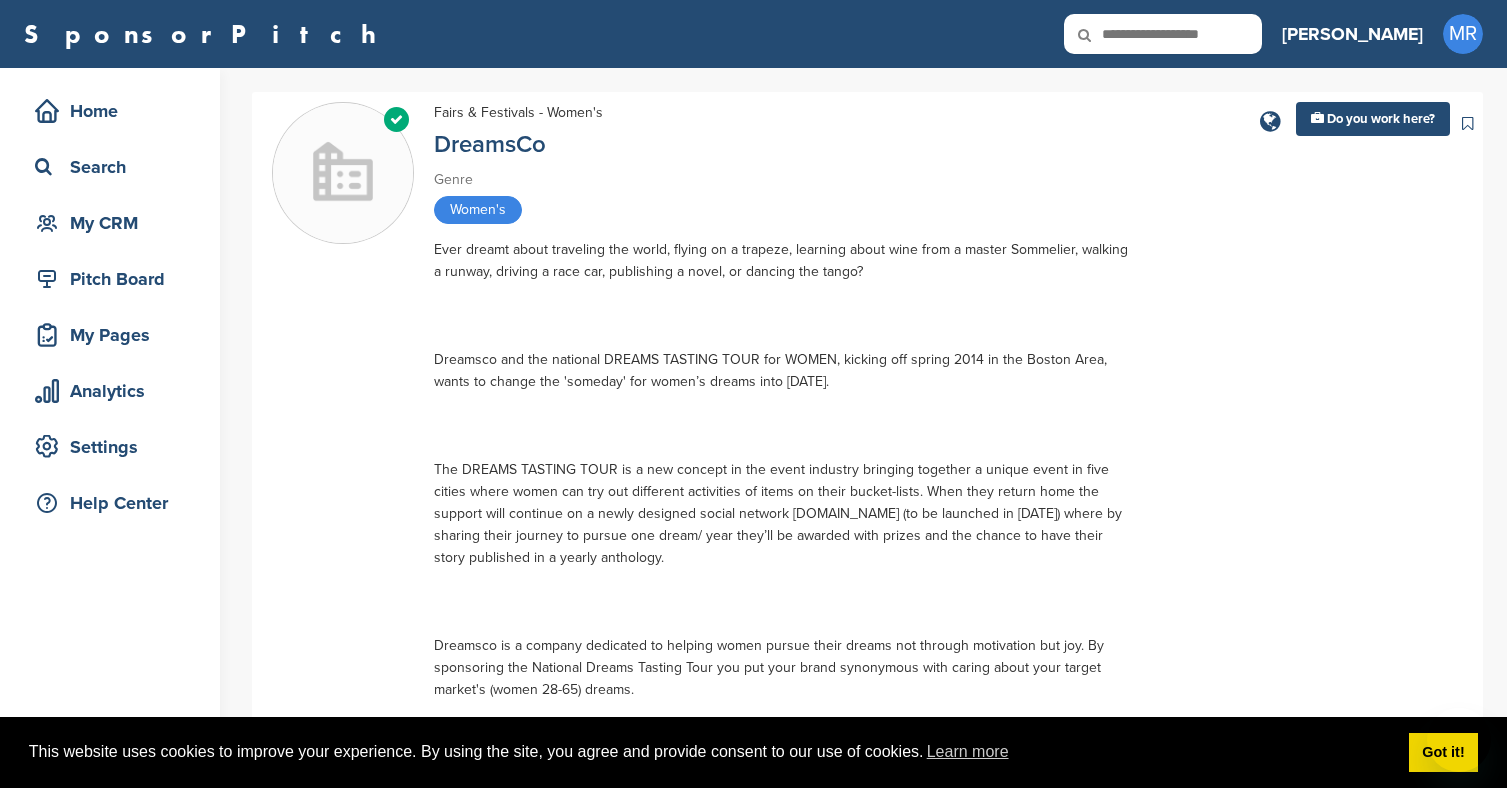 scroll, scrollTop: 0, scrollLeft: 0, axis: both 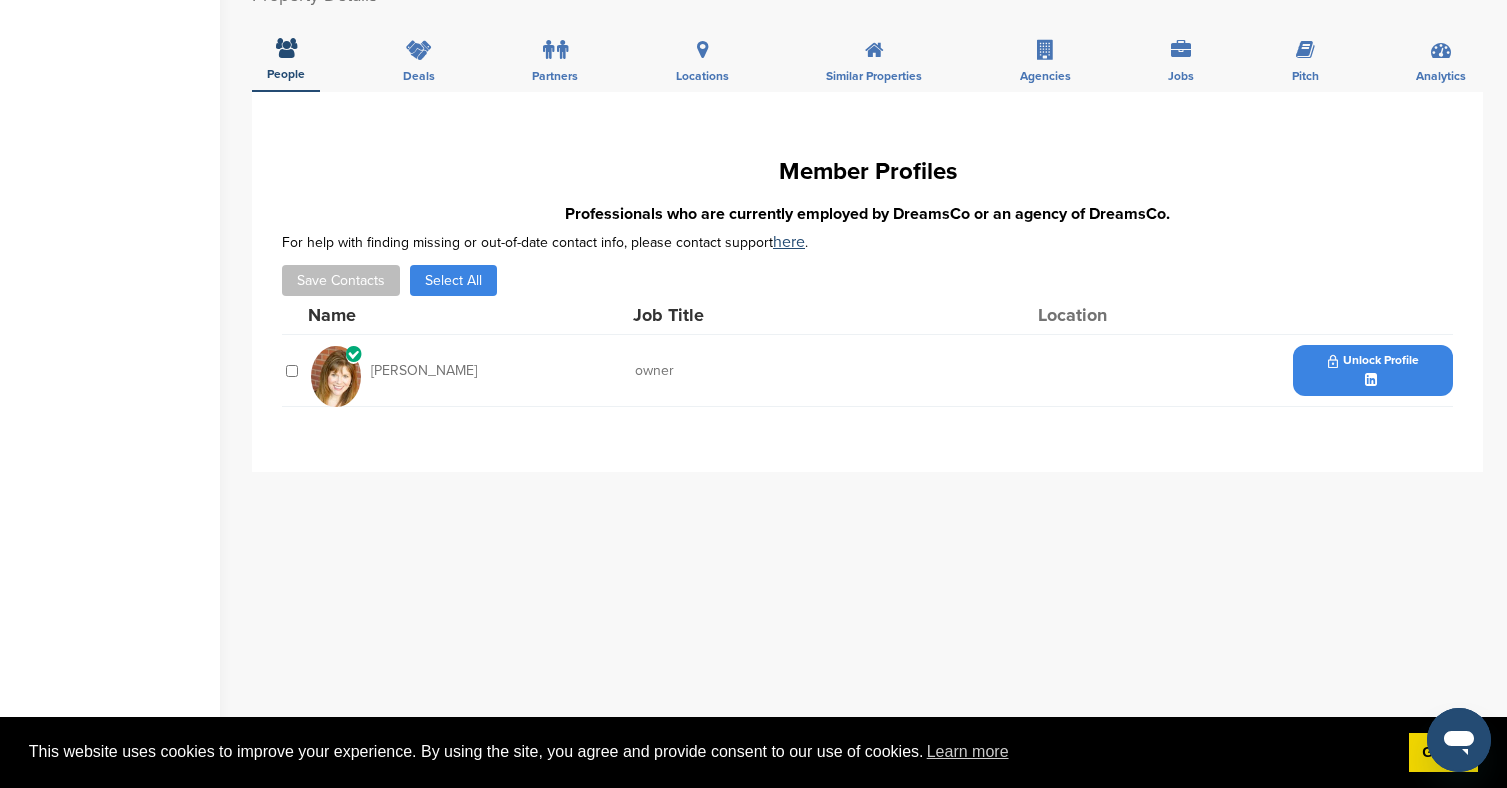 click on "Unlock Profile" at bounding box center (1373, 370) 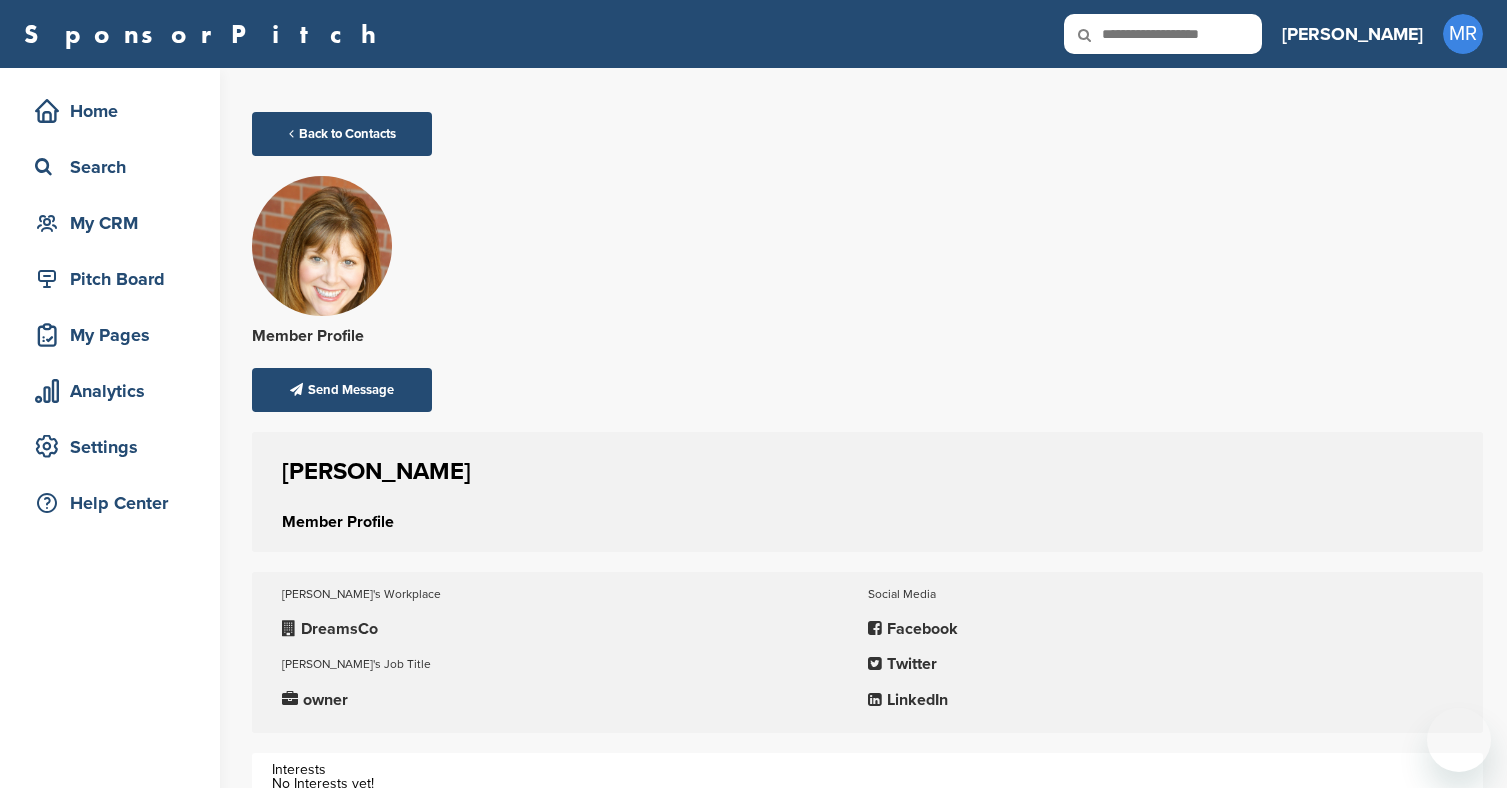 scroll, scrollTop: 0, scrollLeft: 0, axis: both 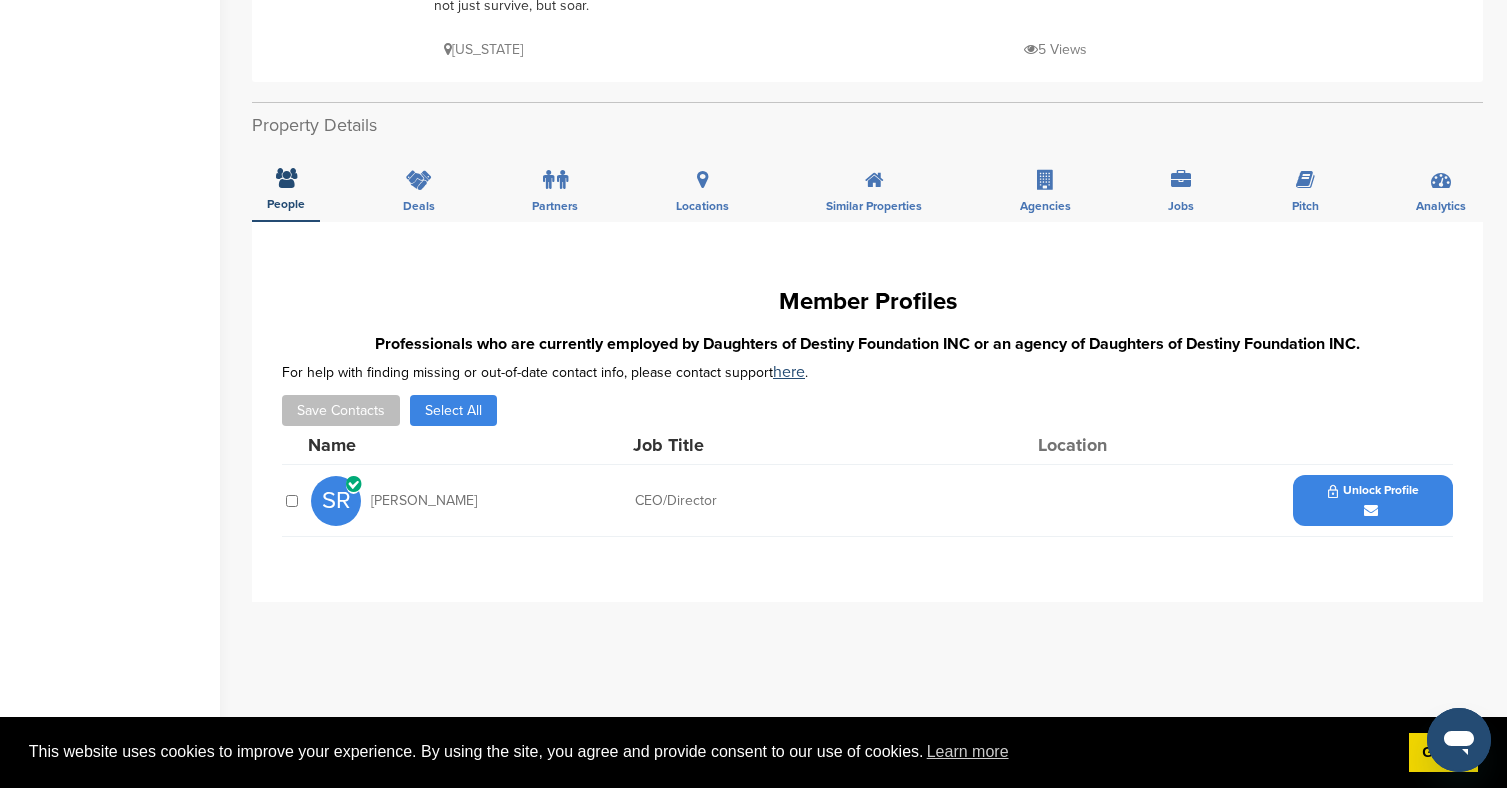 click on "Unlock Profile" at bounding box center [1373, 500] 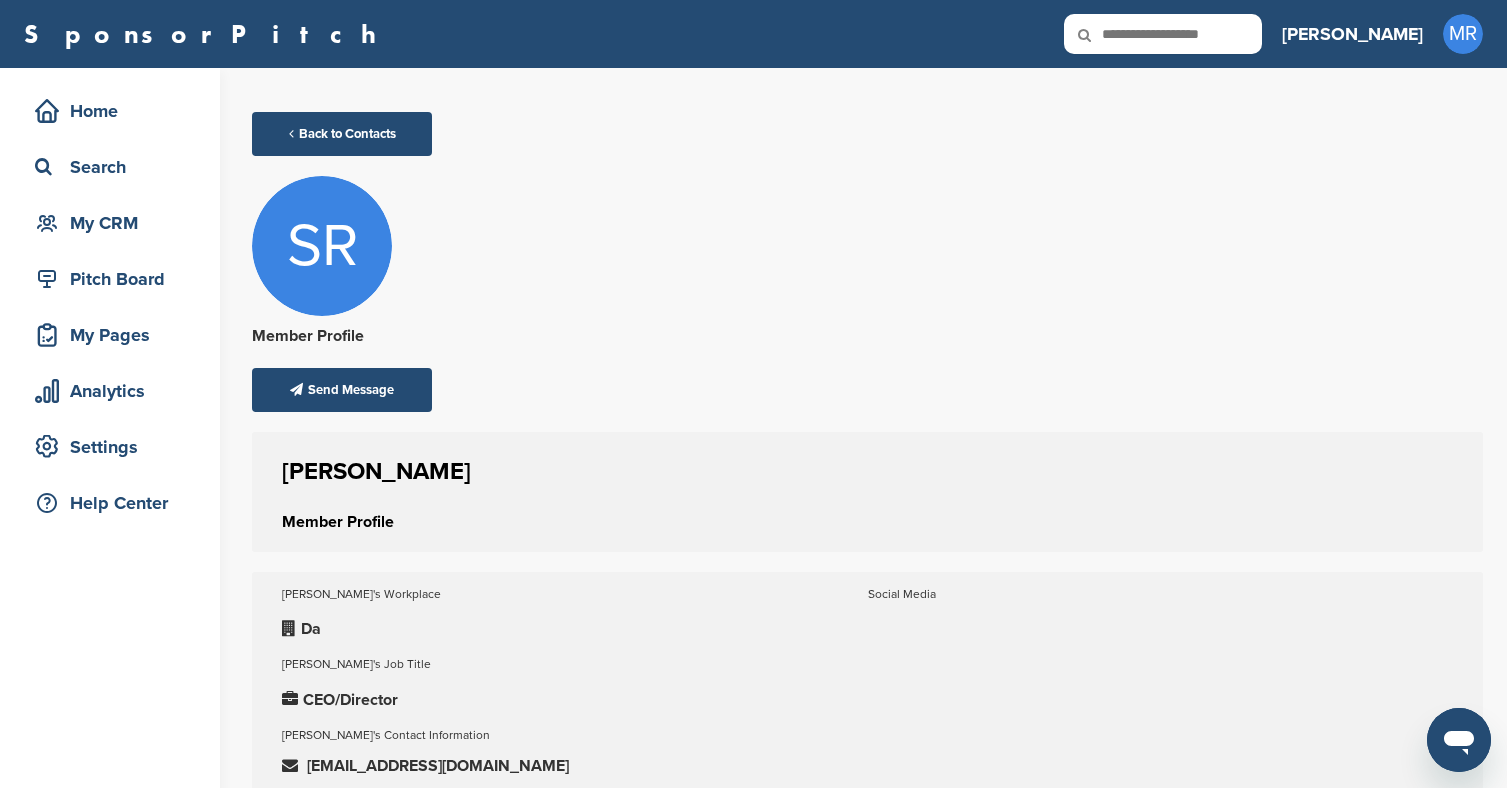 scroll, scrollTop: 0, scrollLeft: 0, axis: both 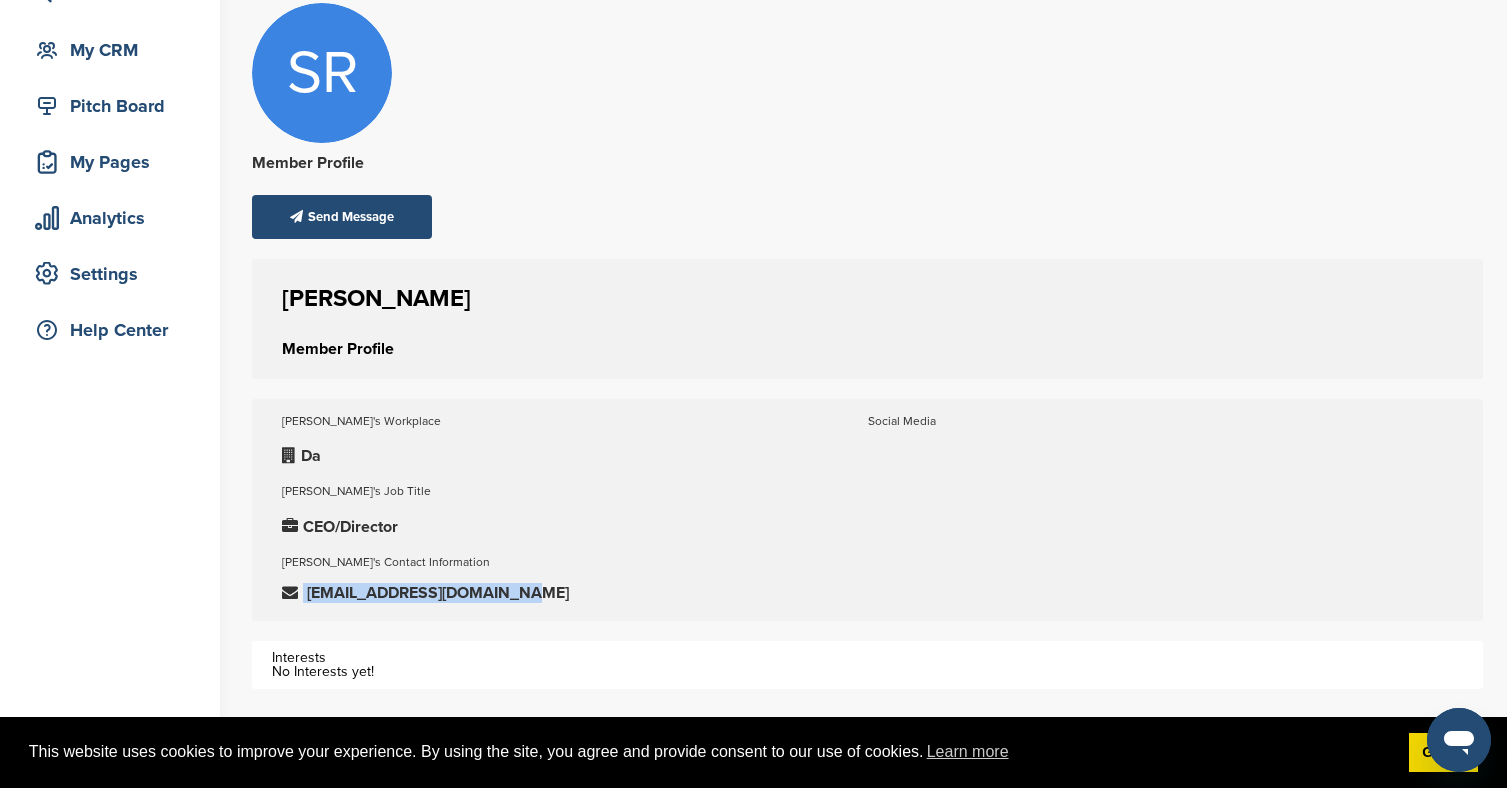 drag, startPoint x: 505, startPoint y: 594, endPoint x: 307, endPoint y: 581, distance: 198.42632 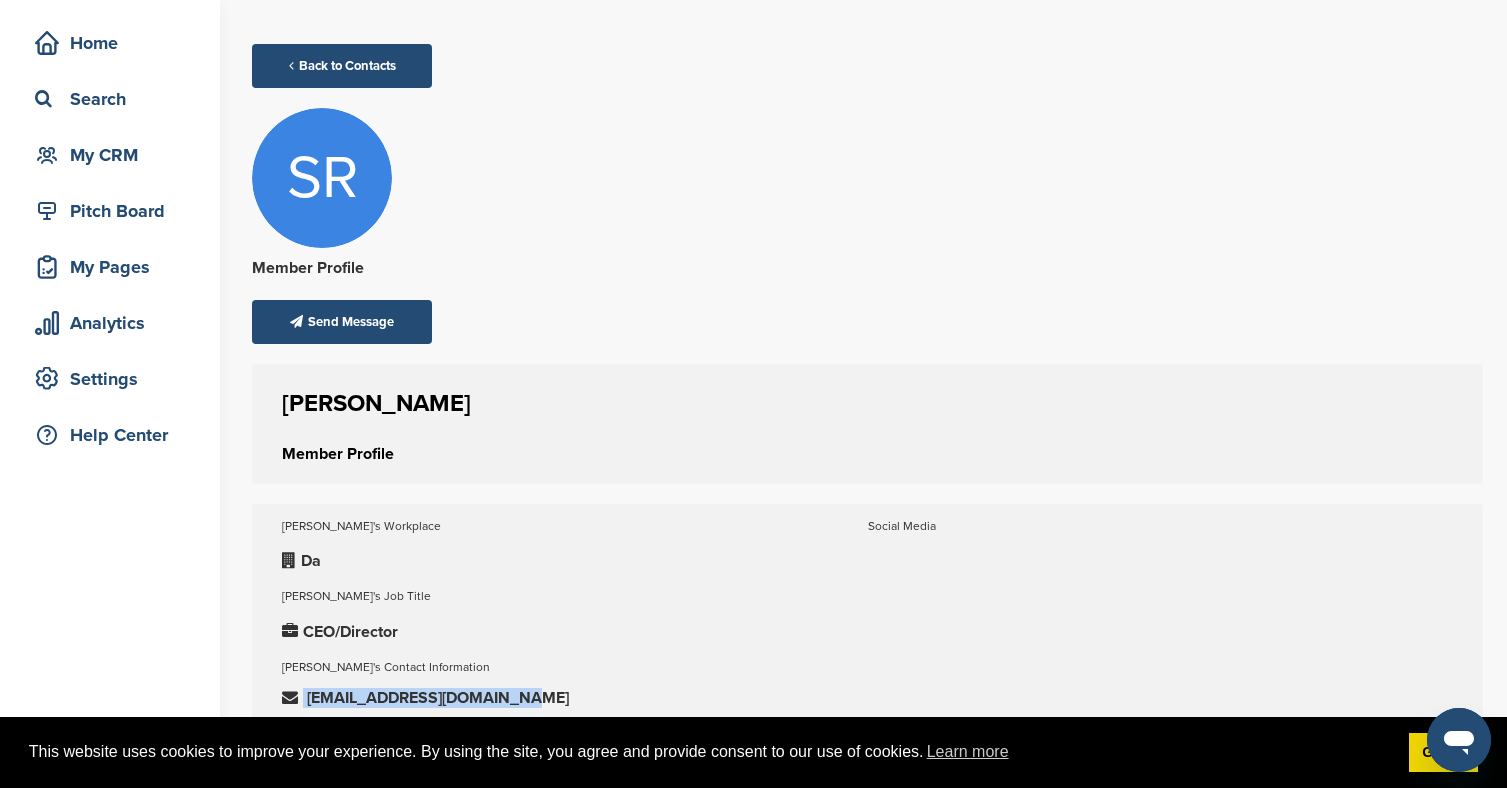 scroll, scrollTop: 61, scrollLeft: 0, axis: vertical 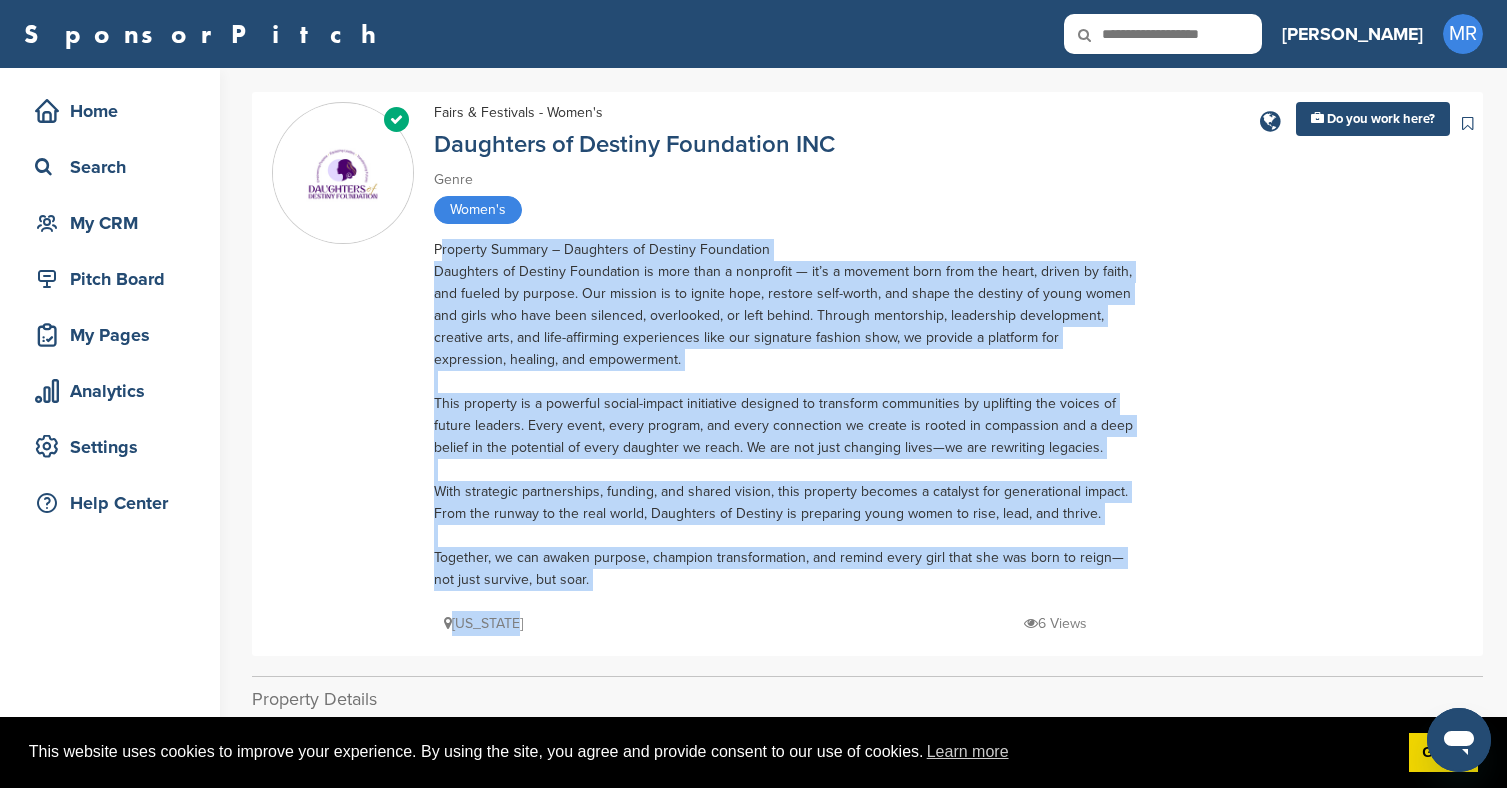 drag, startPoint x: 434, startPoint y: 246, endPoint x: 566, endPoint y: 619, distance: 395.6678 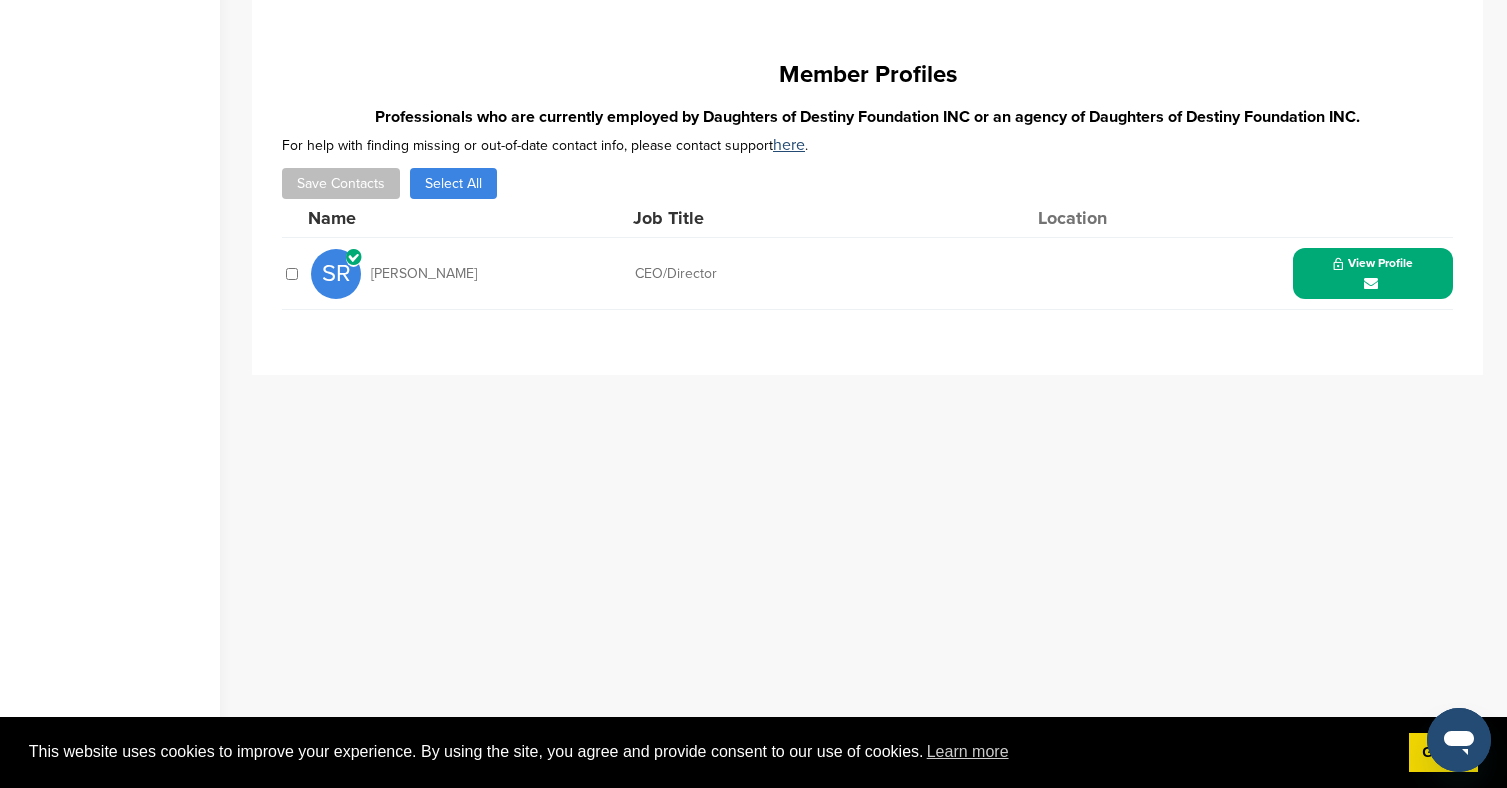 scroll, scrollTop: 791, scrollLeft: 0, axis: vertical 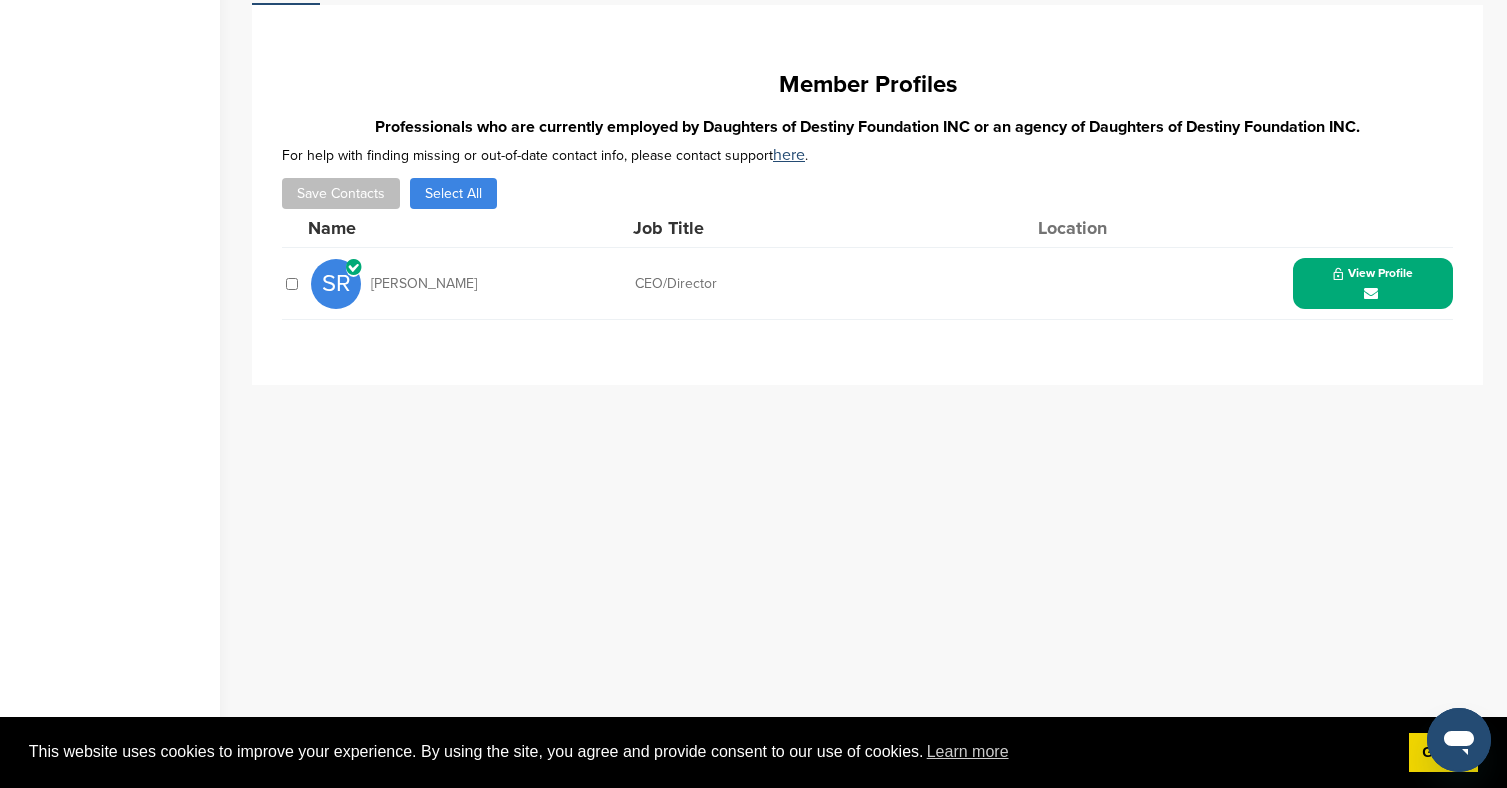 click on "View Profile" at bounding box center [1373, 283] 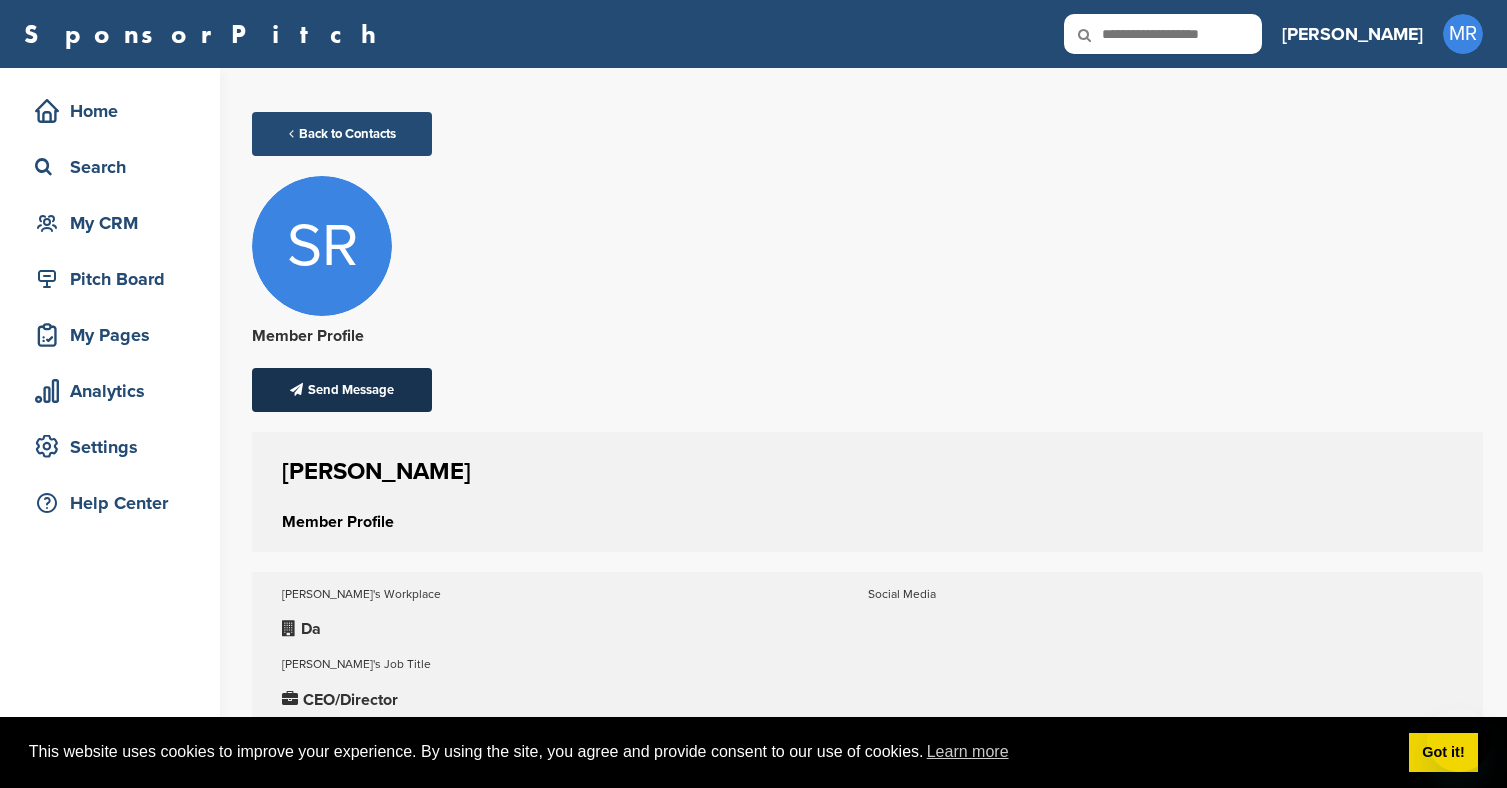 scroll, scrollTop: 0, scrollLeft: 0, axis: both 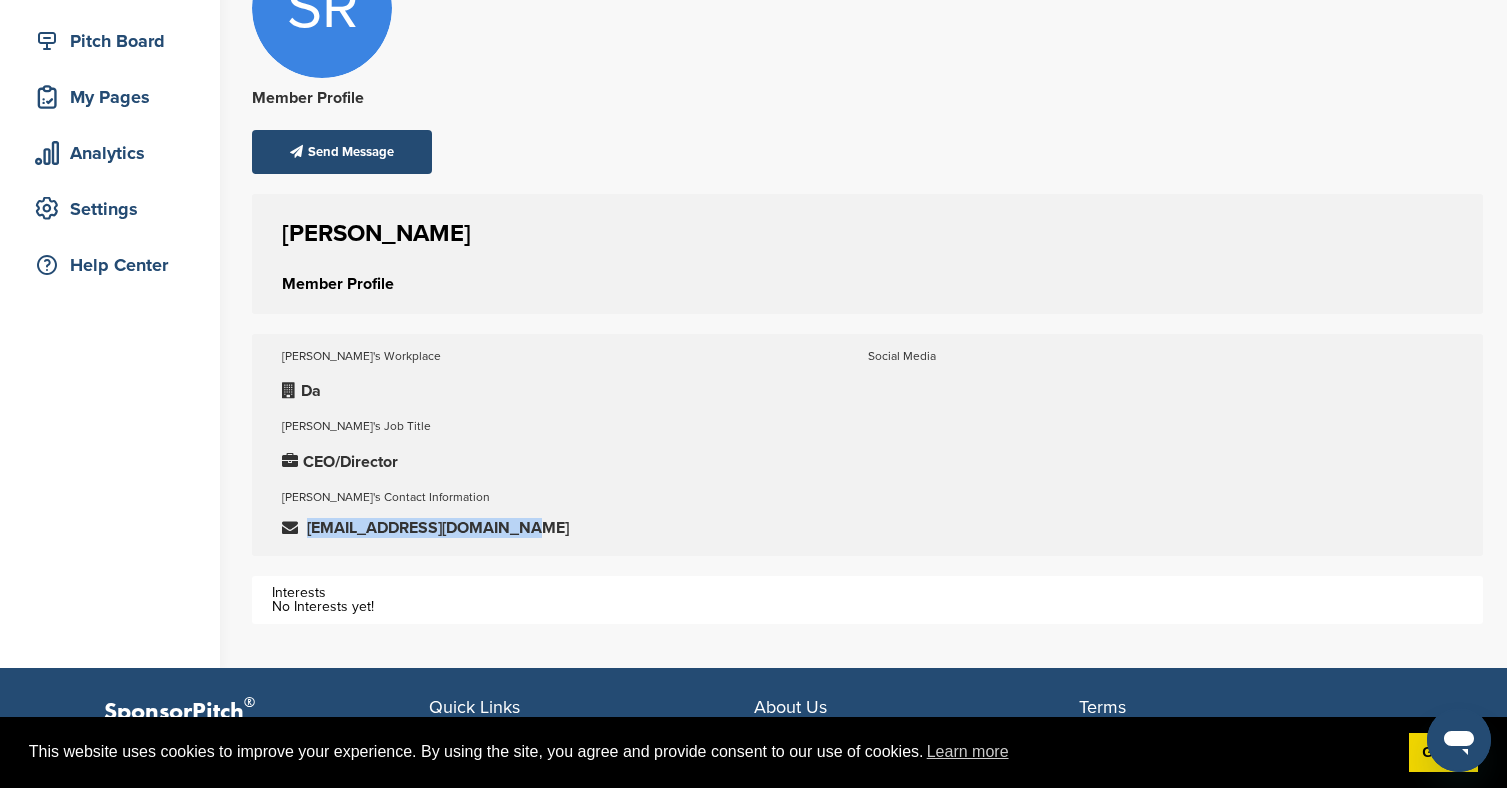 drag, startPoint x: 510, startPoint y: 530, endPoint x: 306, endPoint y: 528, distance: 204.0098 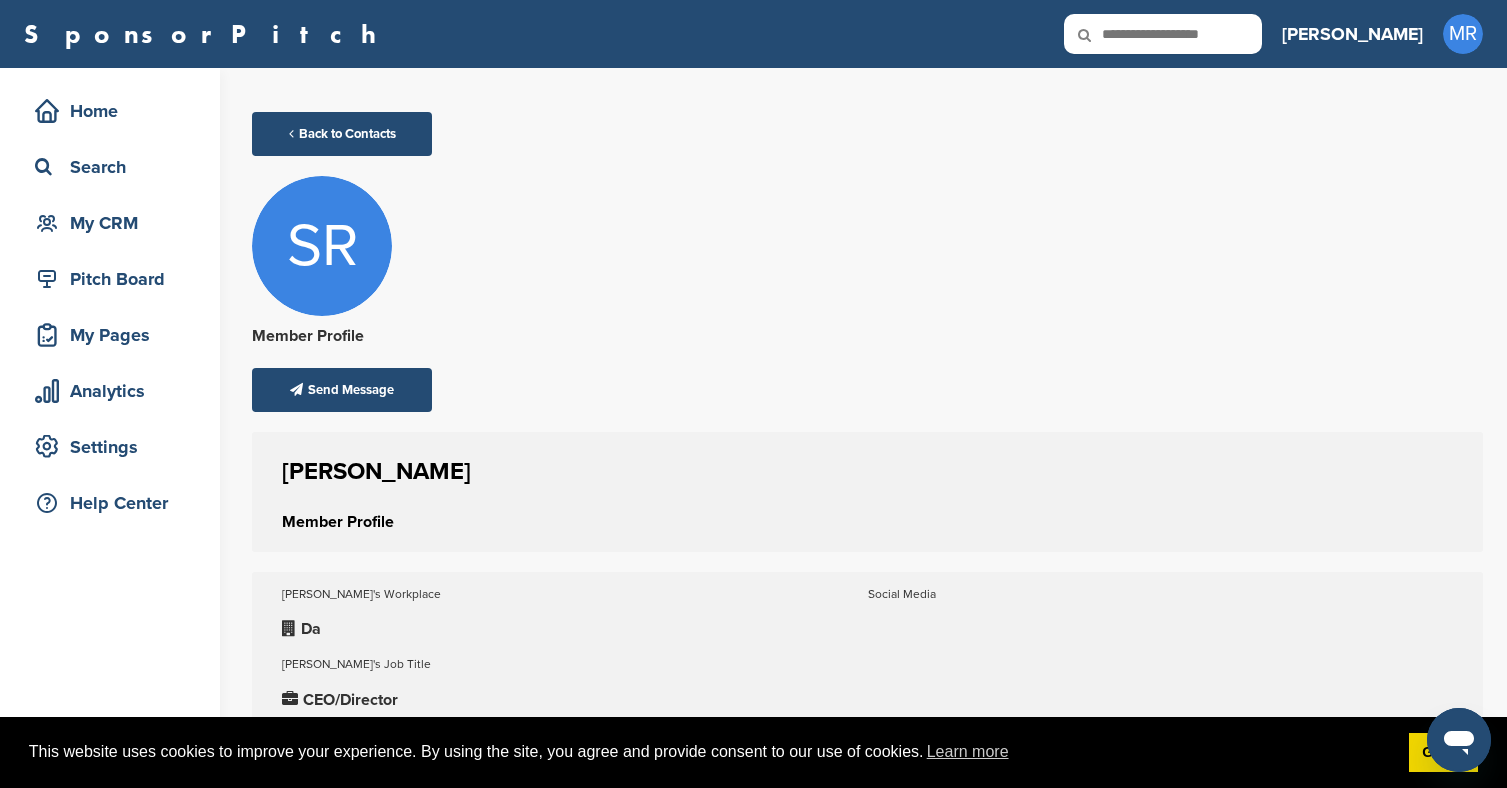 scroll, scrollTop: 0, scrollLeft: 0, axis: both 